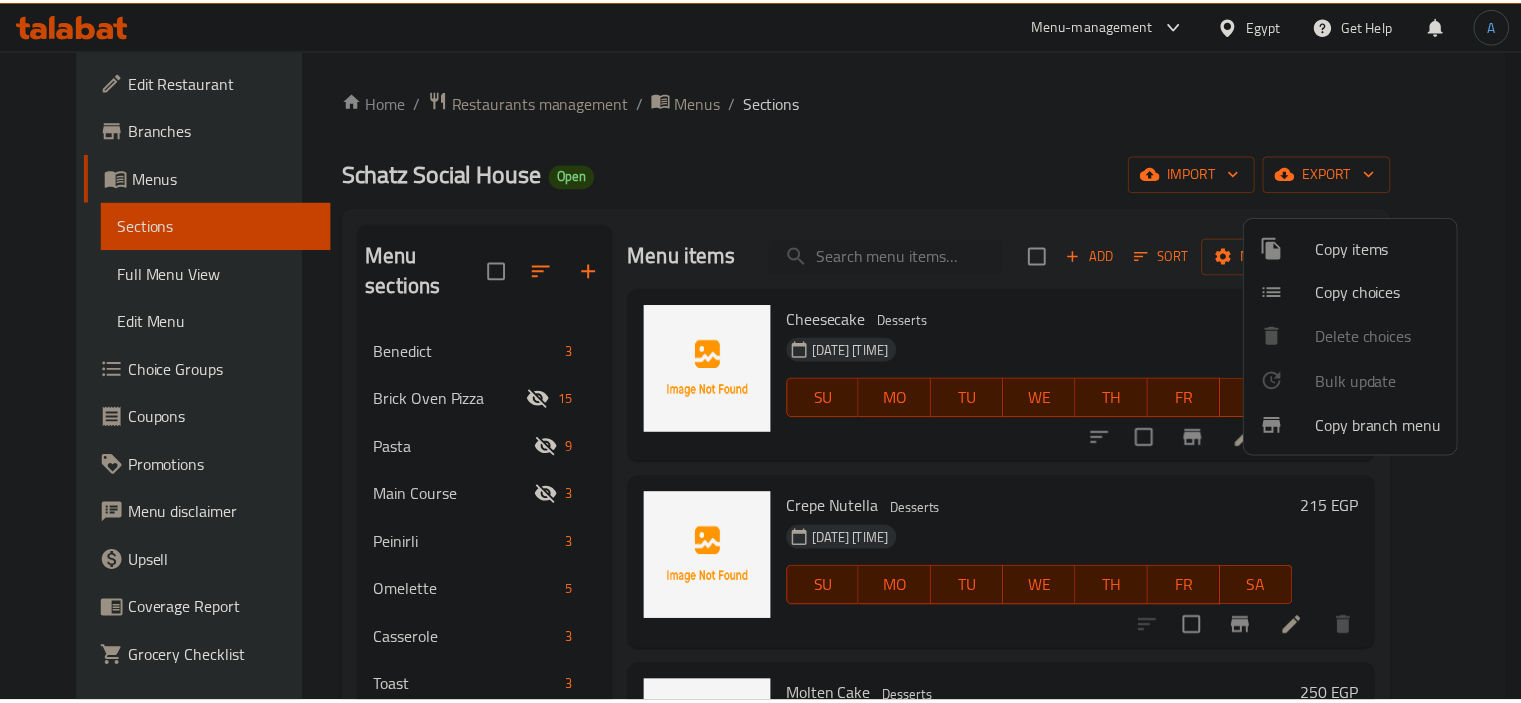 scroll, scrollTop: 57, scrollLeft: 0, axis: vertical 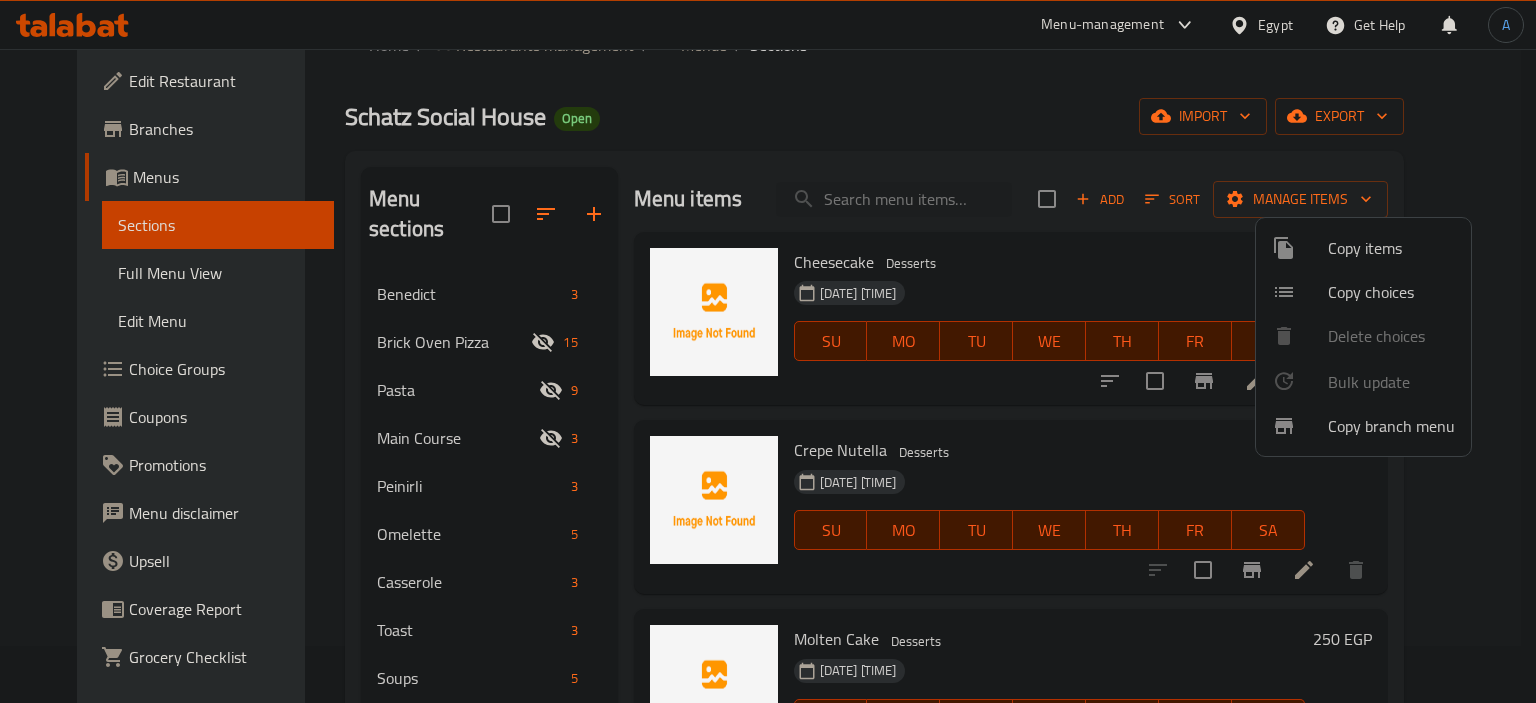 click at bounding box center (768, 351) 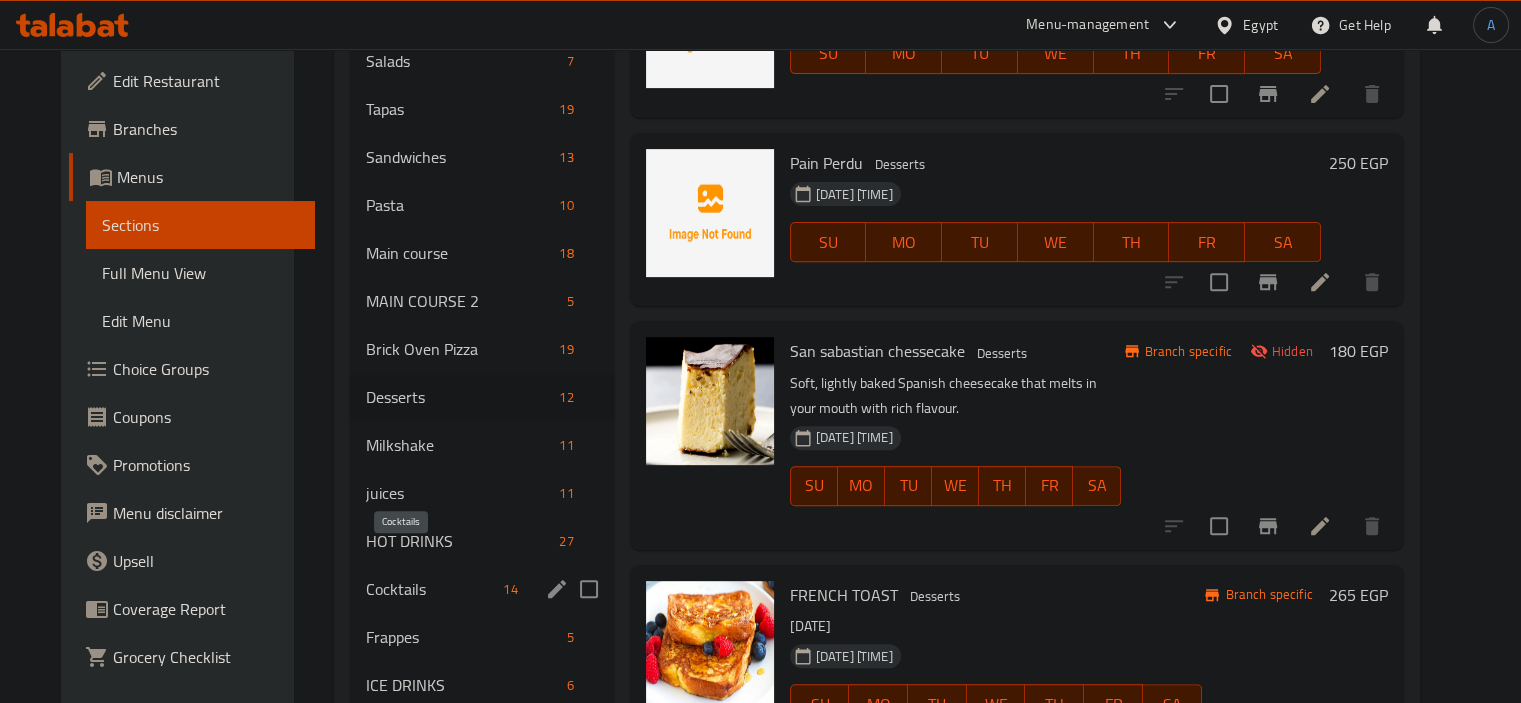 scroll, scrollTop: 757, scrollLeft: 0, axis: vertical 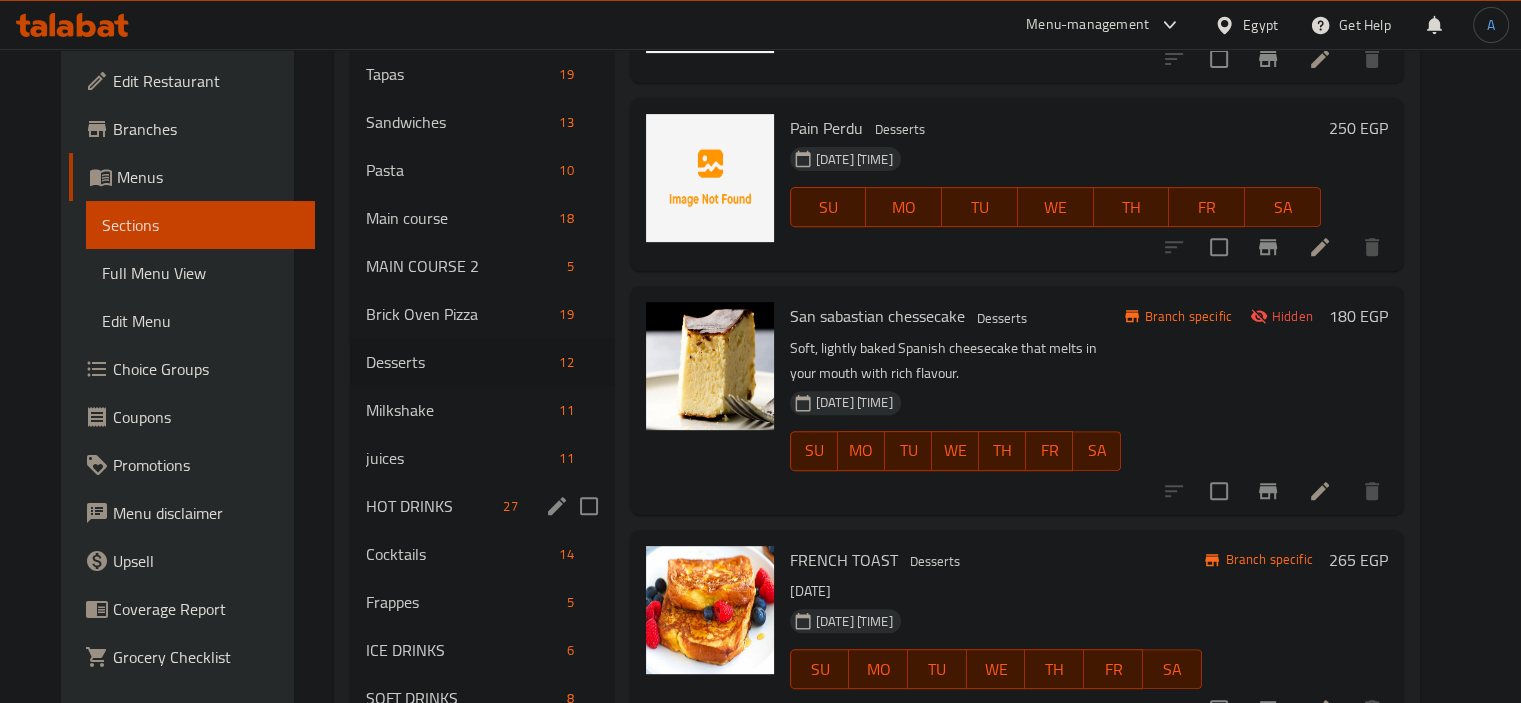 click on "HOT DRINKS 27" at bounding box center (481, 506) 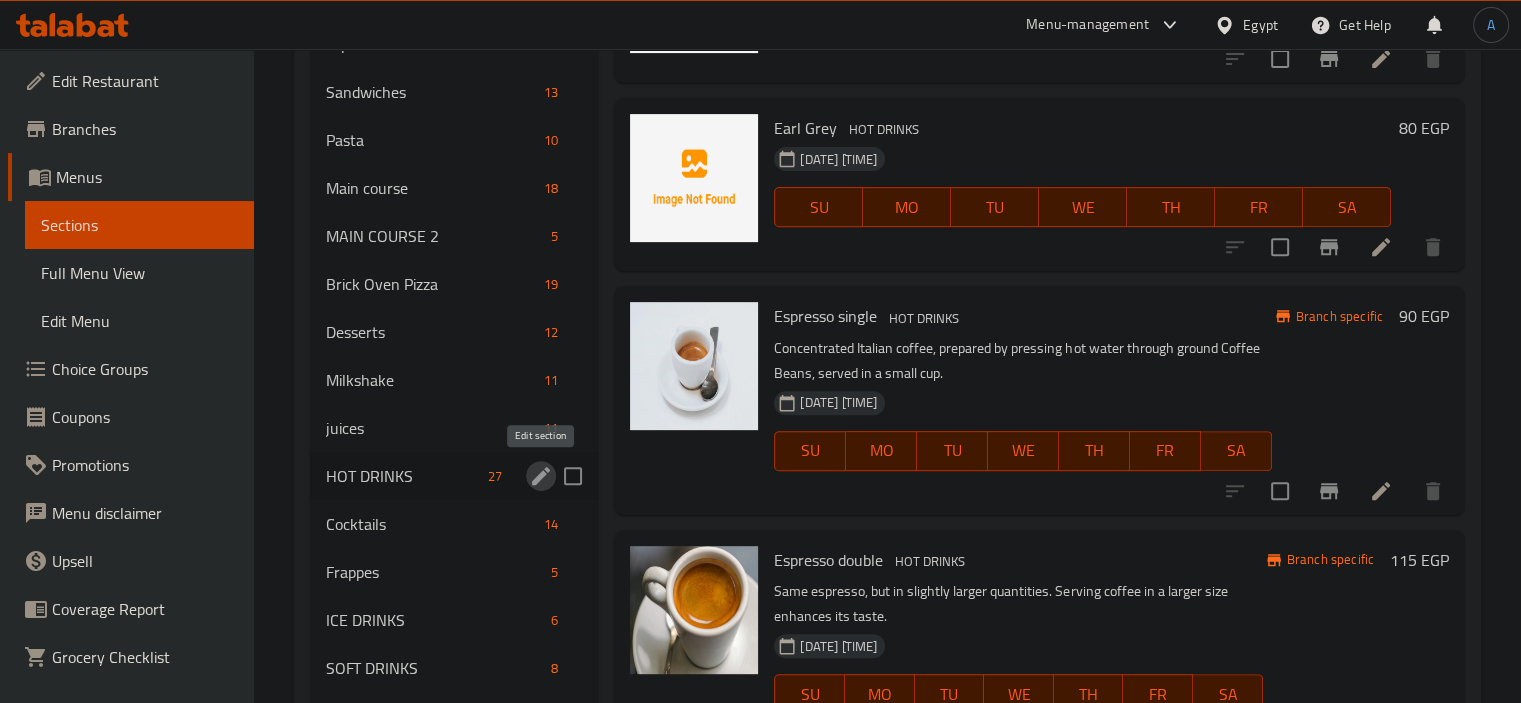click 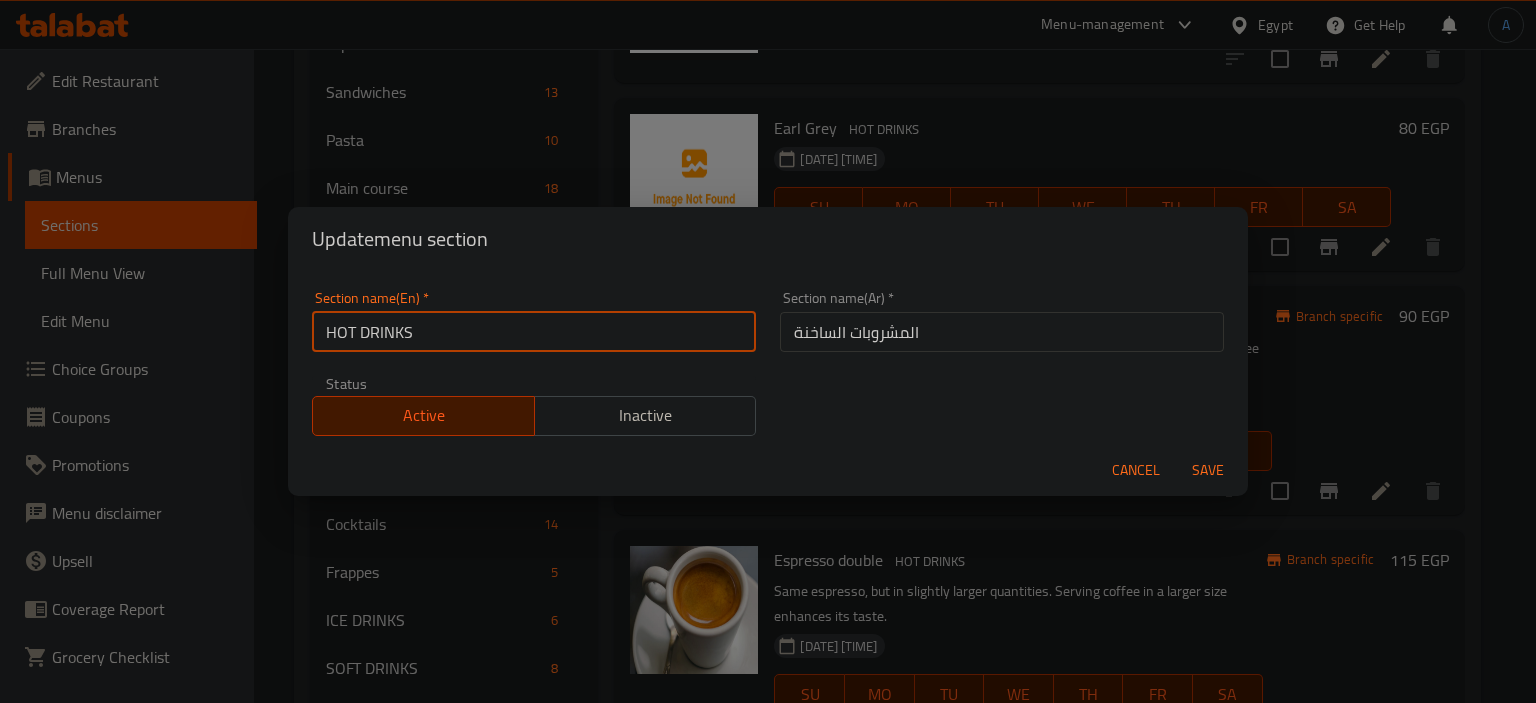 click on "HOT DRINKS" at bounding box center [534, 332] 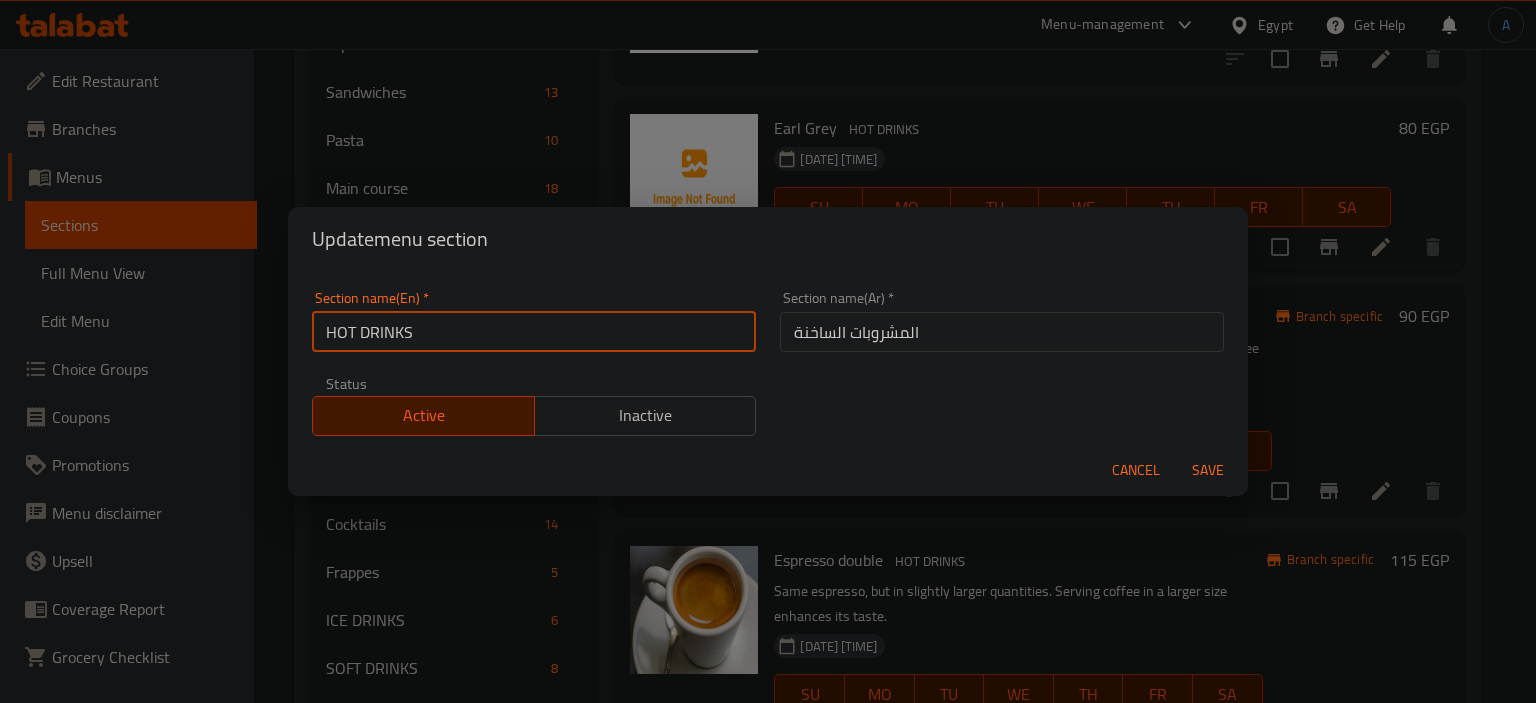 type on "Hot Drinks" 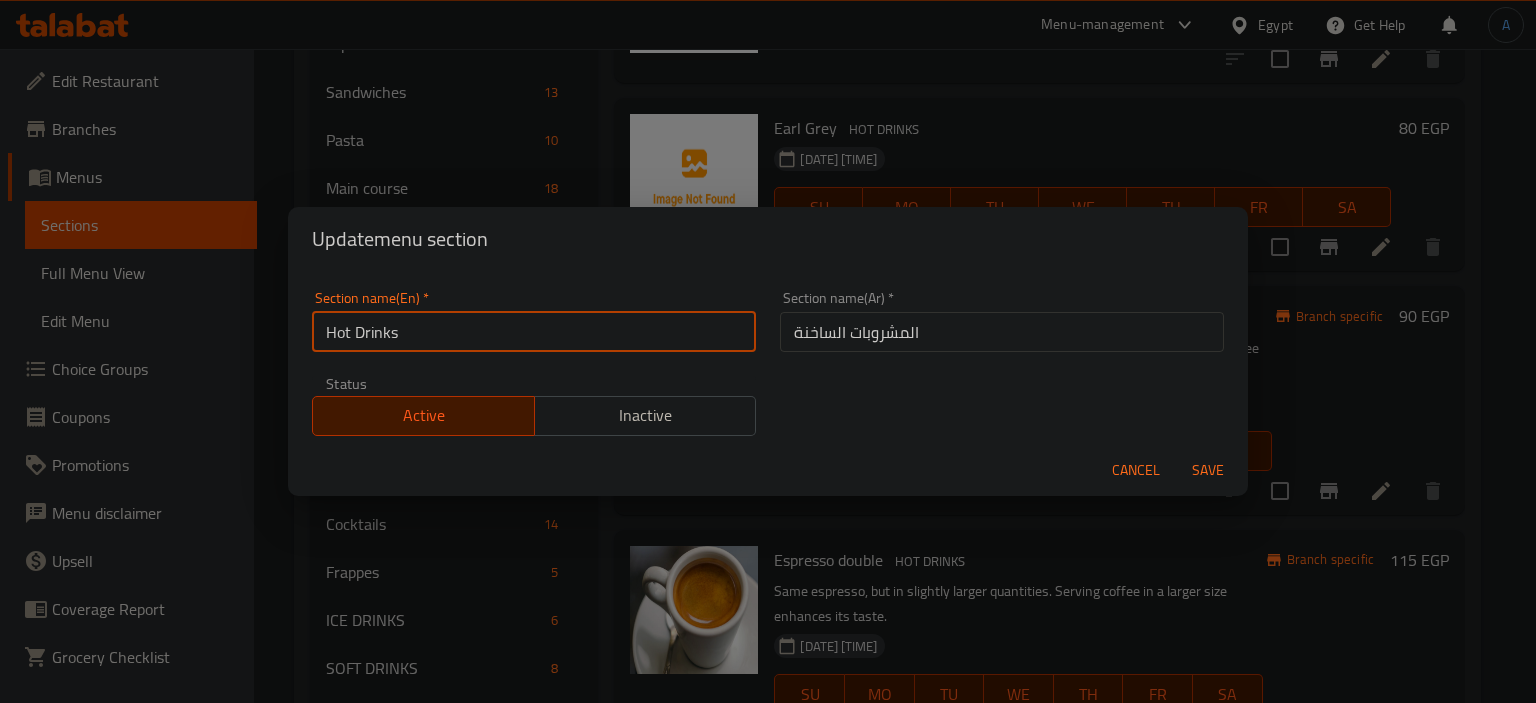 click on "Save" at bounding box center [1208, 470] 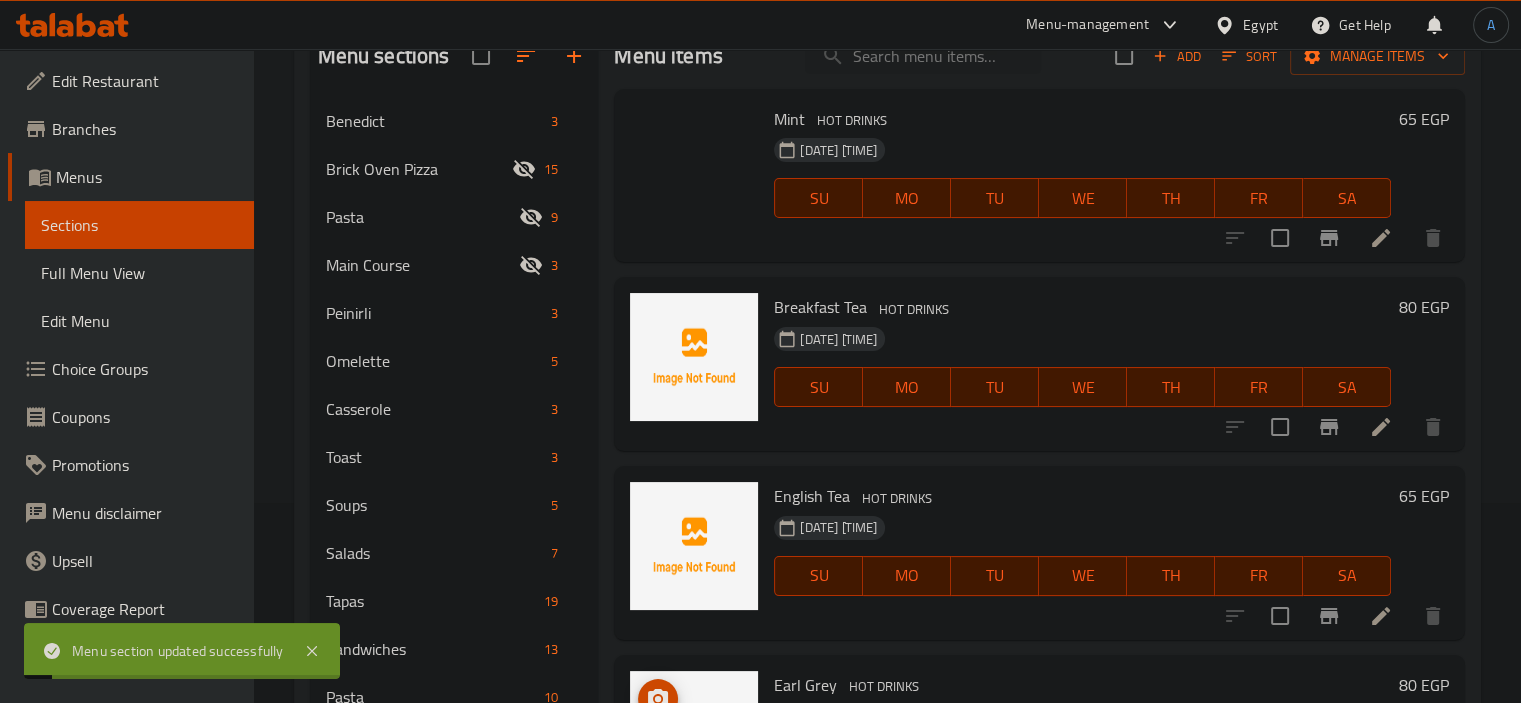 scroll, scrollTop: 57, scrollLeft: 0, axis: vertical 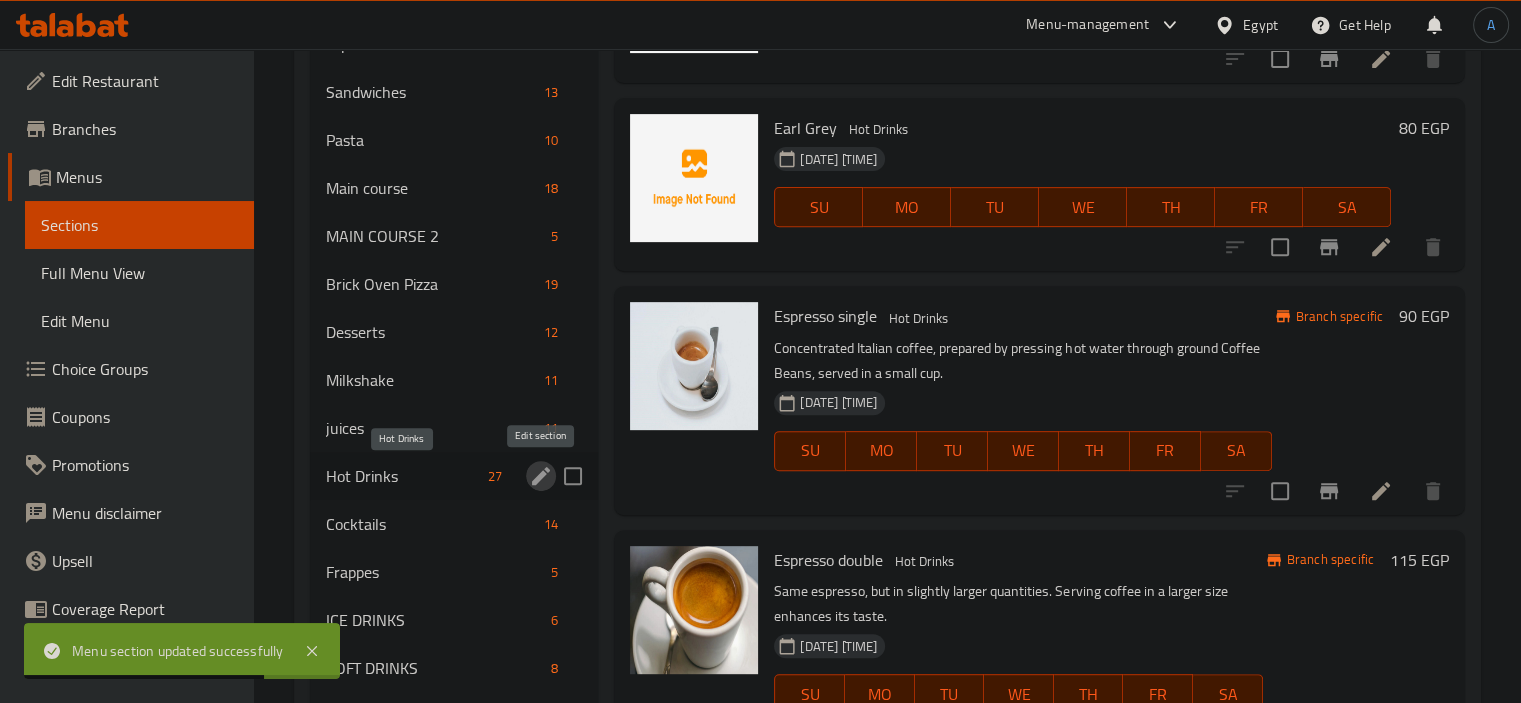 click on "Hot Drinks" at bounding box center [403, 476] 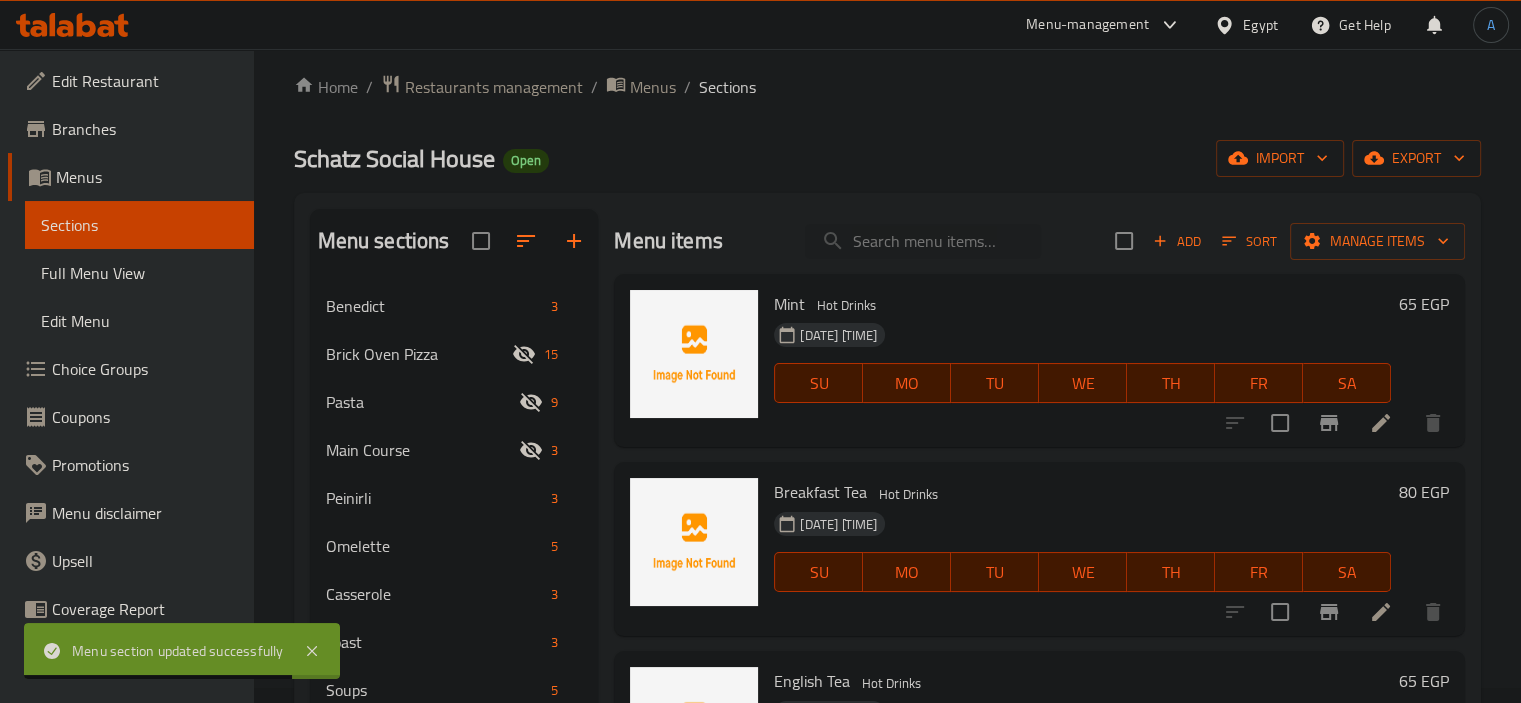 scroll, scrollTop: 0, scrollLeft: 0, axis: both 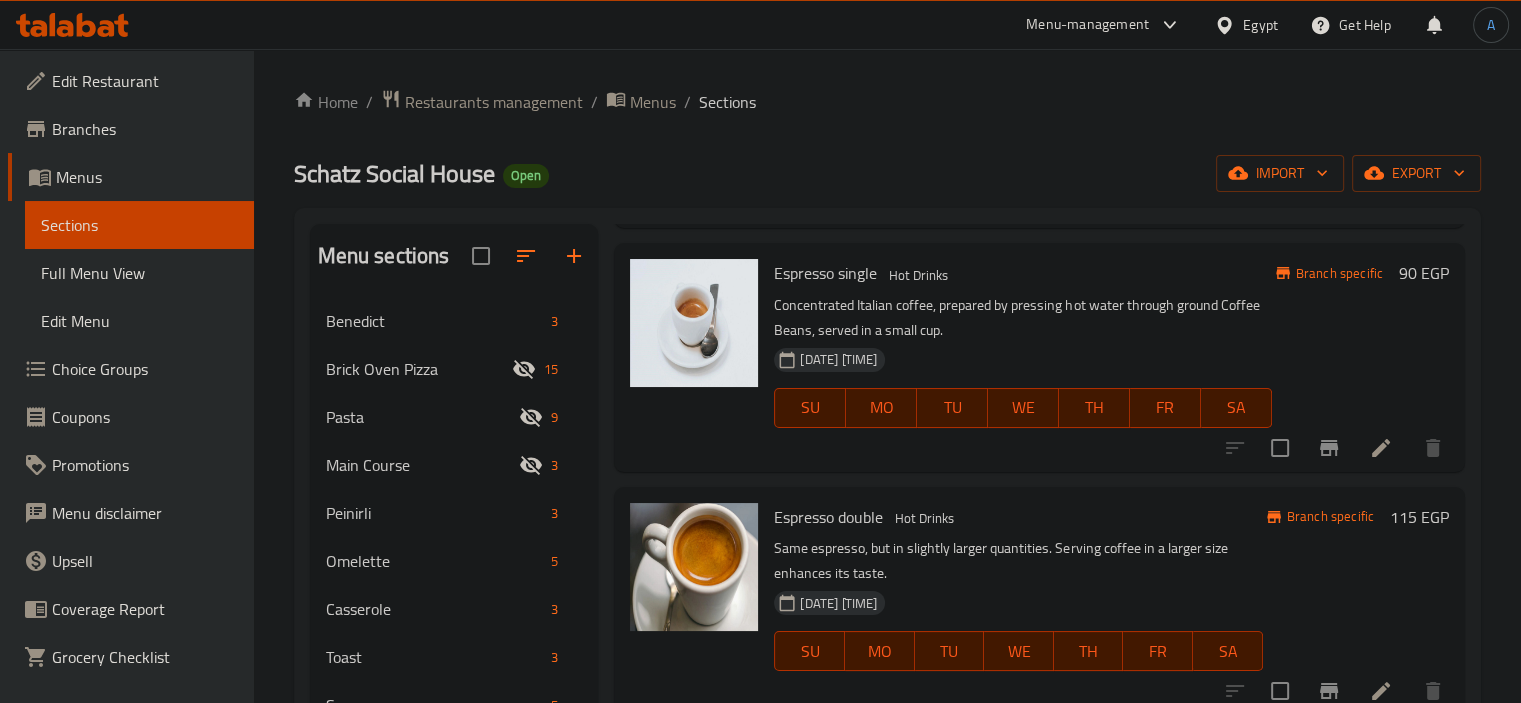click 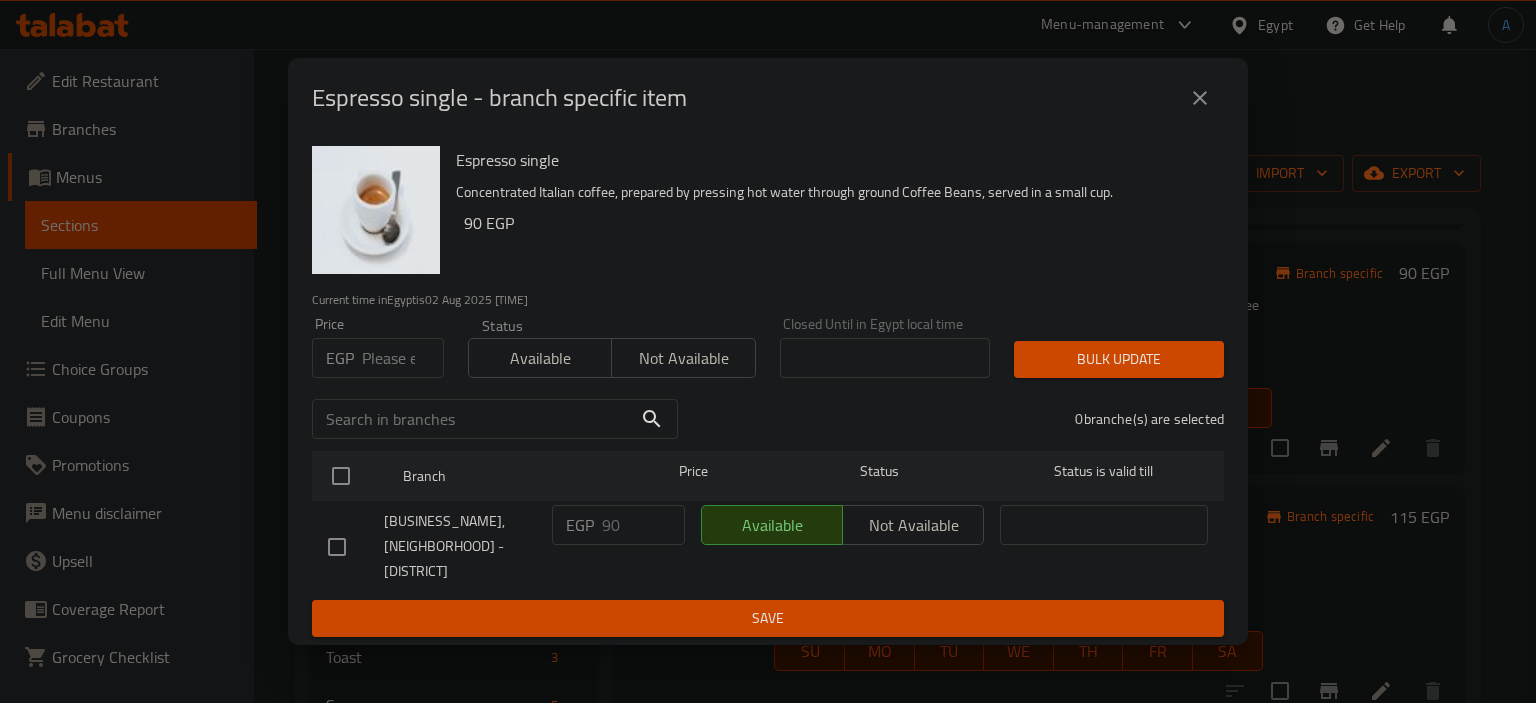 click 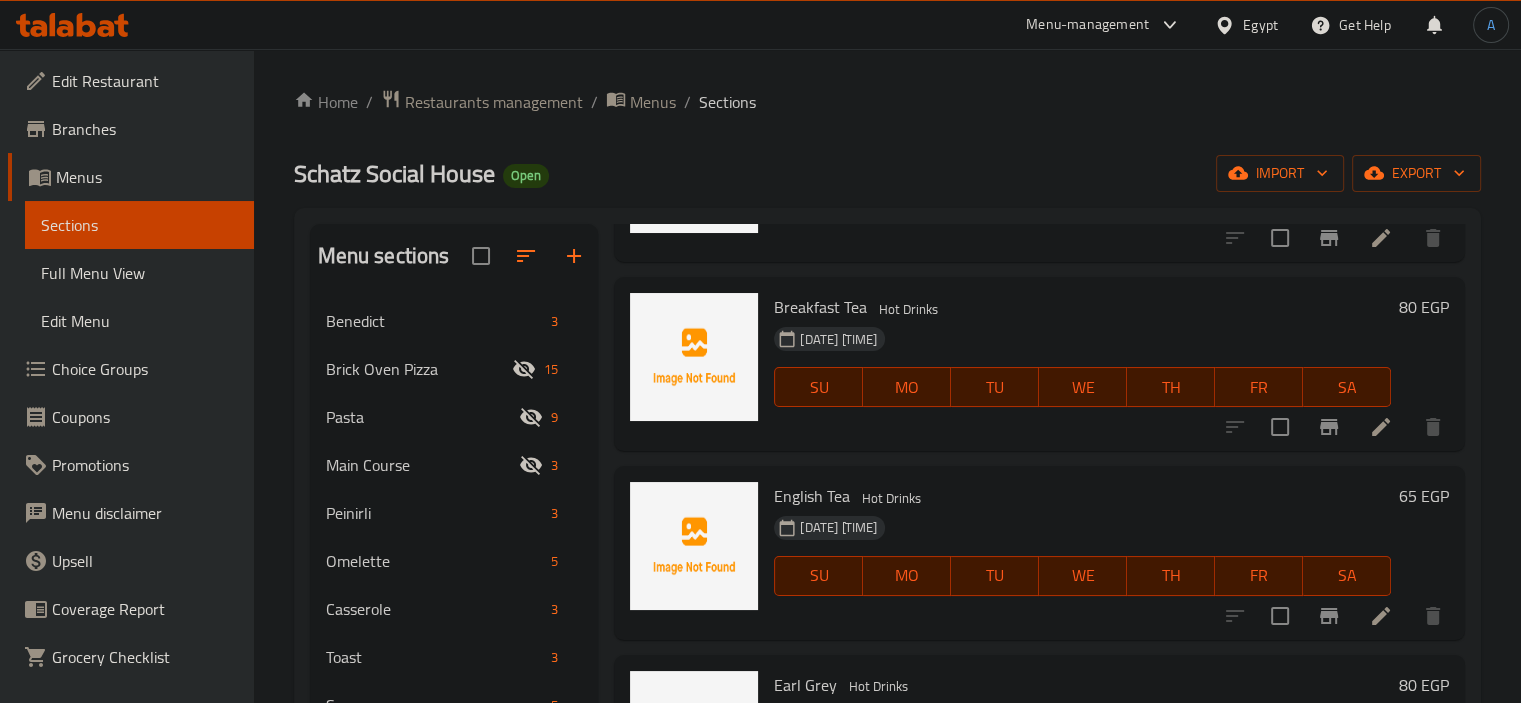 scroll, scrollTop: 0, scrollLeft: 0, axis: both 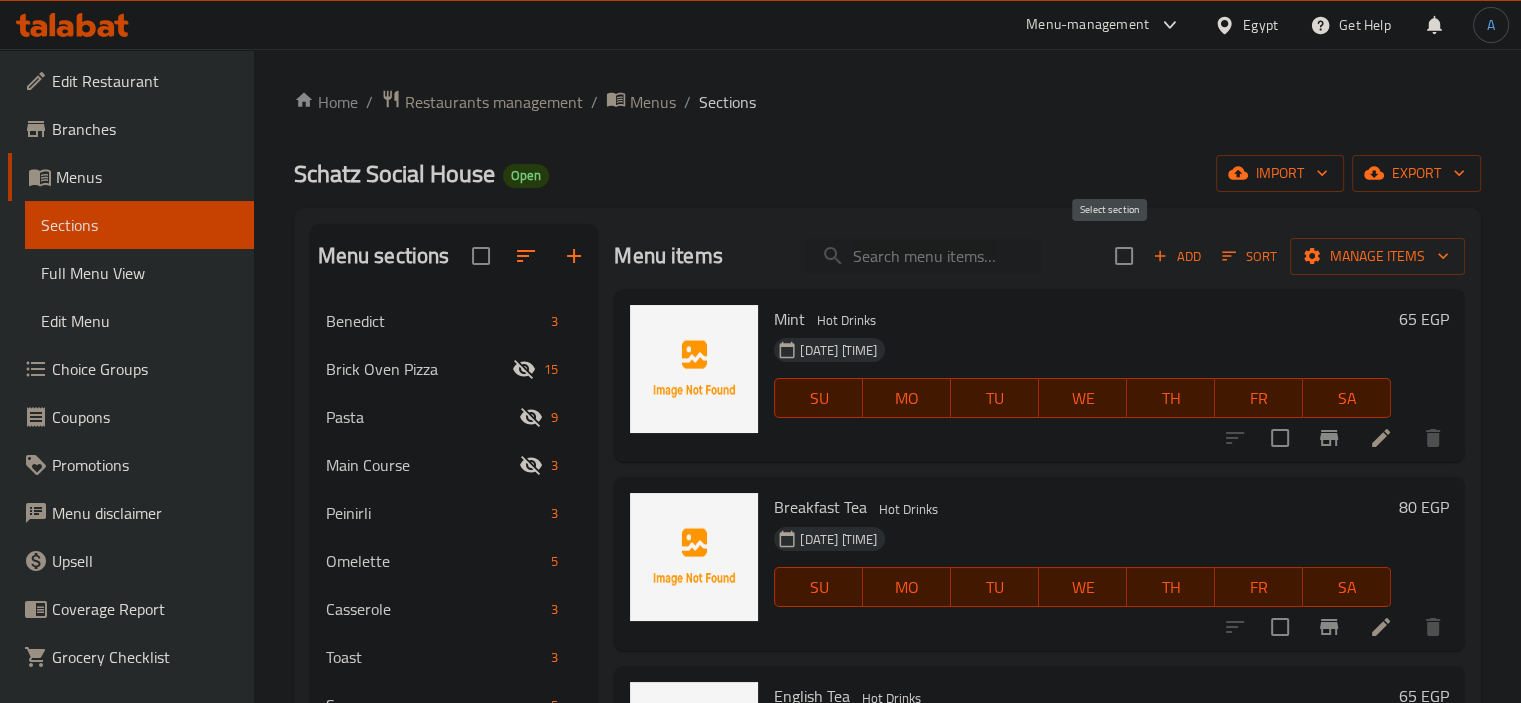 click at bounding box center (1124, 256) 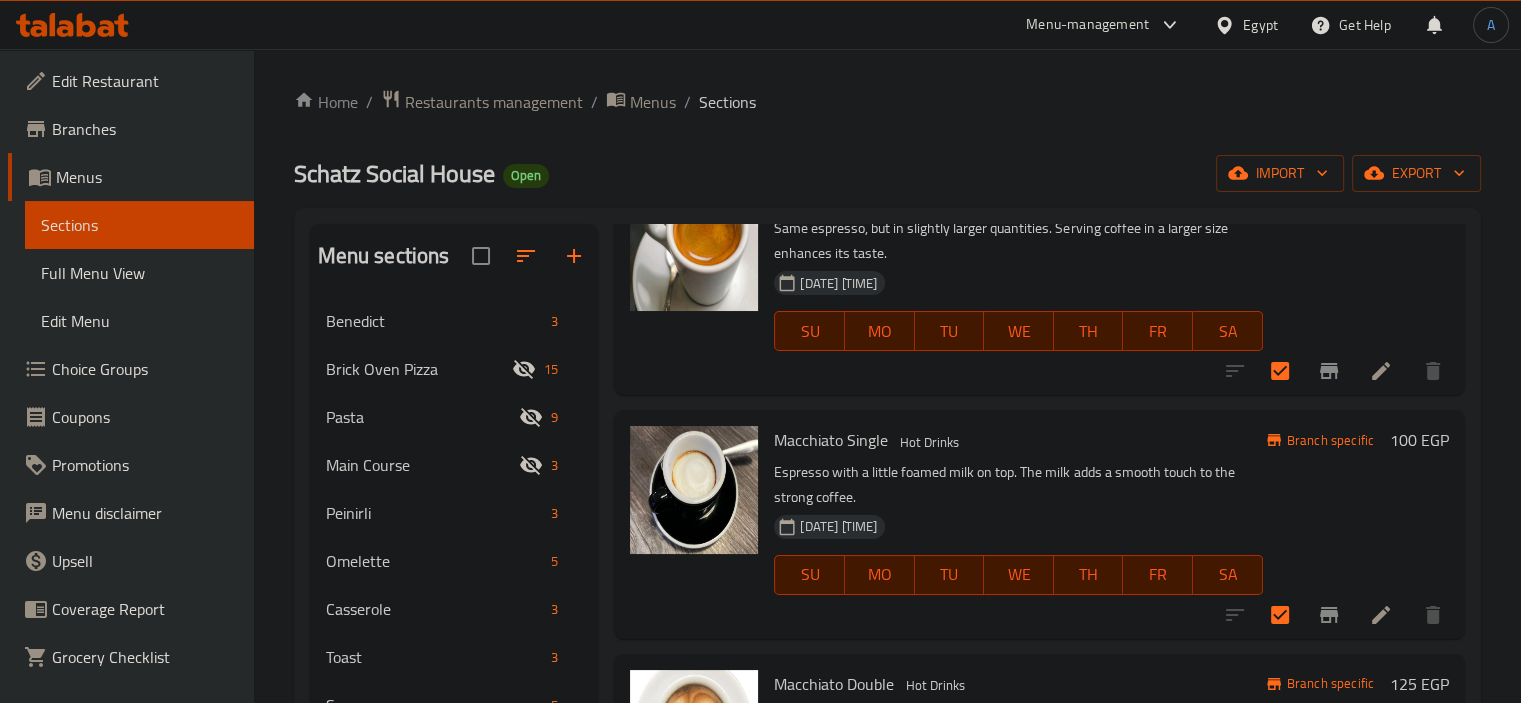 scroll, scrollTop: 1100, scrollLeft: 0, axis: vertical 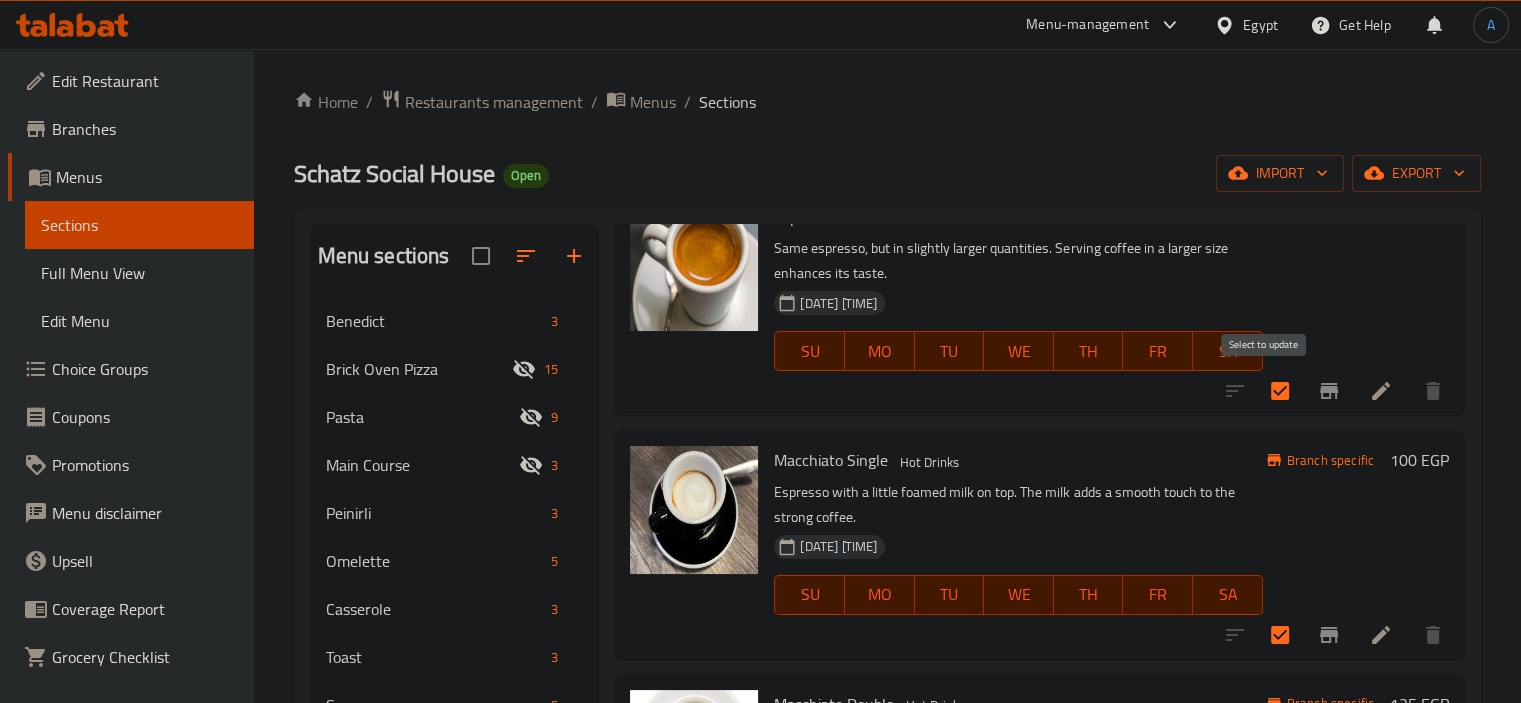 click at bounding box center (1280, 391) 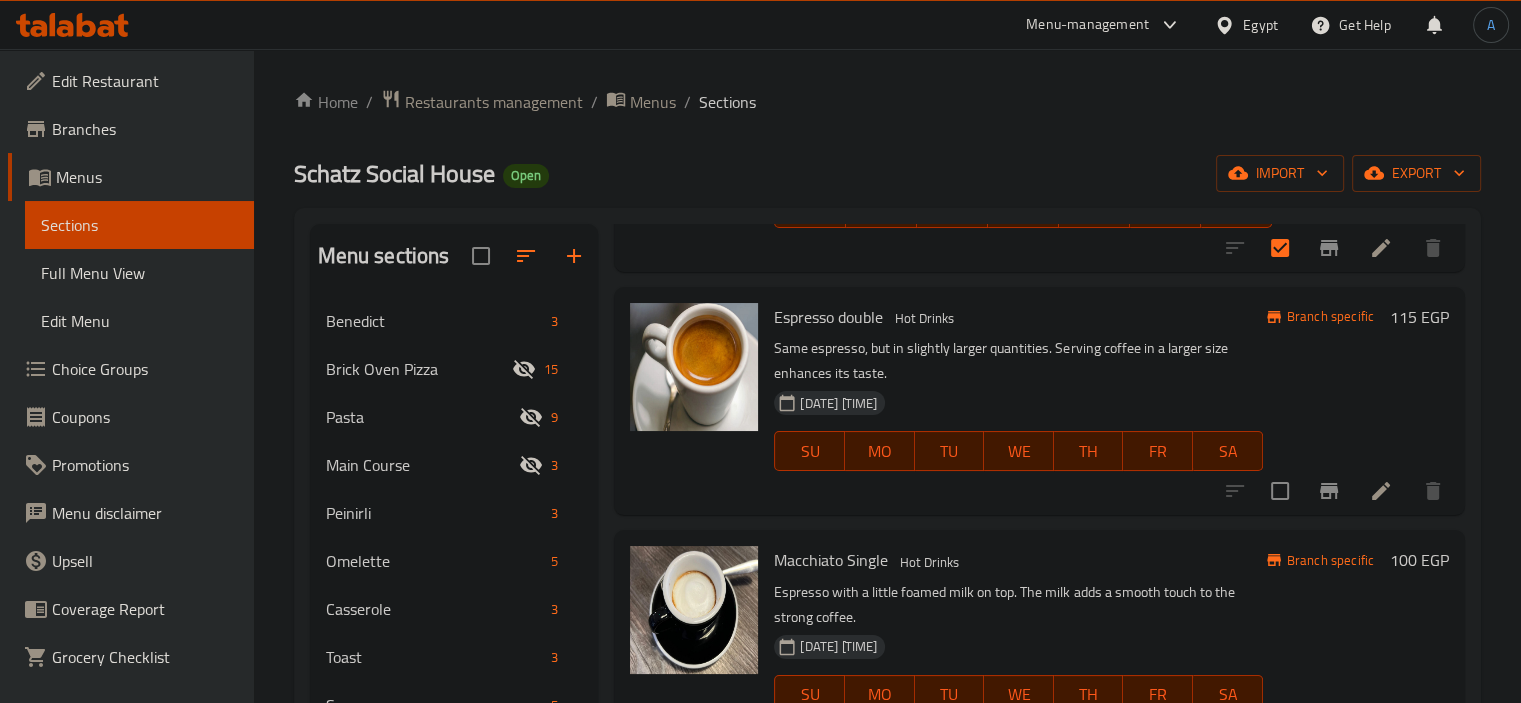 scroll, scrollTop: 900, scrollLeft: 0, axis: vertical 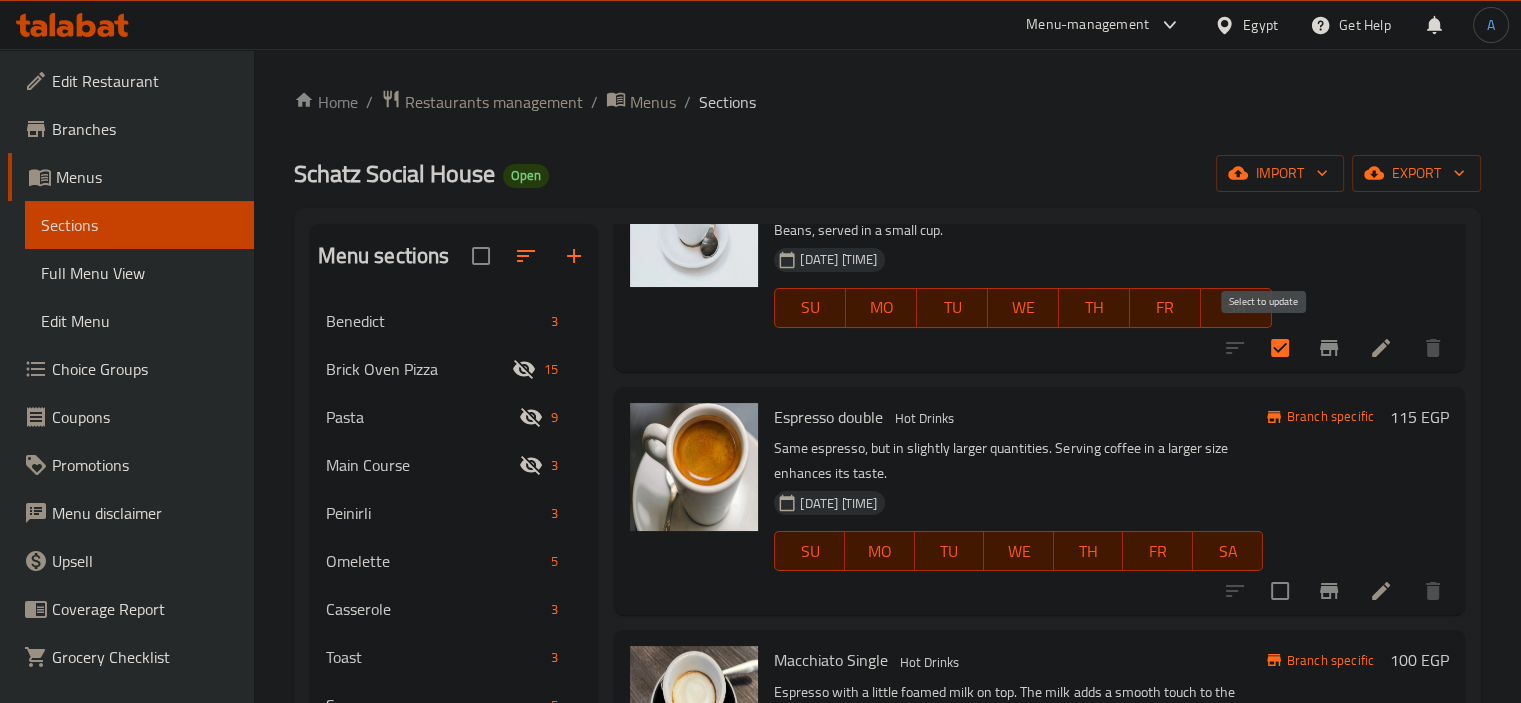 click at bounding box center [1280, 348] 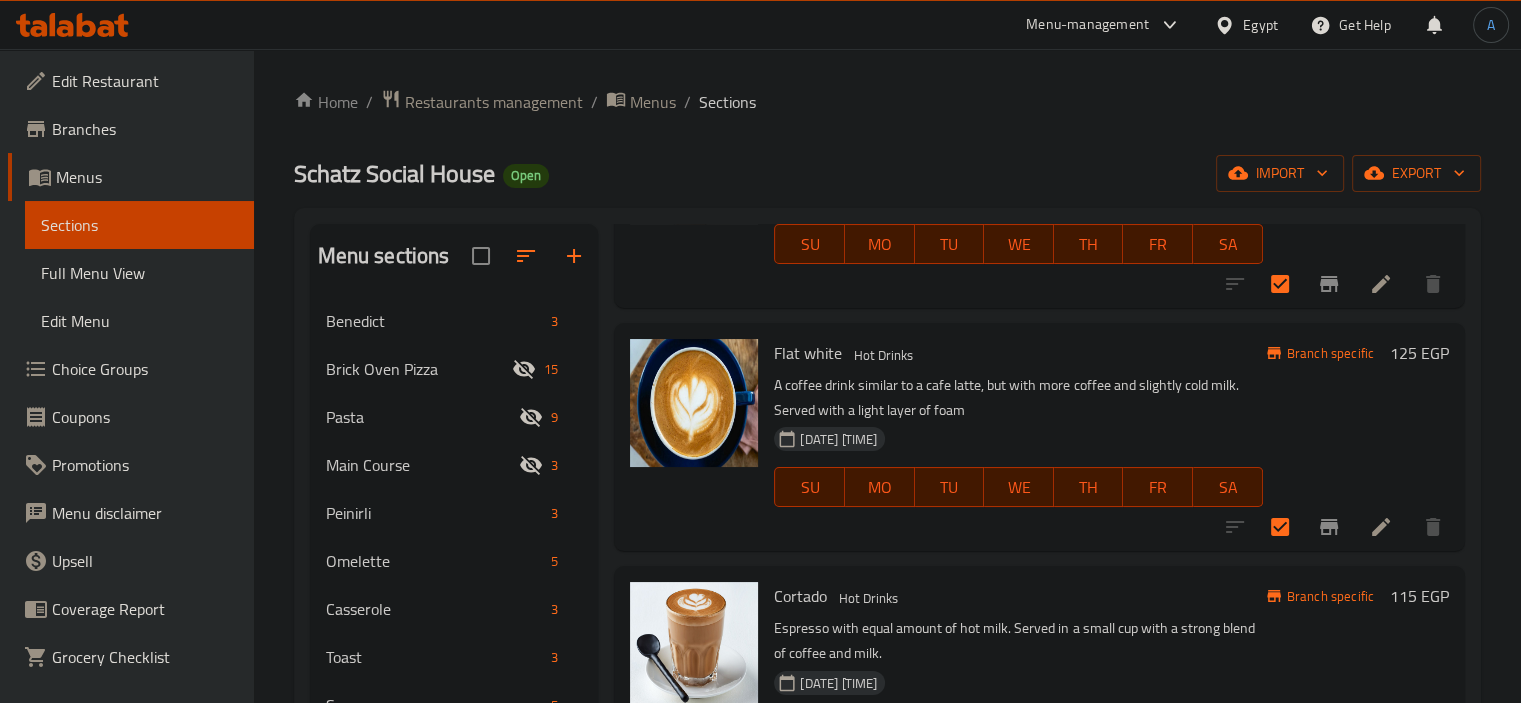 scroll, scrollTop: 2200, scrollLeft: 0, axis: vertical 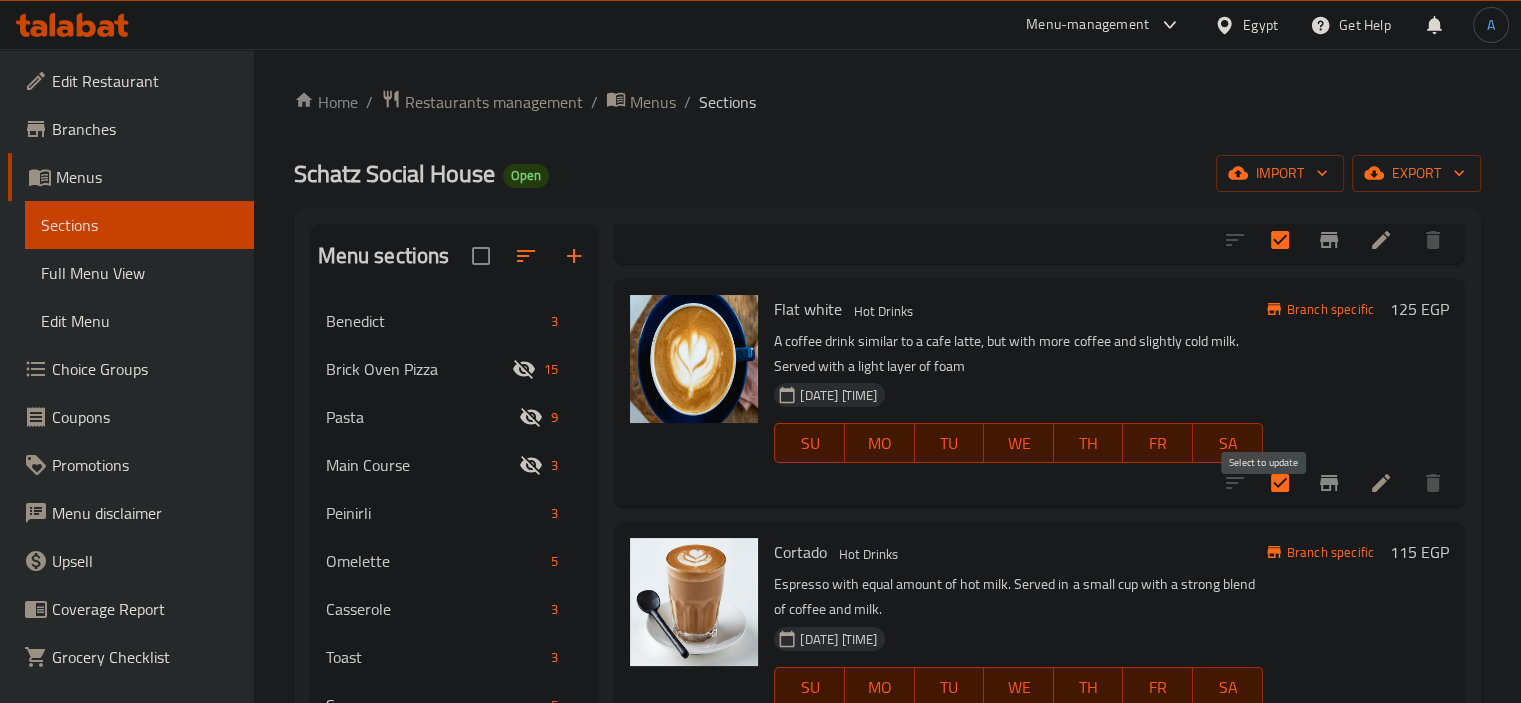 click at bounding box center [1280, 483] 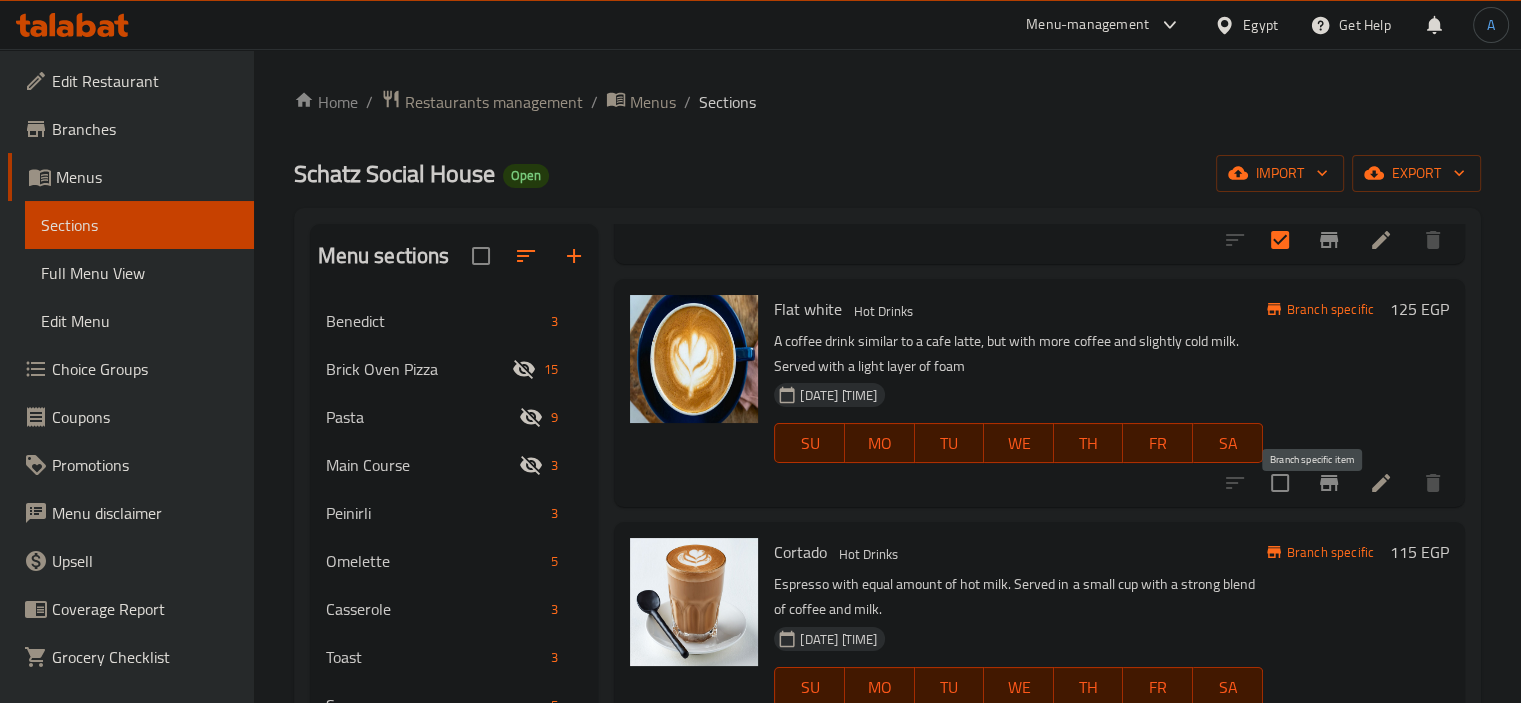 click 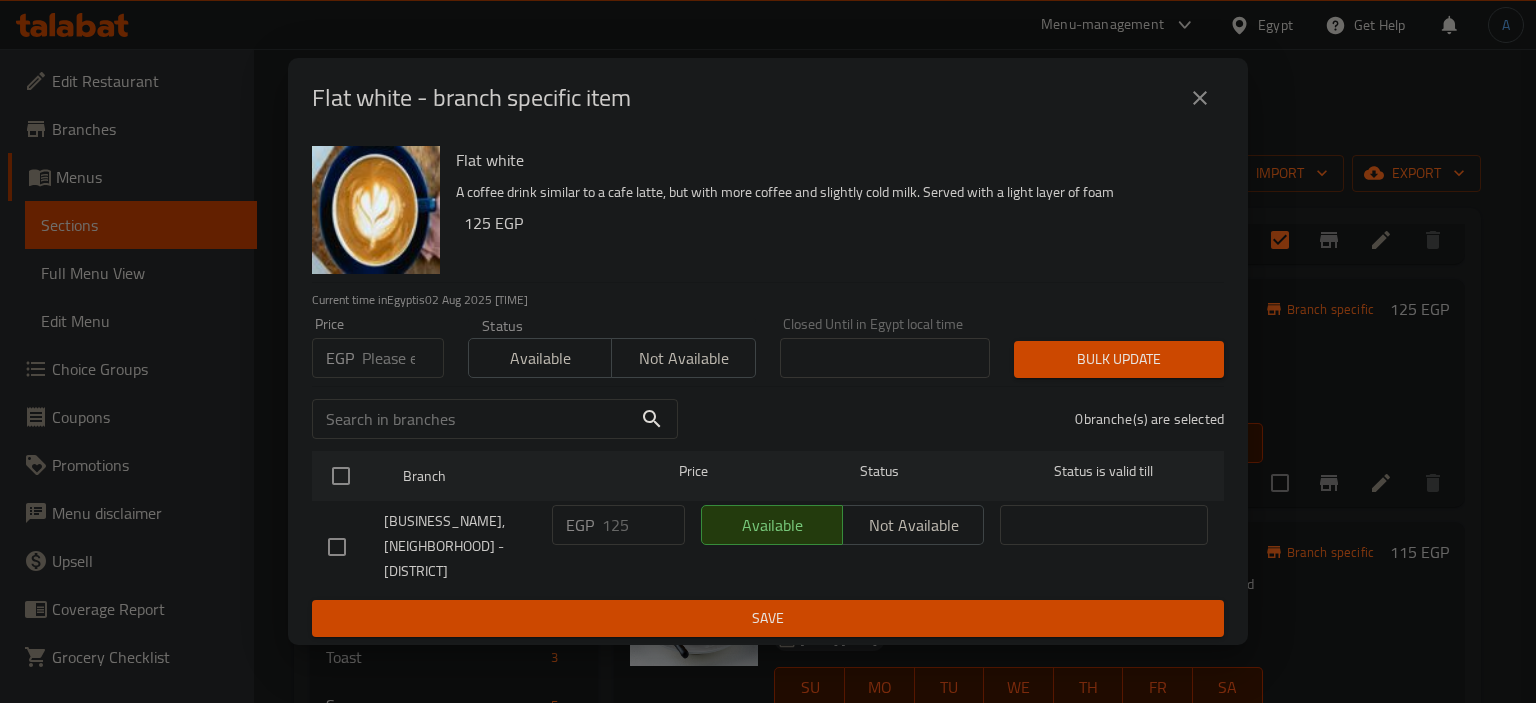 click 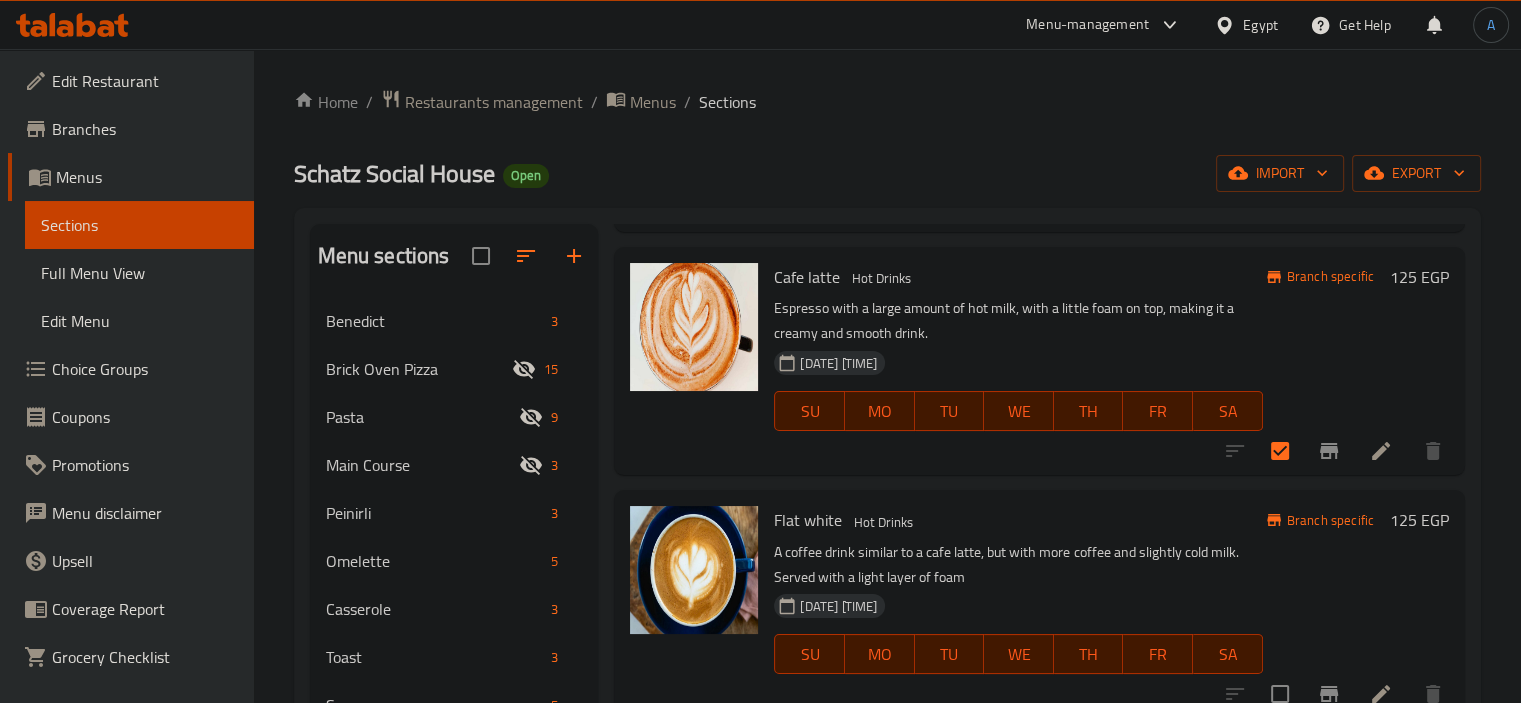 scroll, scrollTop: 1900, scrollLeft: 0, axis: vertical 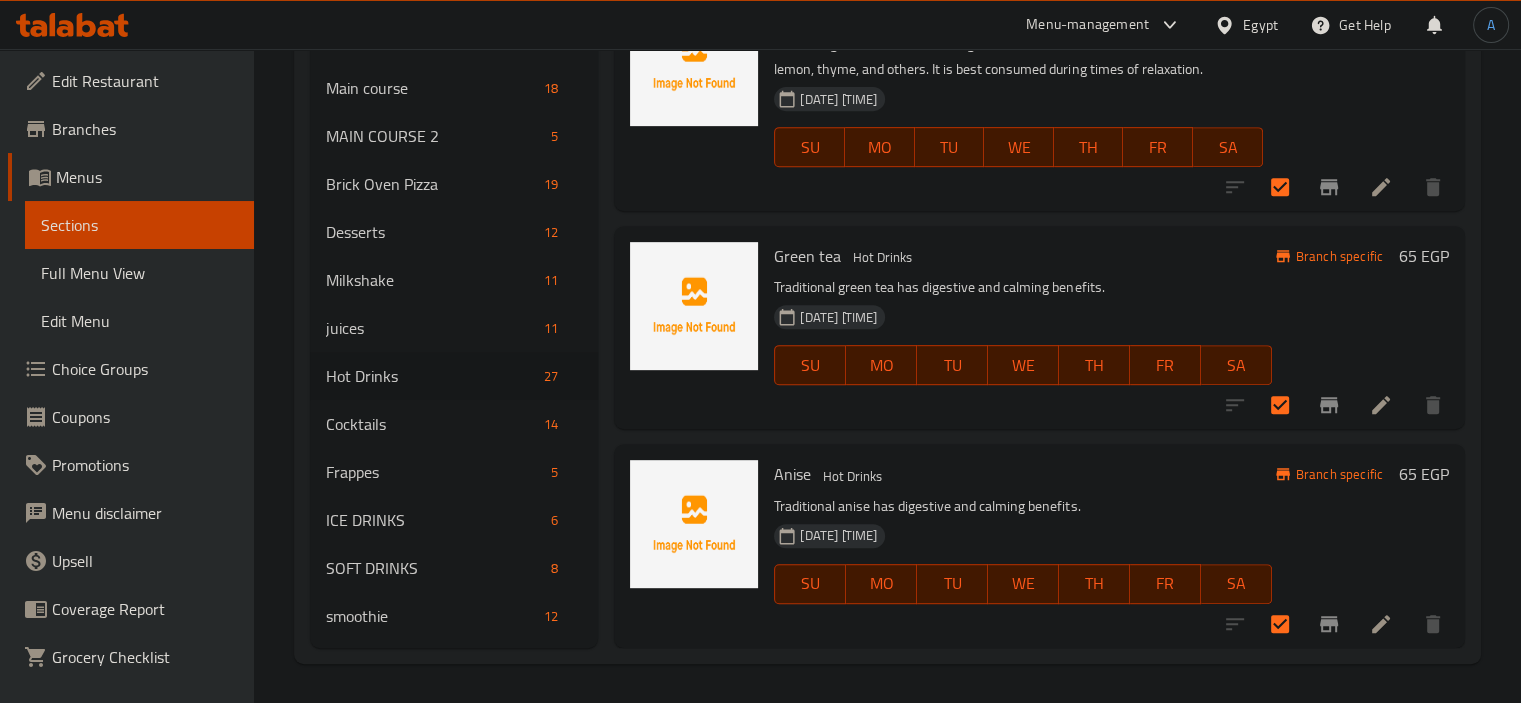 drag, startPoint x: 1100, startPoint y: 491, endPoint x: 1101, endPoint y: 471, distance: 20.024984 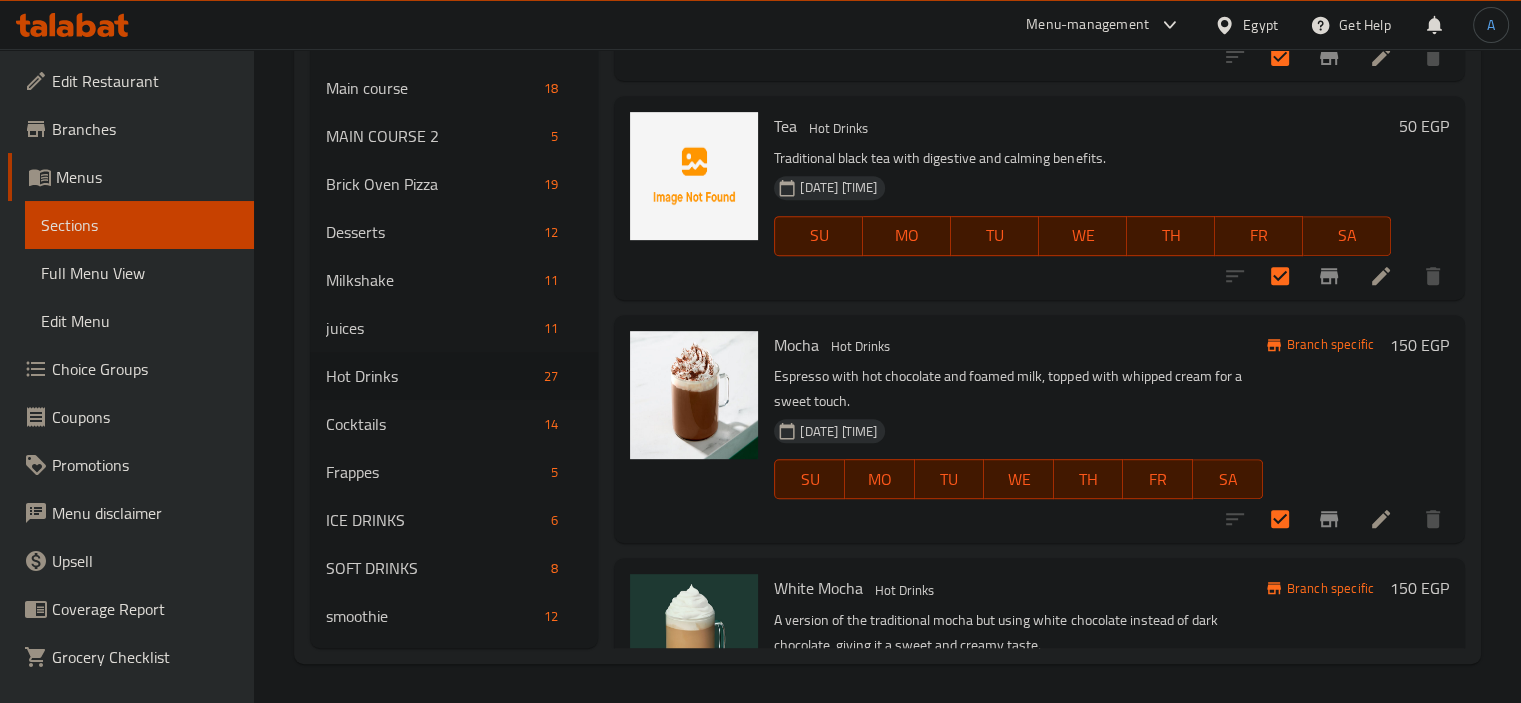 scroll, scrollTop: 0, scrollLeft: 0, axis: both 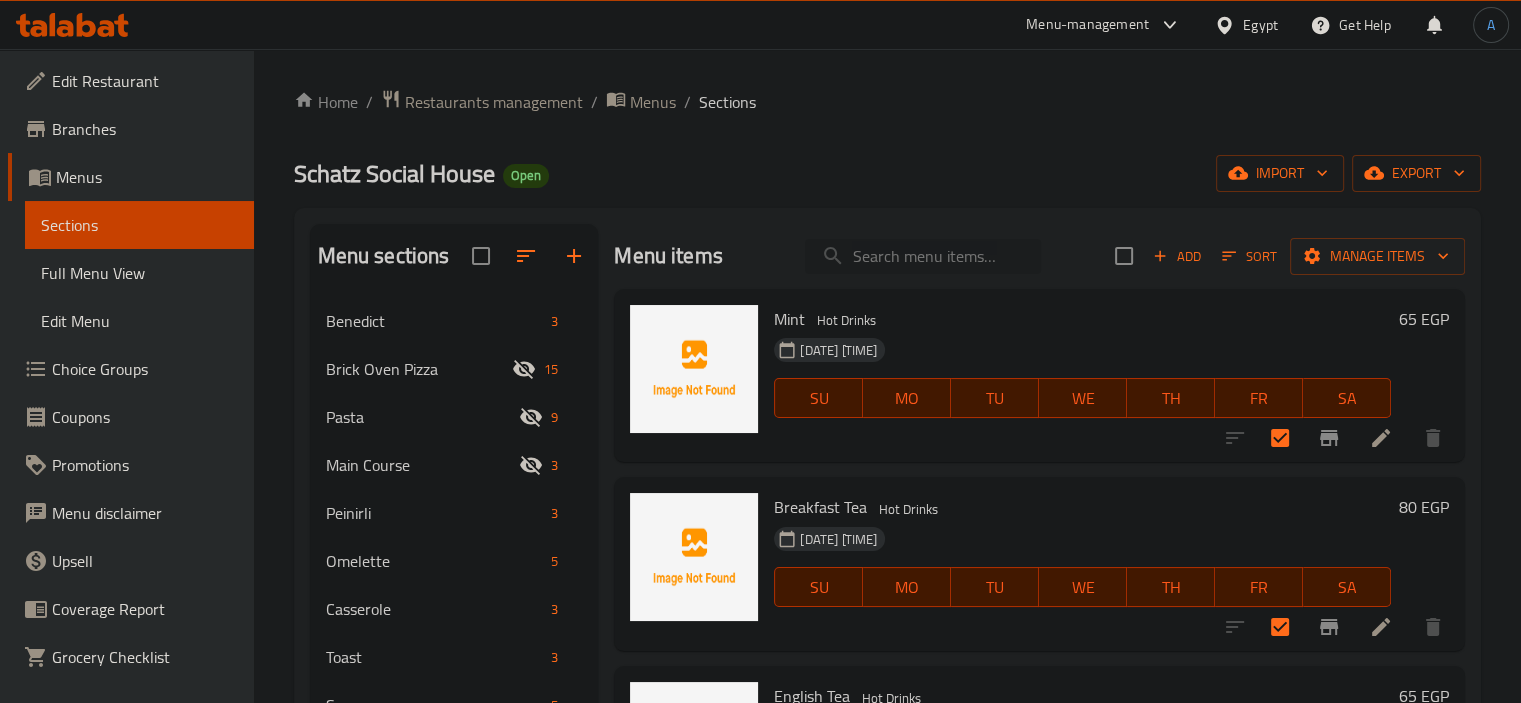 click at bounding box center [923, 256] 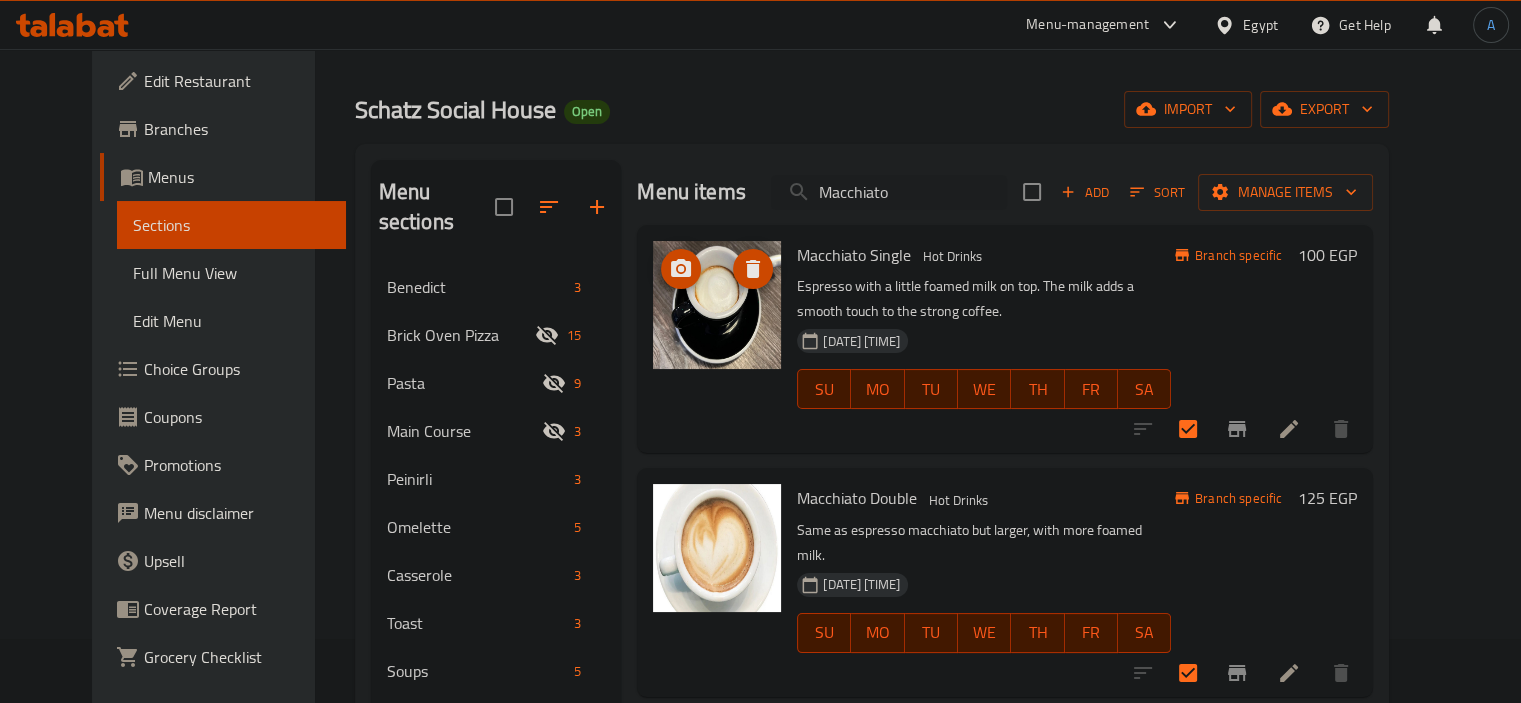 scroll, scrollTop: 100, scrollLeft: 0, axis: vertical 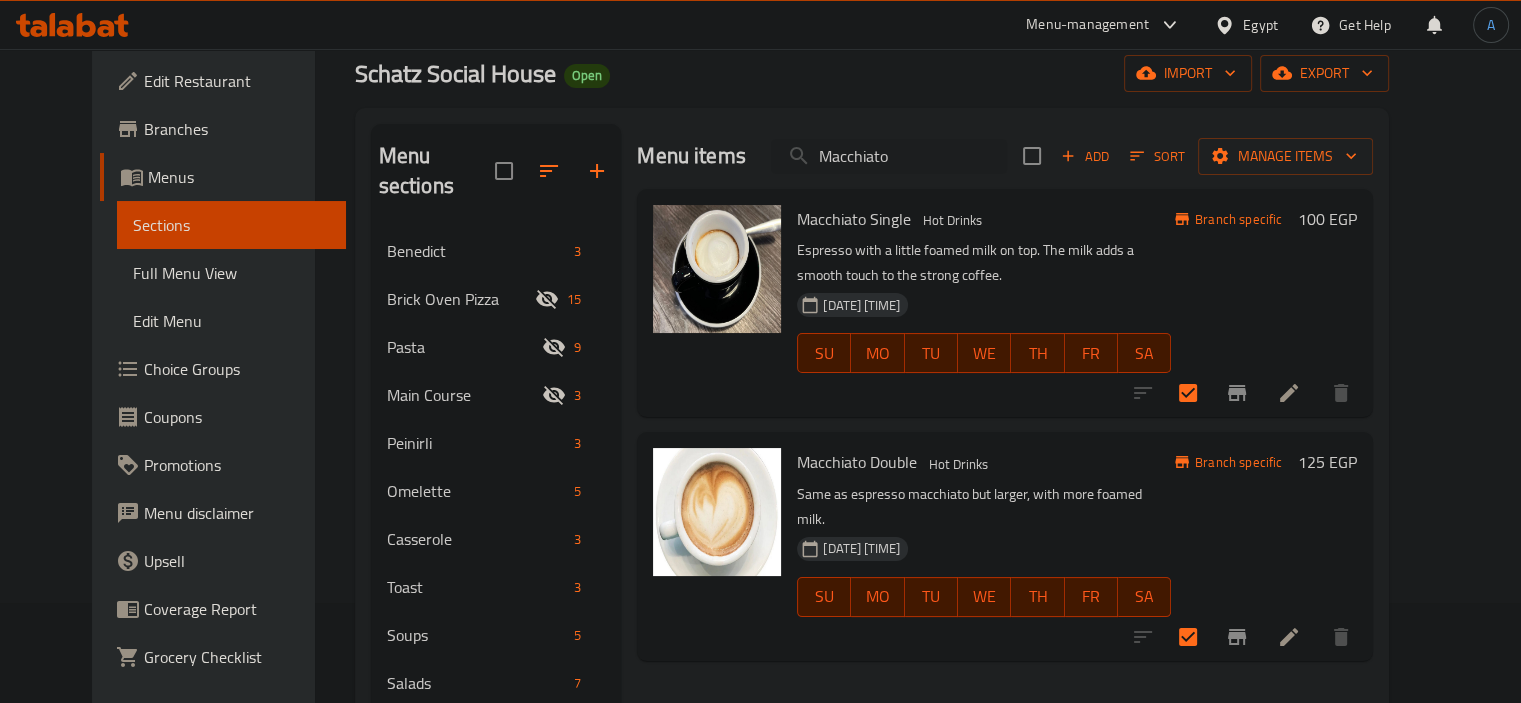 type on "Macchiato" 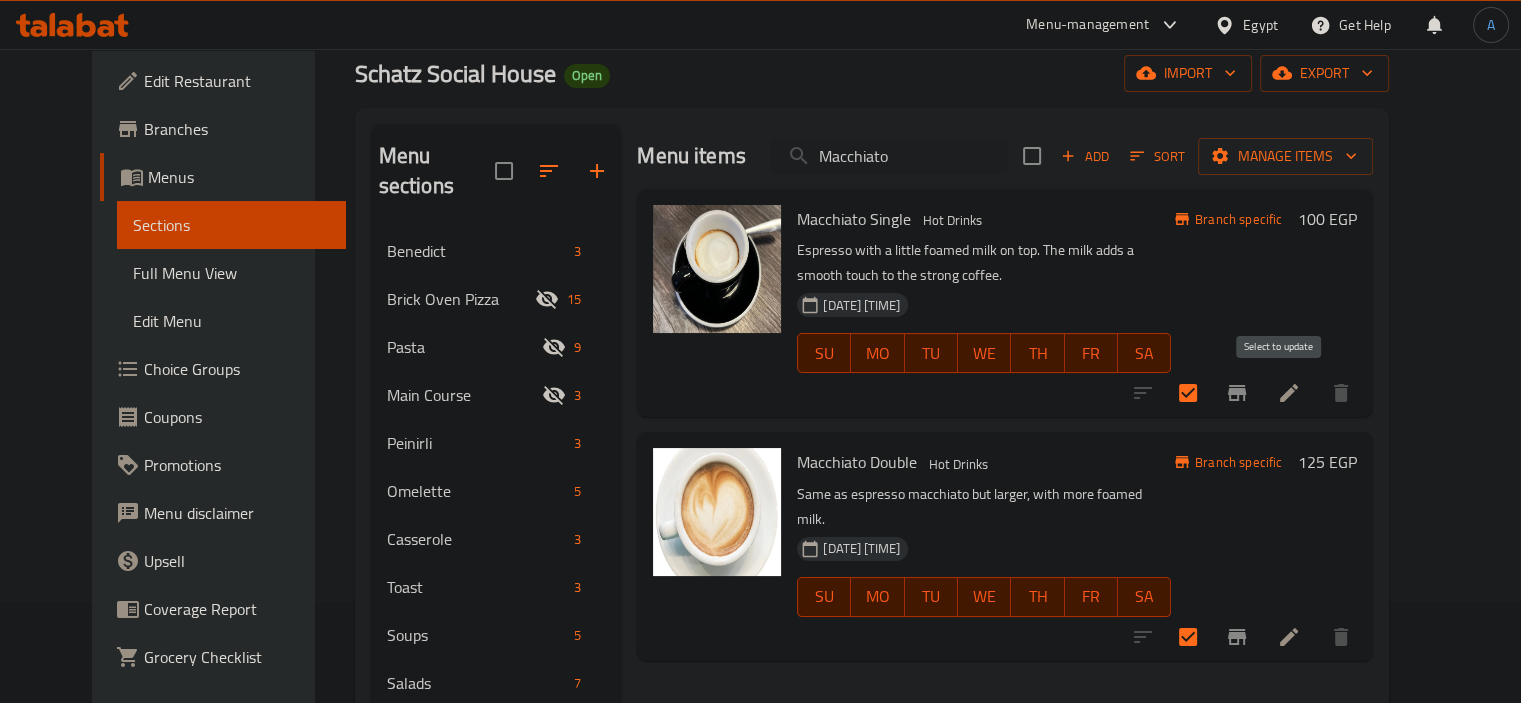 click at bounding box center [1188, 393] 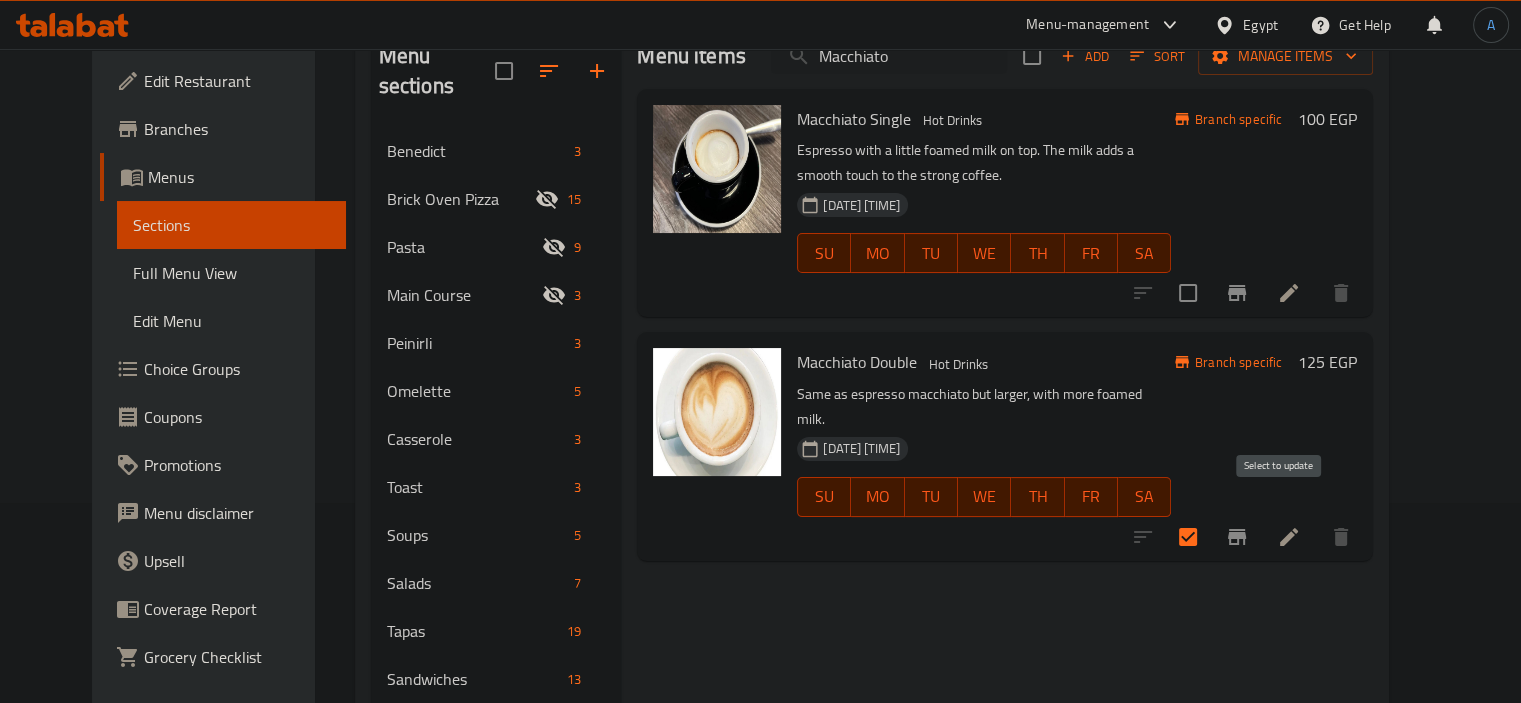 click at bounding box center [1188, 537] 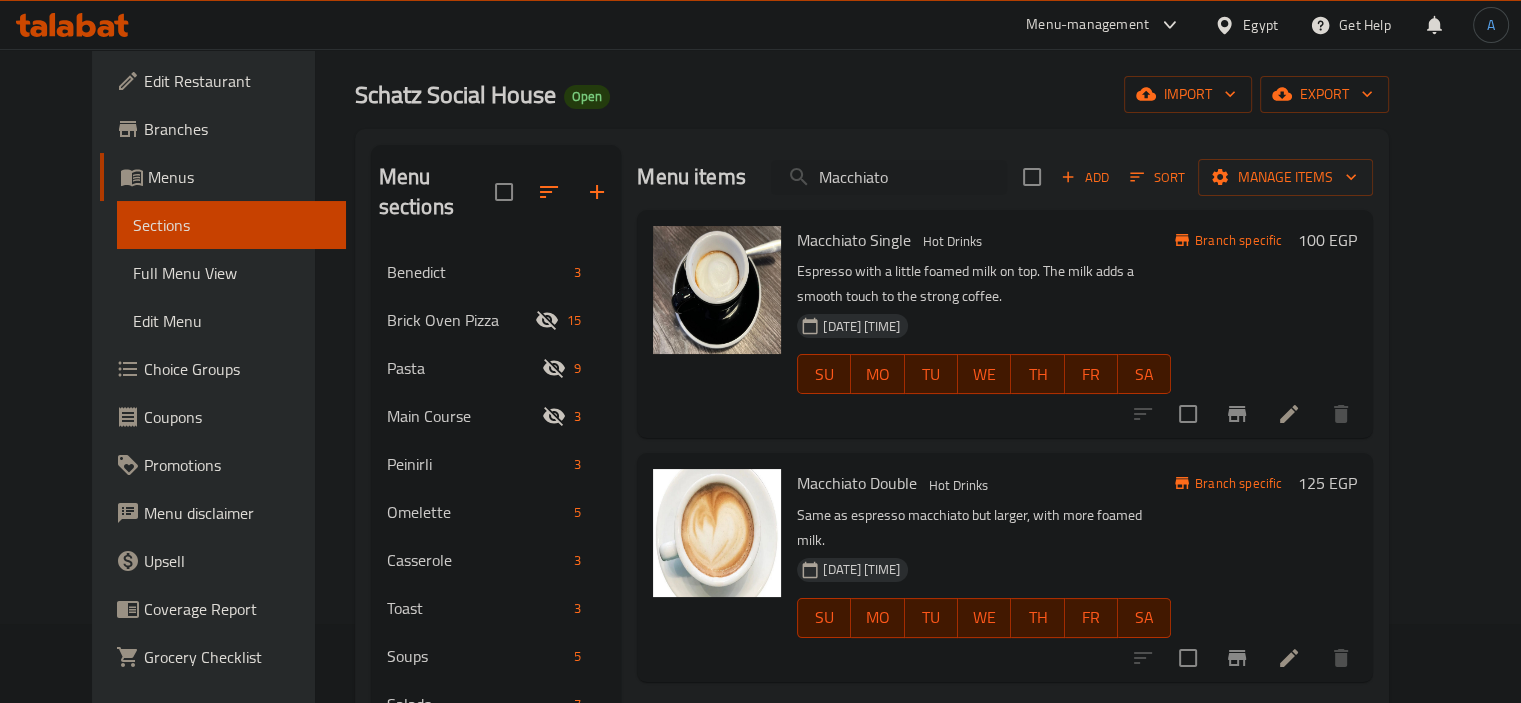 scroll, scrollTop: 0, scrollLeft: 0, axis: both 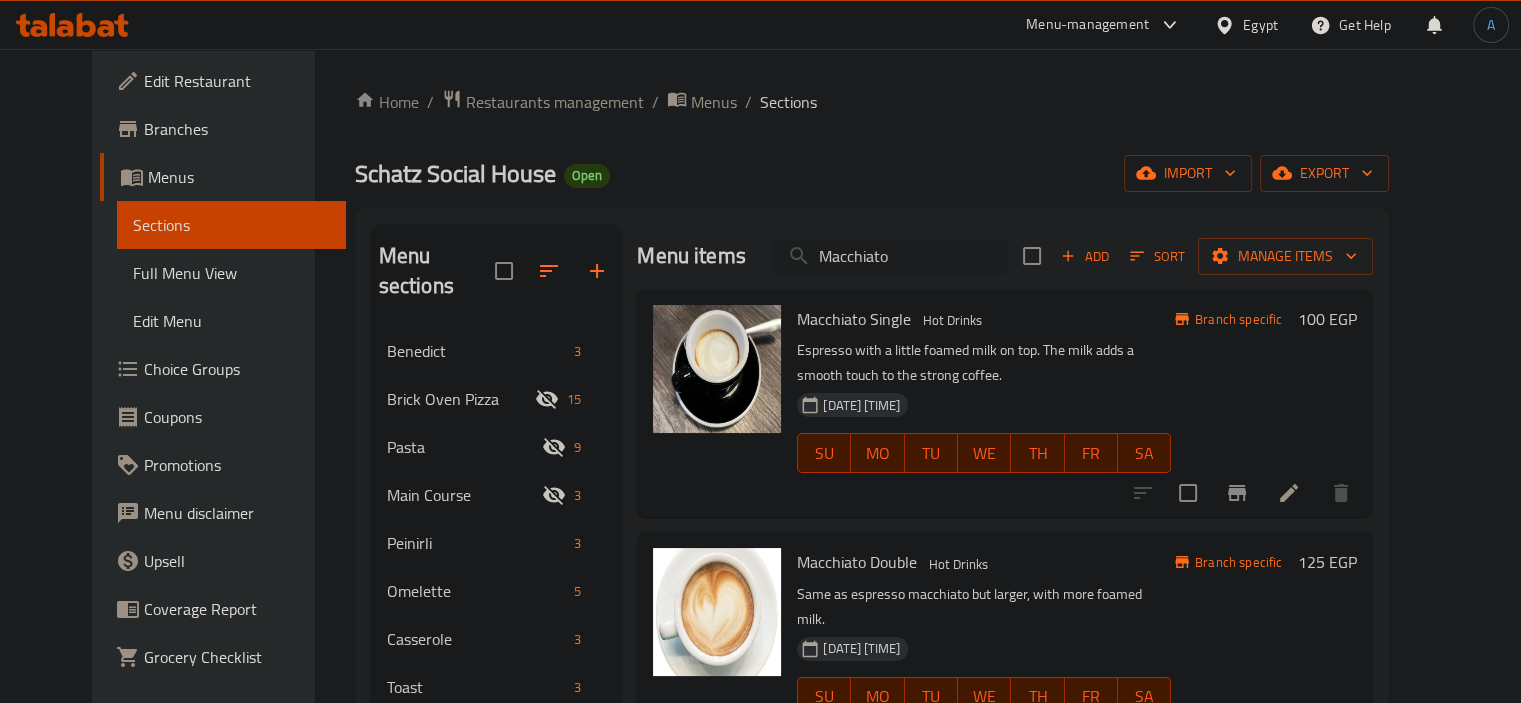 click on "Macchiato" at bounding box center (889, 256) 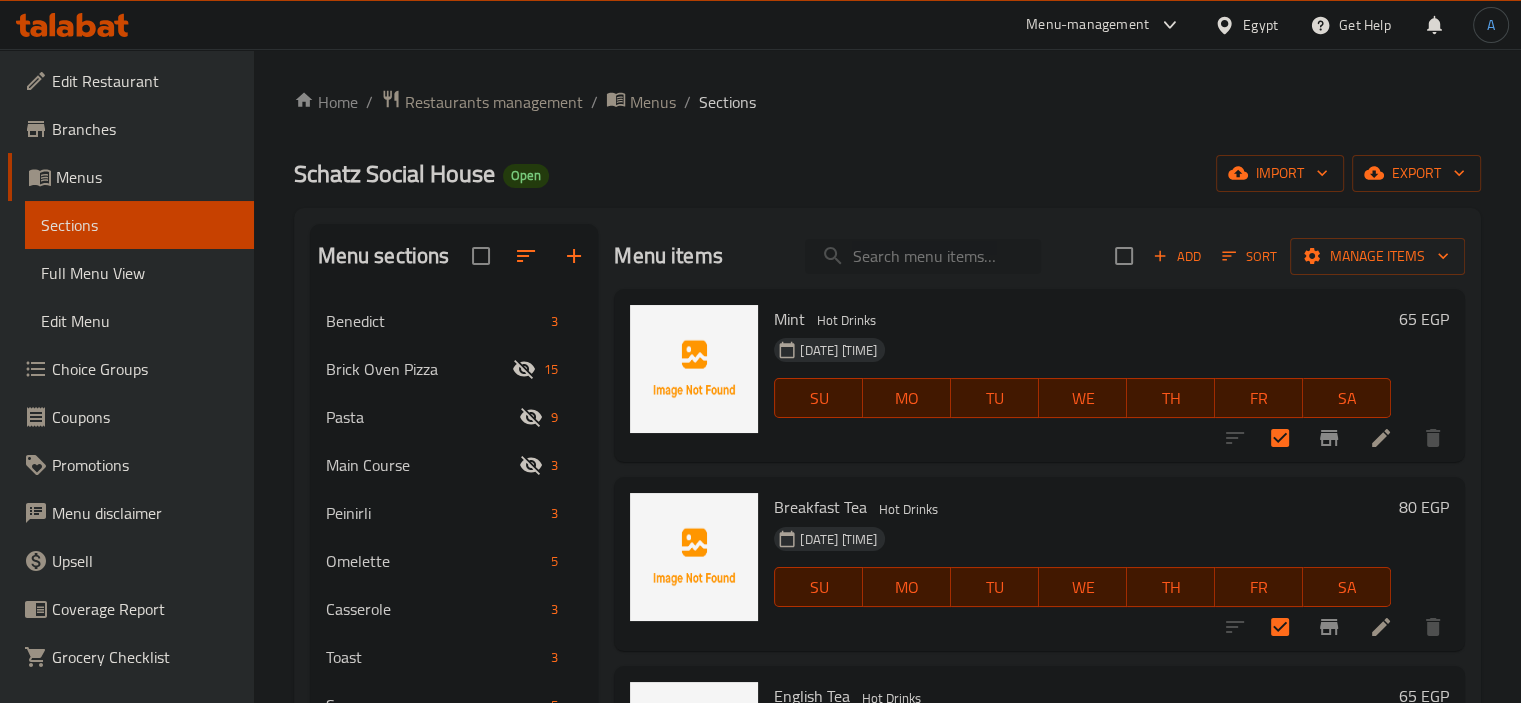 paste on "Cappuccino" 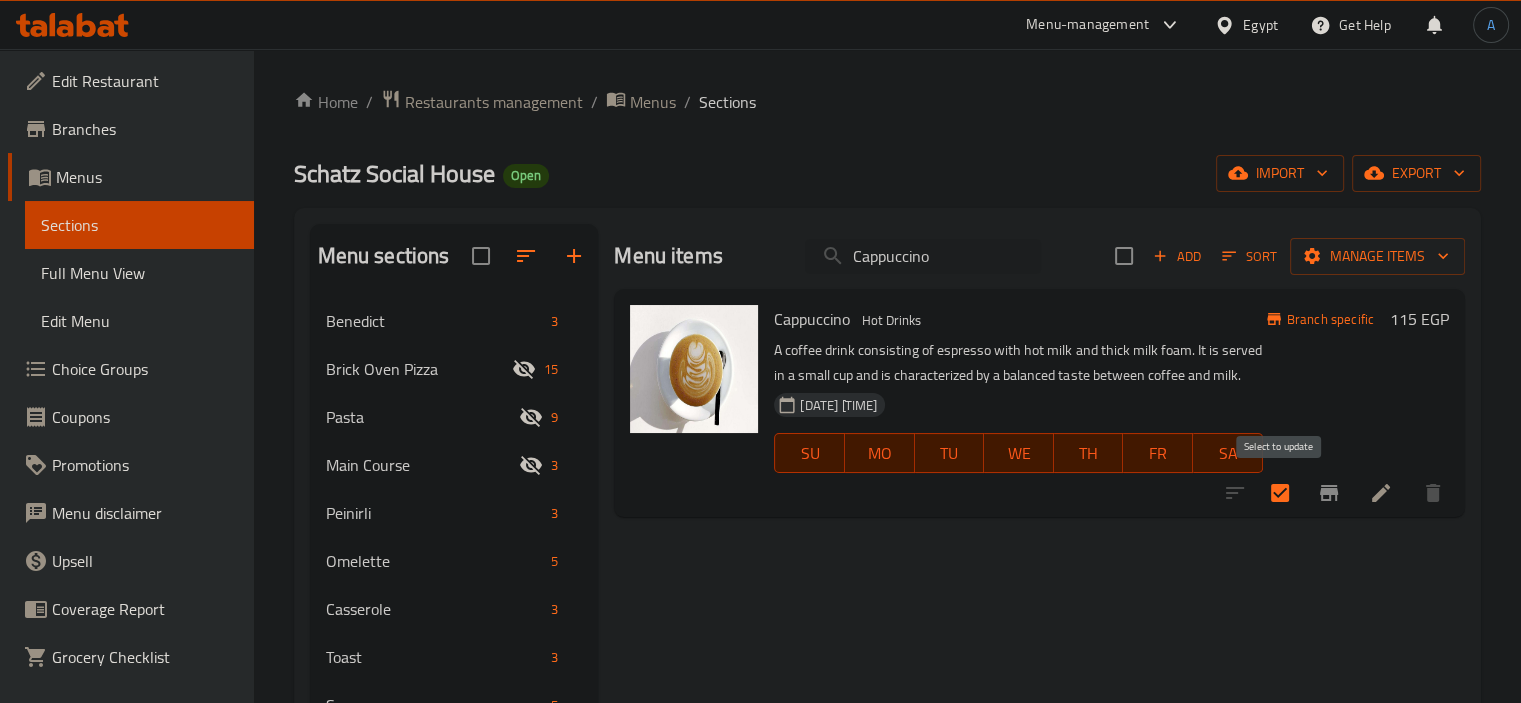 type on "Cappuccino" 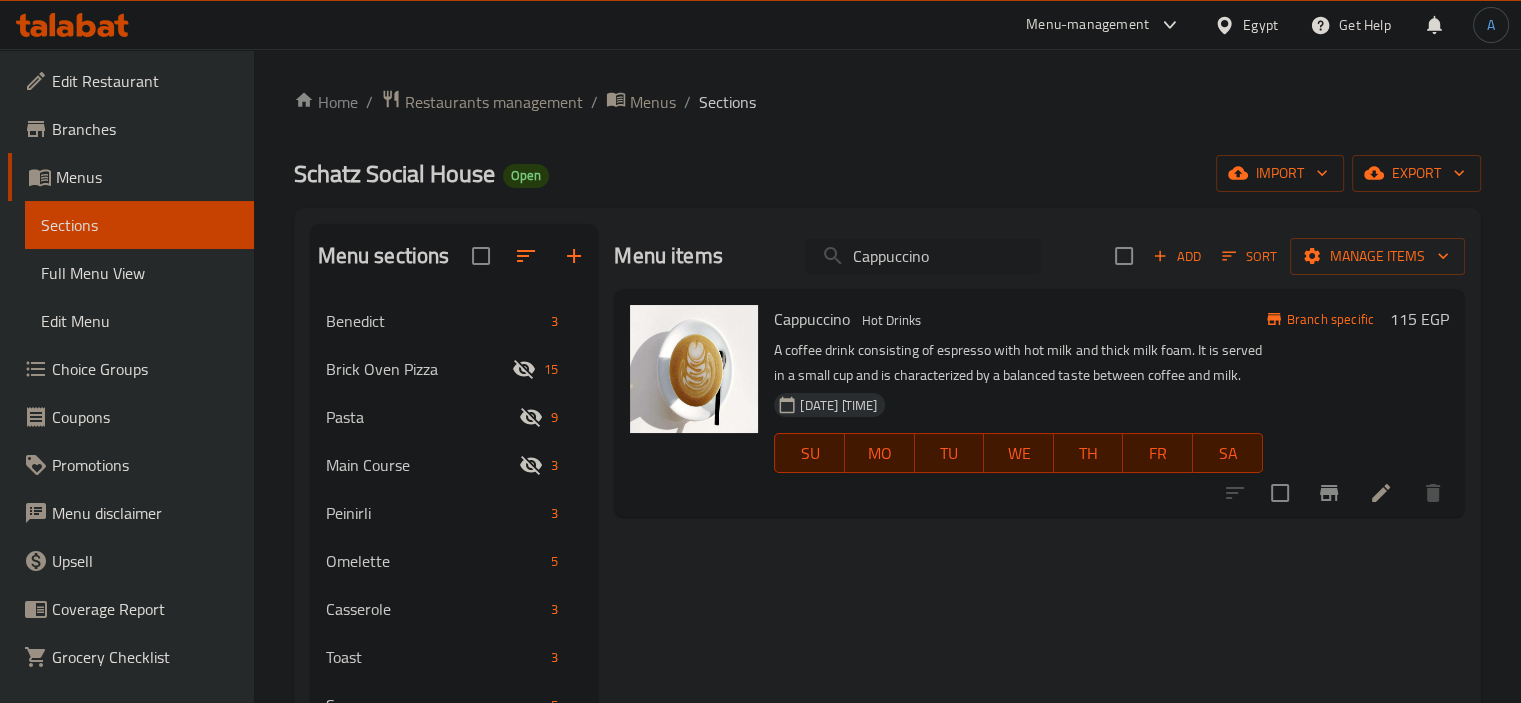 click on "Cappuccino" at bounding box center (923, 256) 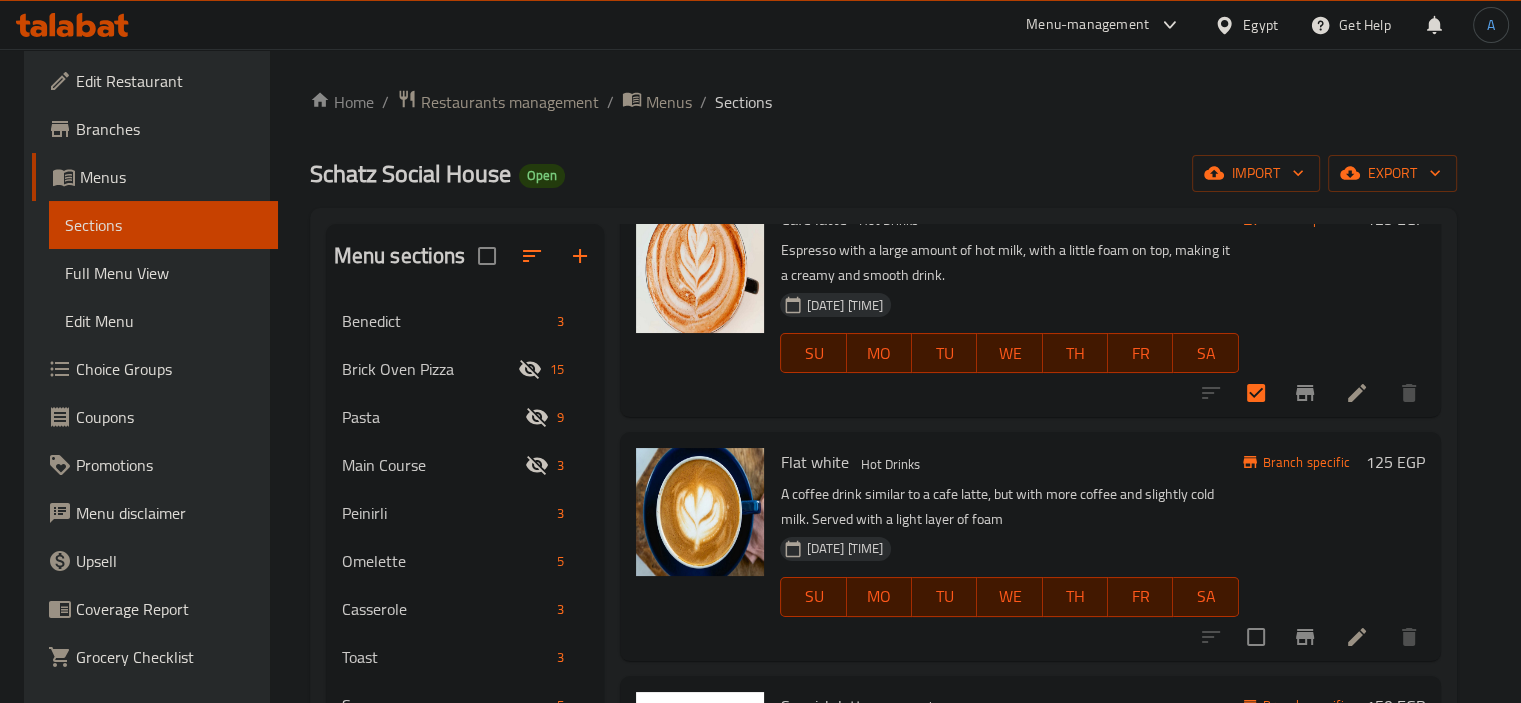 scroll, scrollTop: 229, scrollLeft: 0, axis: vertical 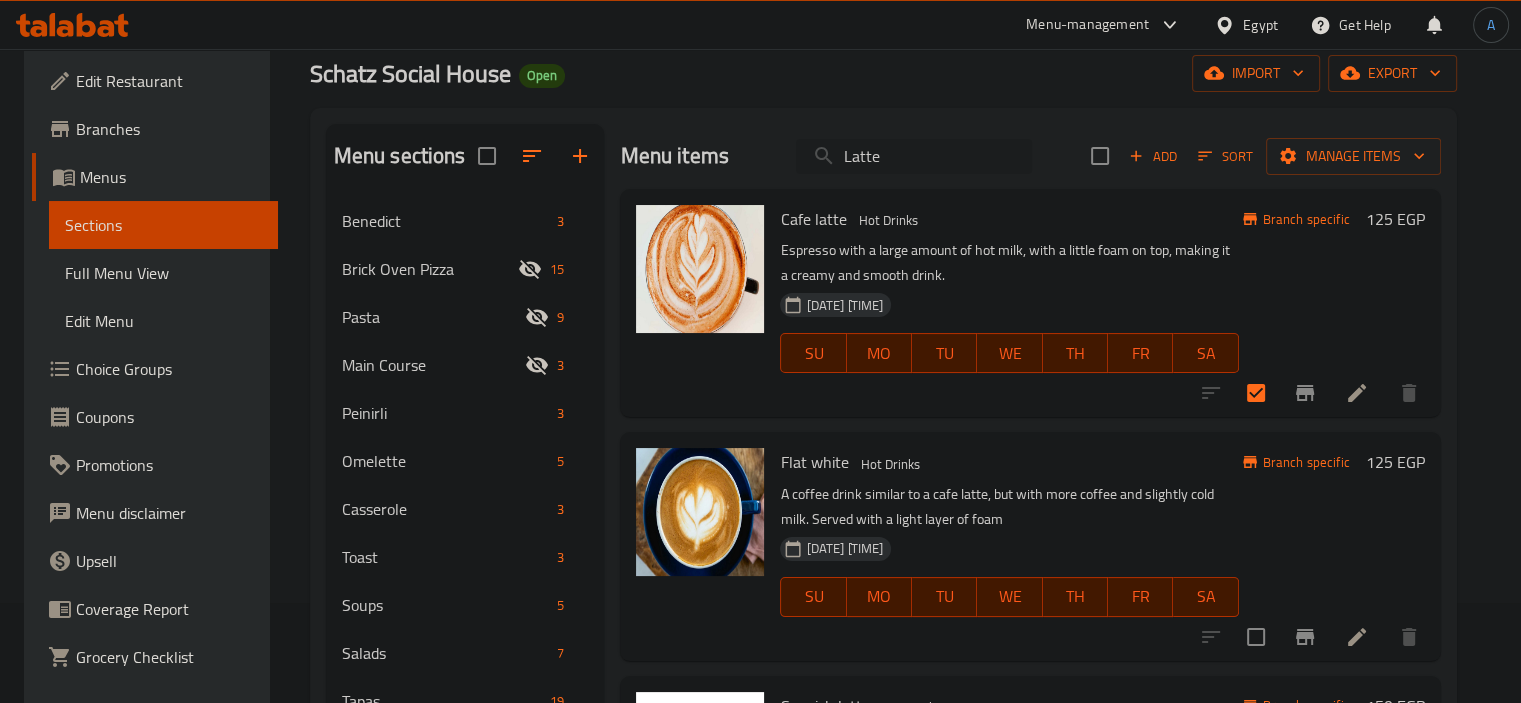 click on "Latte" at bounding box center (914, 156) 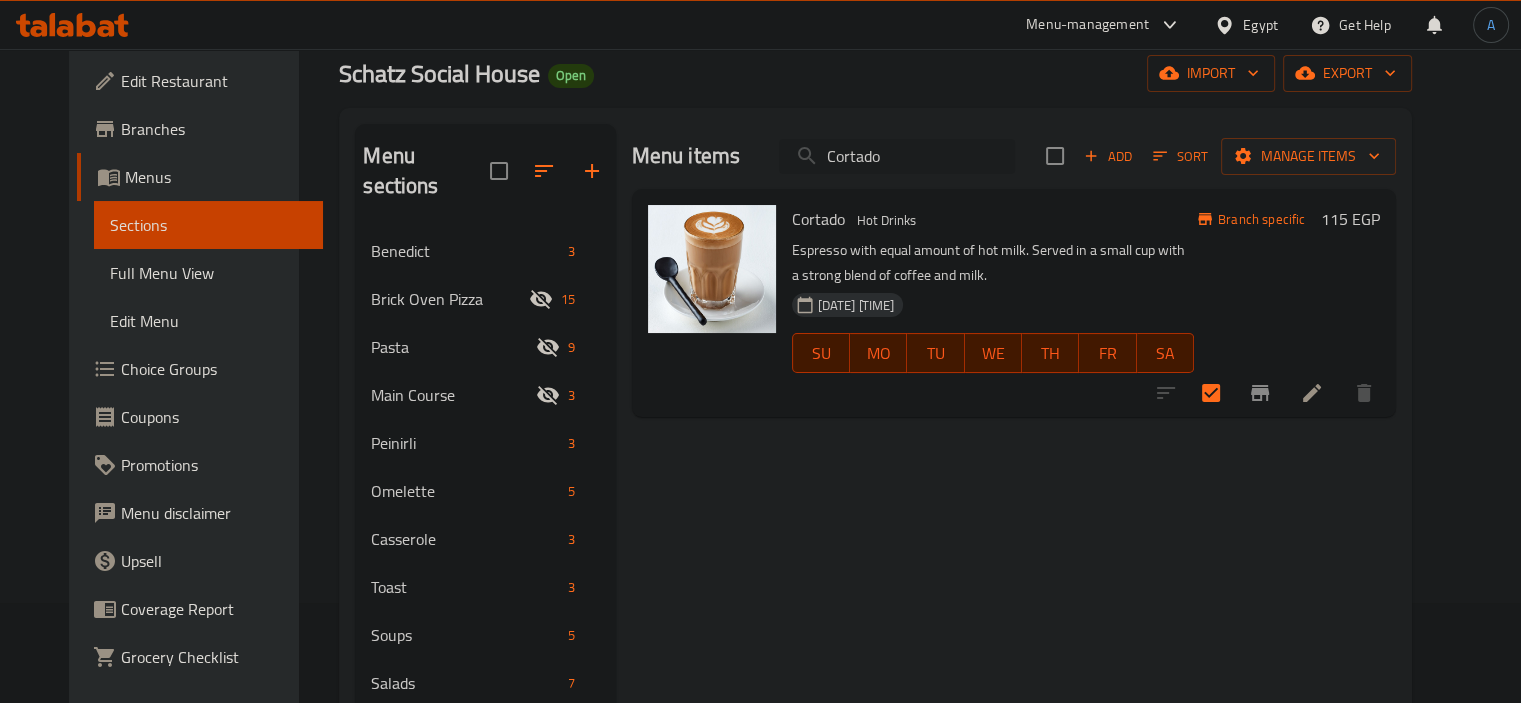 click on "Cortado" at bounding box center [897, 156] 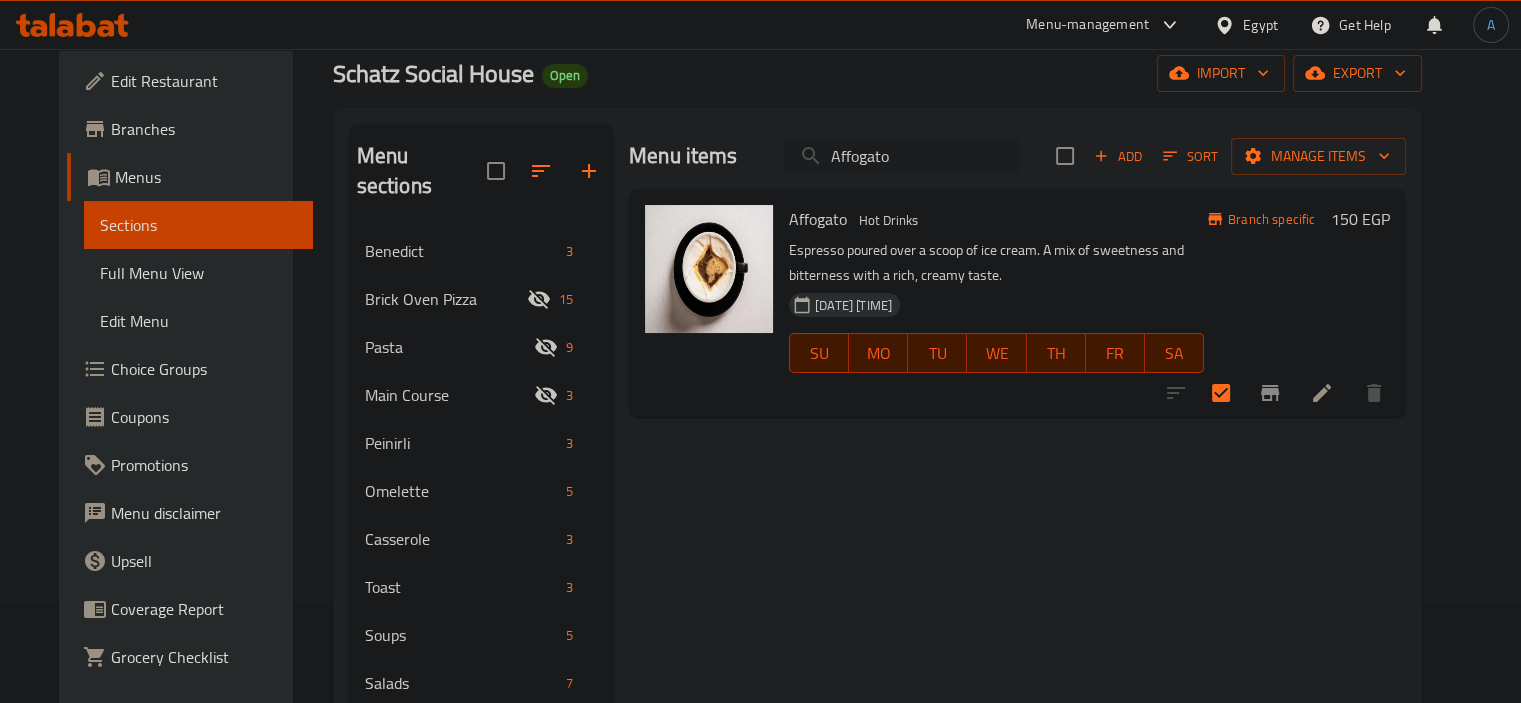 click on "Affogato" at bounding box center (901, 156) 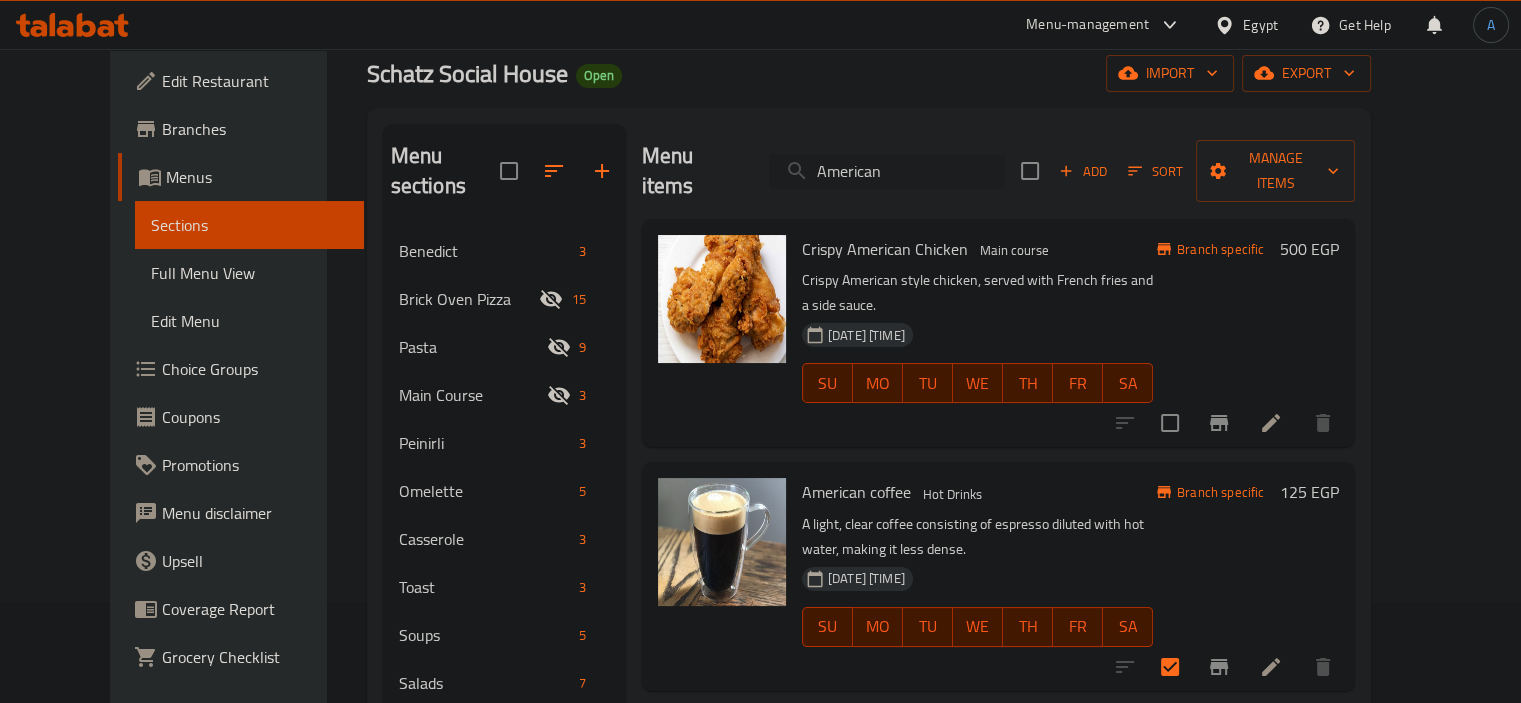 click on "American" at bounding box center (887, 171) 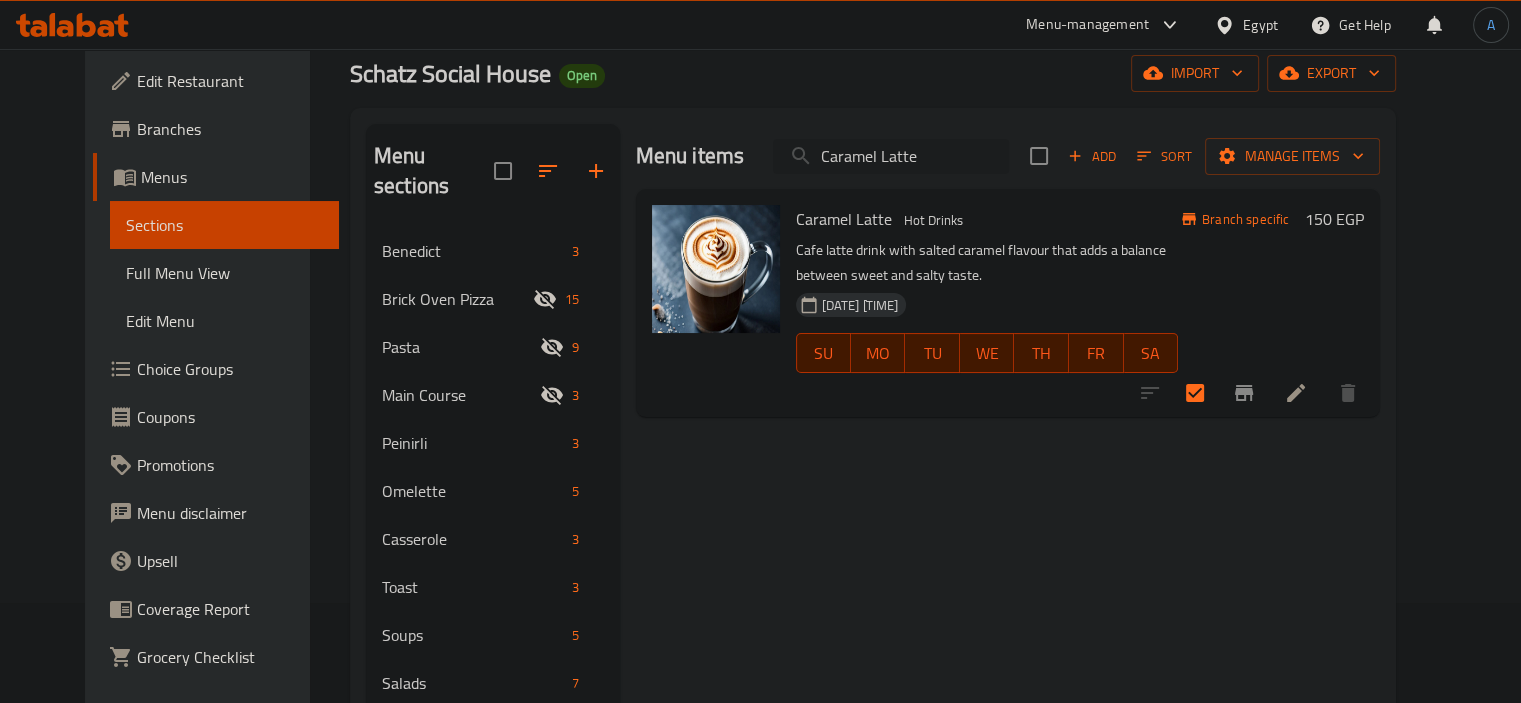click on "Caramel Latte" at bounding box center [891, 156] 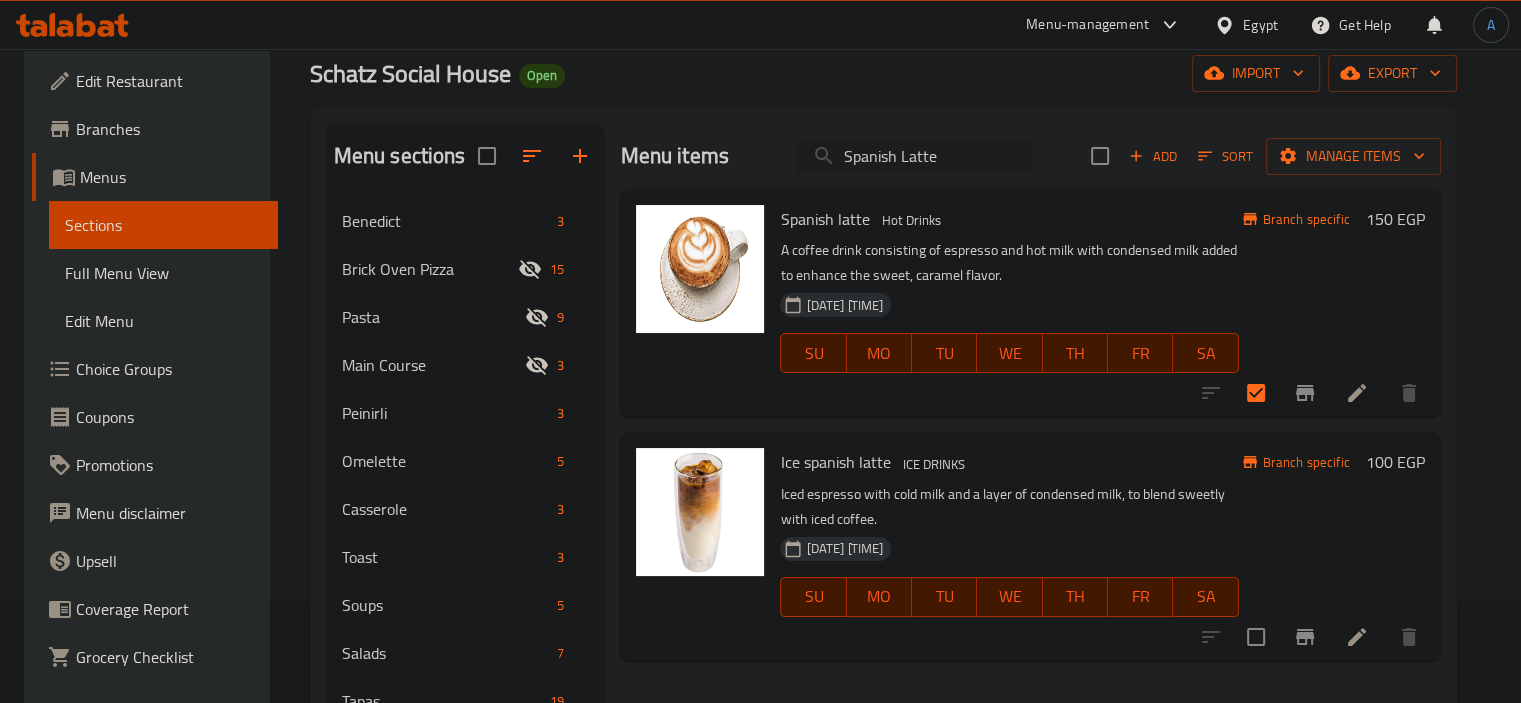 click on "Spanish Latte" at bounding box center [914, 156] 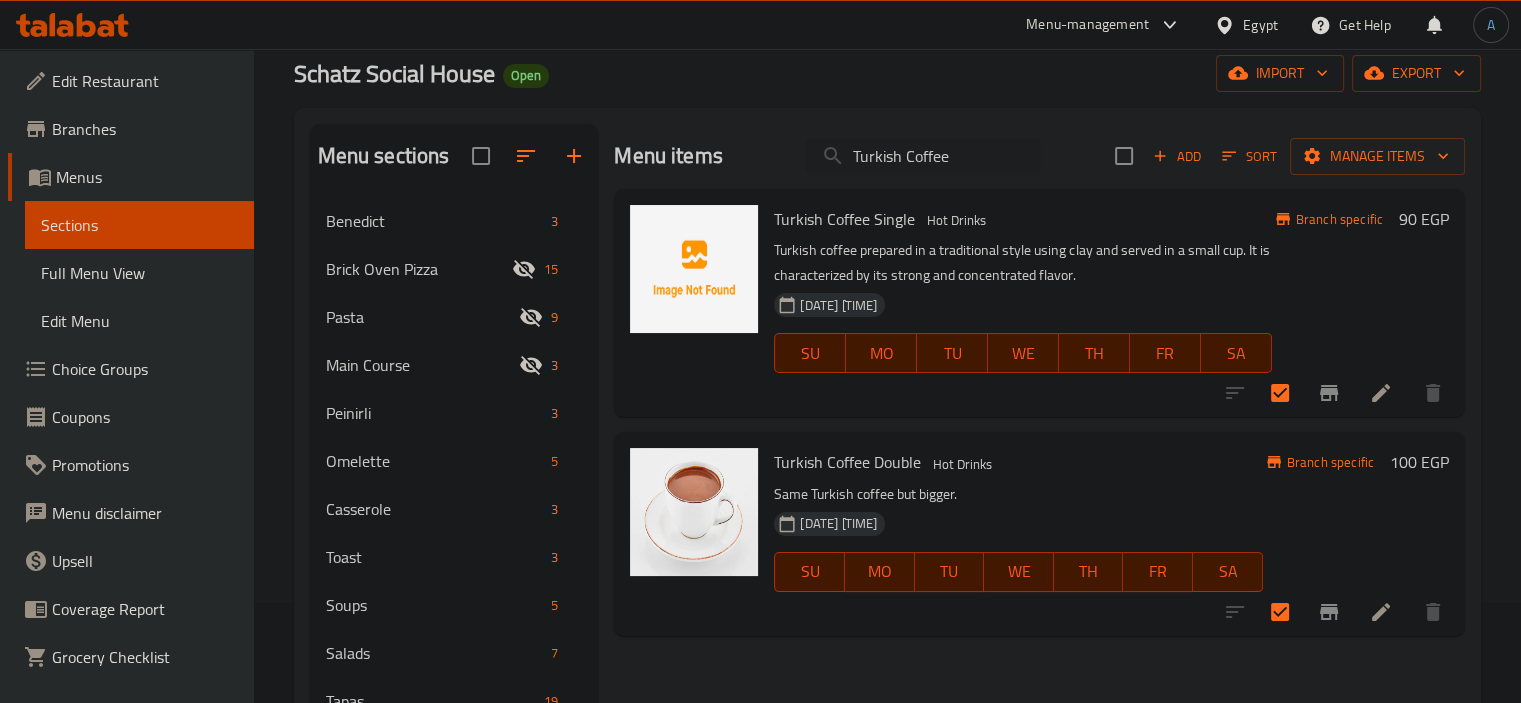 type on "Turkish Coffee" 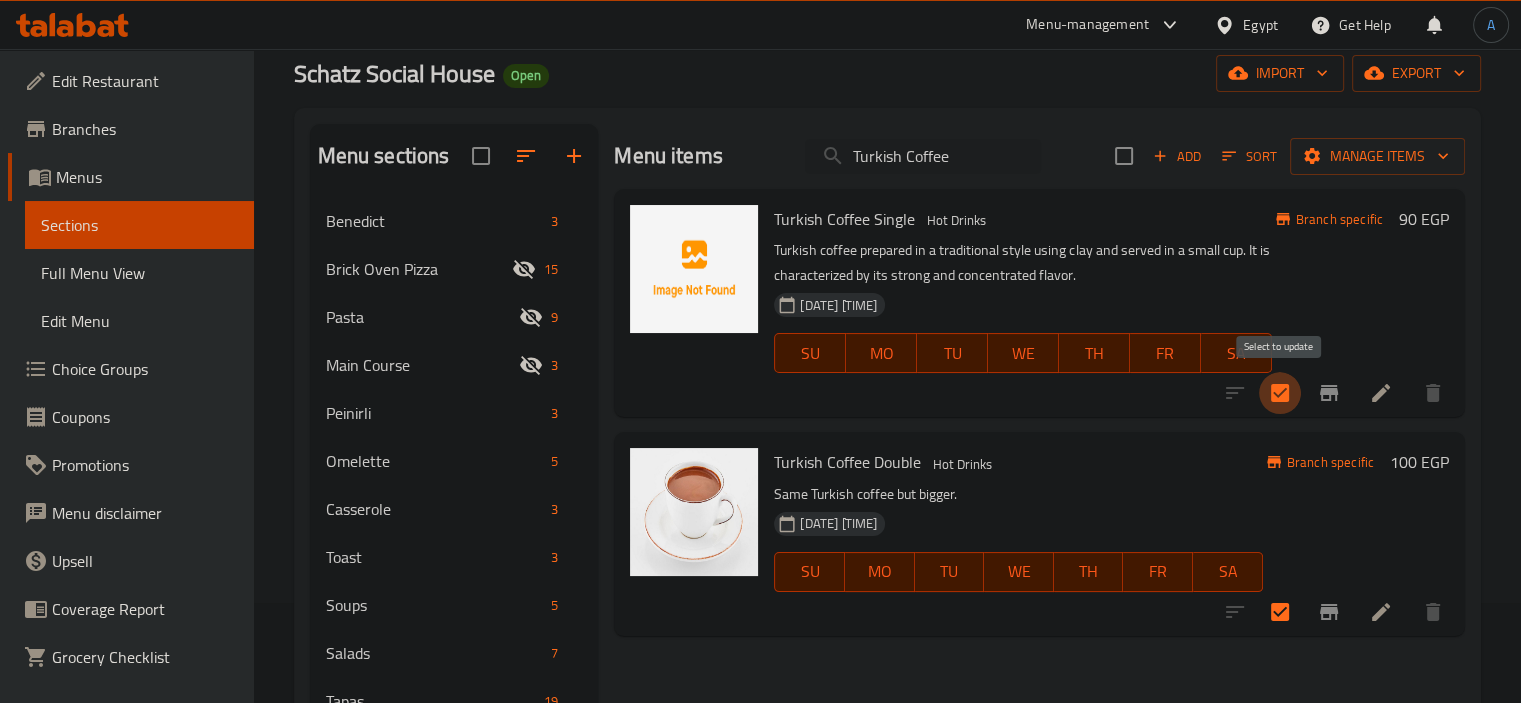 click at bounding box center [1280, 393] 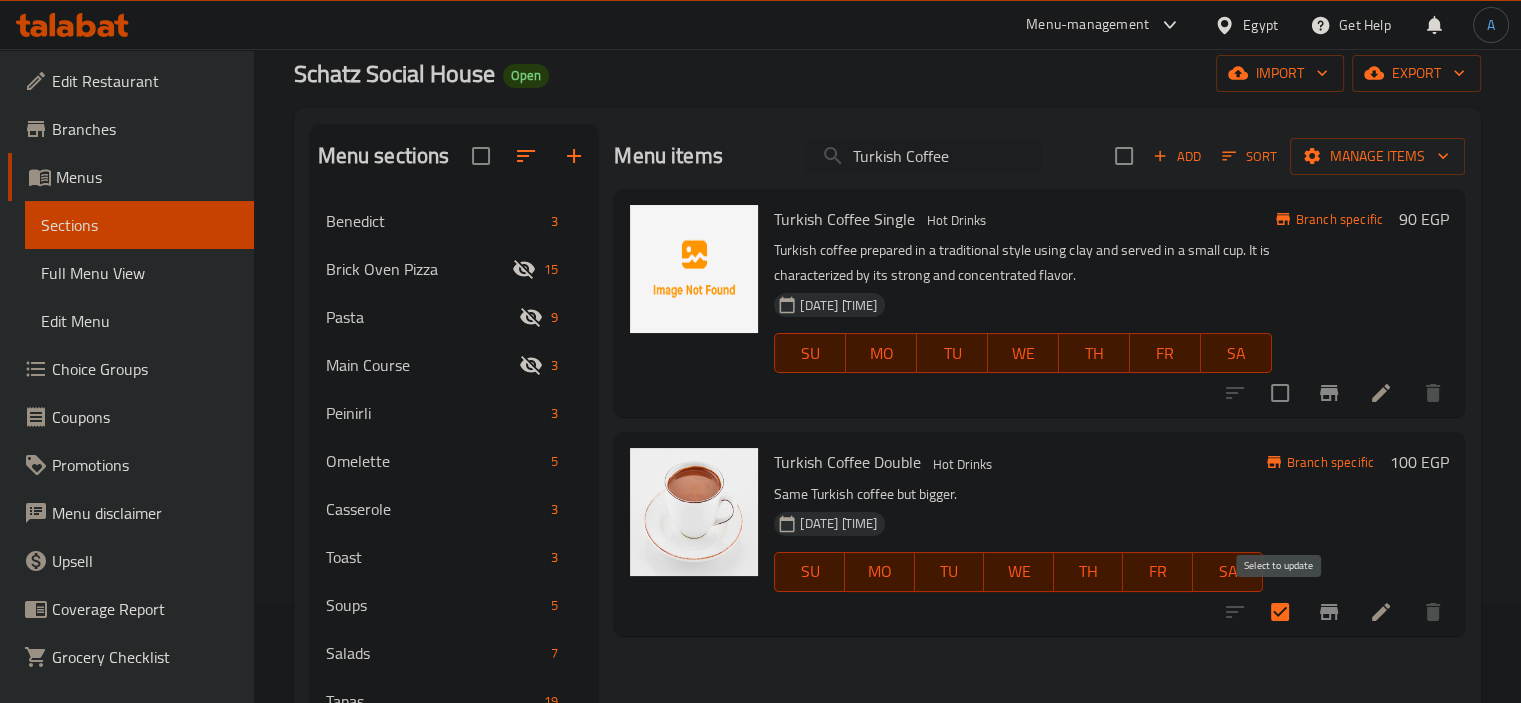 click at bounding box center [1280, 612] 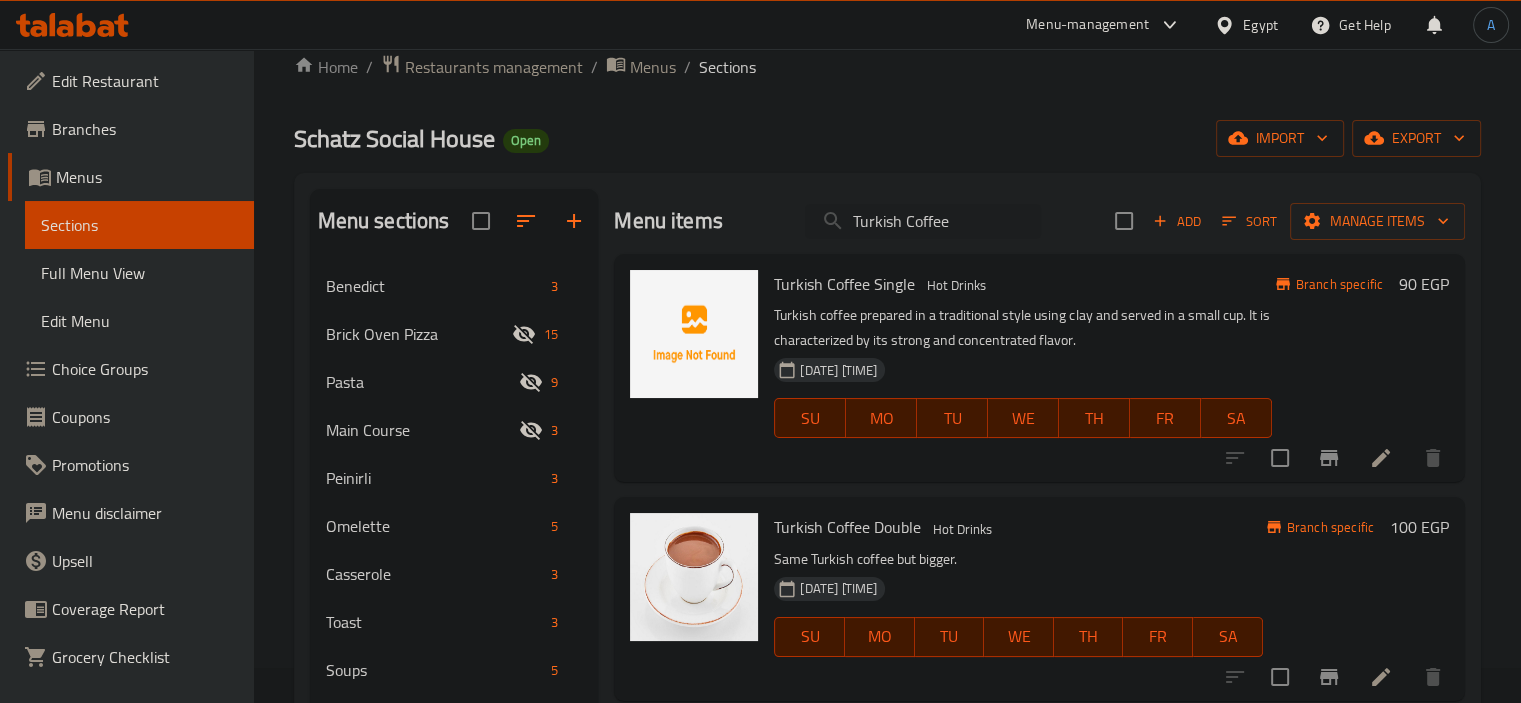 scroll, scrollTop: 0, scrollLeft: 0, axis: both 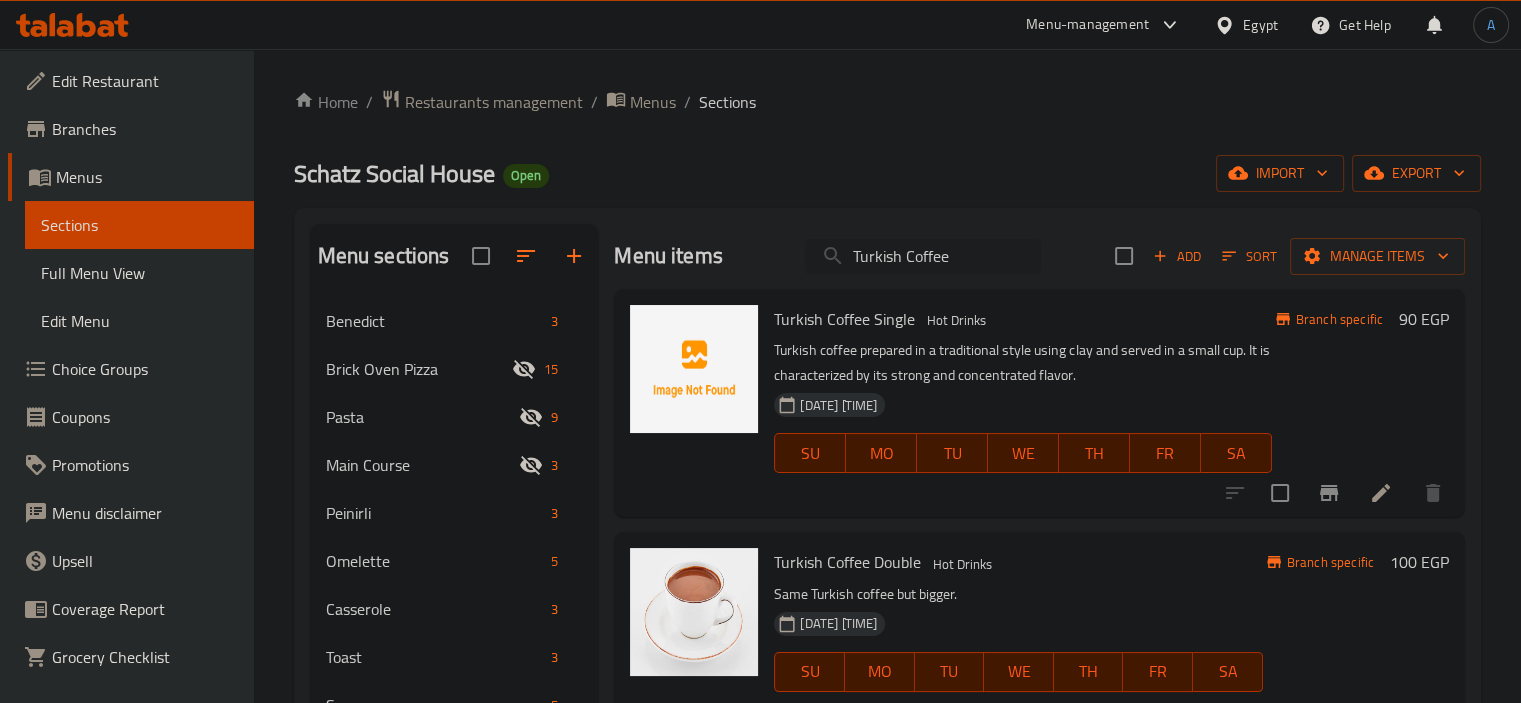 click on "Turkish Coffee" at bounding box center [923, 256] 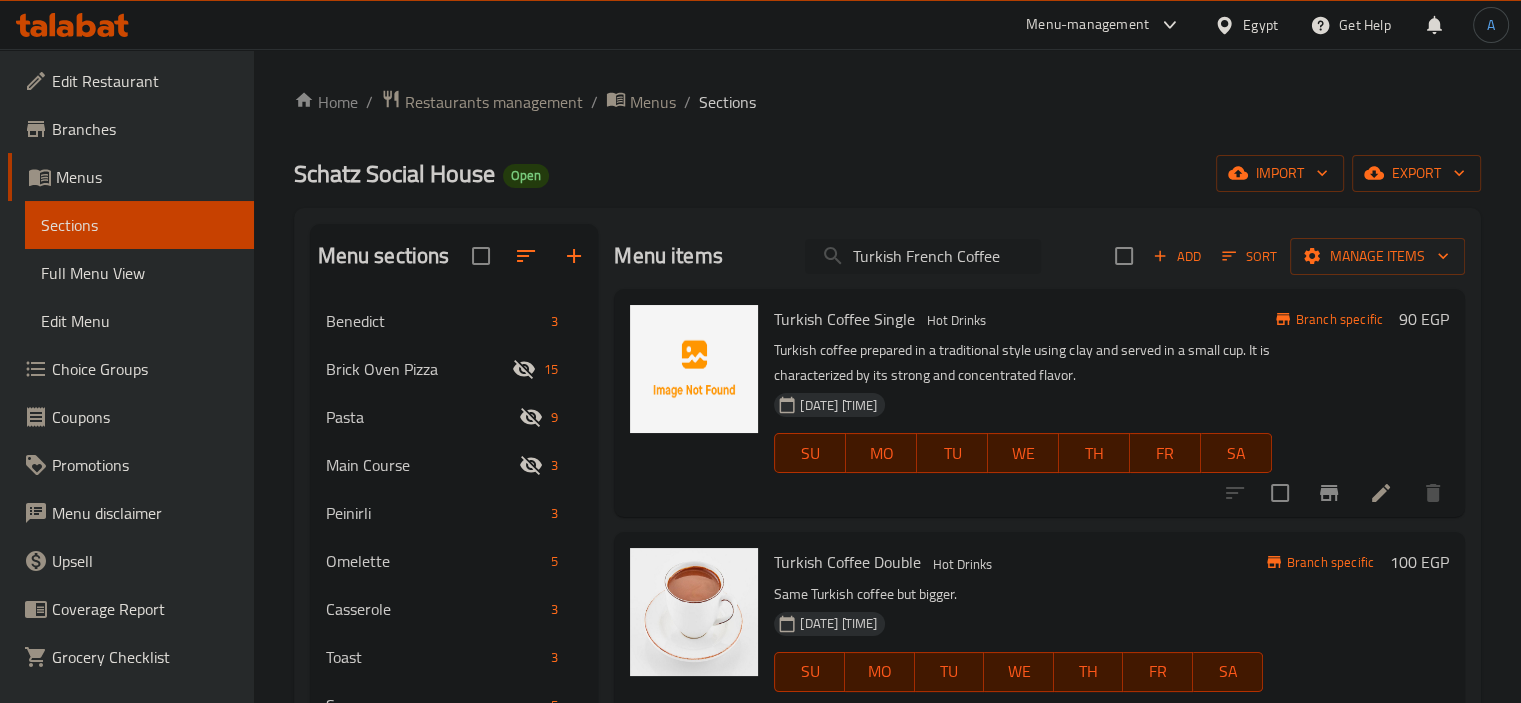 click on "Turkish French Coffee" at bounding box center (923, 256) 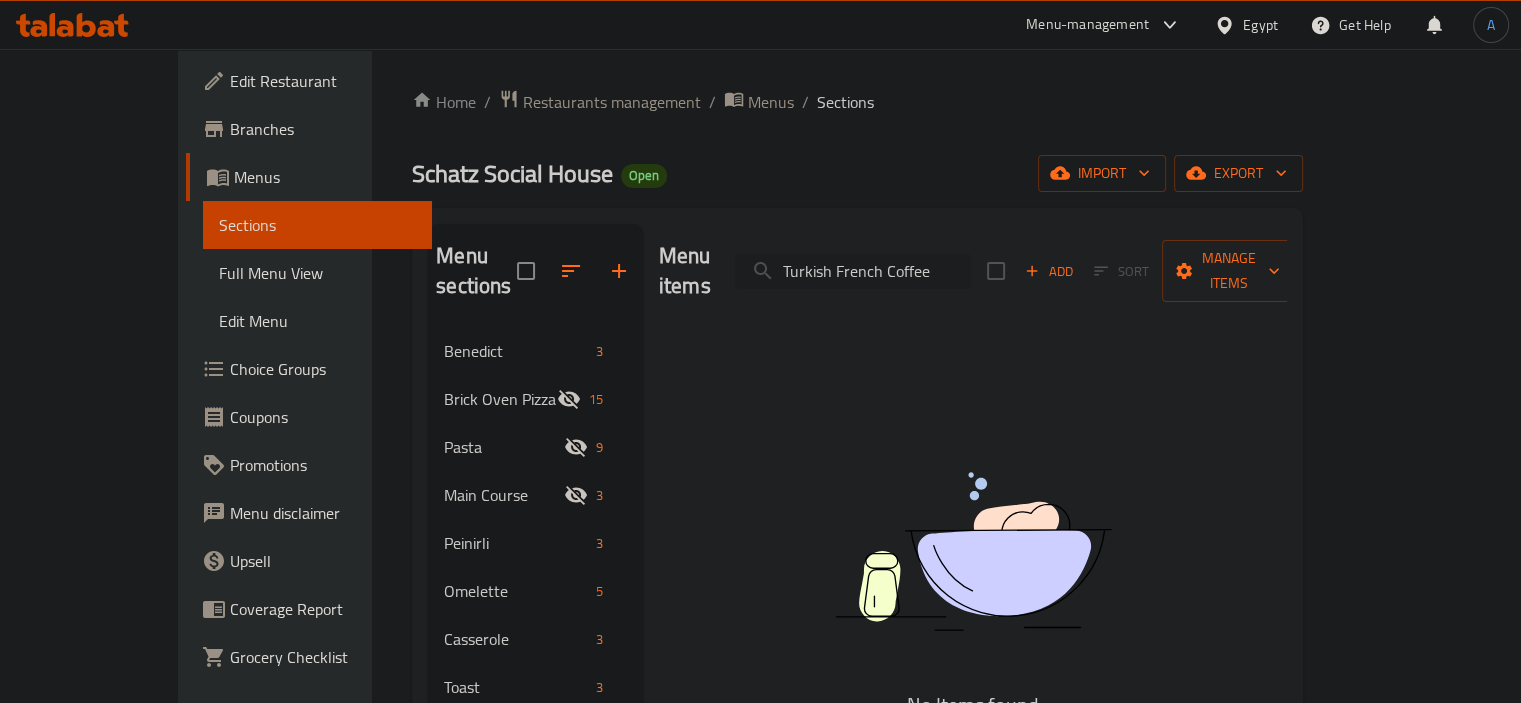 paste 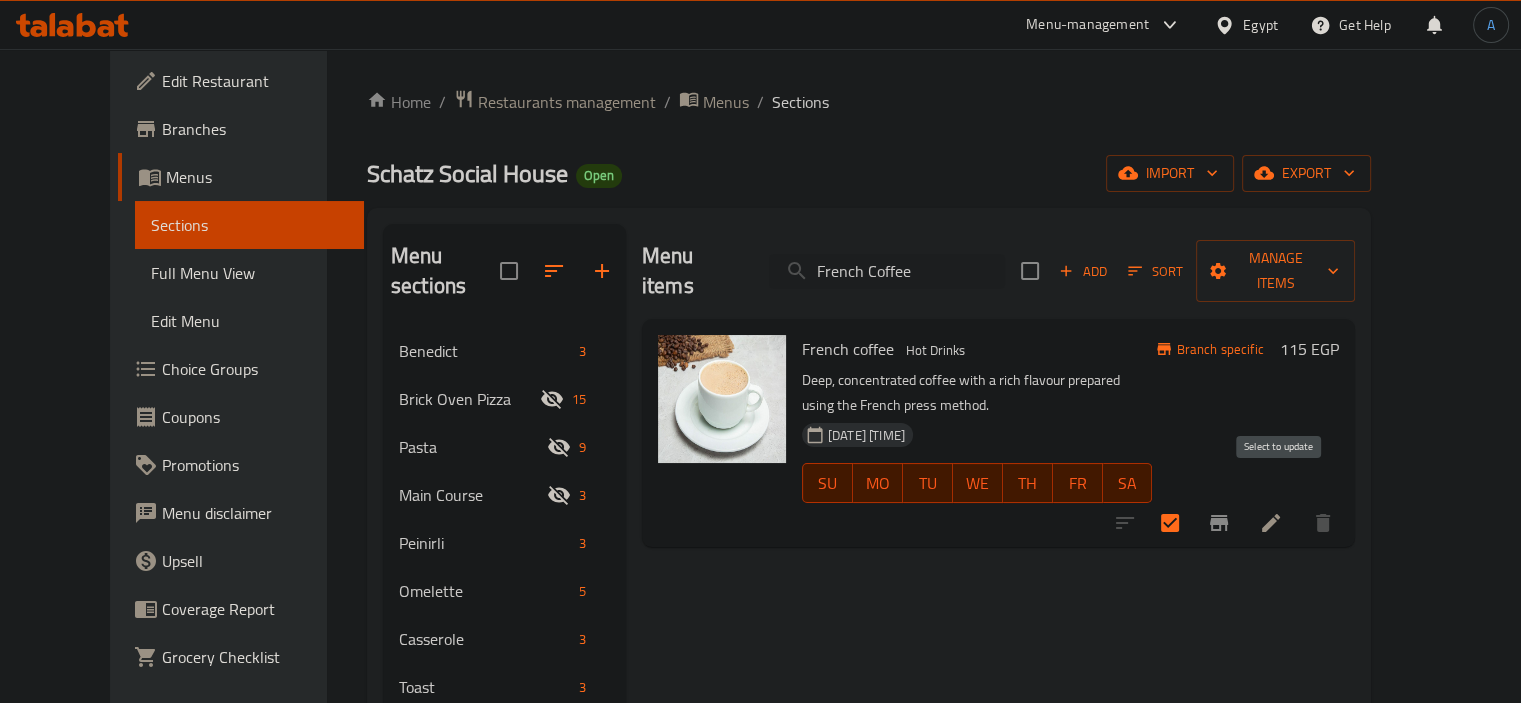 type on "French Coffee" 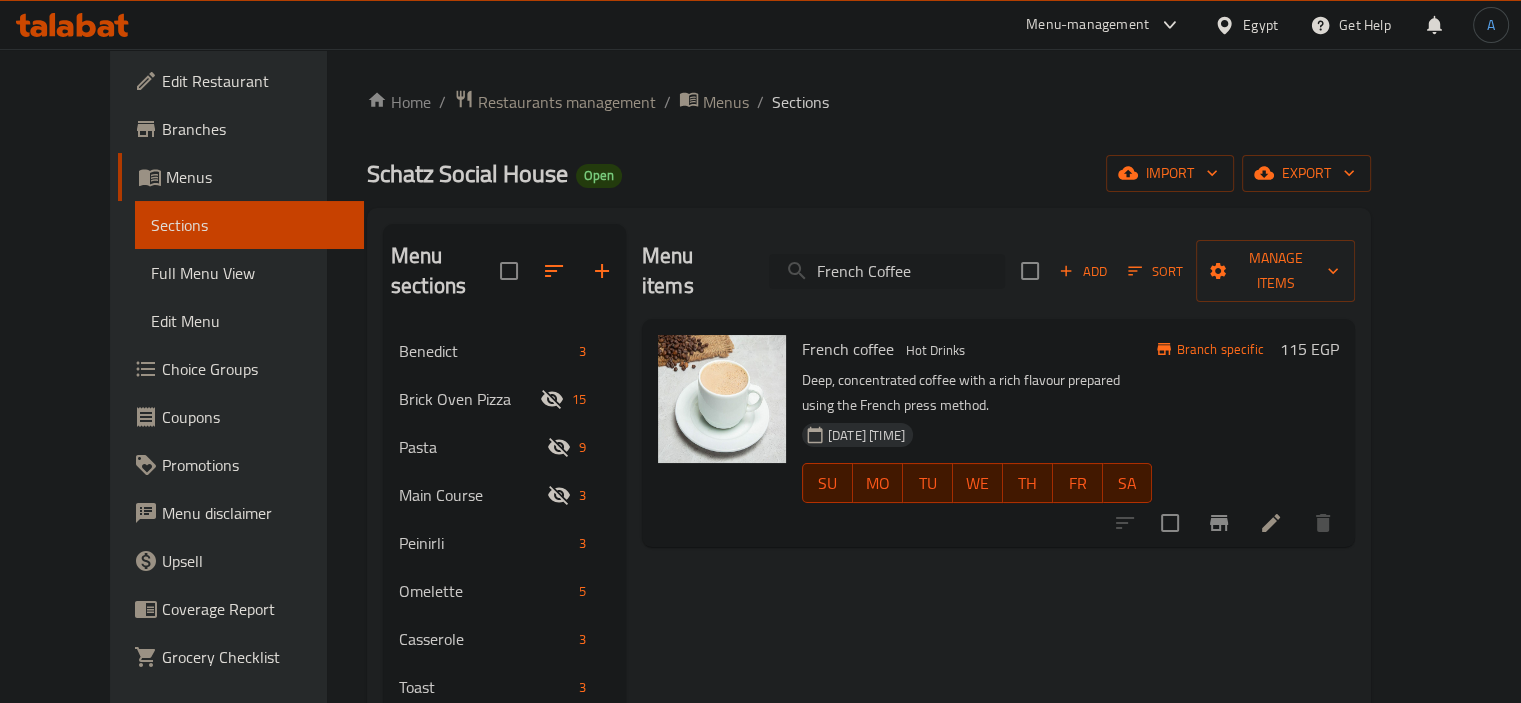 click on "French Coffee" at bounding box center [887, 271] 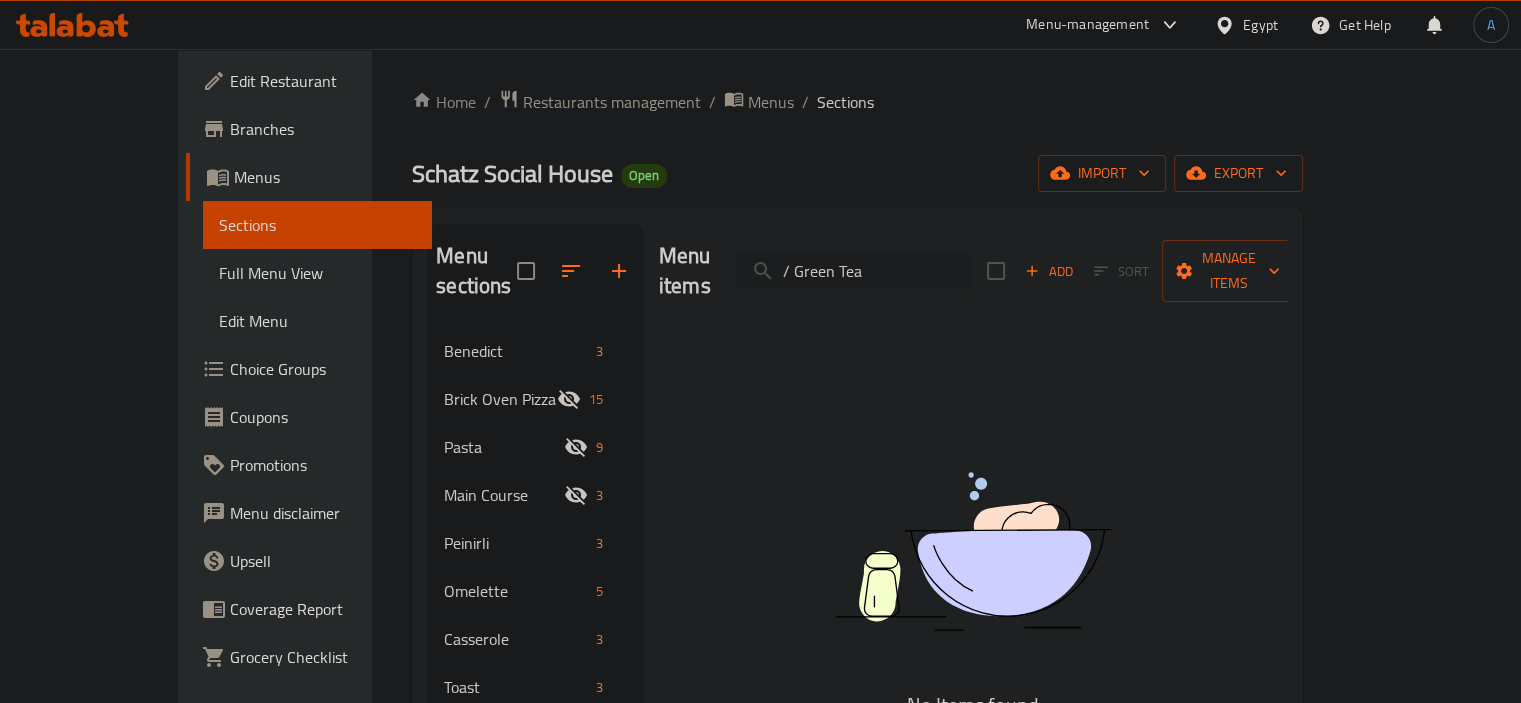 drag, startPoint x: 905, startPoint y: 259, endPoint x: 827, endPoint y: 259, distance: 78 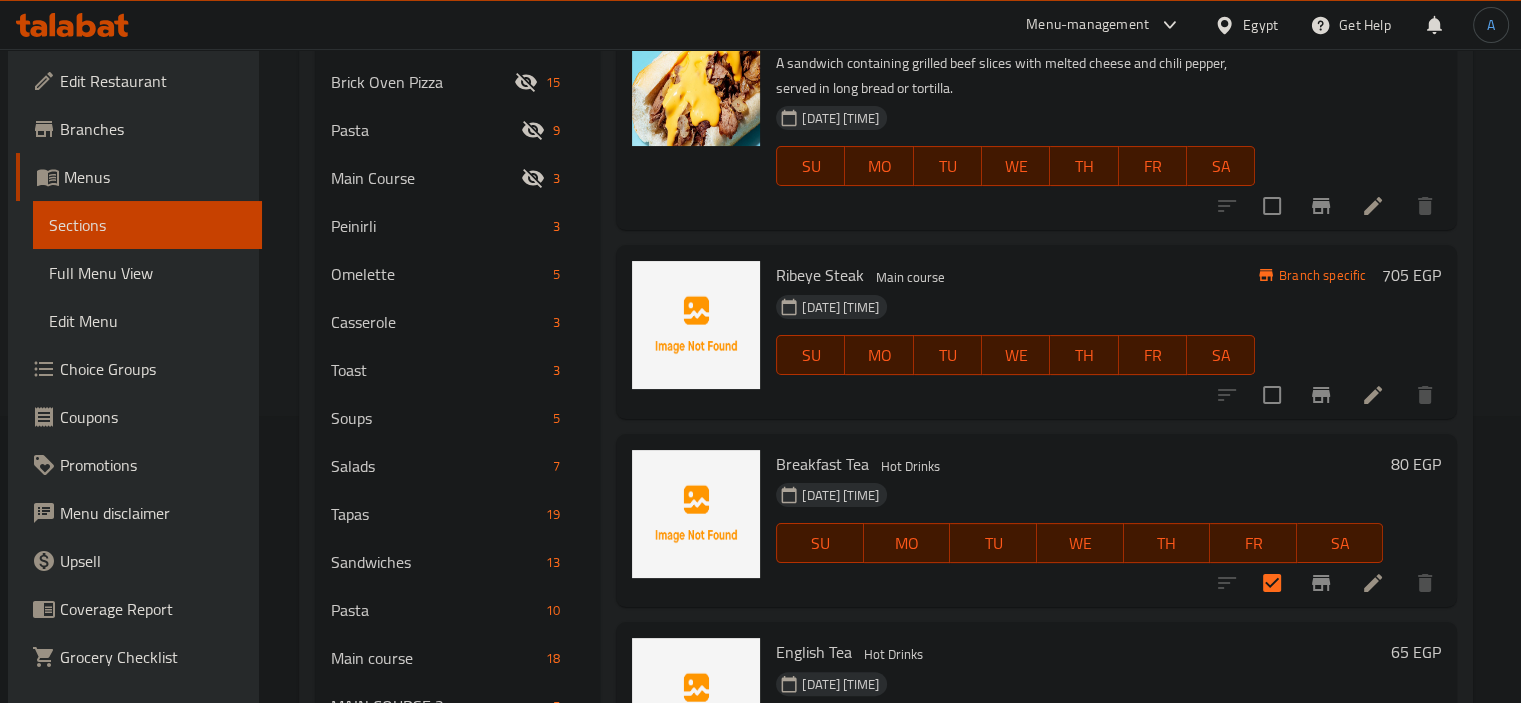 scroll, scrollTop: 300, scrollLeft: 0, axis: vertical 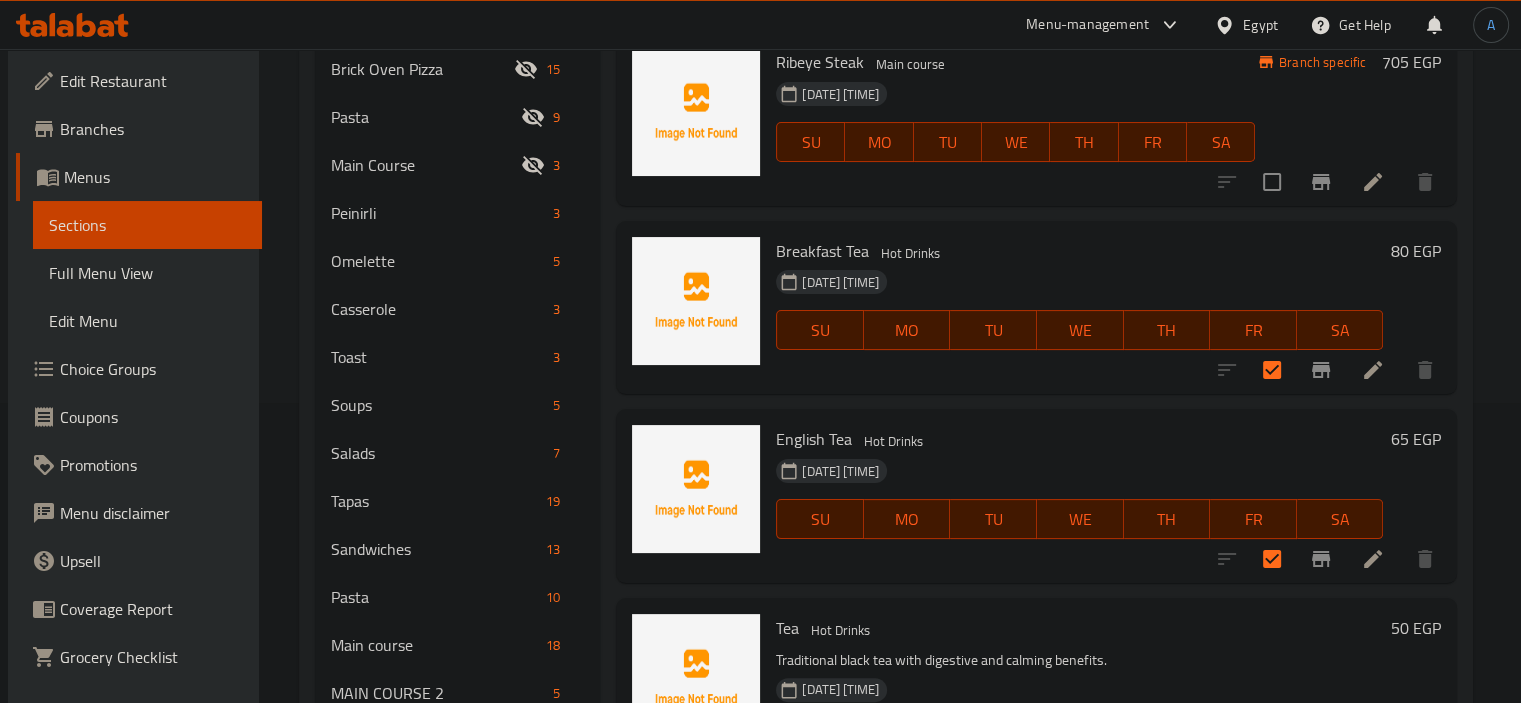 type on "Tea" 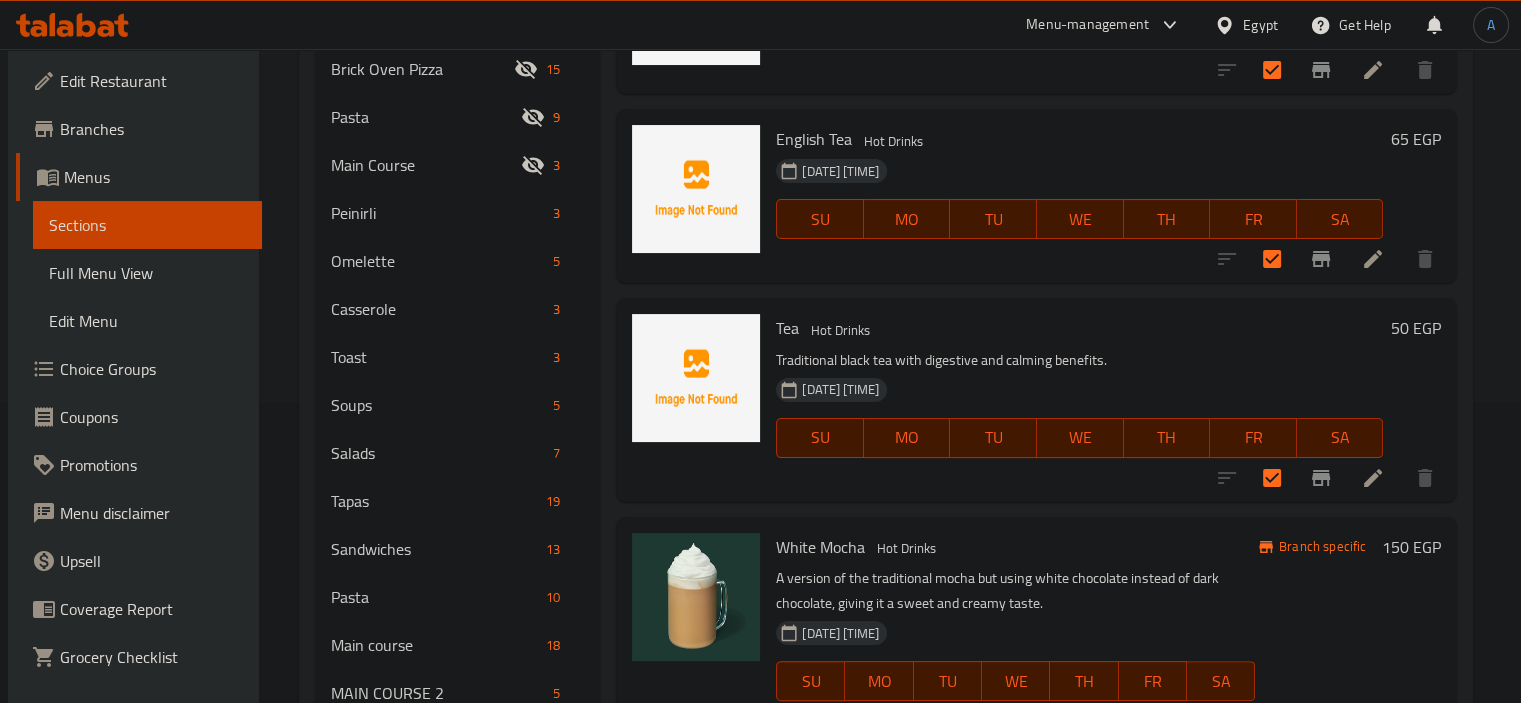 scroll, scrollTop: 502, scrollLeft: 0, axis: vertical 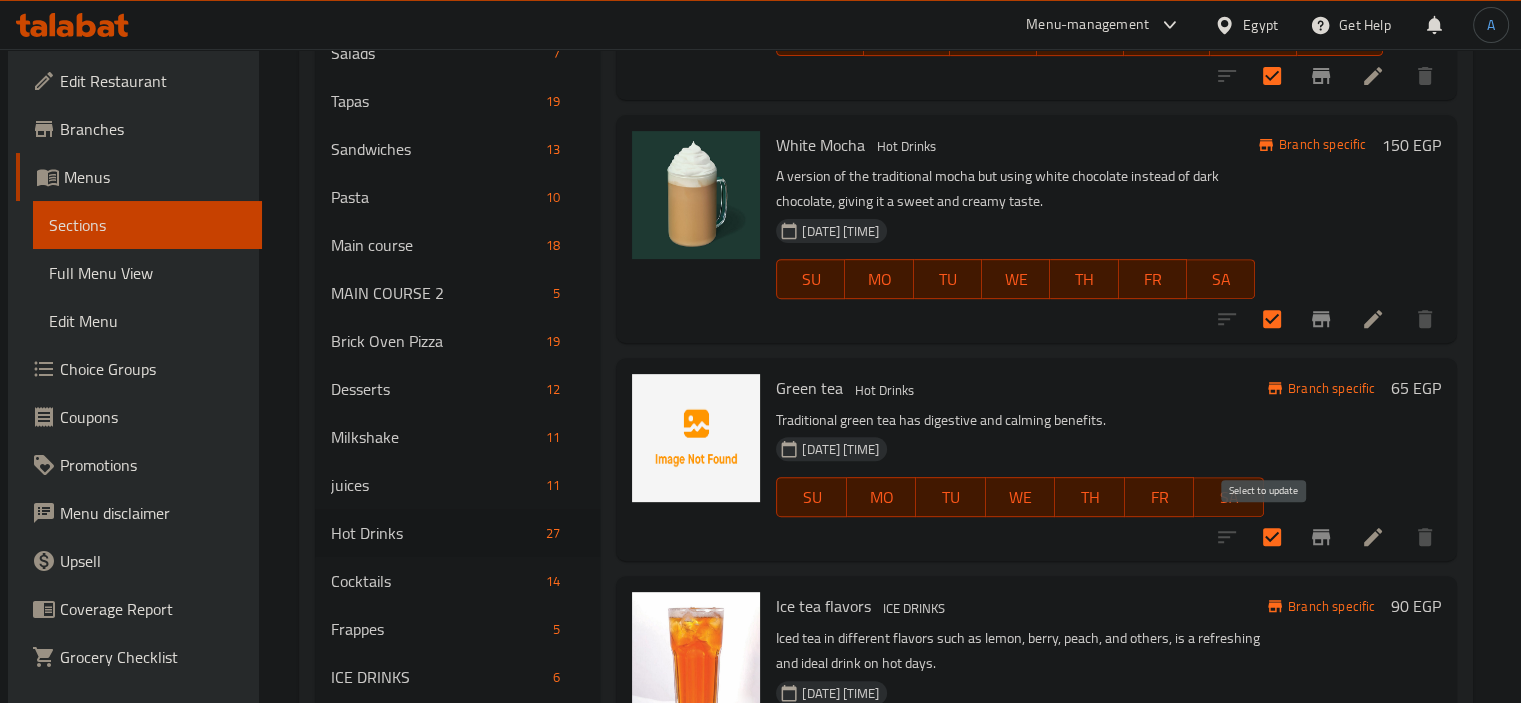 click at bounding box center (1272, 537) 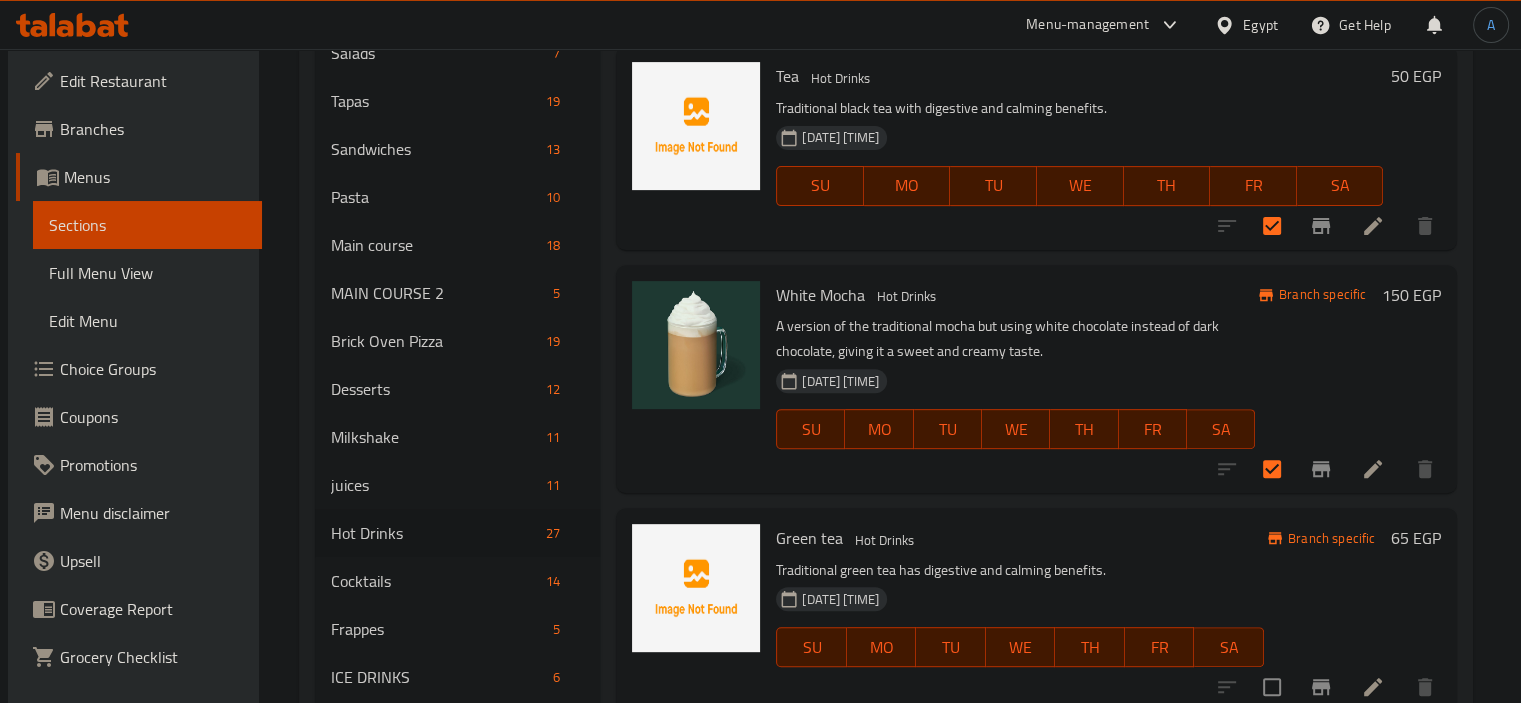 scroll, scrollTop: 202, scrollLeft: 0, axis: vertical 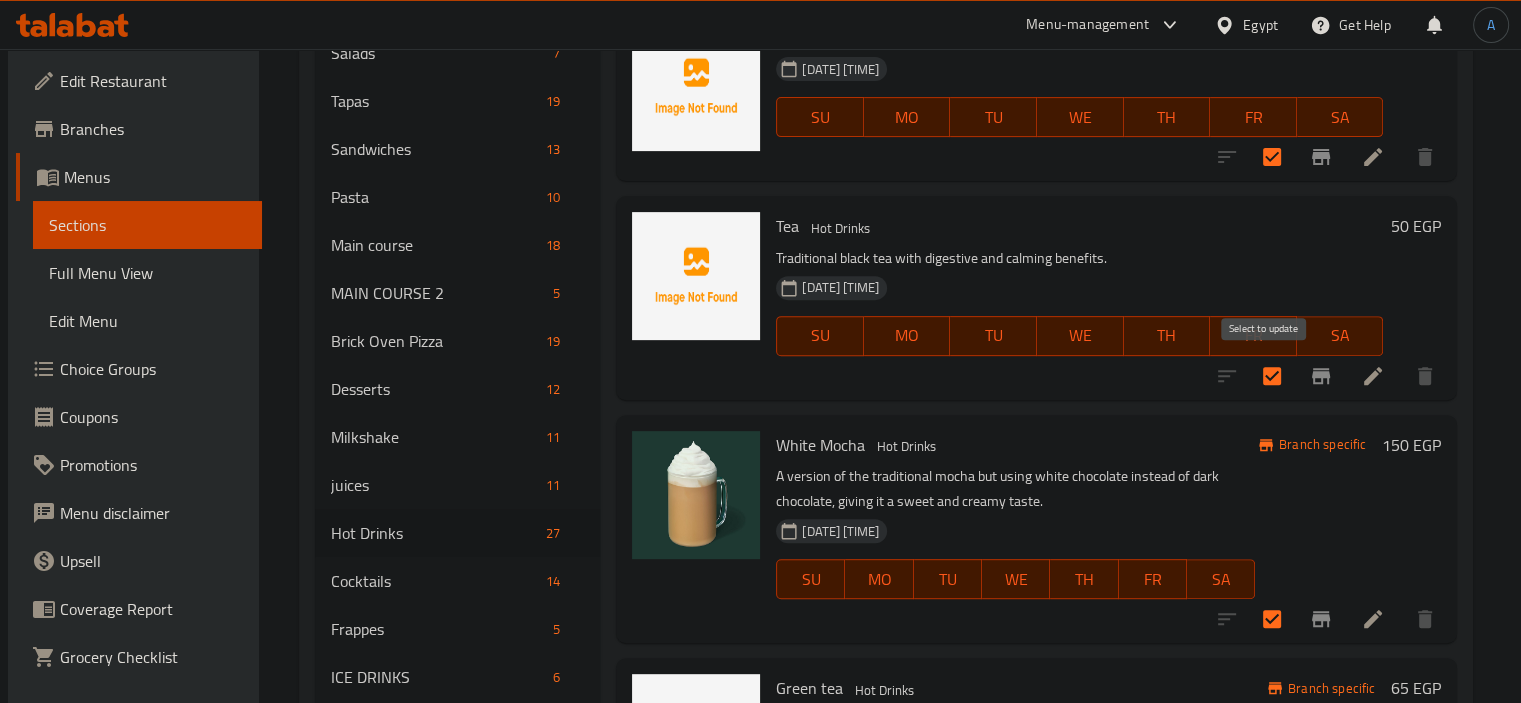 click at bounding box center [1272, 376] 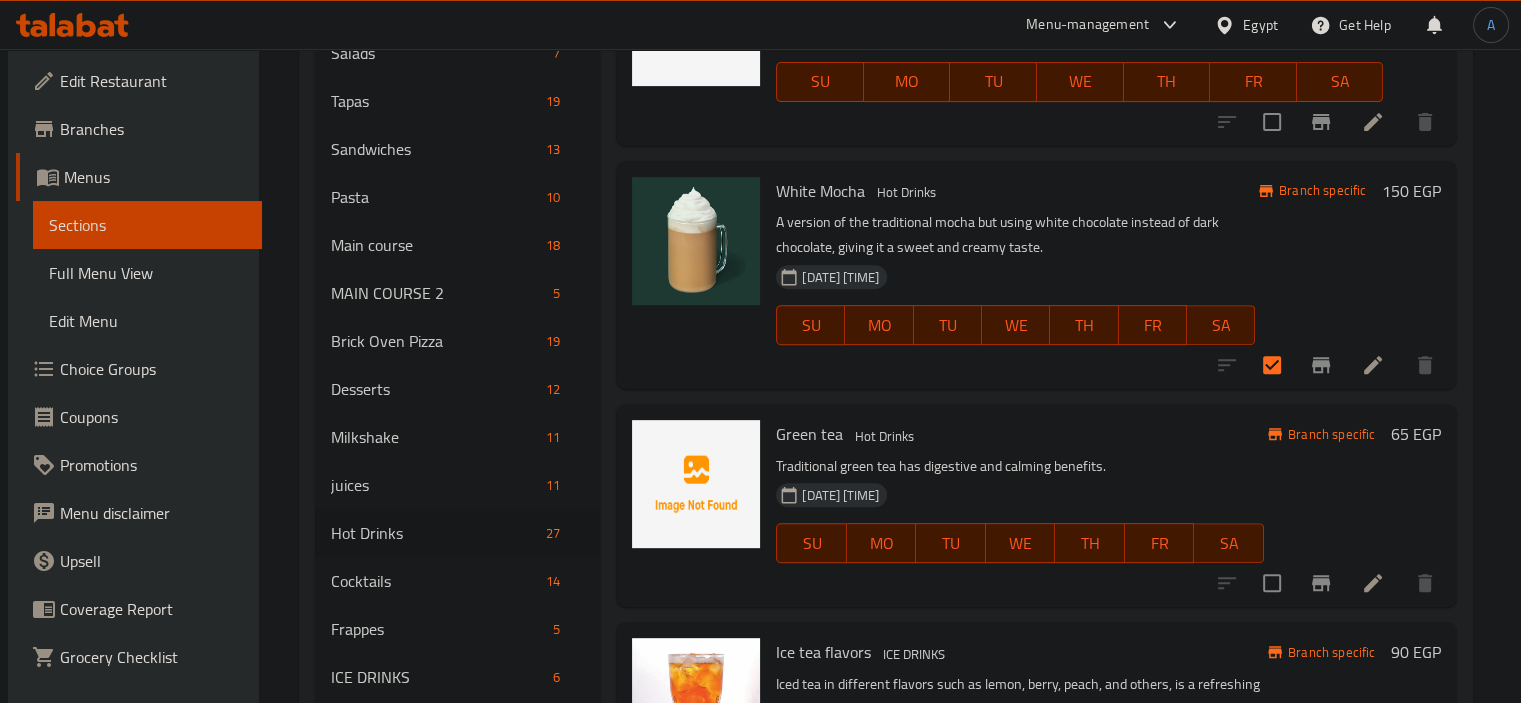 scroll, scrollTop: 502, scrollLeft: 0, axis: vertical 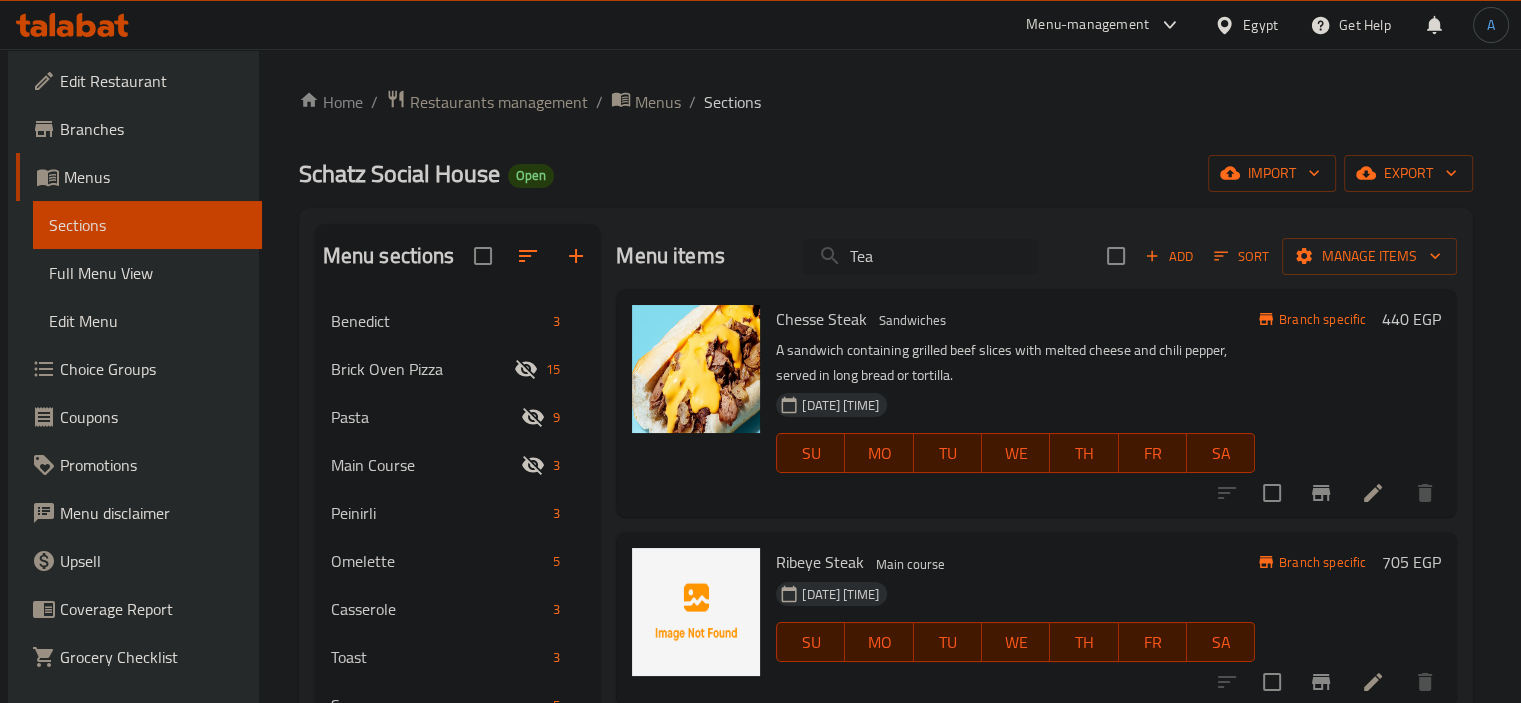 click on "Tea" at bounding box center [920, 256] 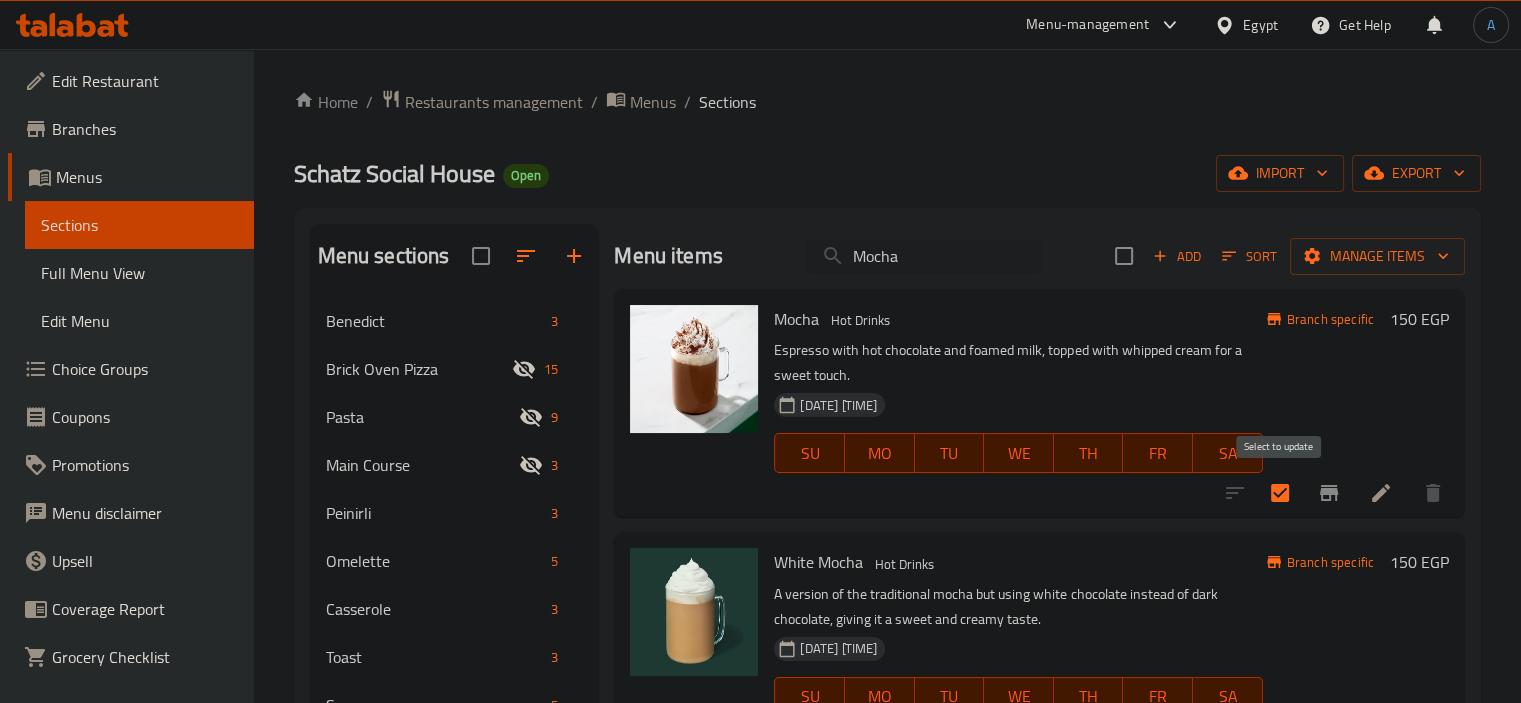 type on "Mocha" 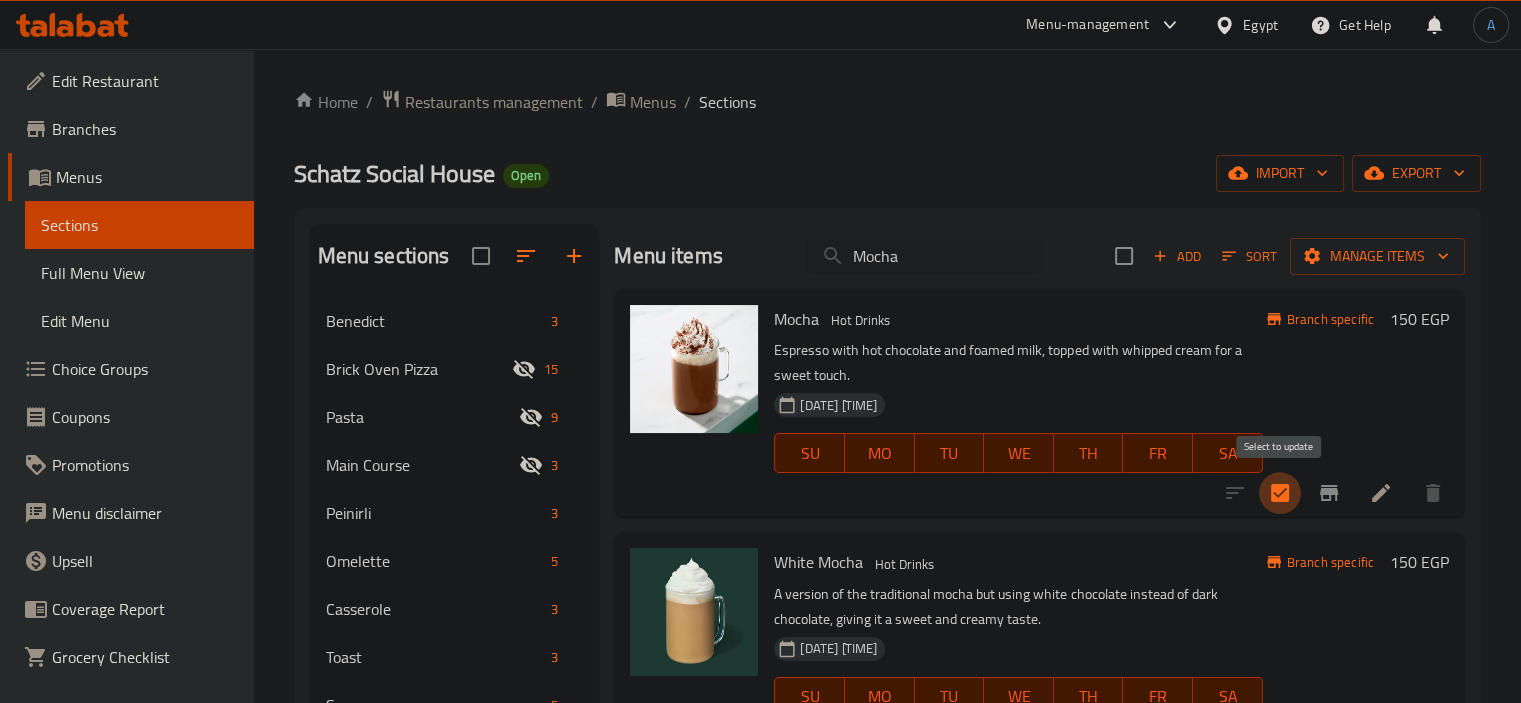 click at bounding box center [1280, 493] 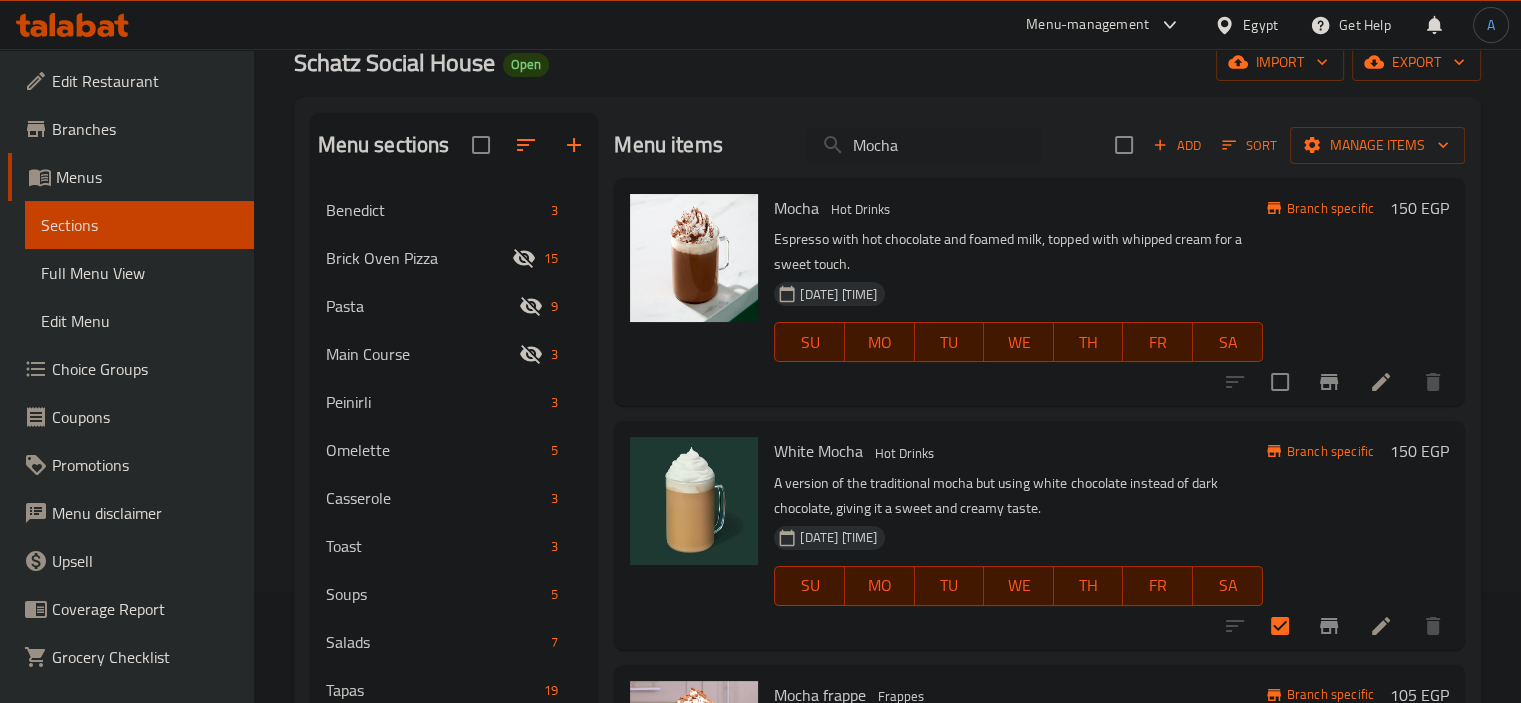 scroll, scrollTop: 300, scrollLeft: 0, axis: vertical 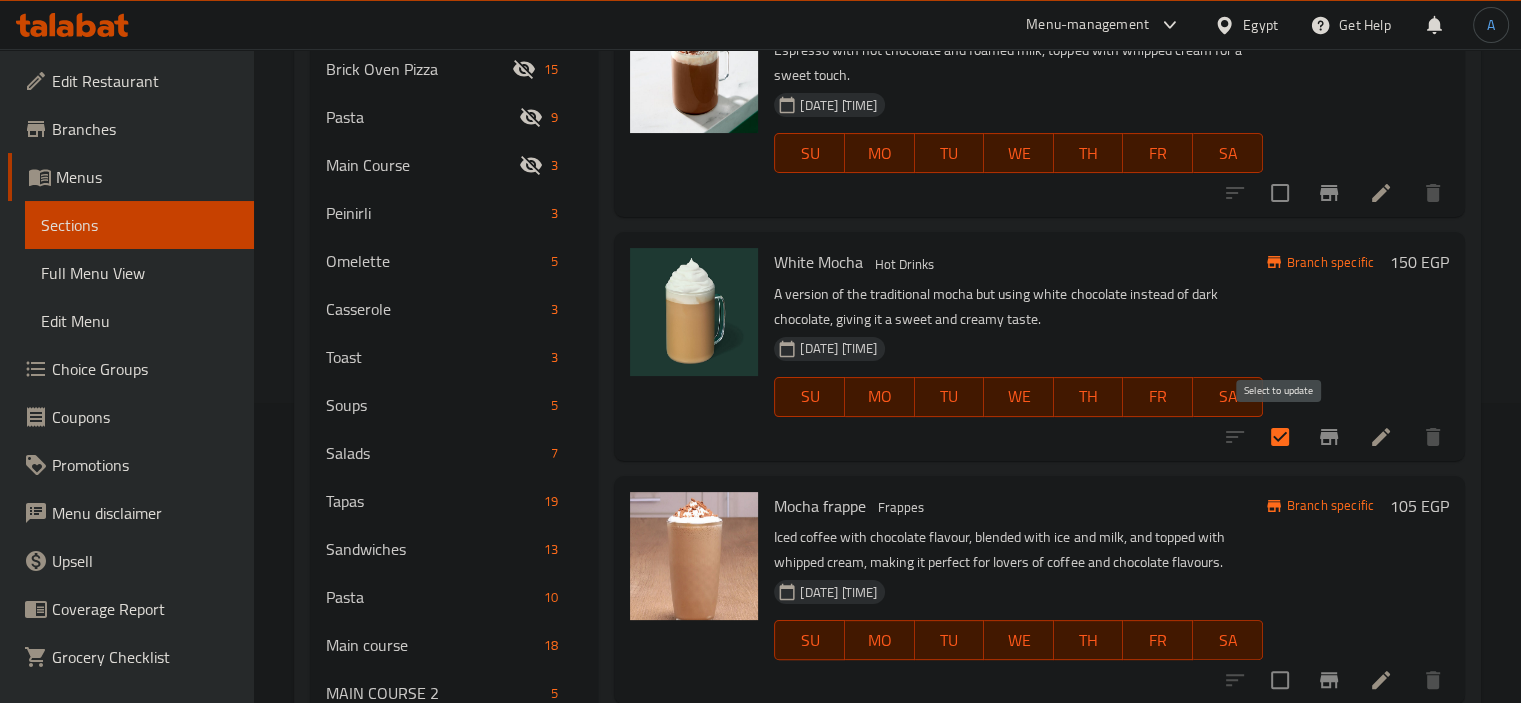 click at bounding box center (1280, 437) 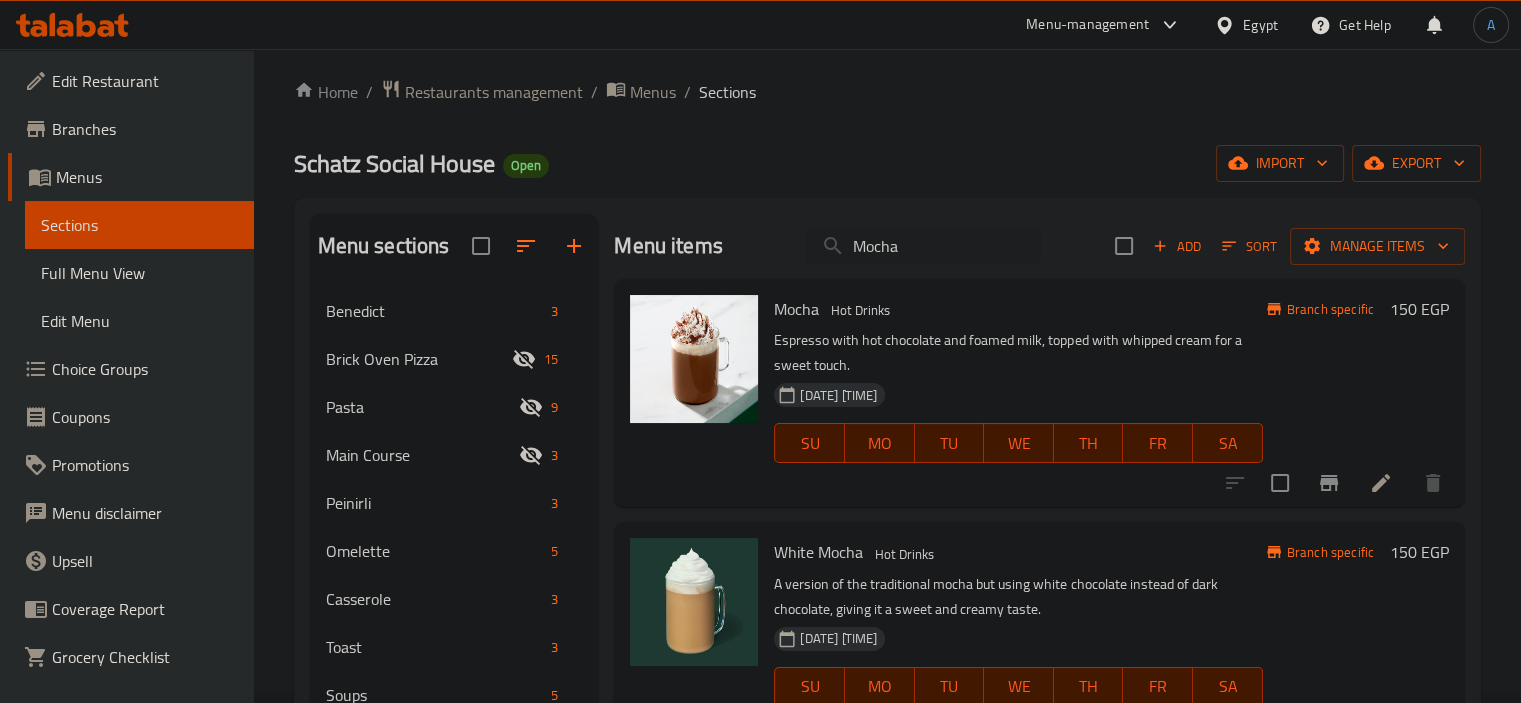 scroll, scrollTop: 0, scrollLeft: 0, axis: both 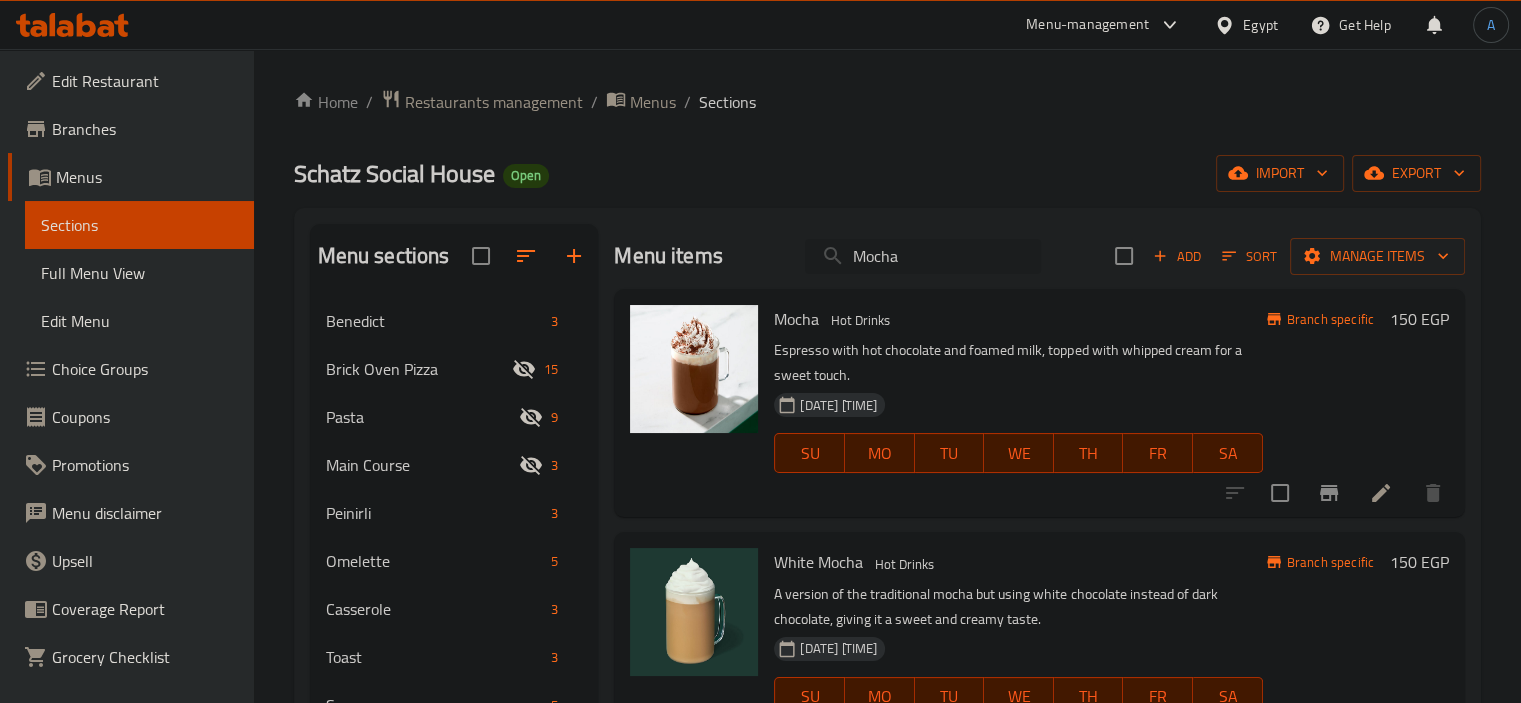 click on "Mocha" at bounding box center (923, 256) 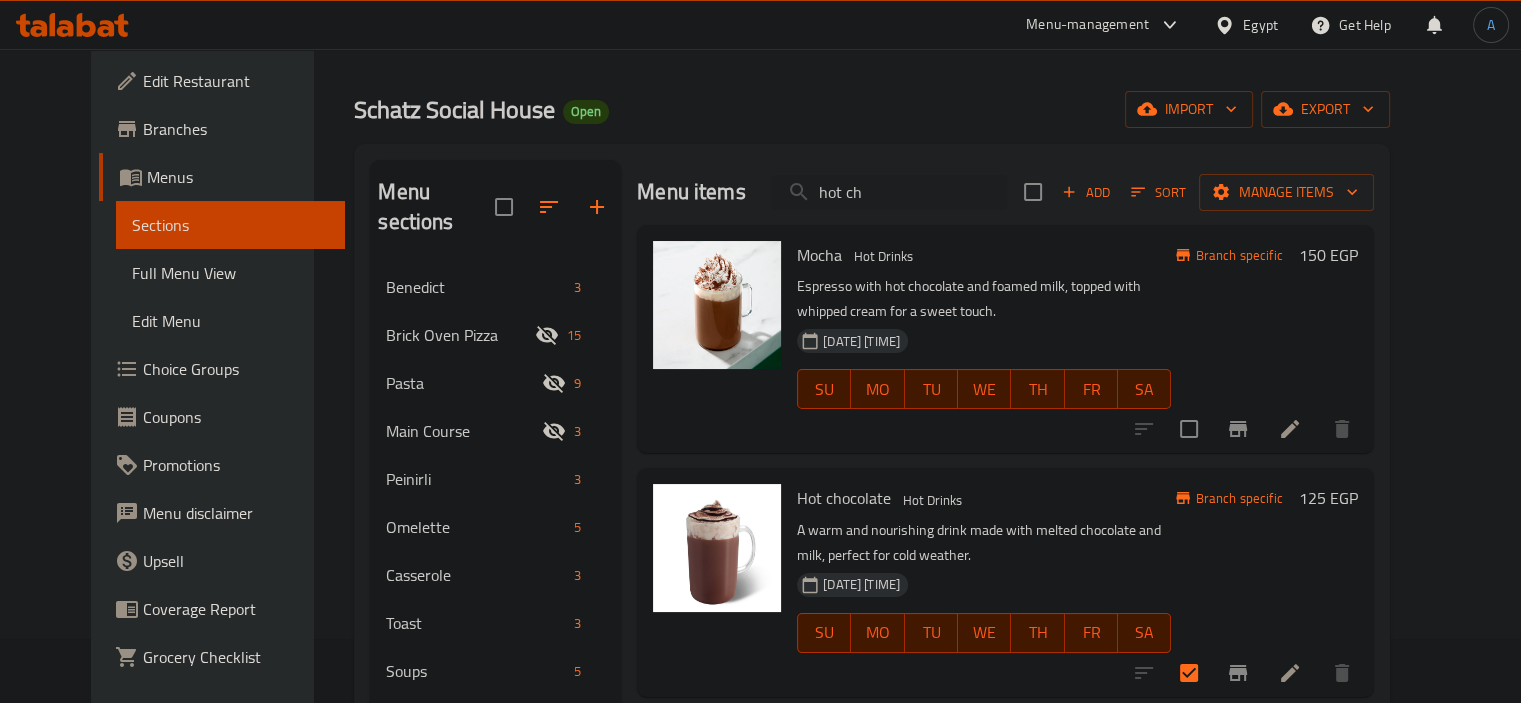 scroll, scrollTop: 100, scrollLeft: 0, axis: vertical 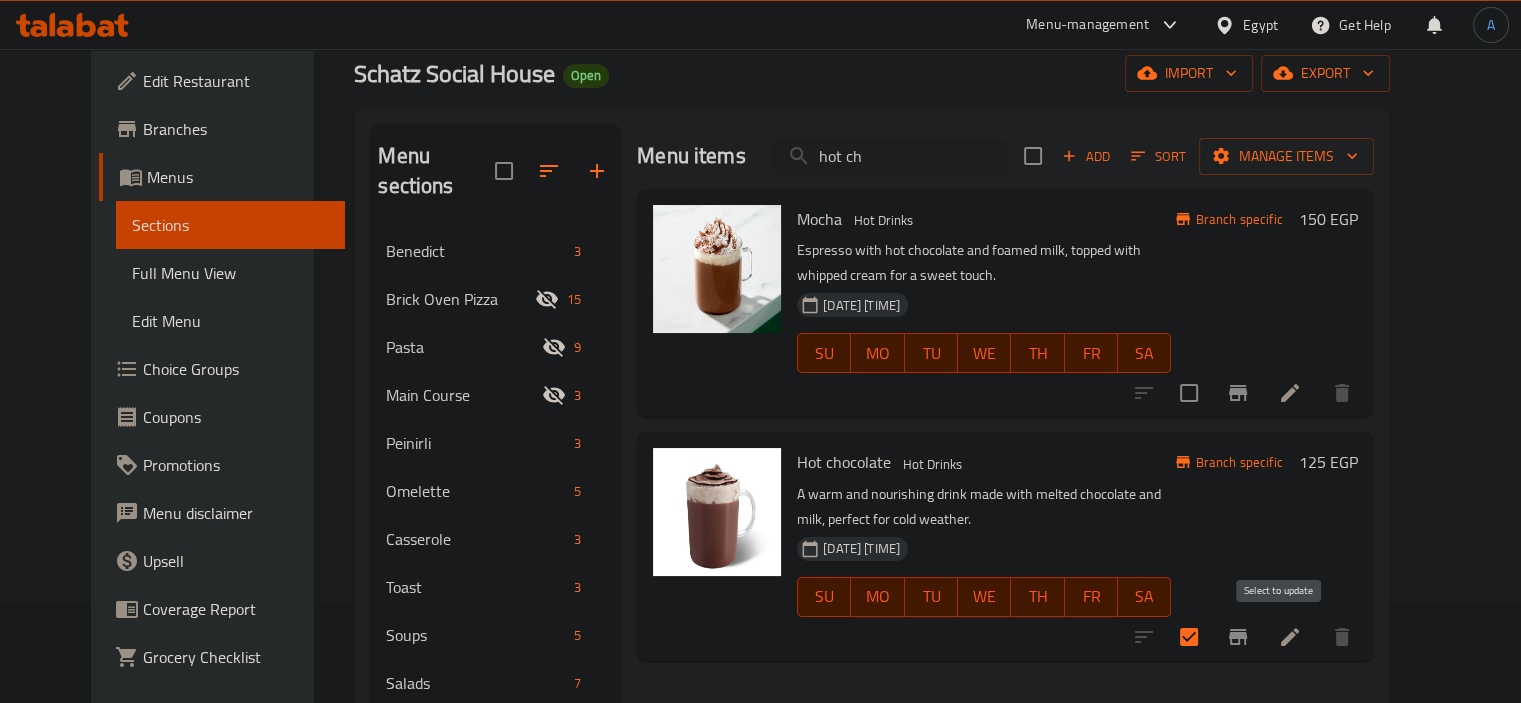 type on "hot ch" 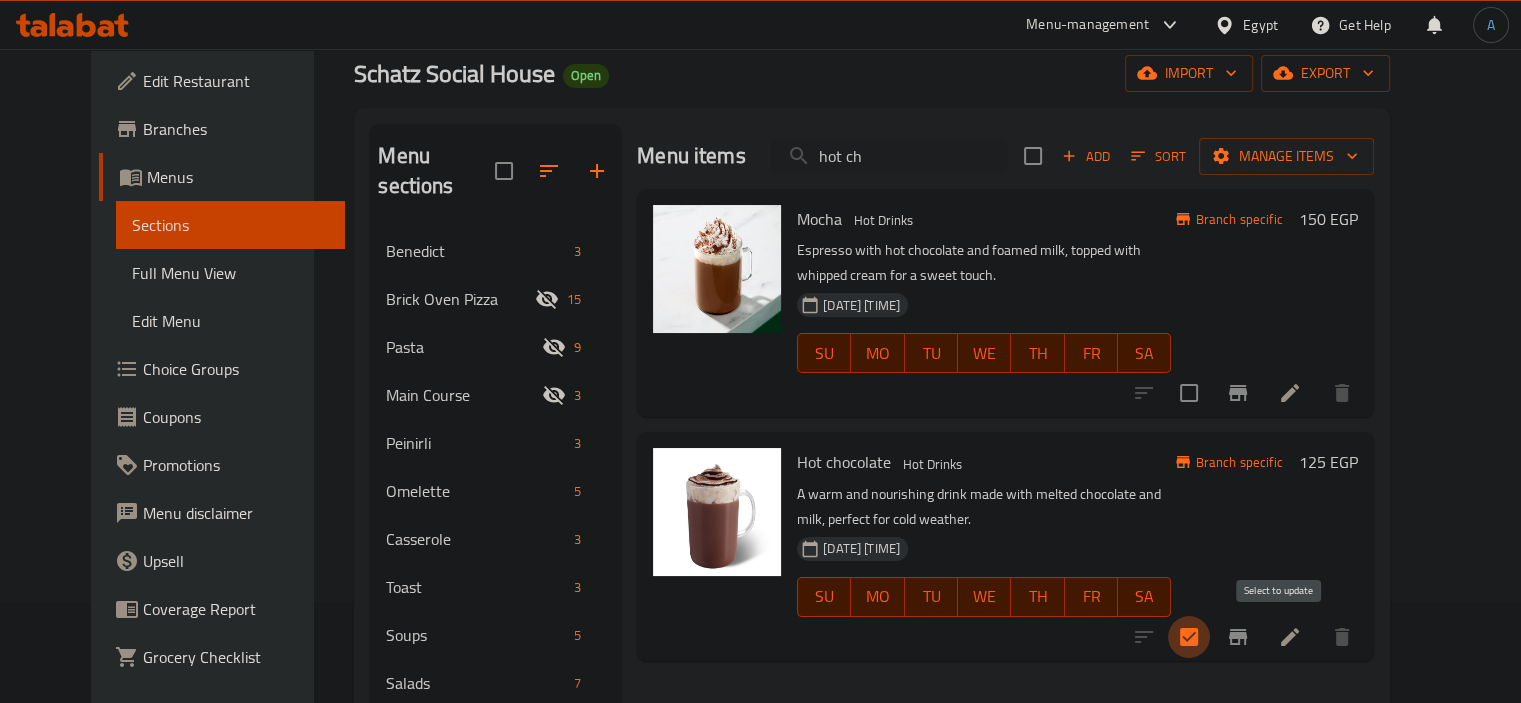 click at bounding box center [1189, 637] 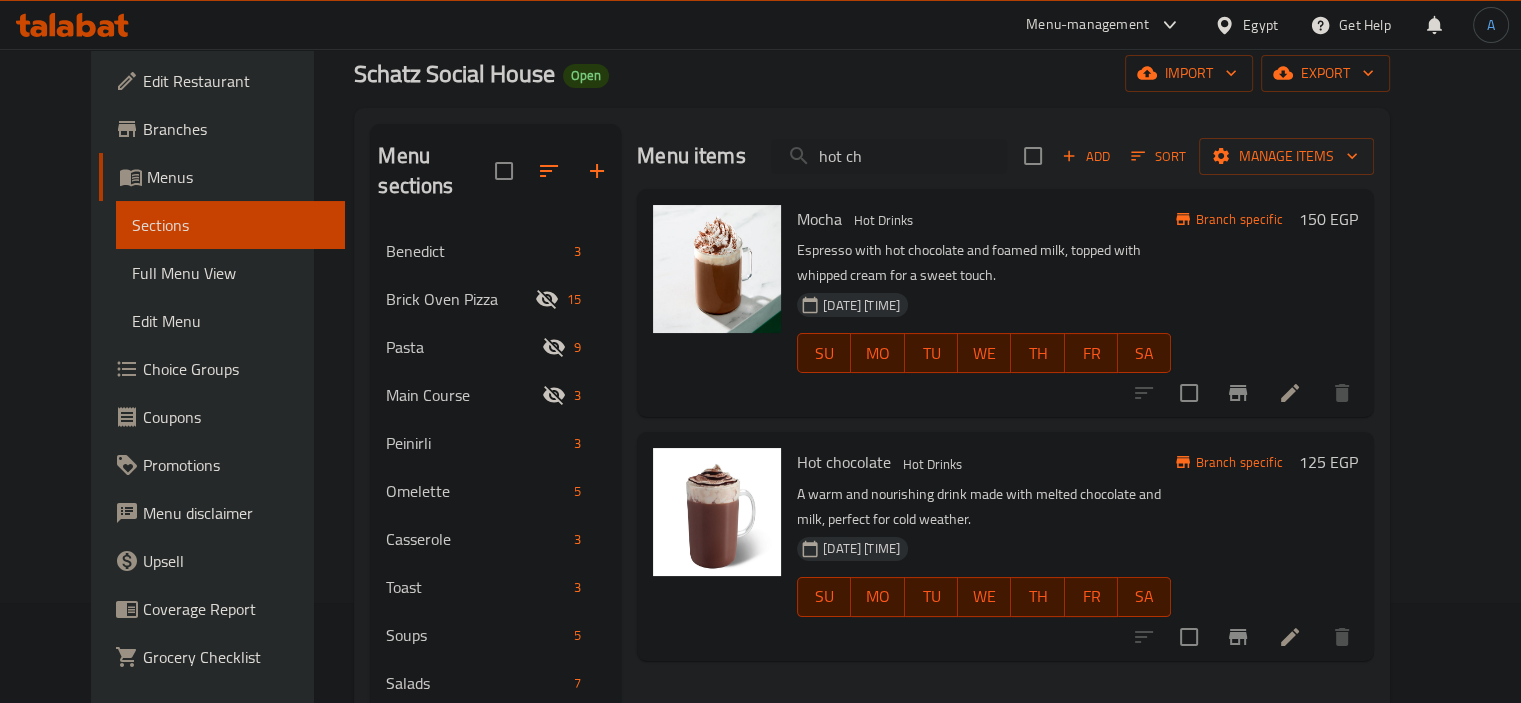 click on "Menu items hot ch Add Sort Manage items" at bounding box center [1005, 156] 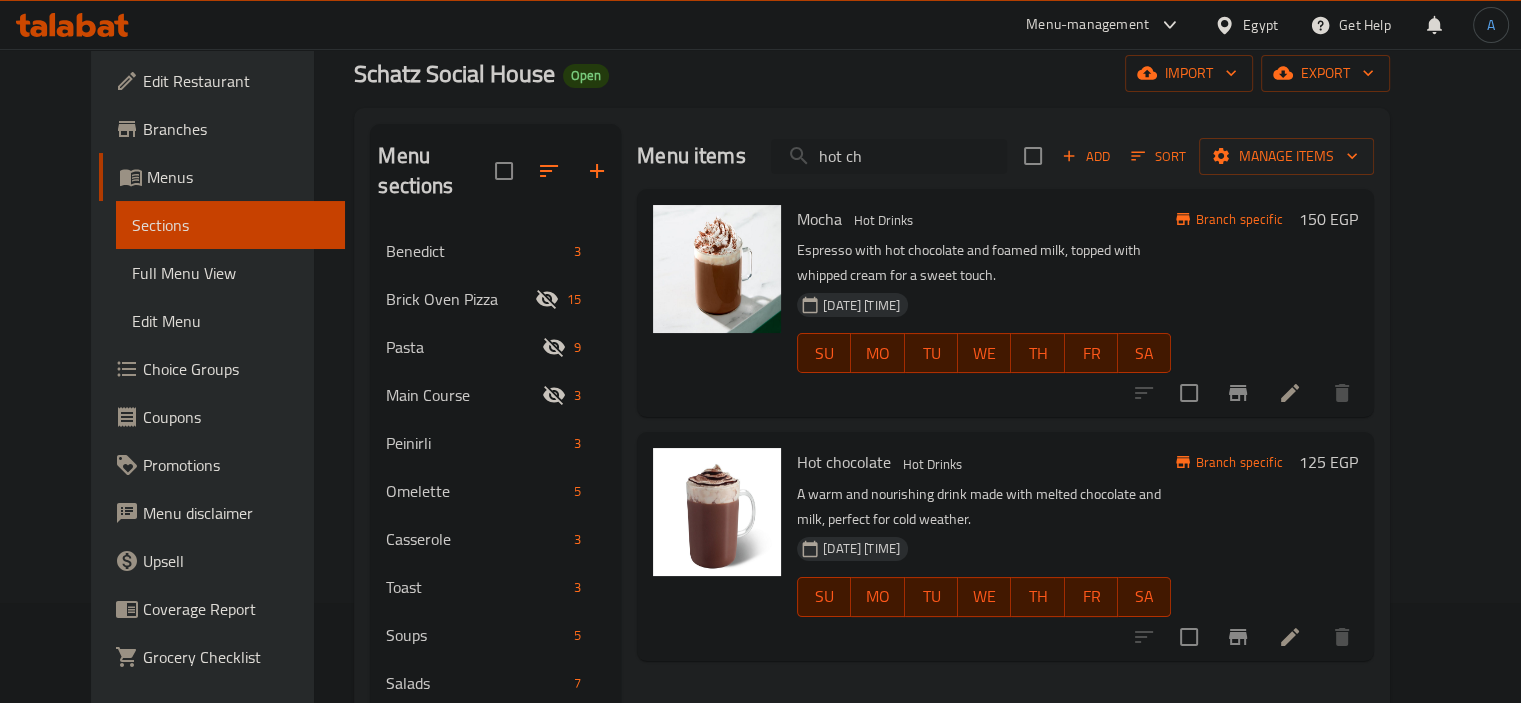 click on "hot ch" at bounding box center (889, 156) 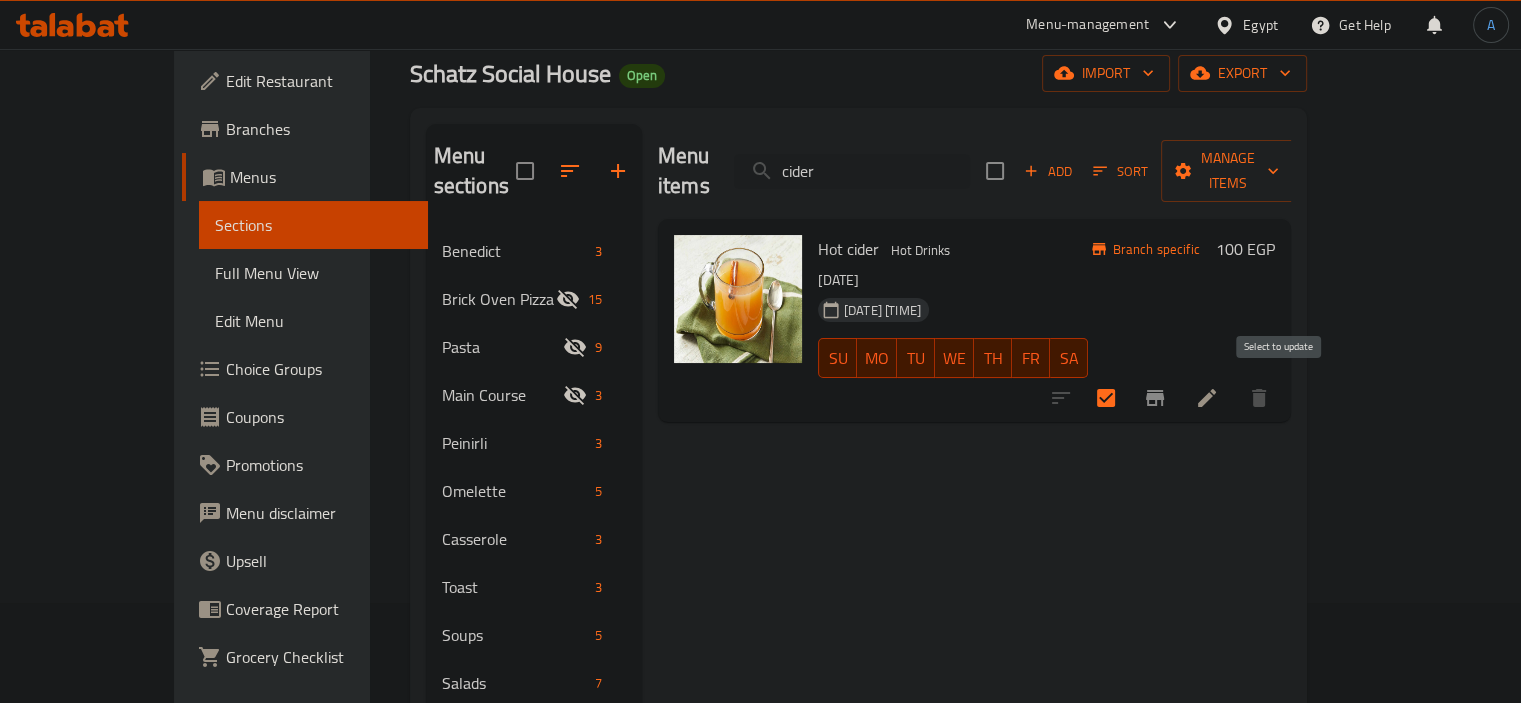 type on "cider" 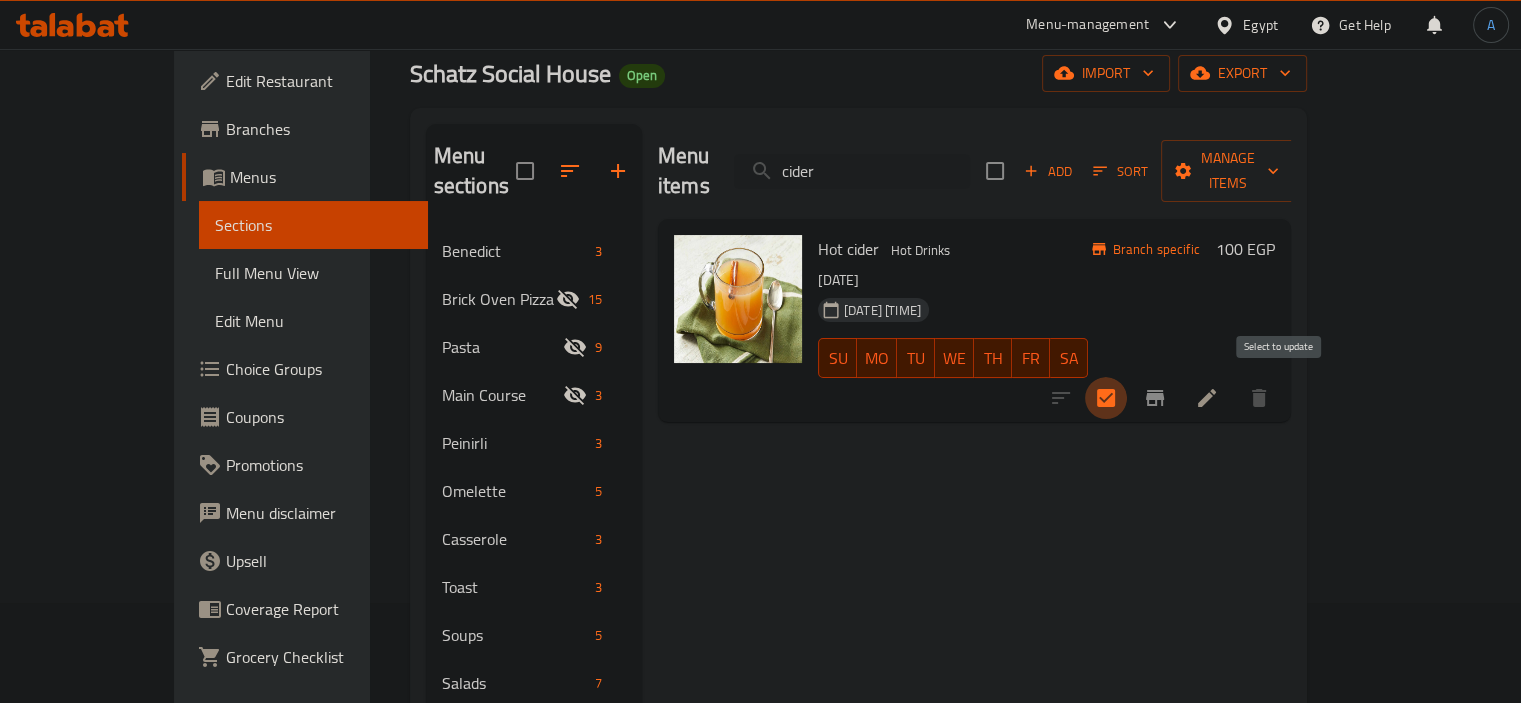drag, startPoint x: 1284, startPoint y: 389, endPoint x: 1198, endPoint y: 375, distance: 87.13208 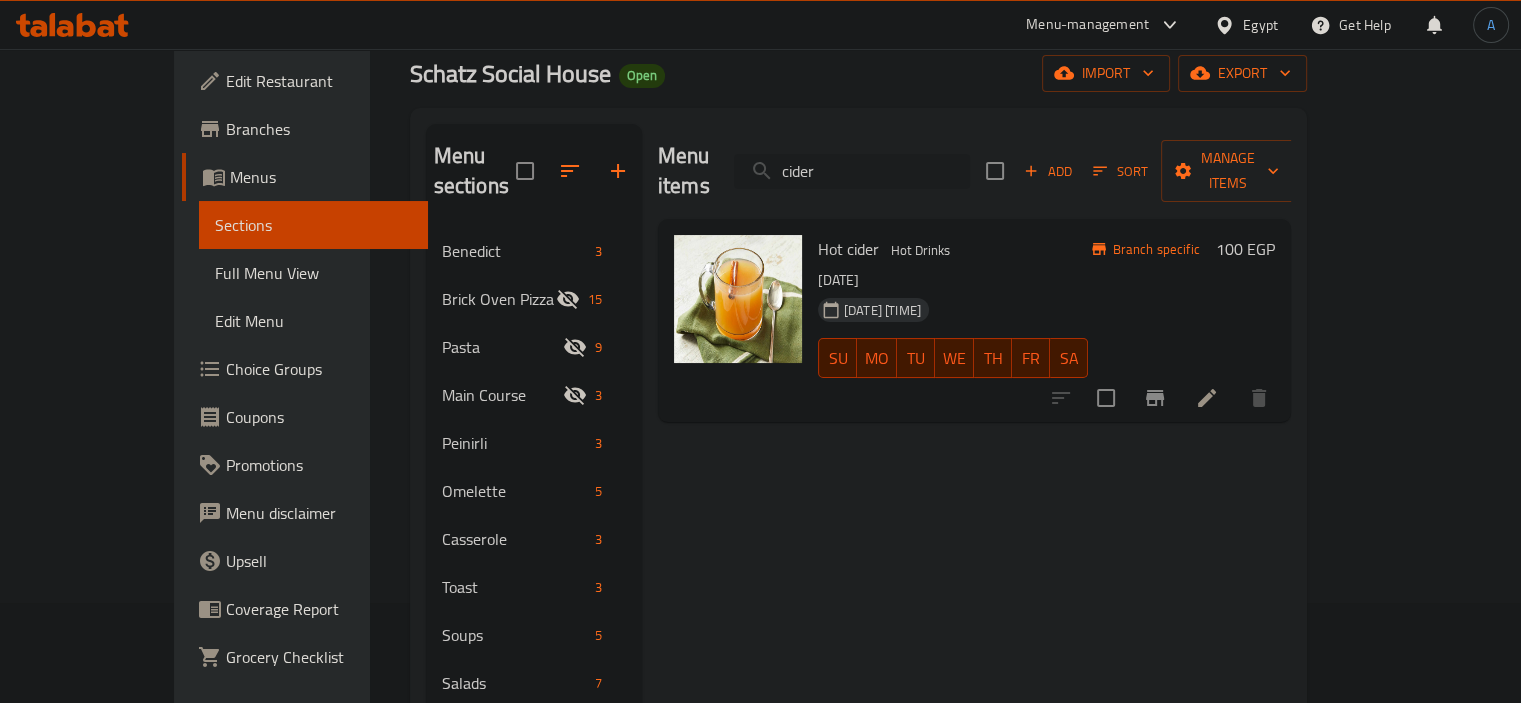 click on "cider" at bounding box center [852, 171] 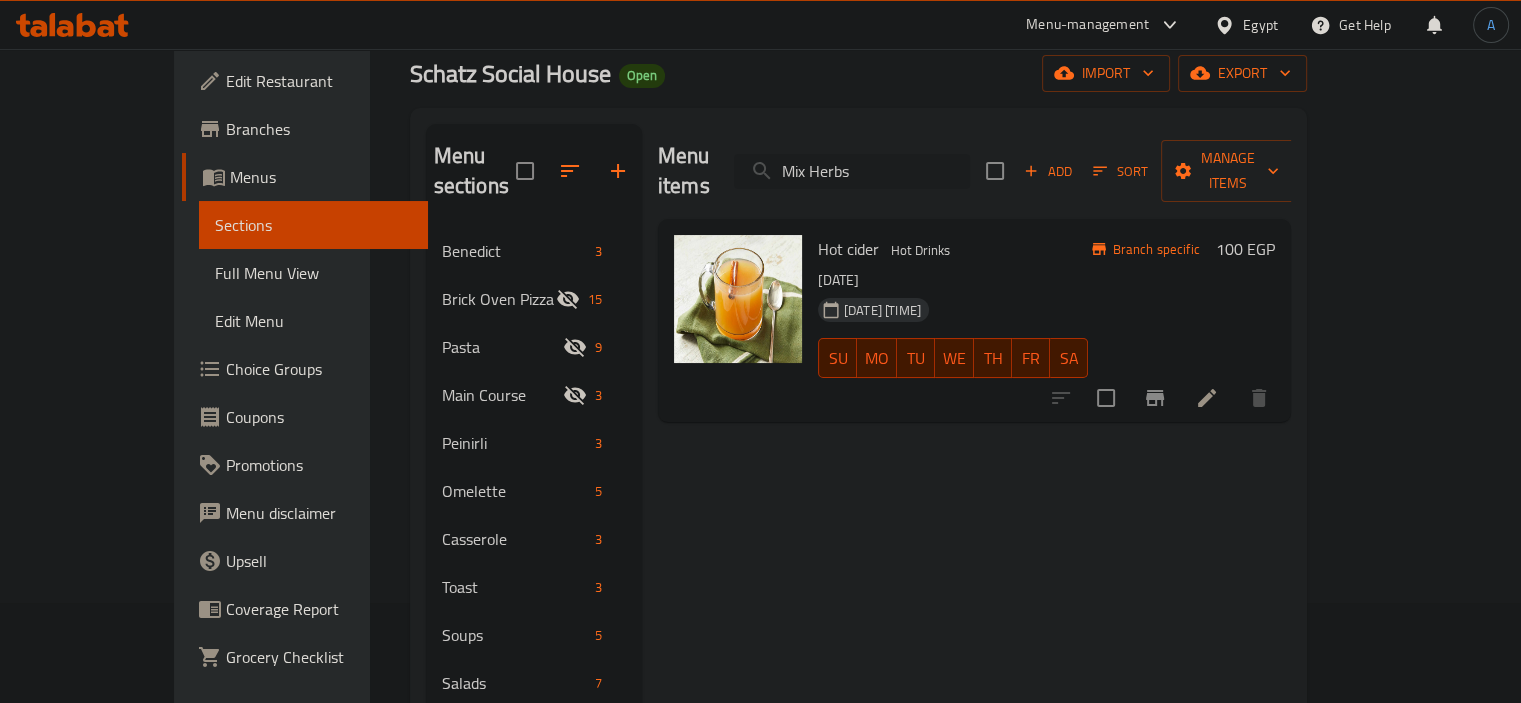 click on "Mix Herbs" at bounding box center [852, 171] 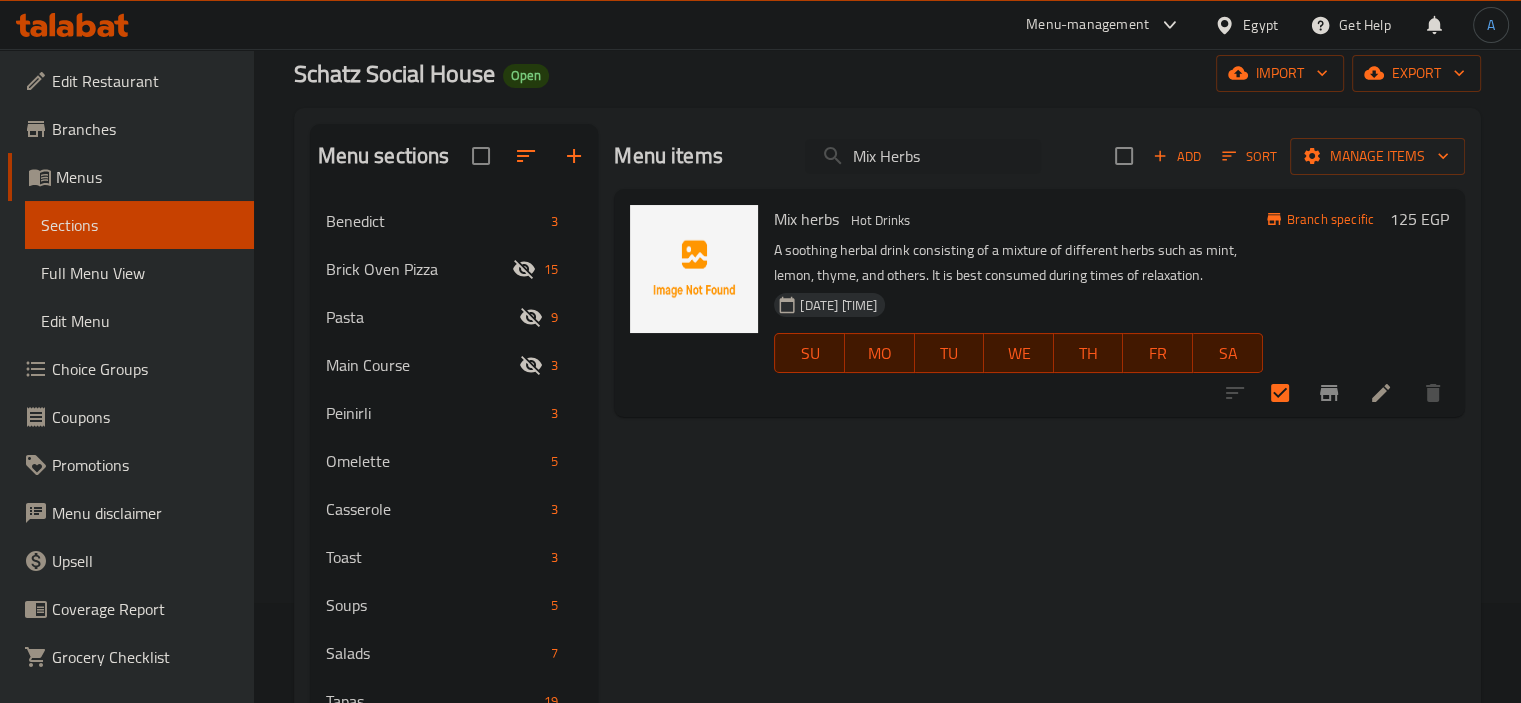 type on "Mix Herbs" 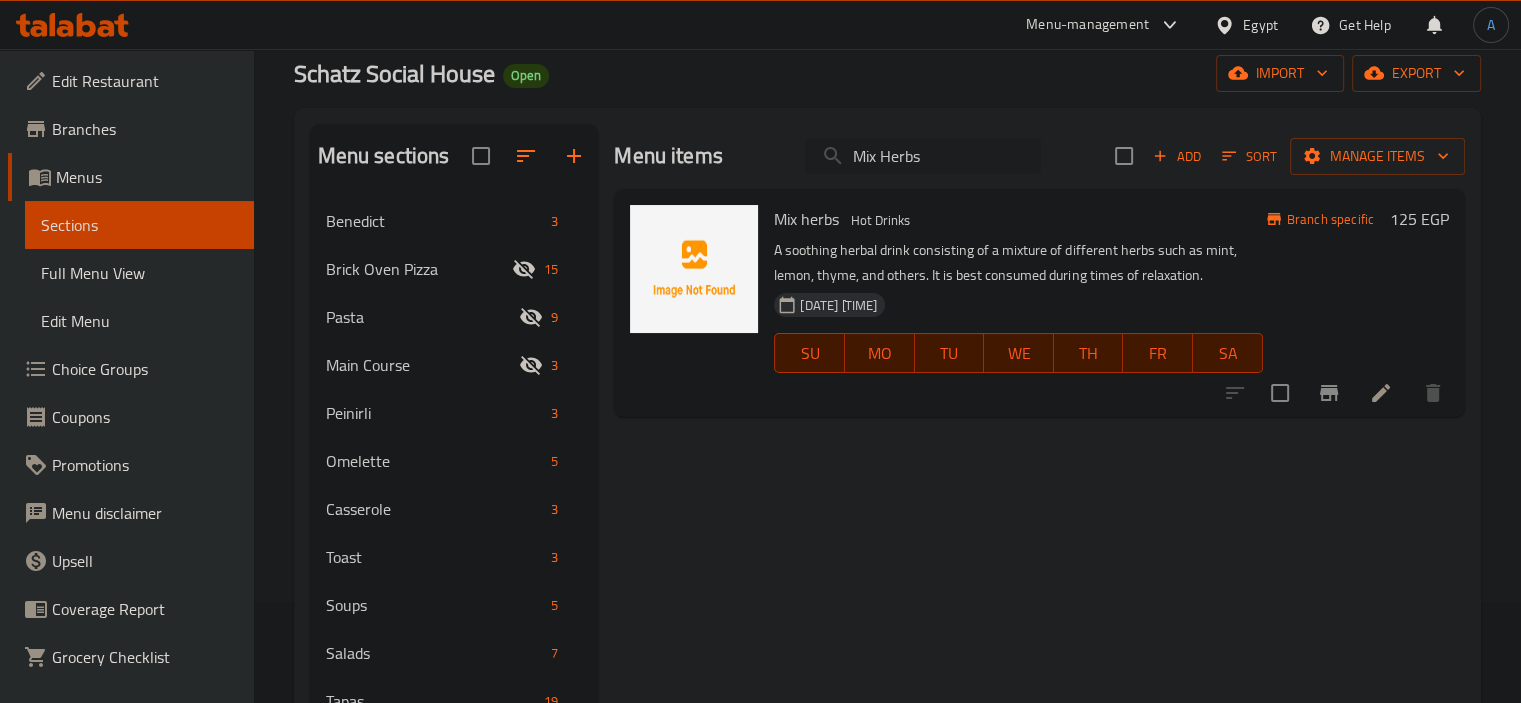 click on "Mix Herbs" at bounding box center (923, 156) 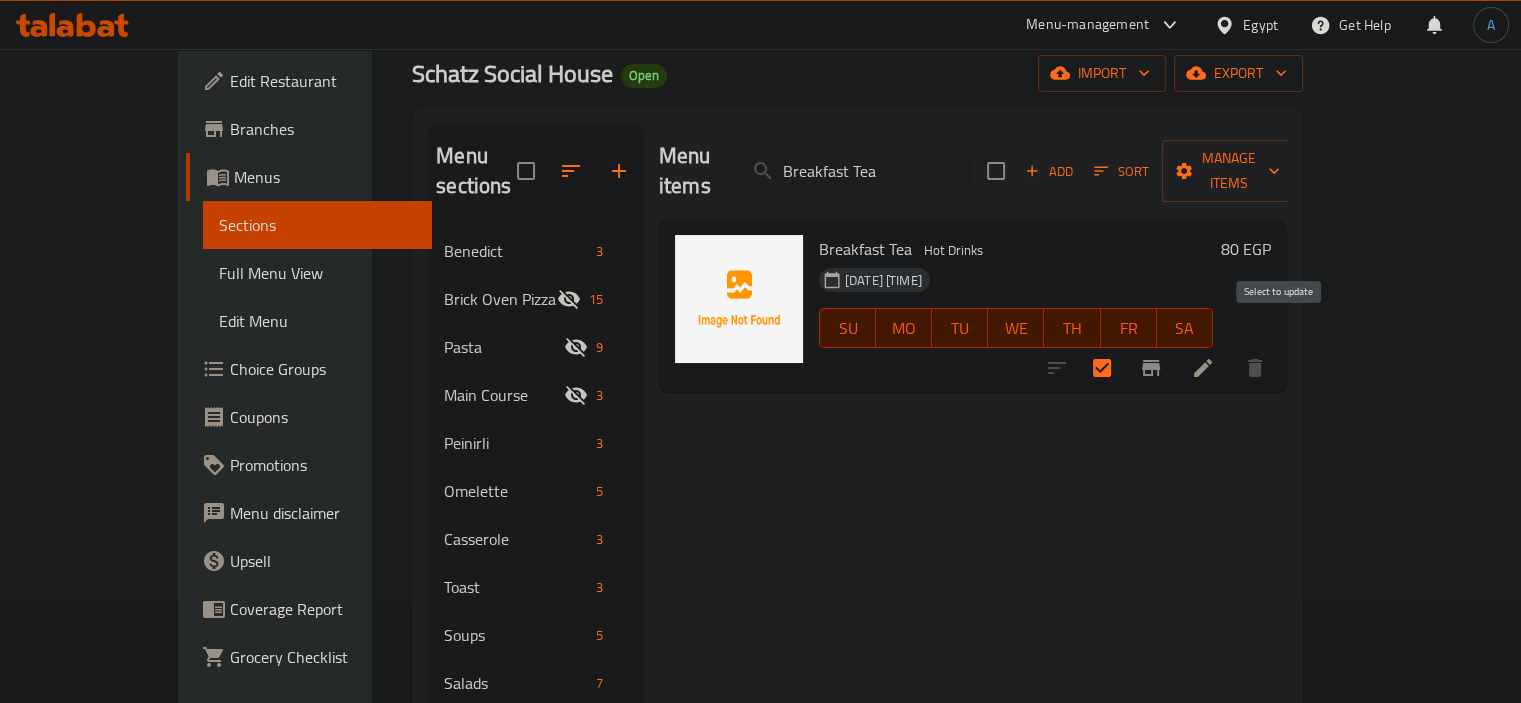 type on "Breakfast Tea" 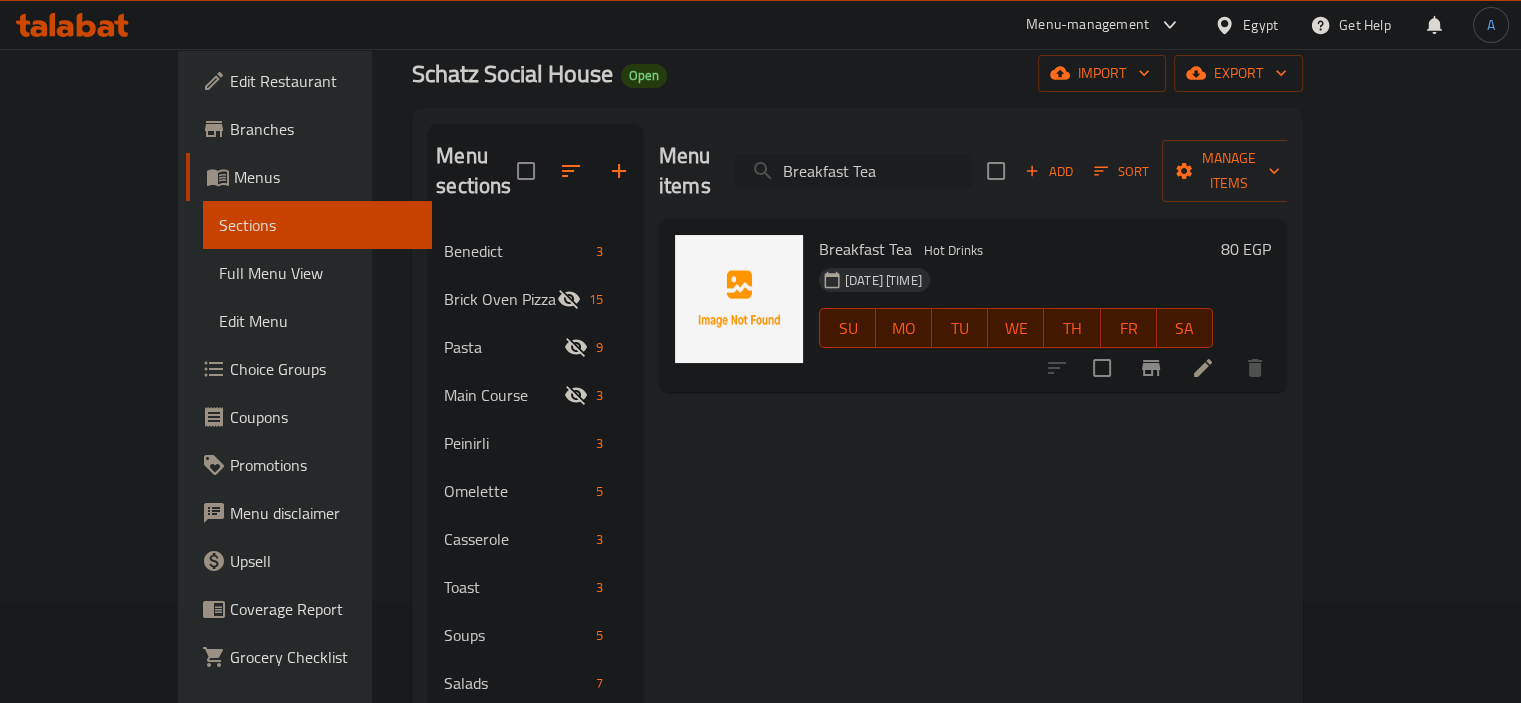 click on "Breakfast Tea" at bounding box center [853, 171] 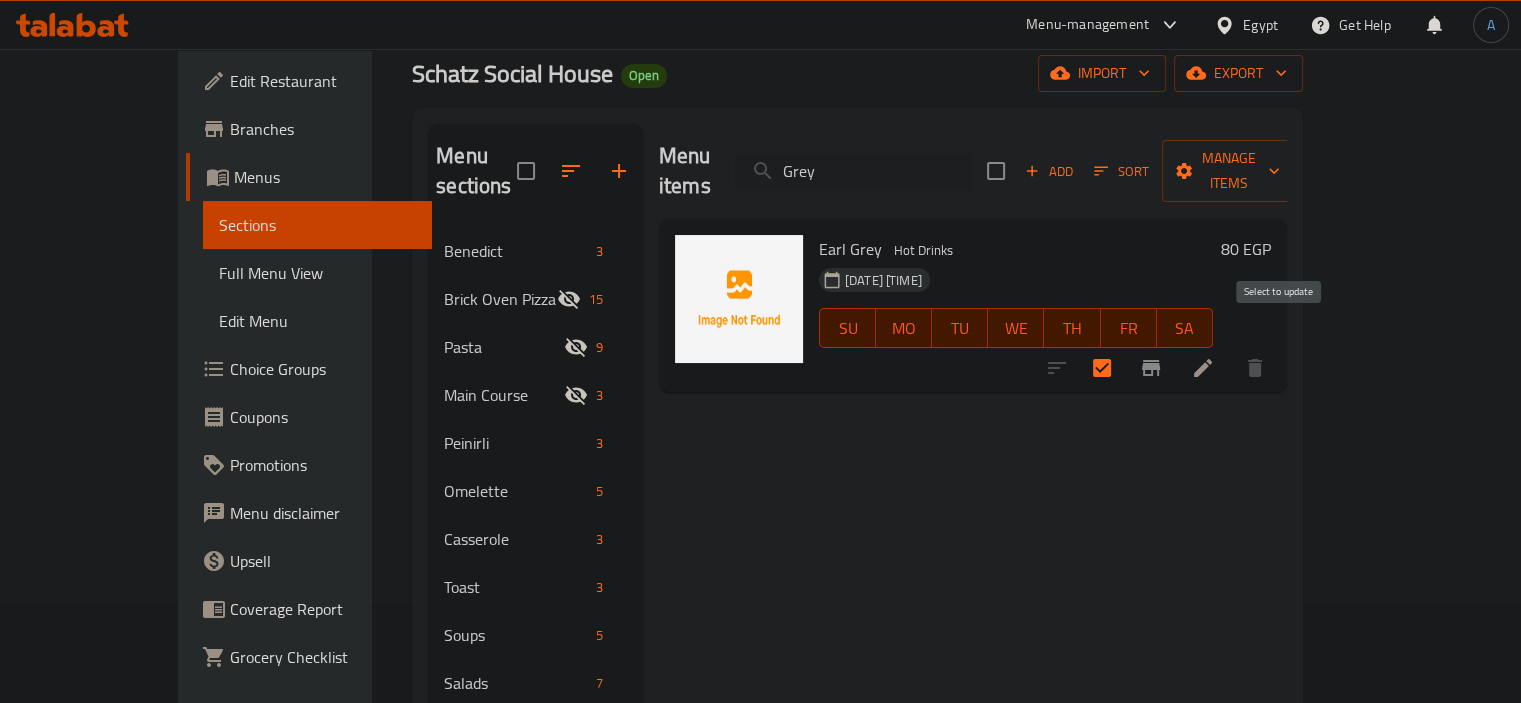 type on "Grey" 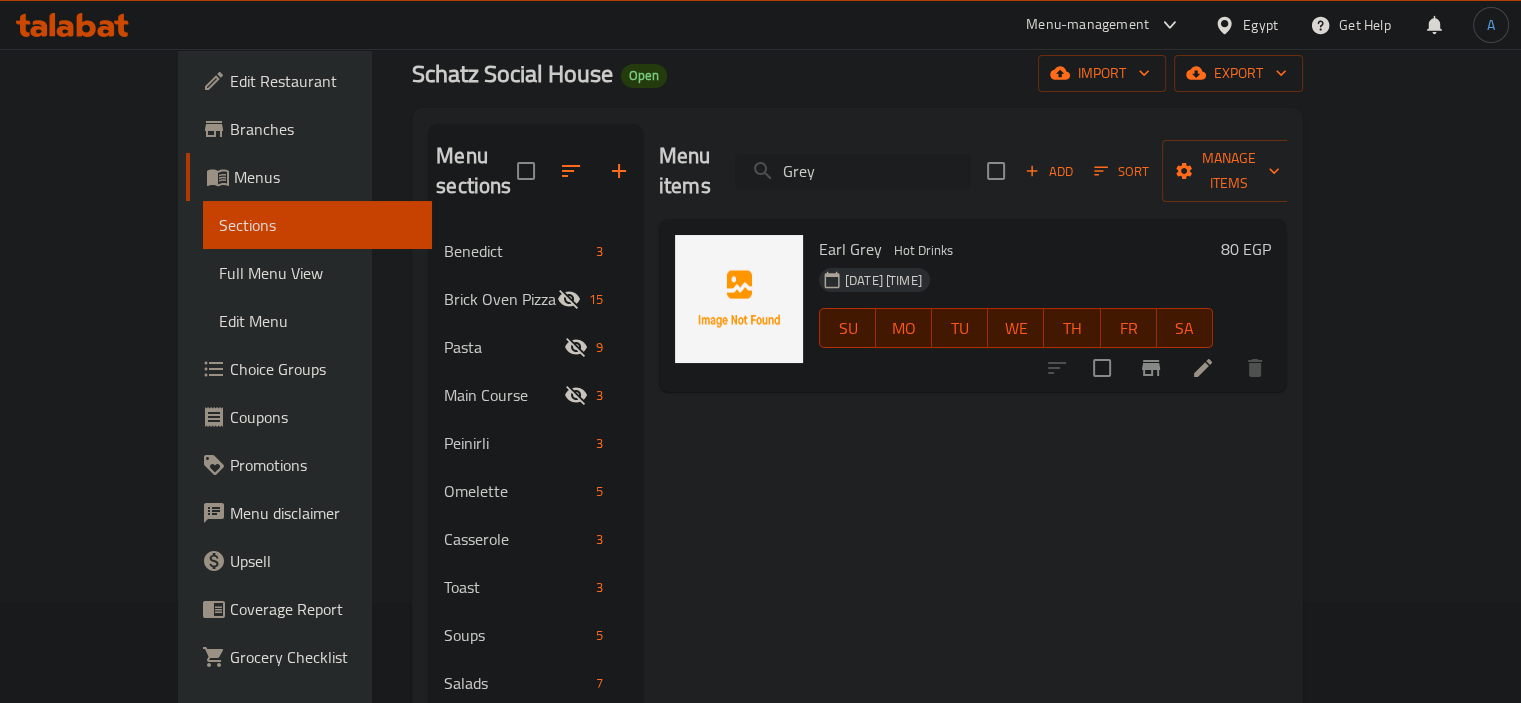 click on "Grey" at bounding box center (853, 171) 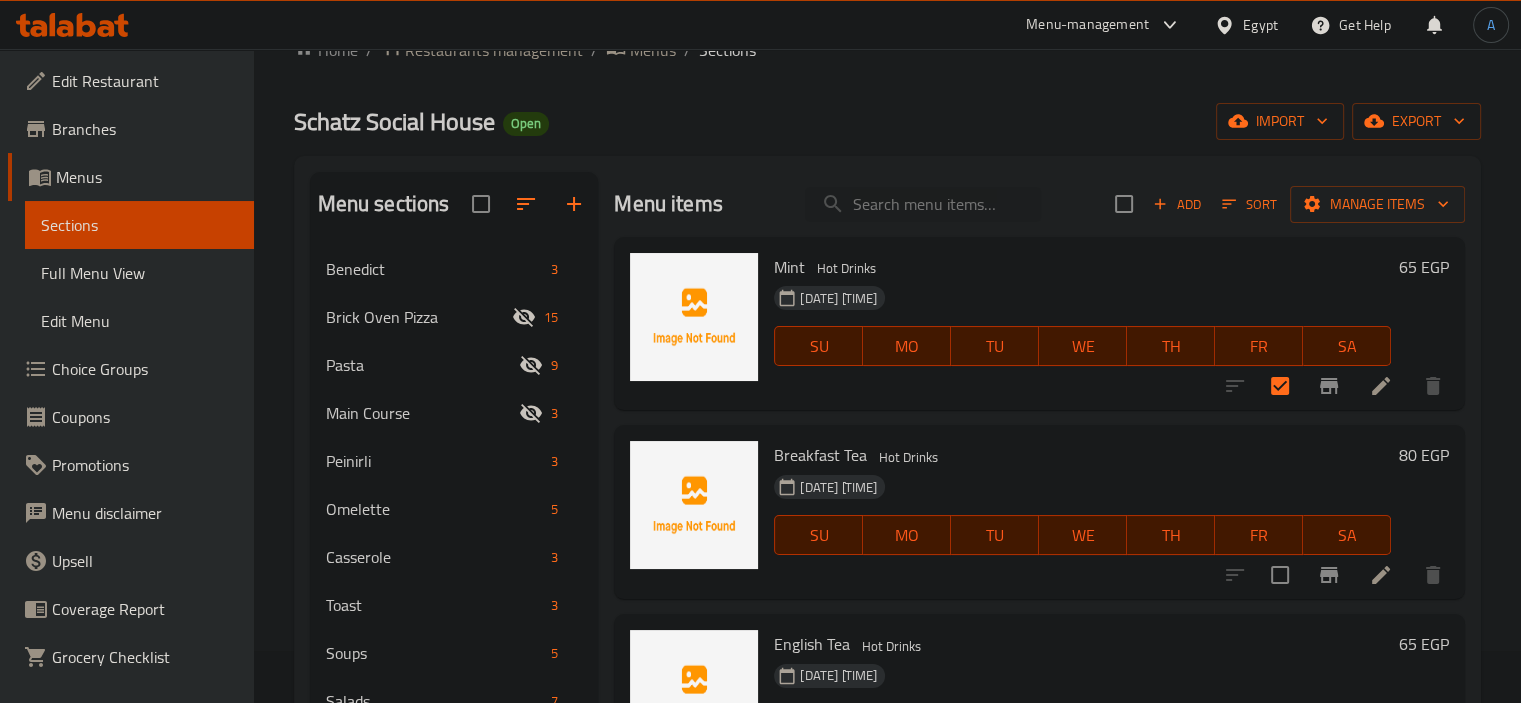 scroll, scrollTop: 100, scrollLeft: 0, axis: vertical 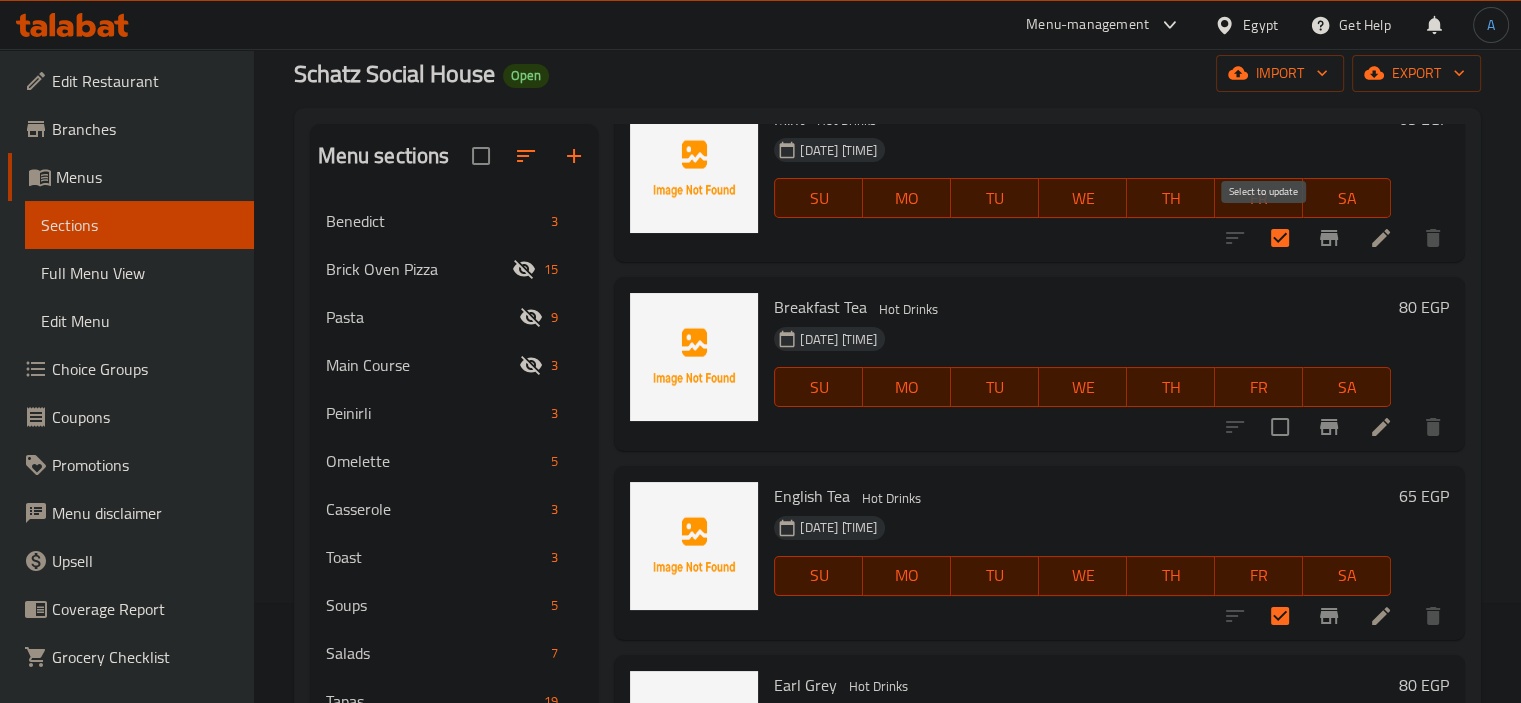 type 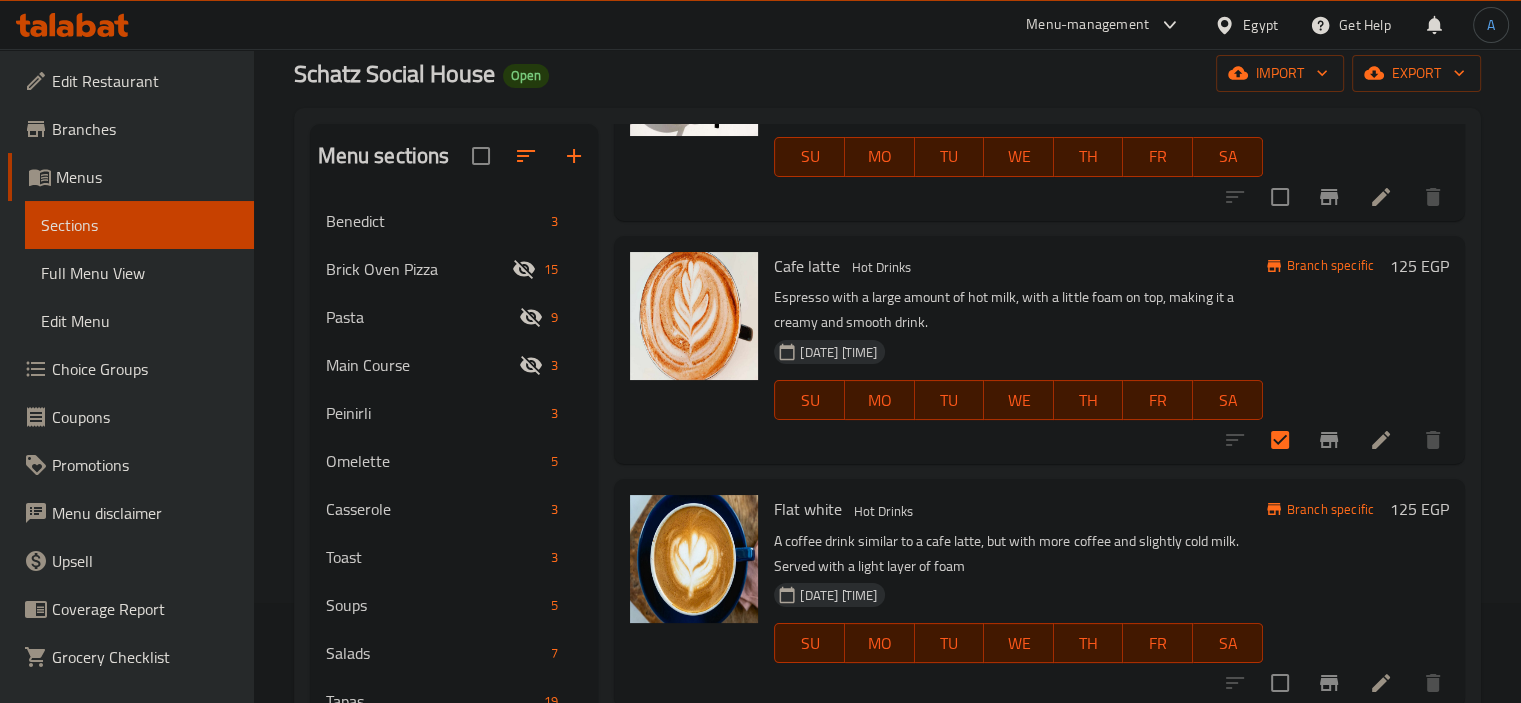 scroll, scrollTop: 2000, scrollLeft: 0, axis: vertical 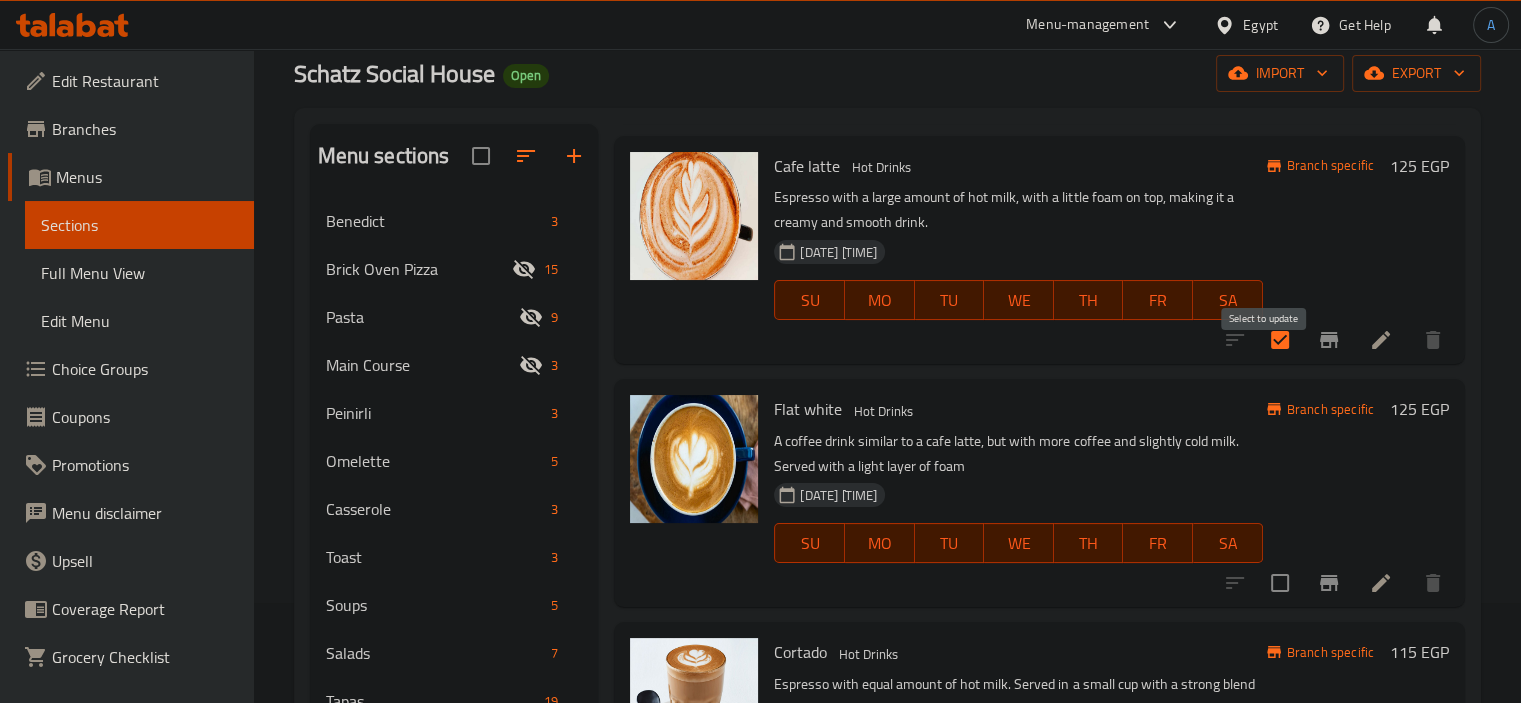 click at bounding box center (1280, 340) 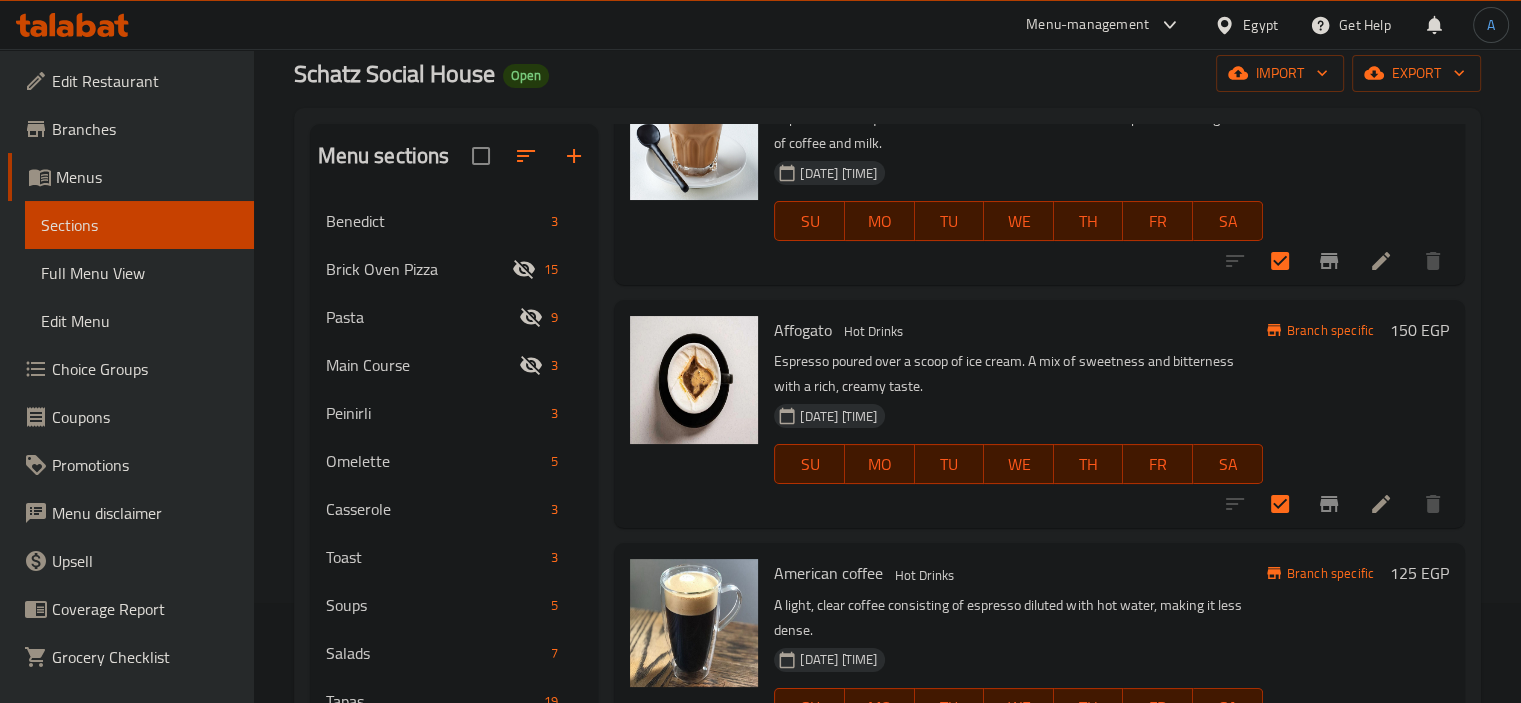 scroll, scrollTop: 2600, scrollLeft: 0, axis: vertical 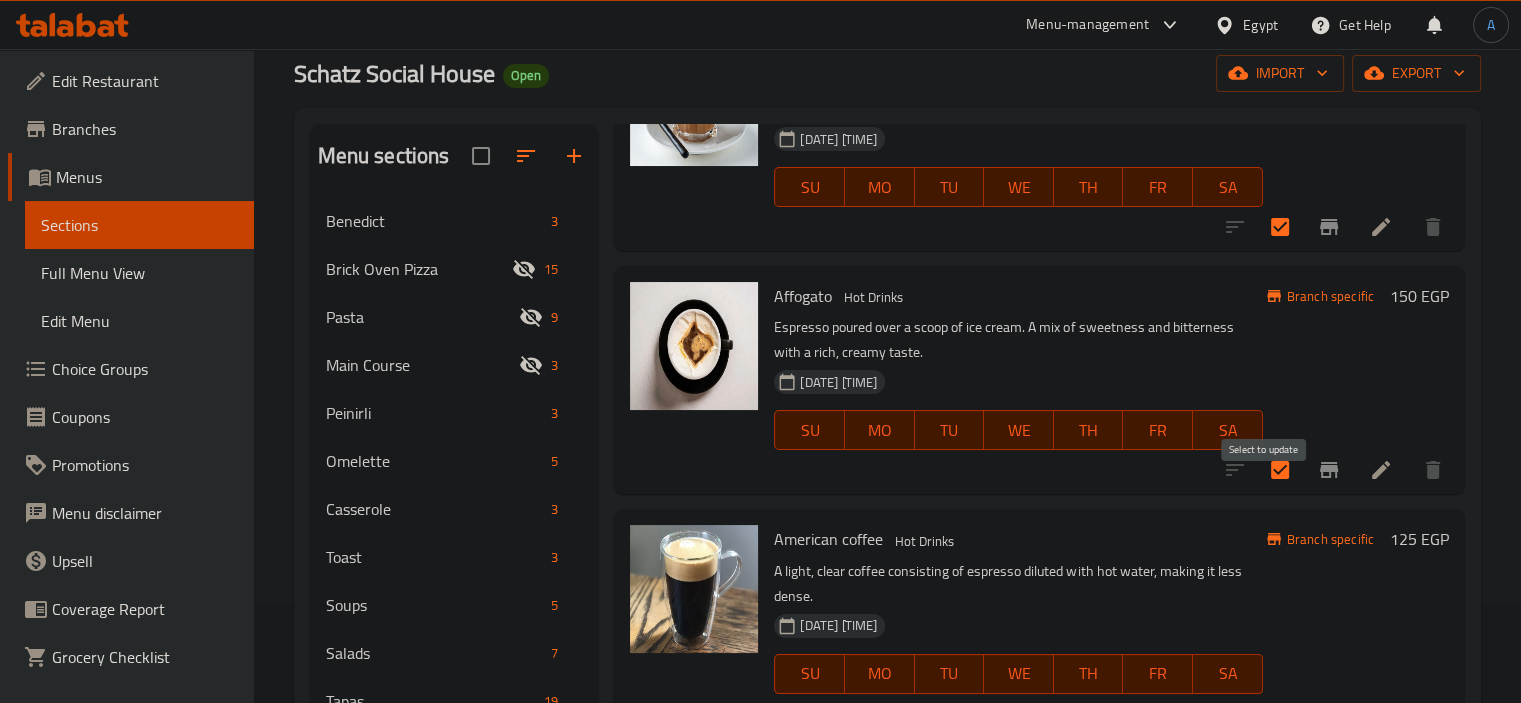 click at bounding box center (1280, 470) 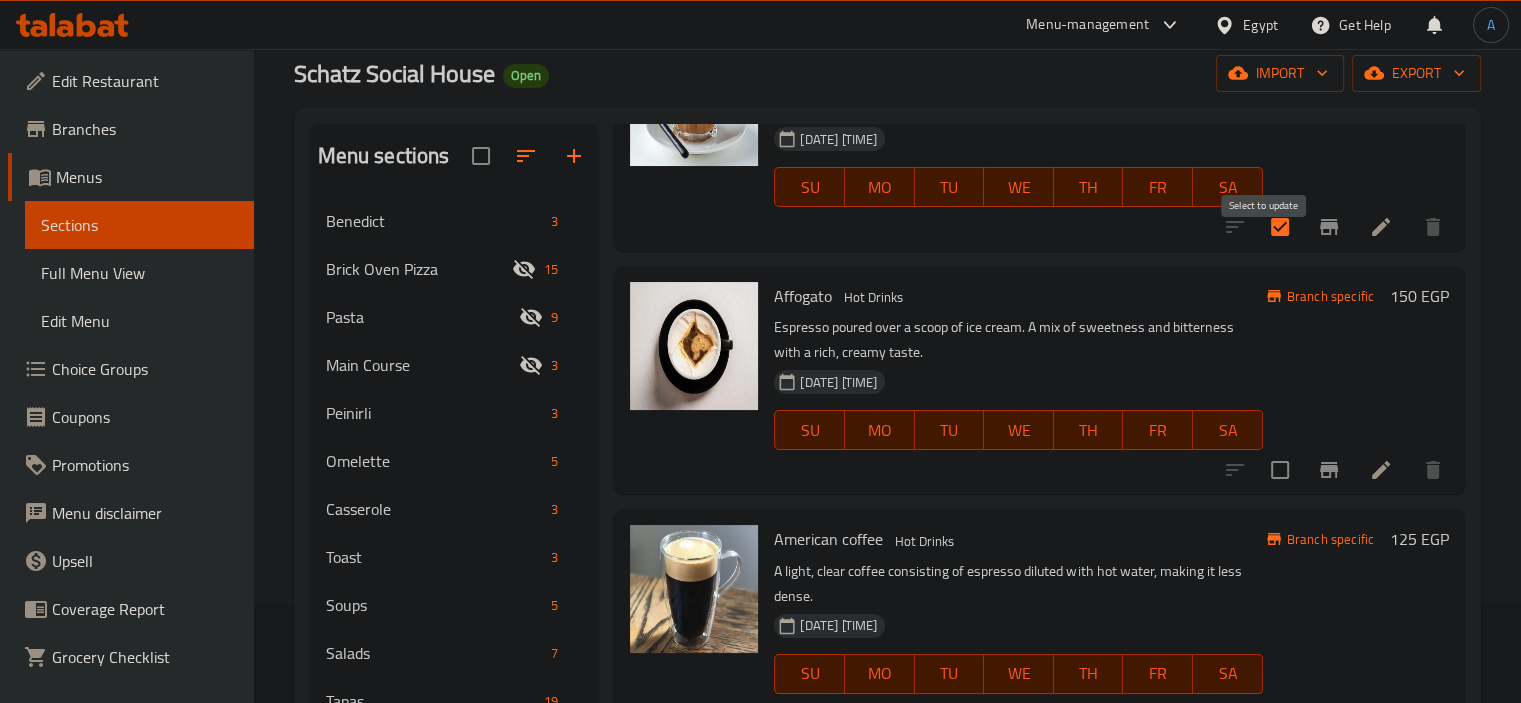 click at bounding box center [1280, 227] 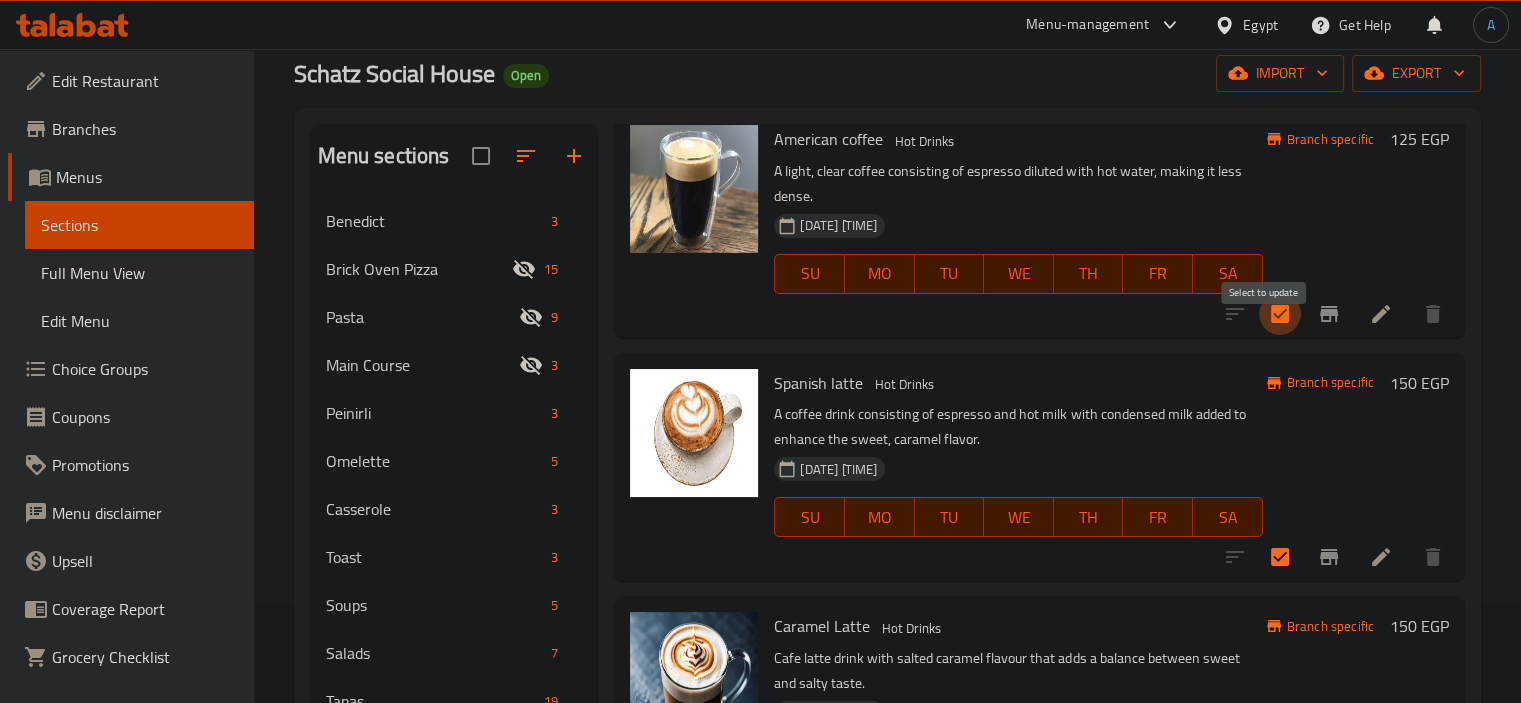 click at bounding box center [1280, 314] 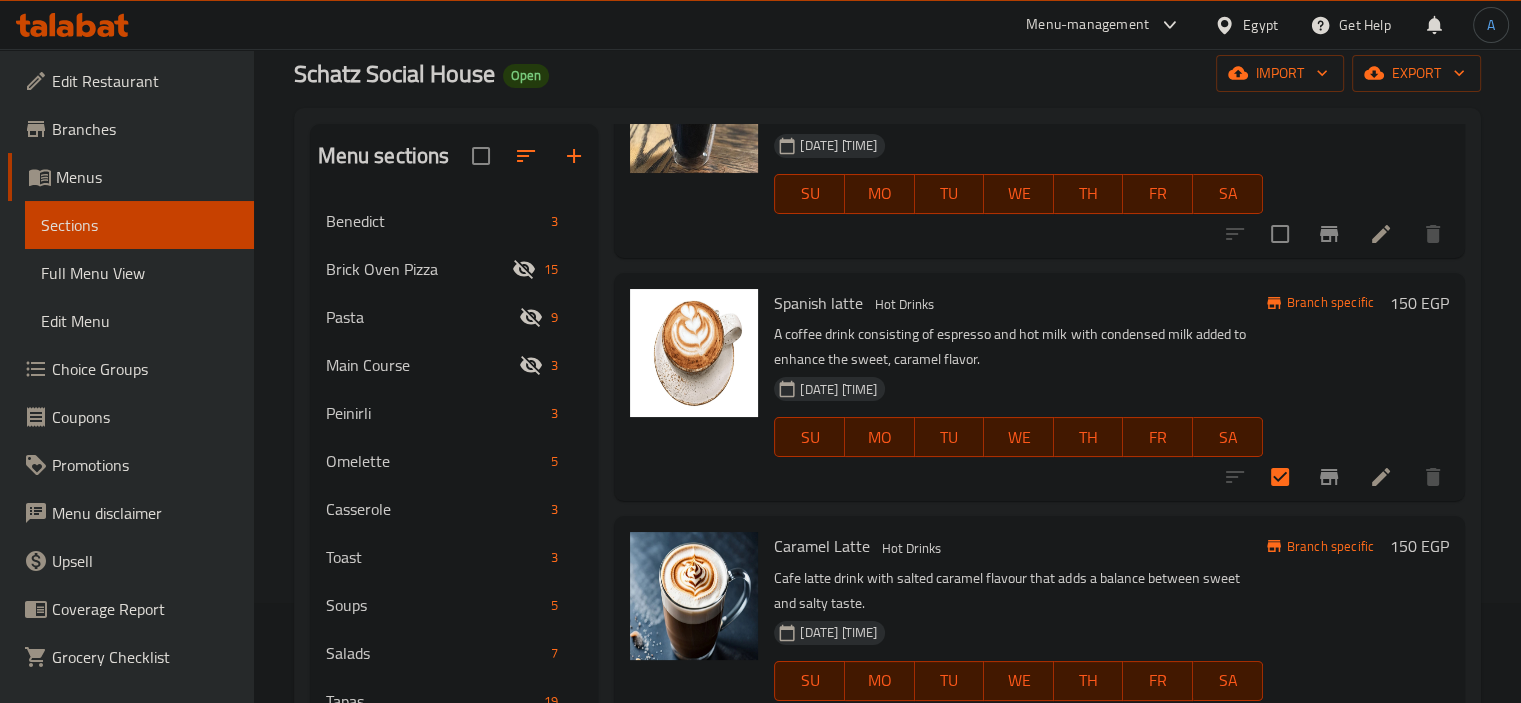 scroll, scrollTop: 3300, scrollLeft: 0, axis: vertical 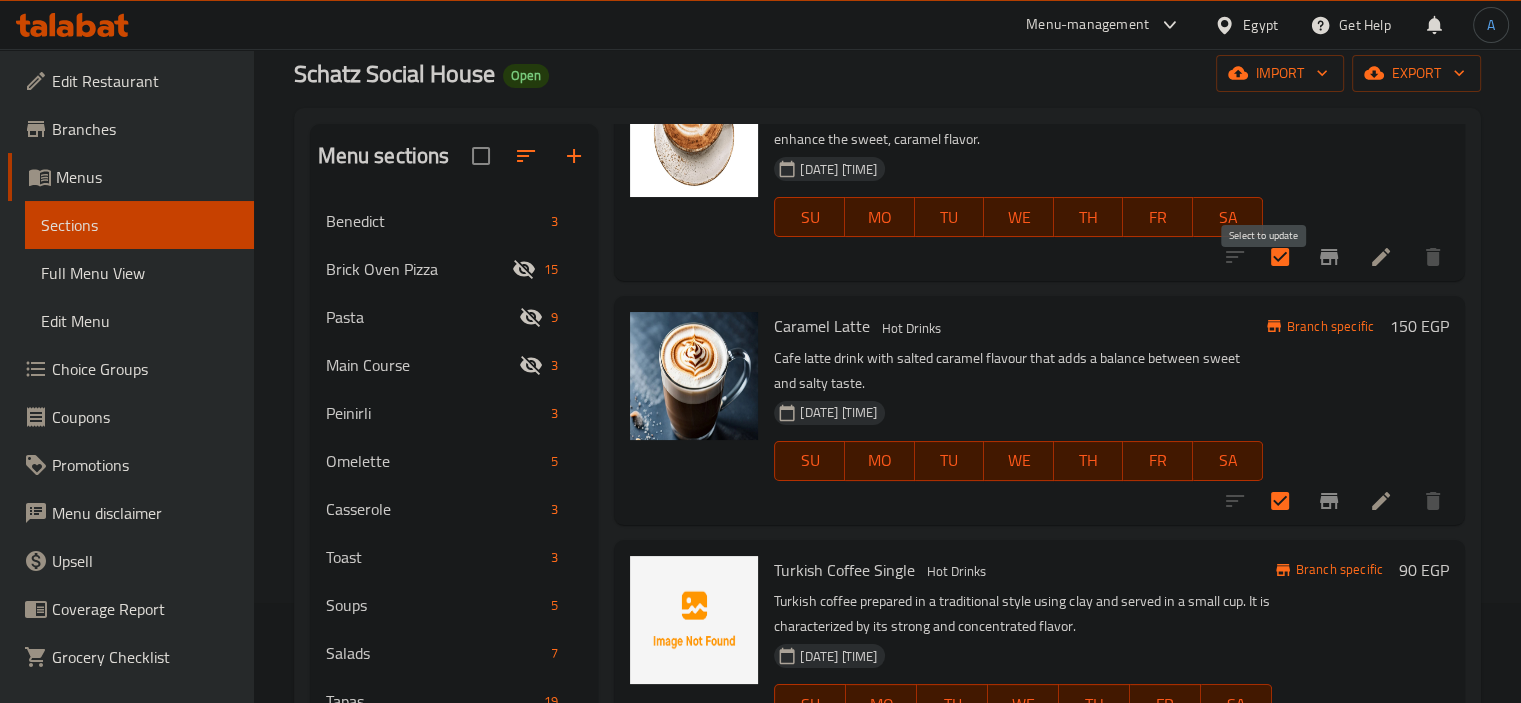click at bounding box center (1280, 257) 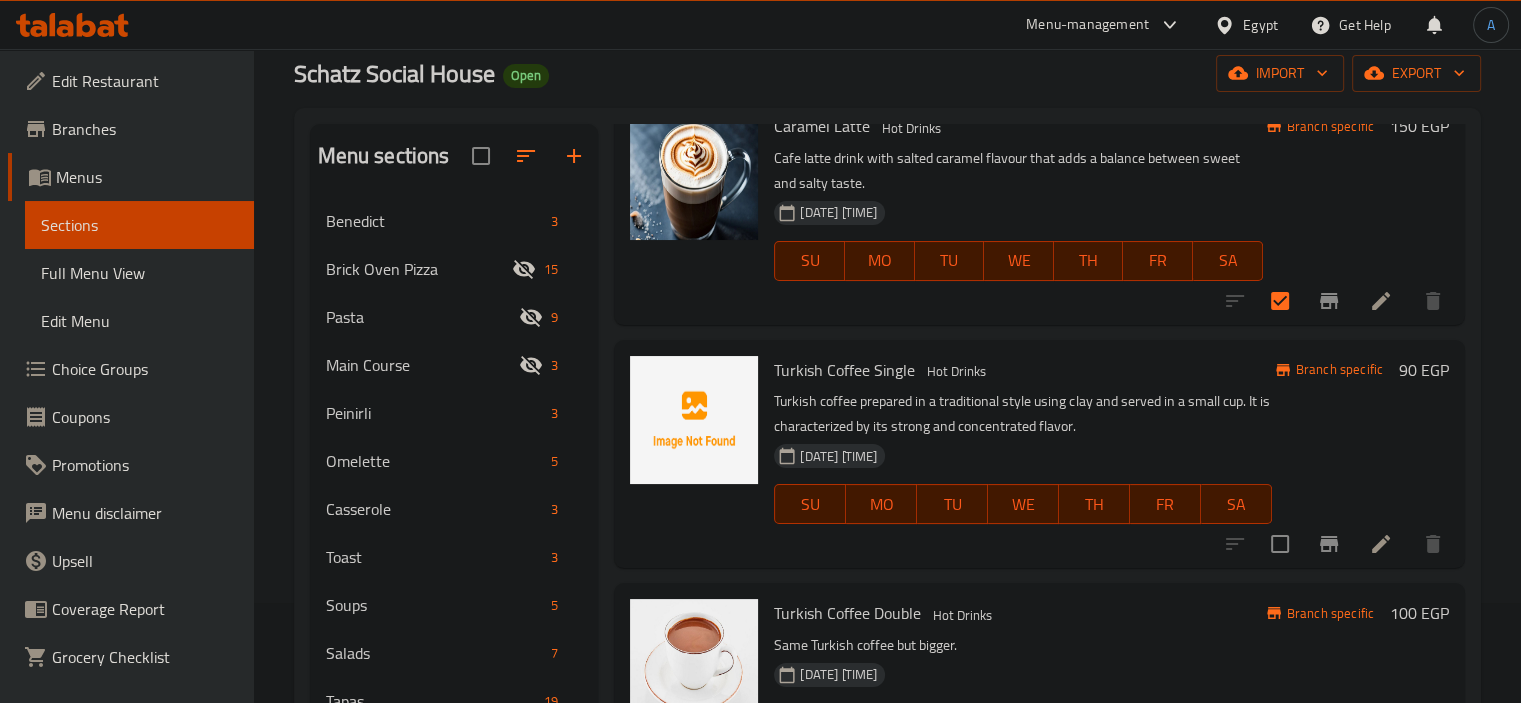 scroll, scrollTop: 3600, scrollLeft: 0, axis: vertical 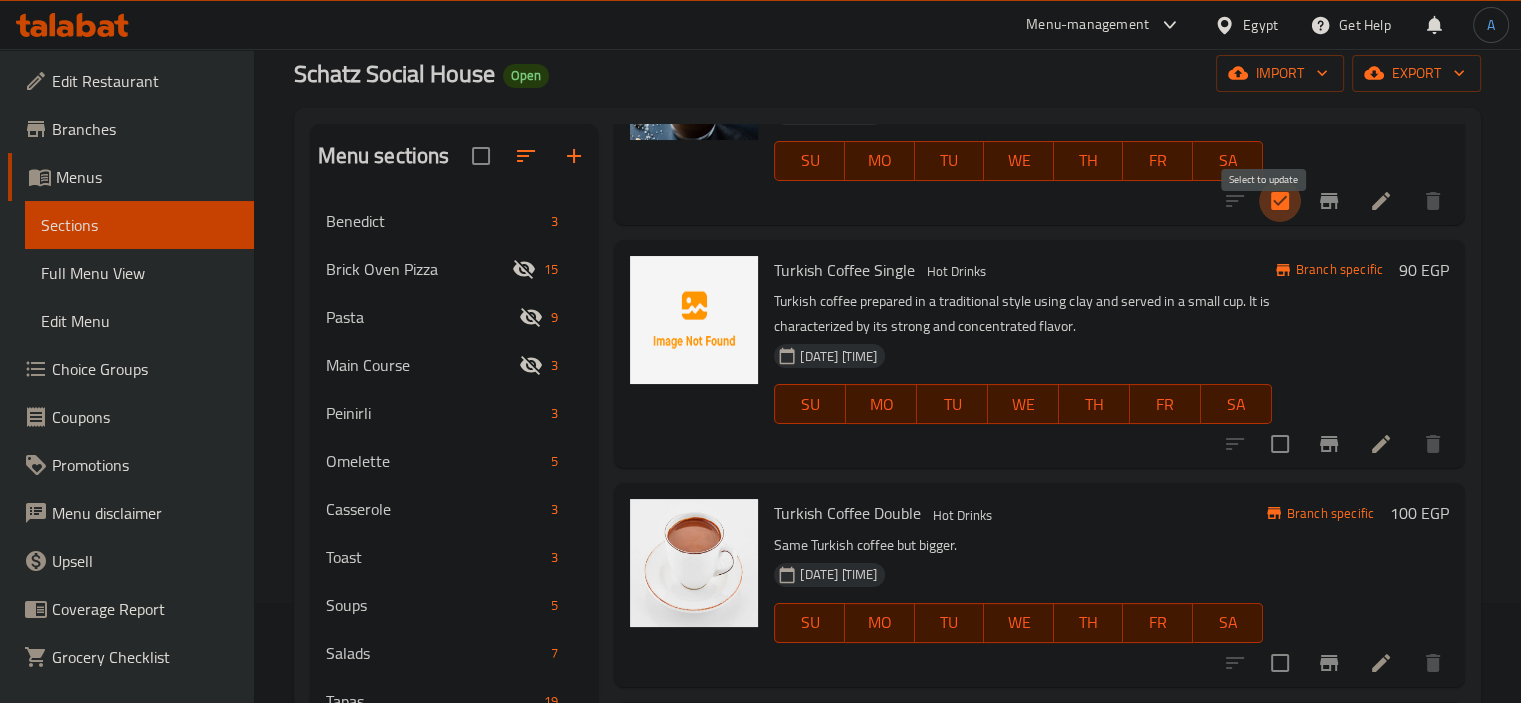 click at bounding box center (1280, 201) 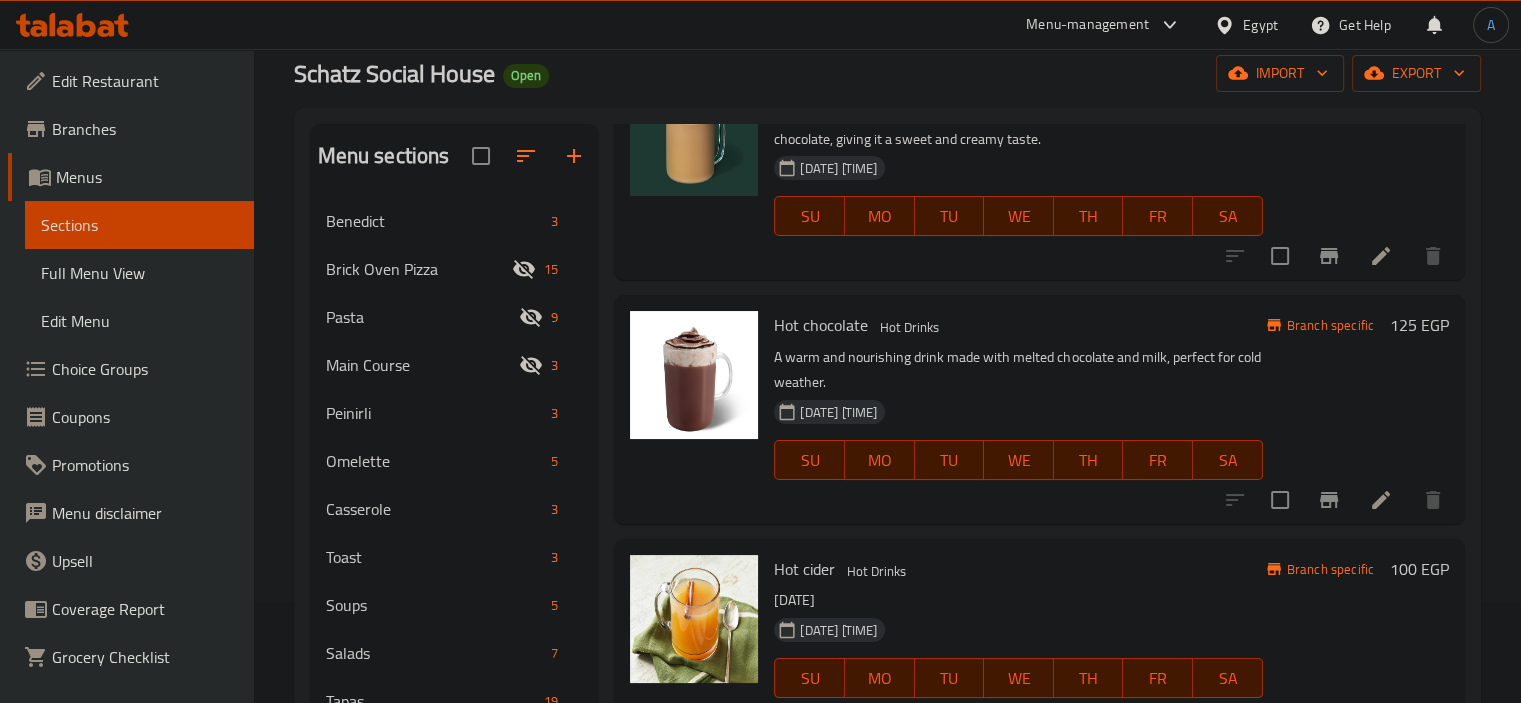 scroll, scrollTop: 5023, scrollLeft: 0, axis: vertical 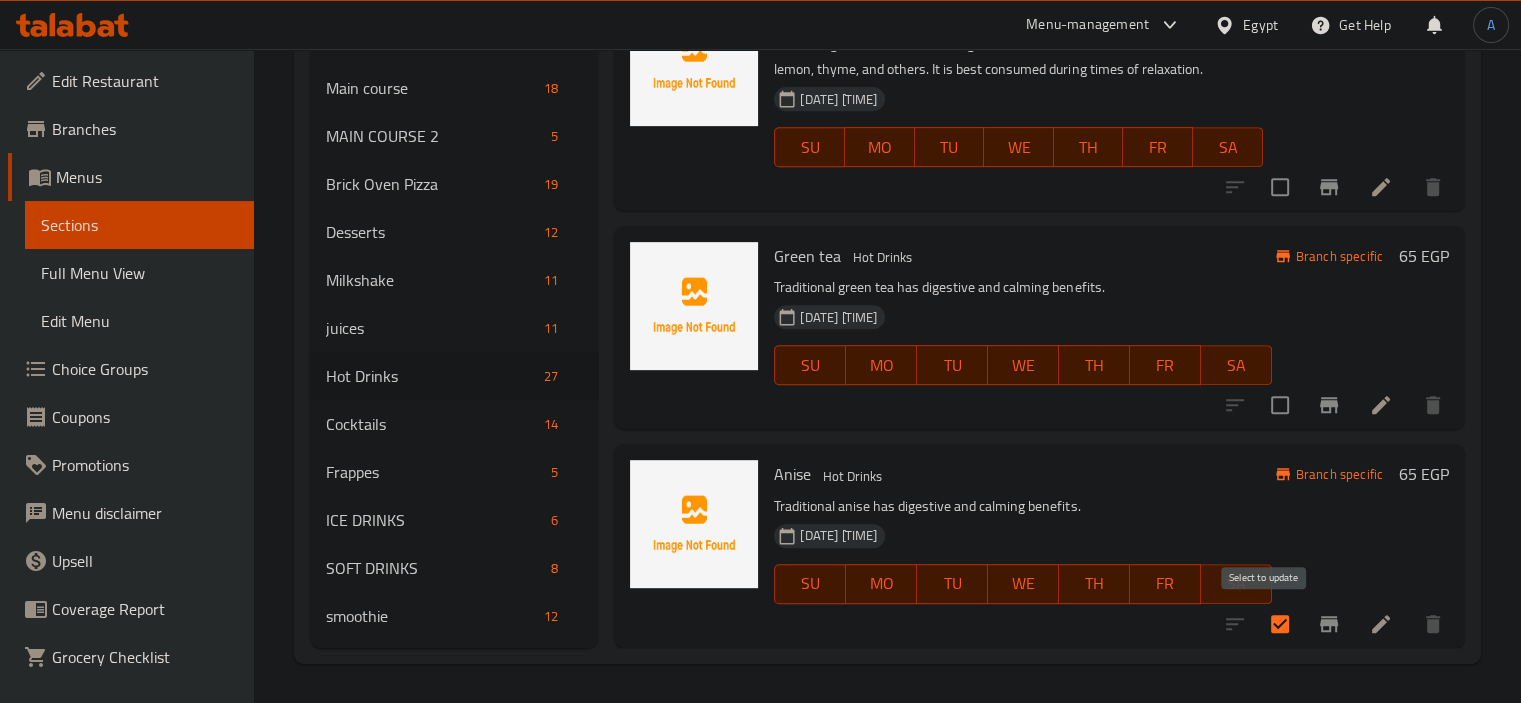 click at bounding box center [1280, 624] 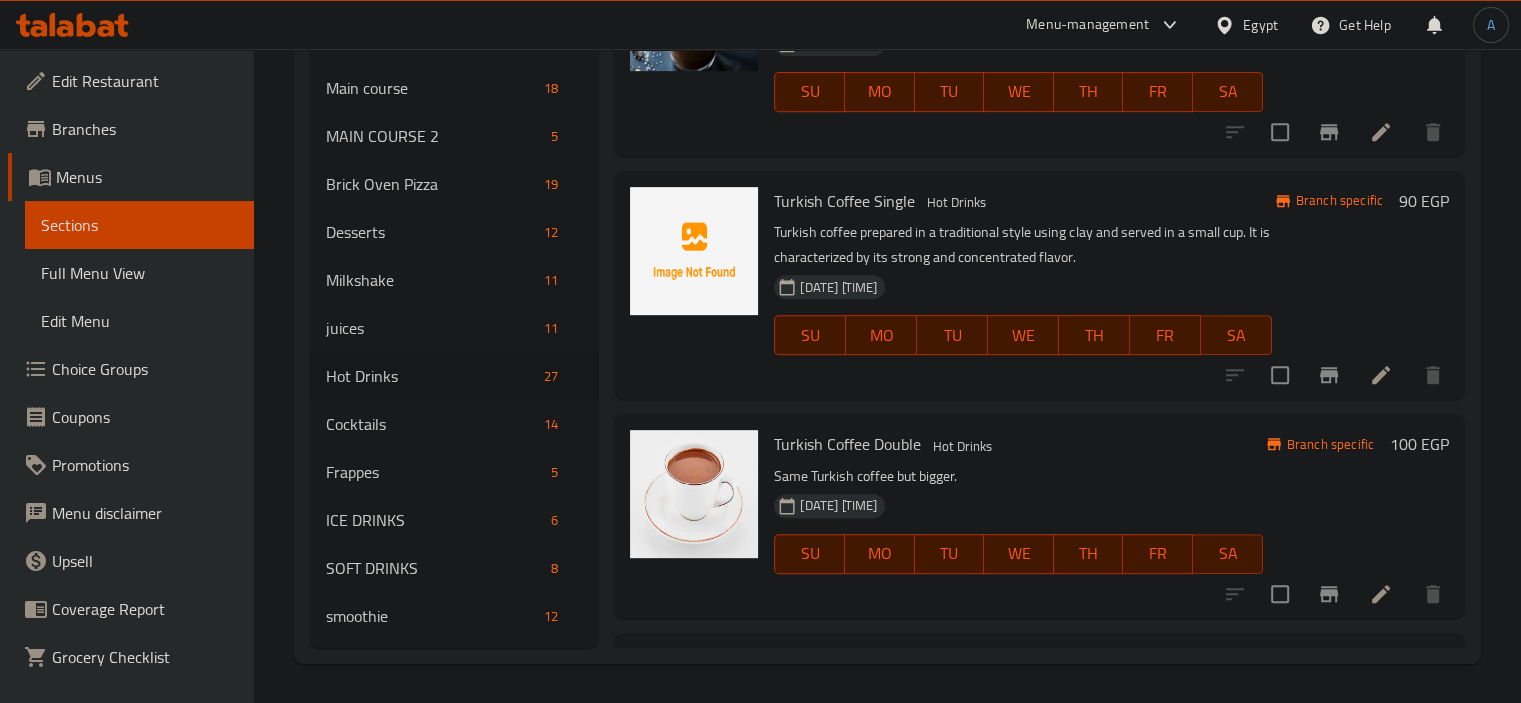 scroll, scrollTop: 0, scrollLeft: 0, axis: both 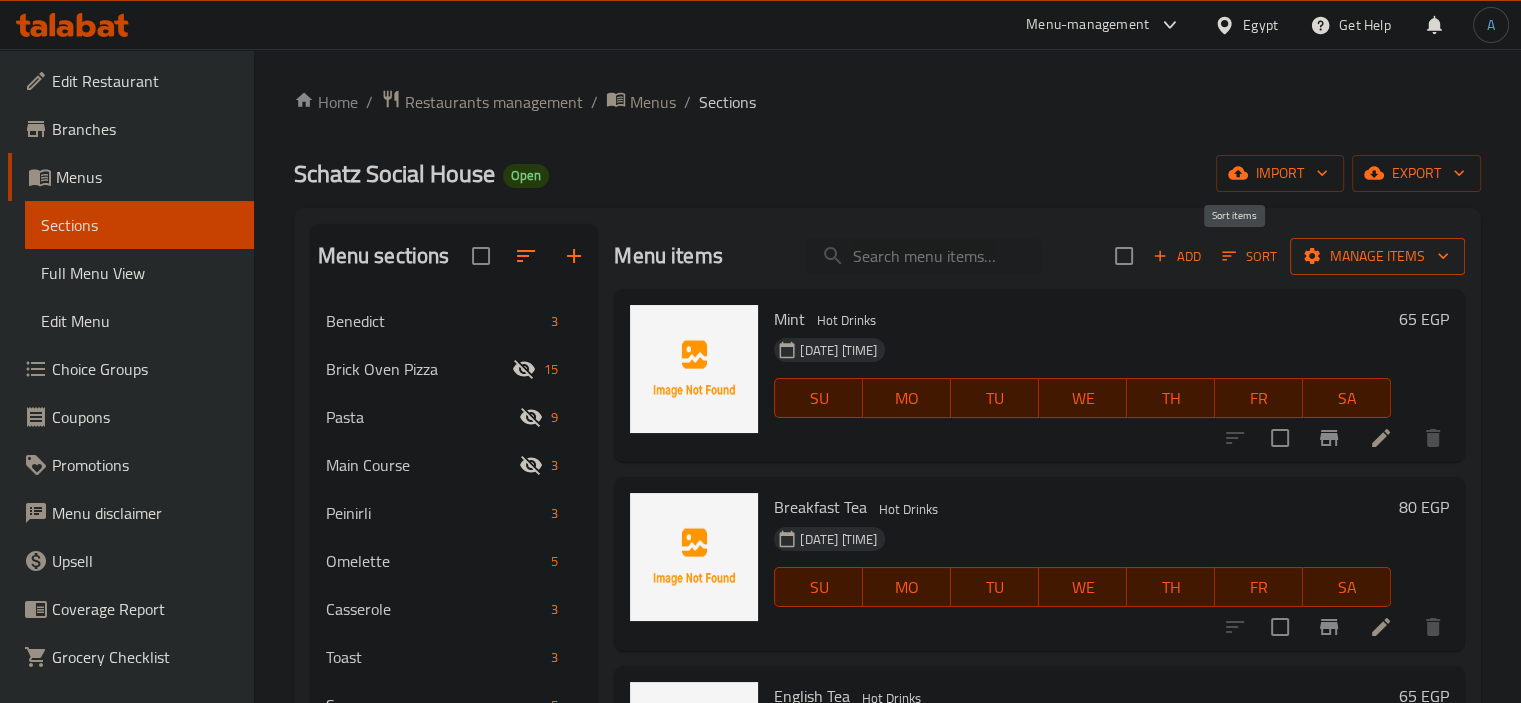 click on "Manage items" at bounding box center [1377, 256] 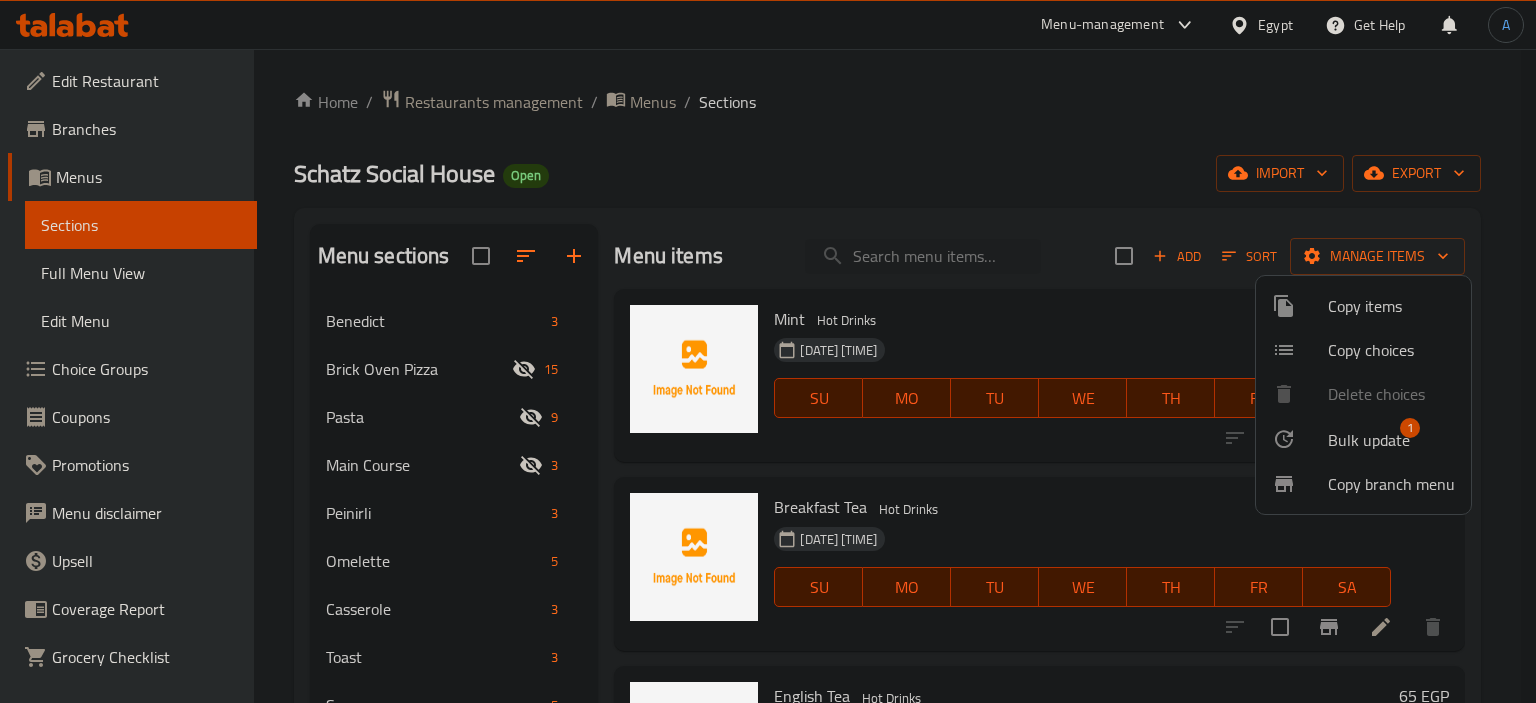 click on "Bulk update" at bounding box center (1369, 440) 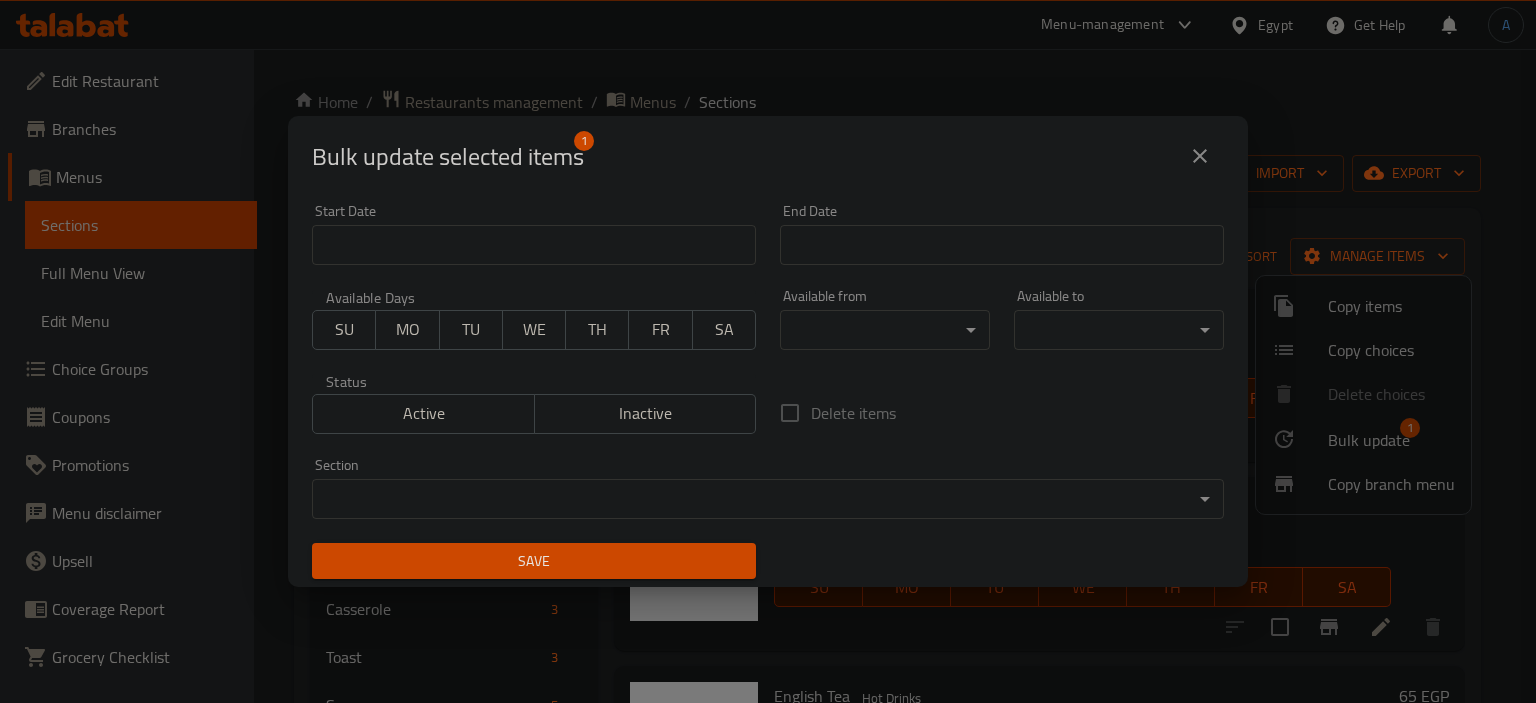 click on "Inactive" at bounding box center [646, 413] 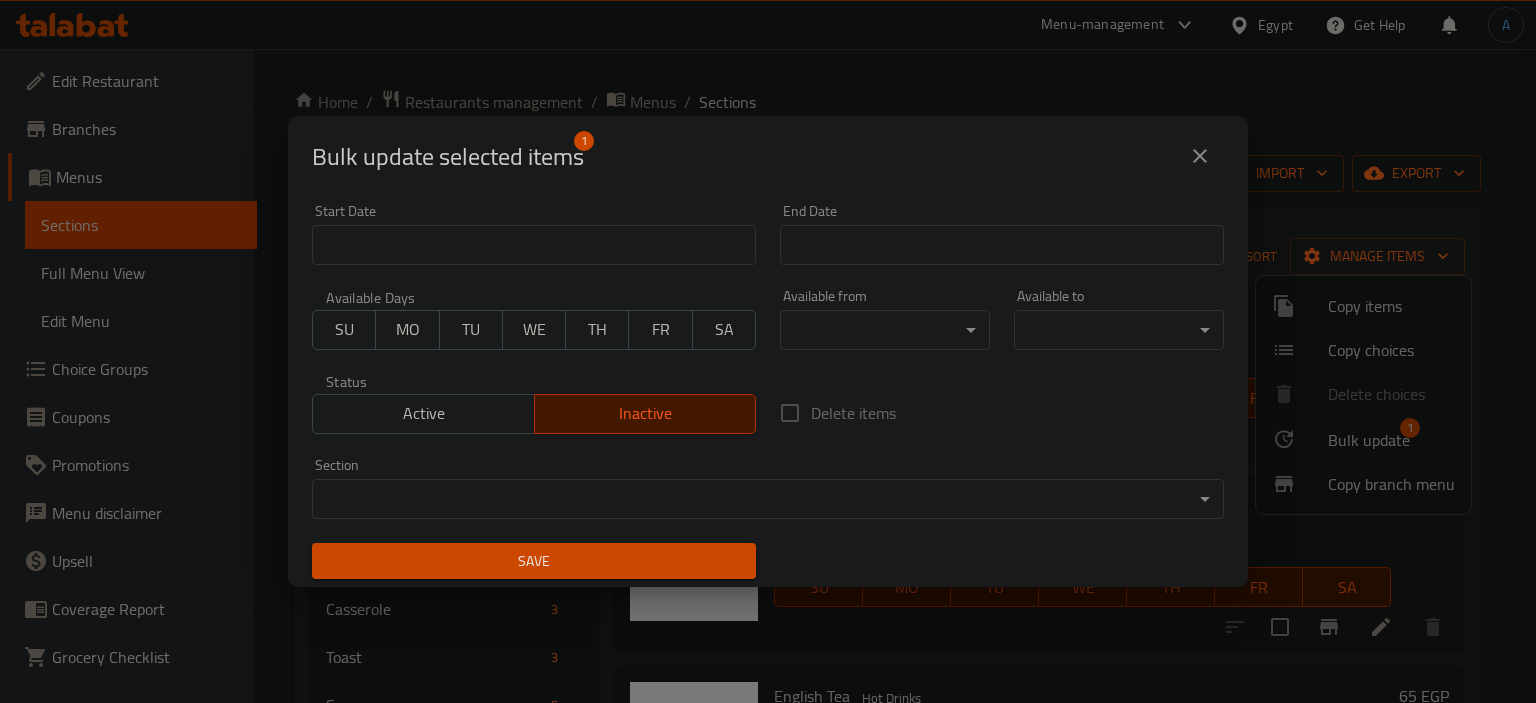 click on "Save" at bounding box center [534, 561] 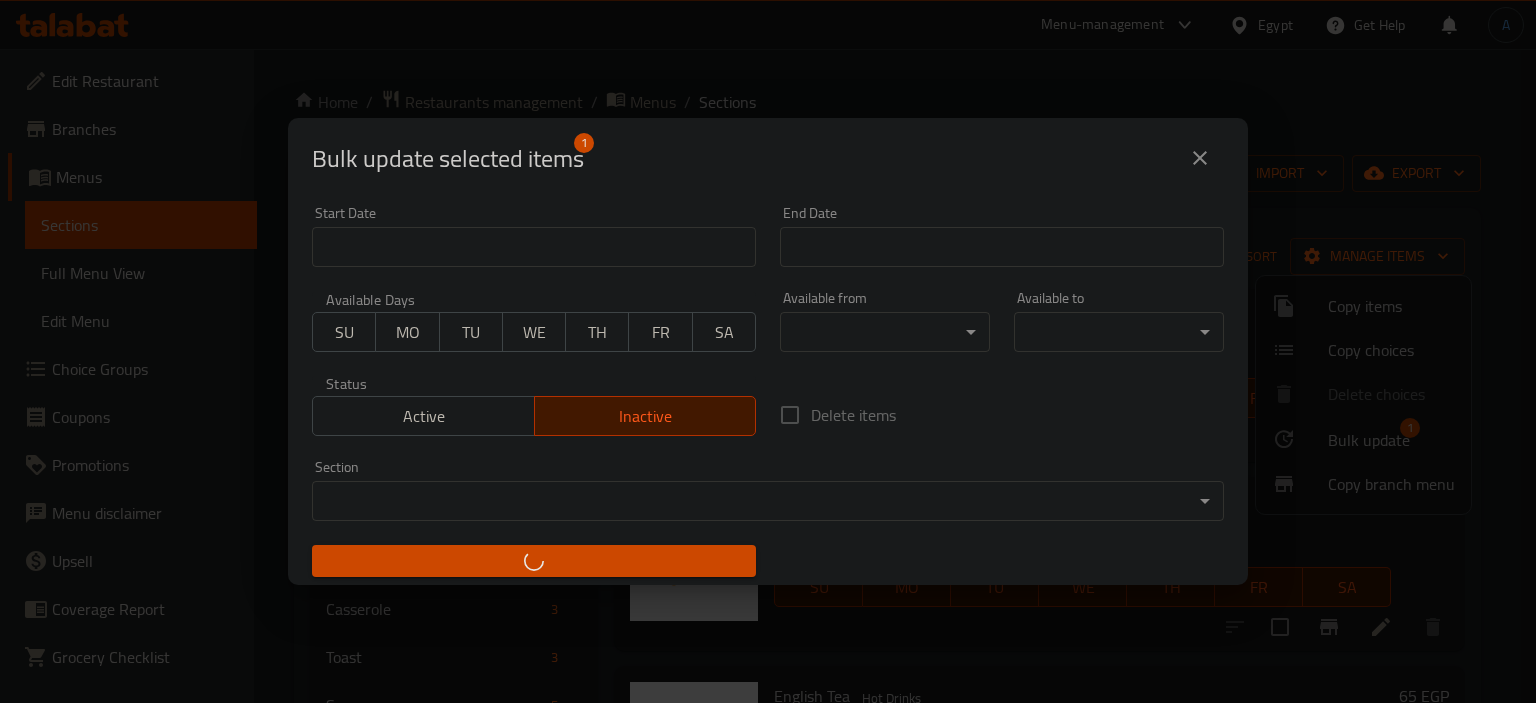 checkbox on "false" 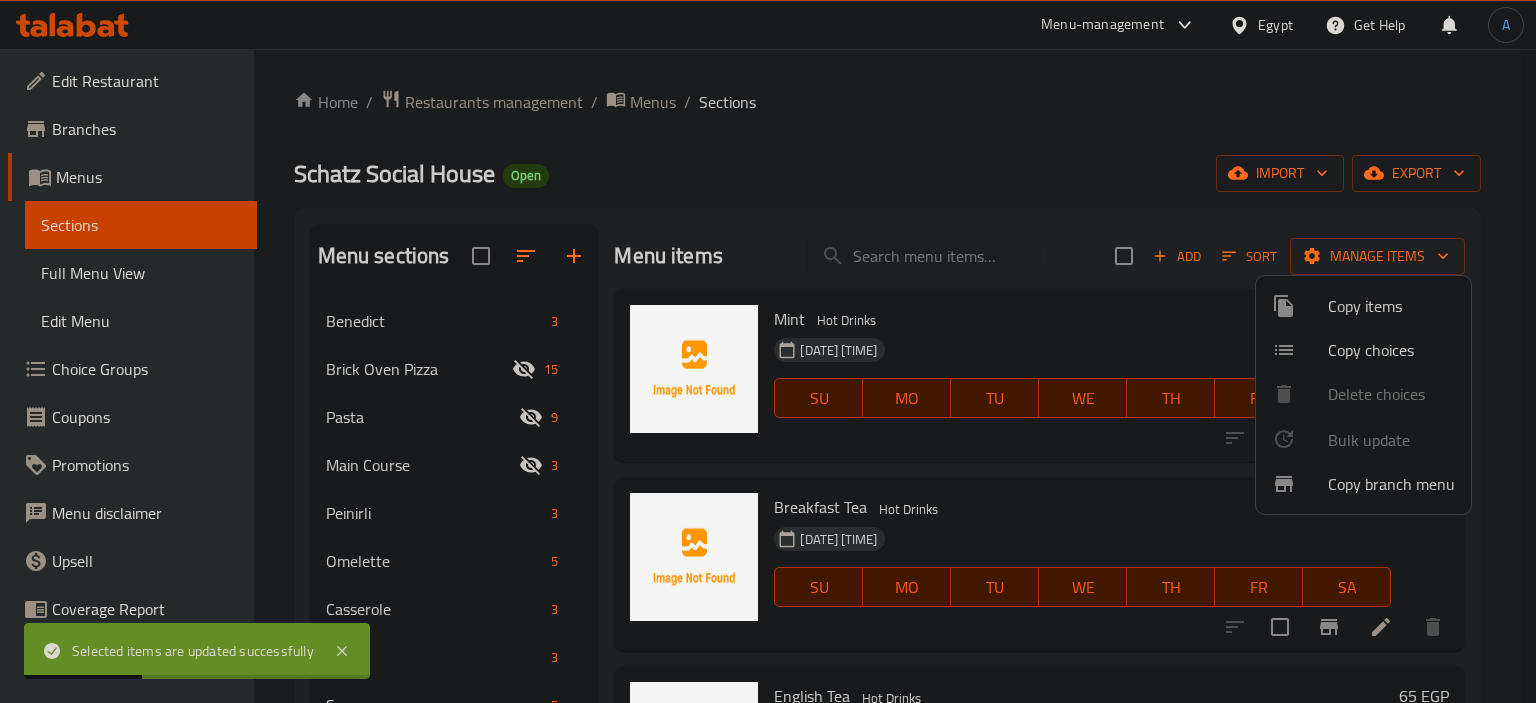click at bounding box center [768, 351] 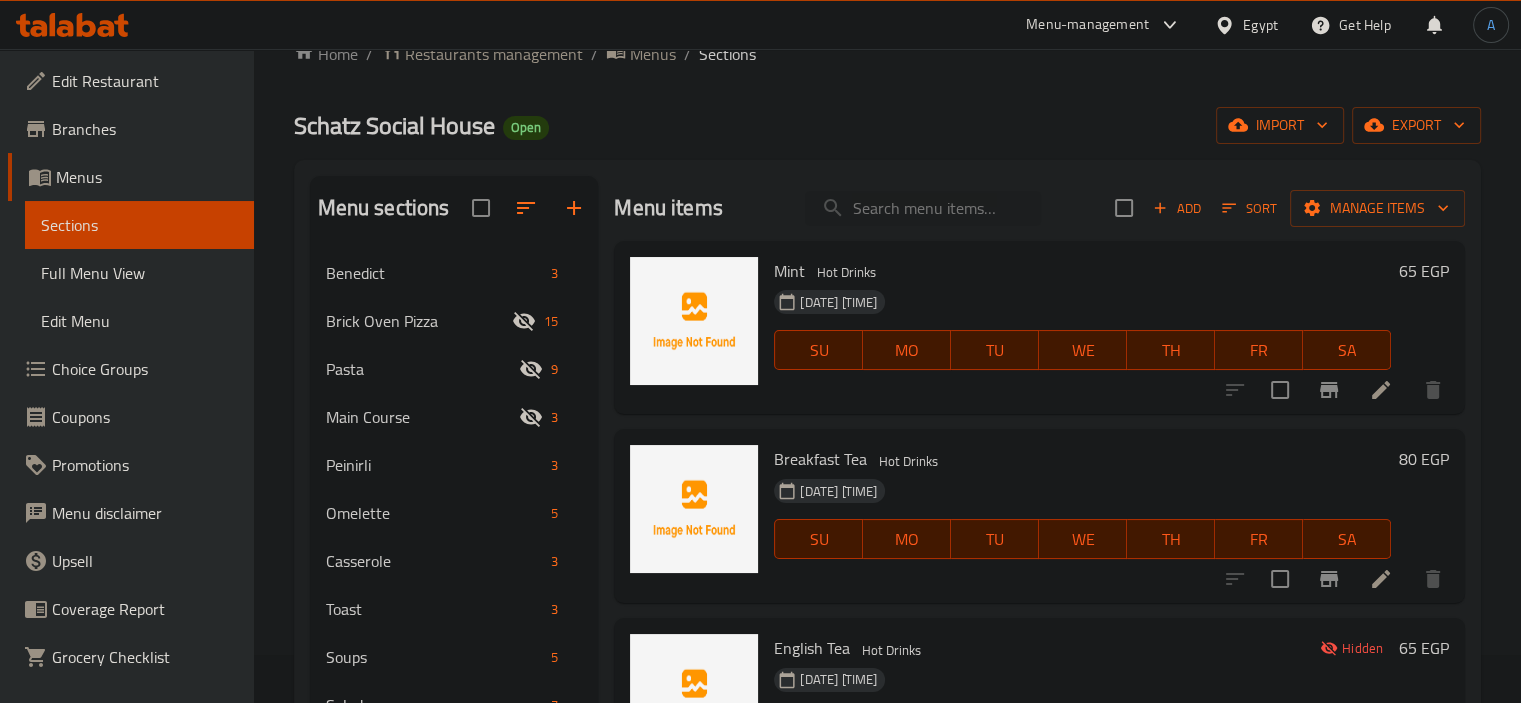 scroll, scrollTop: 0, scrollLeft: 0, axis: both 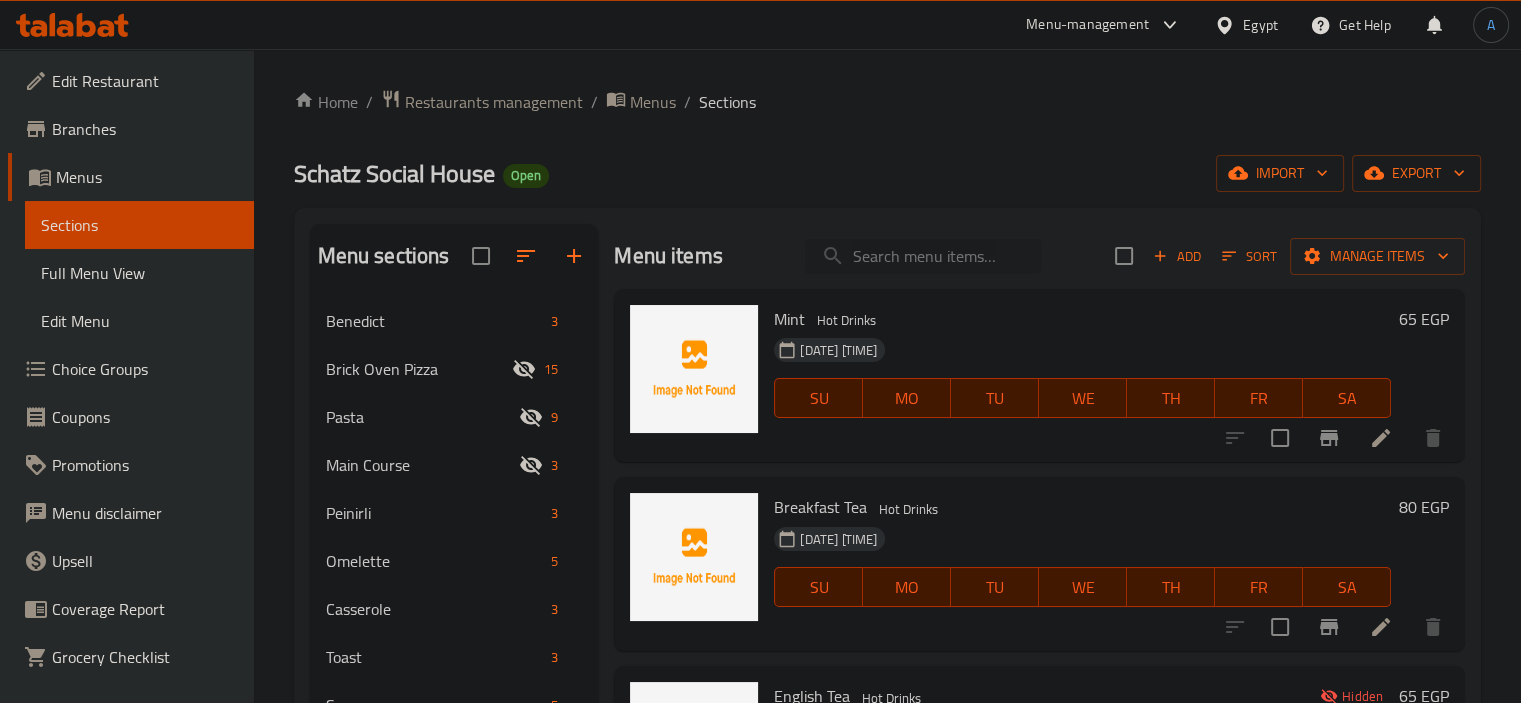 click at bounding box center (923, 256) 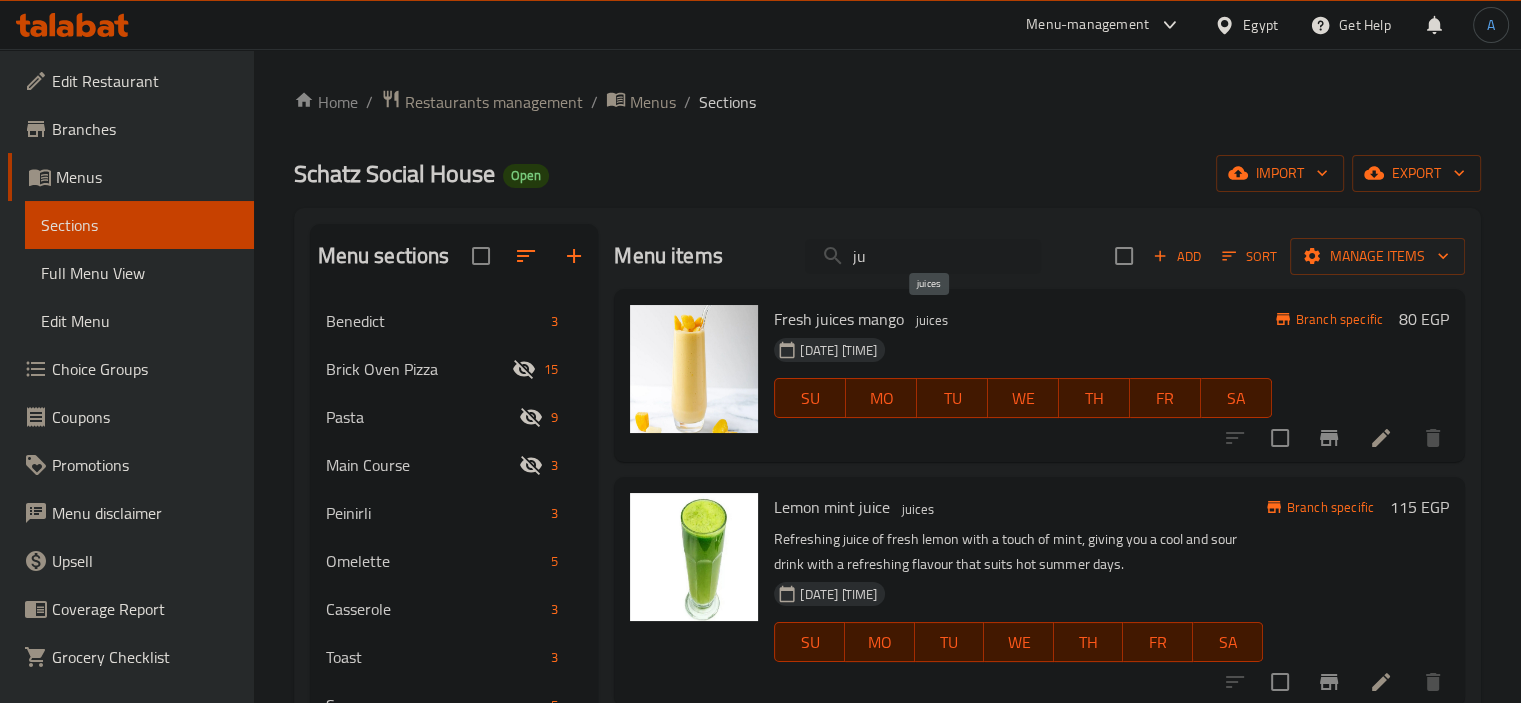 type on "ju" 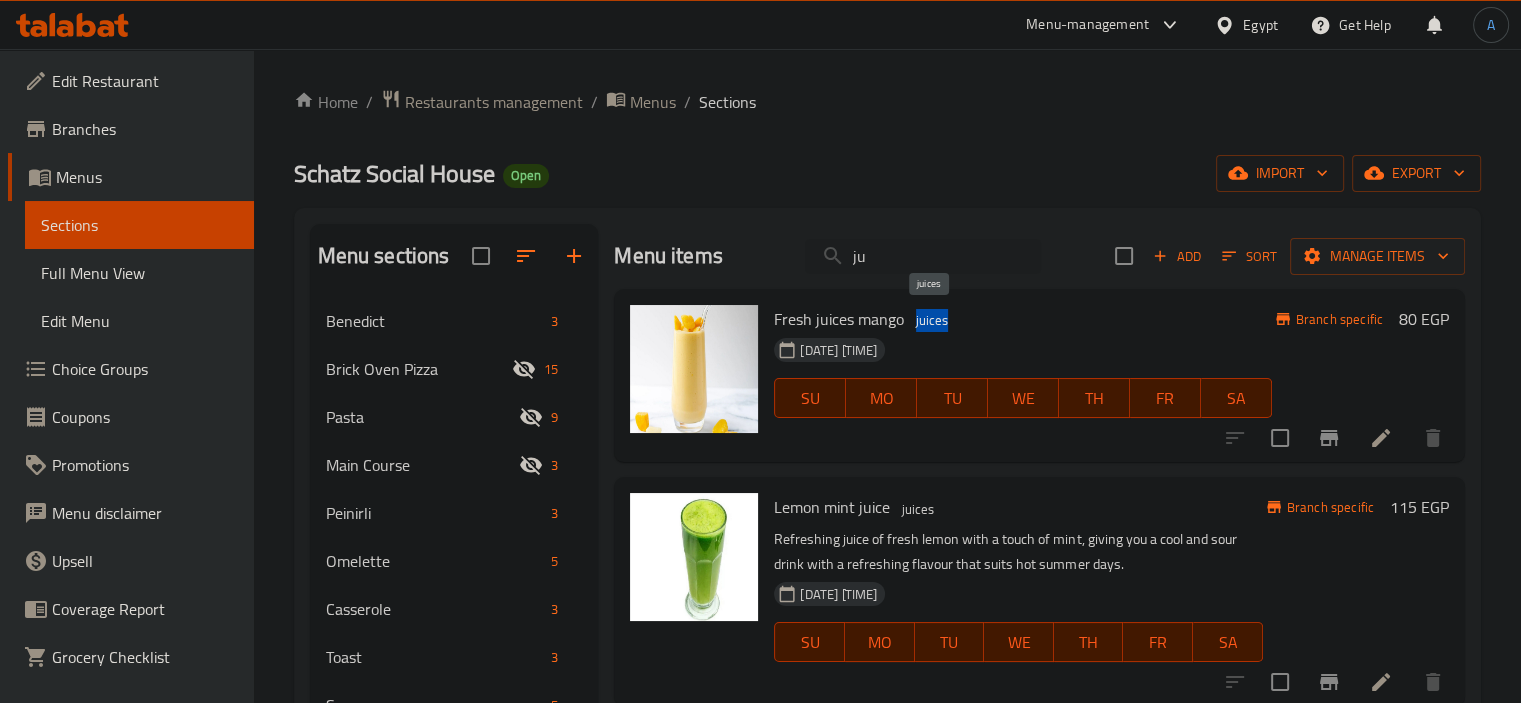 click on "juices" at bounding box center [932, 320] 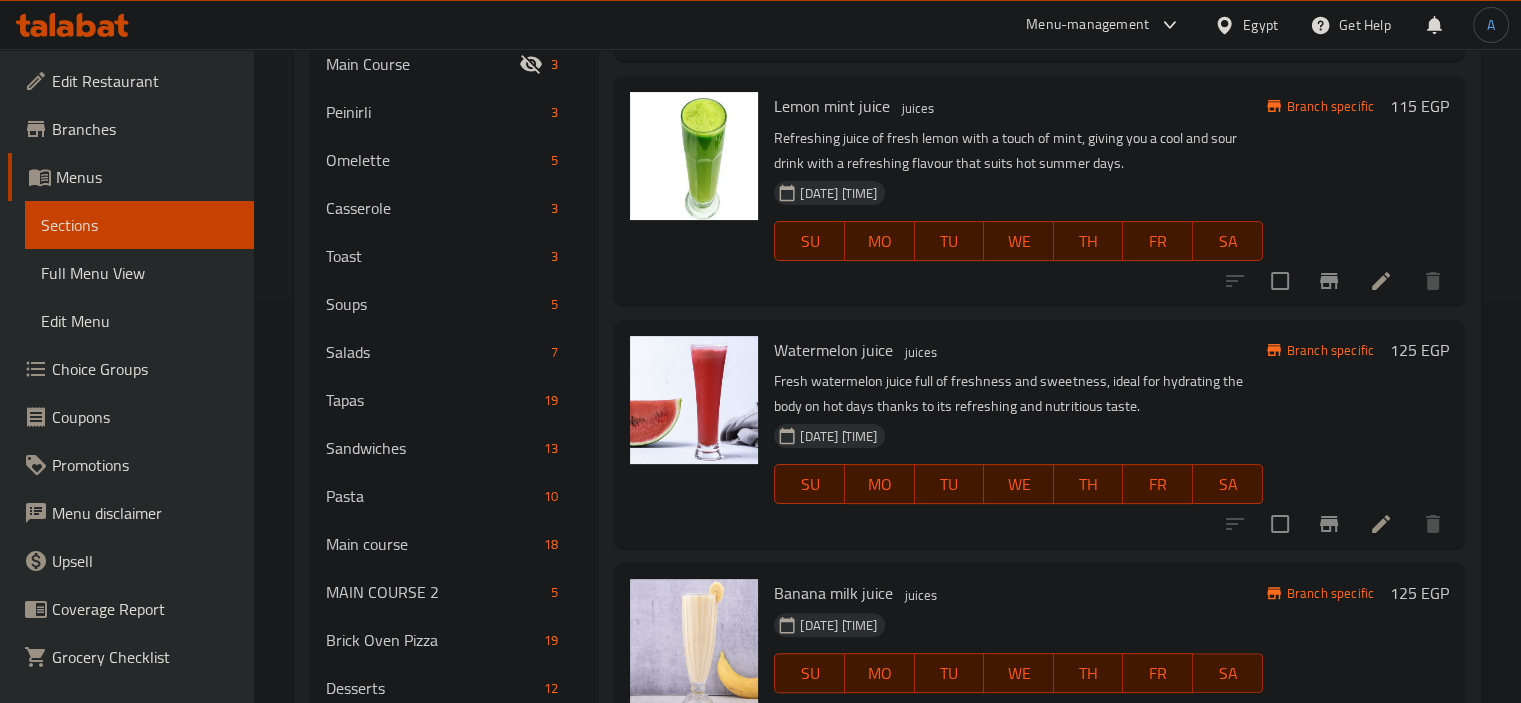 scroll, scrollTop: 833, scrollLeft: 0, axis: vertical 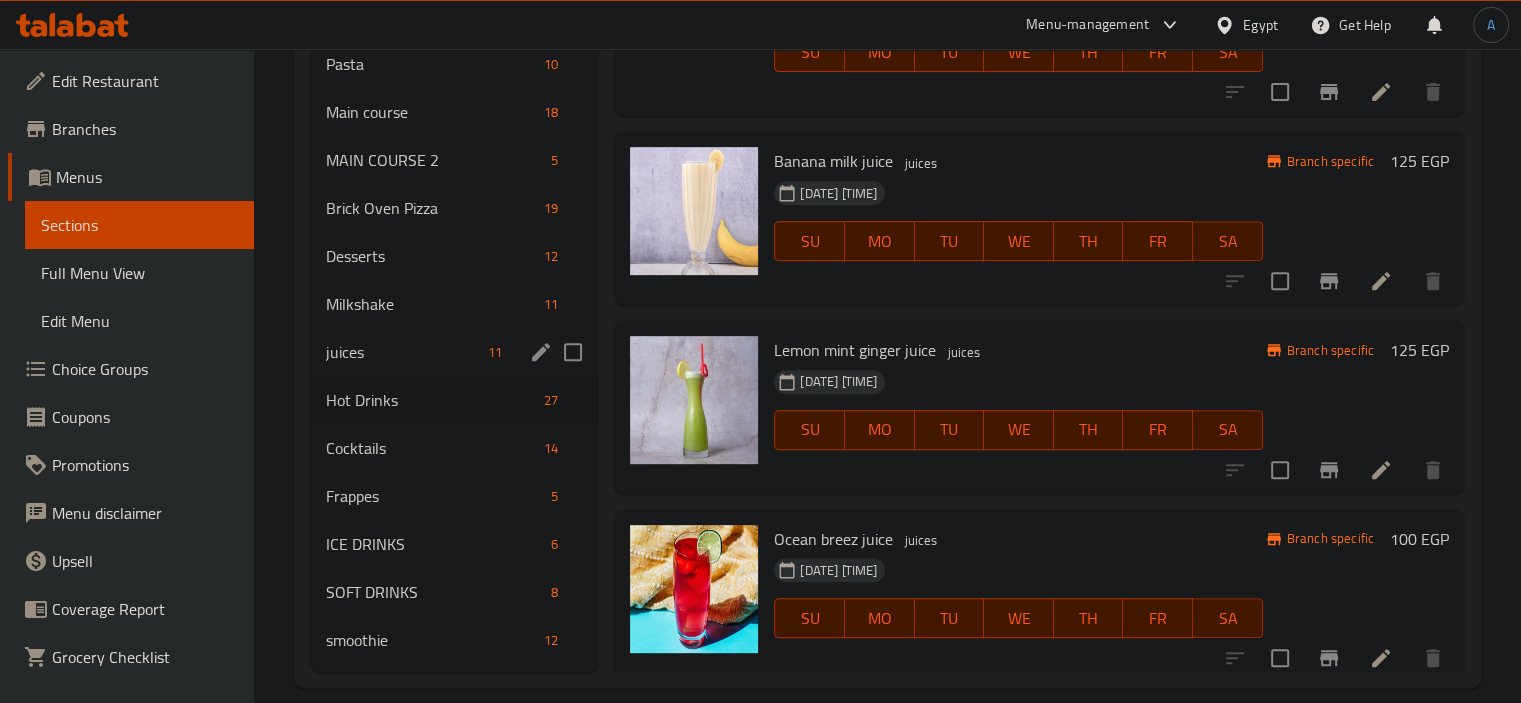 click on "juices 11" at bounding box center (454, 352) 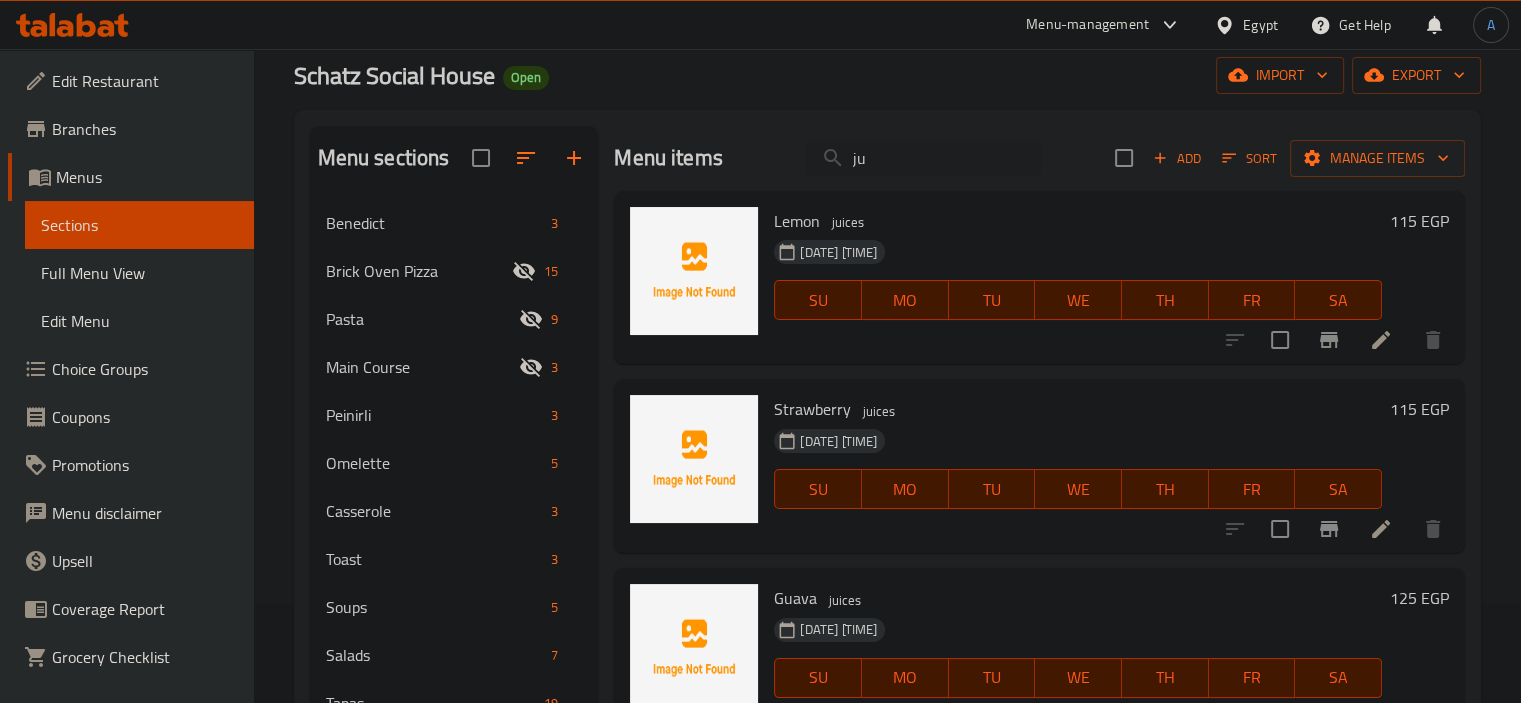 scroll, scrollTop: 0, scrollLeft: 0, axis: both 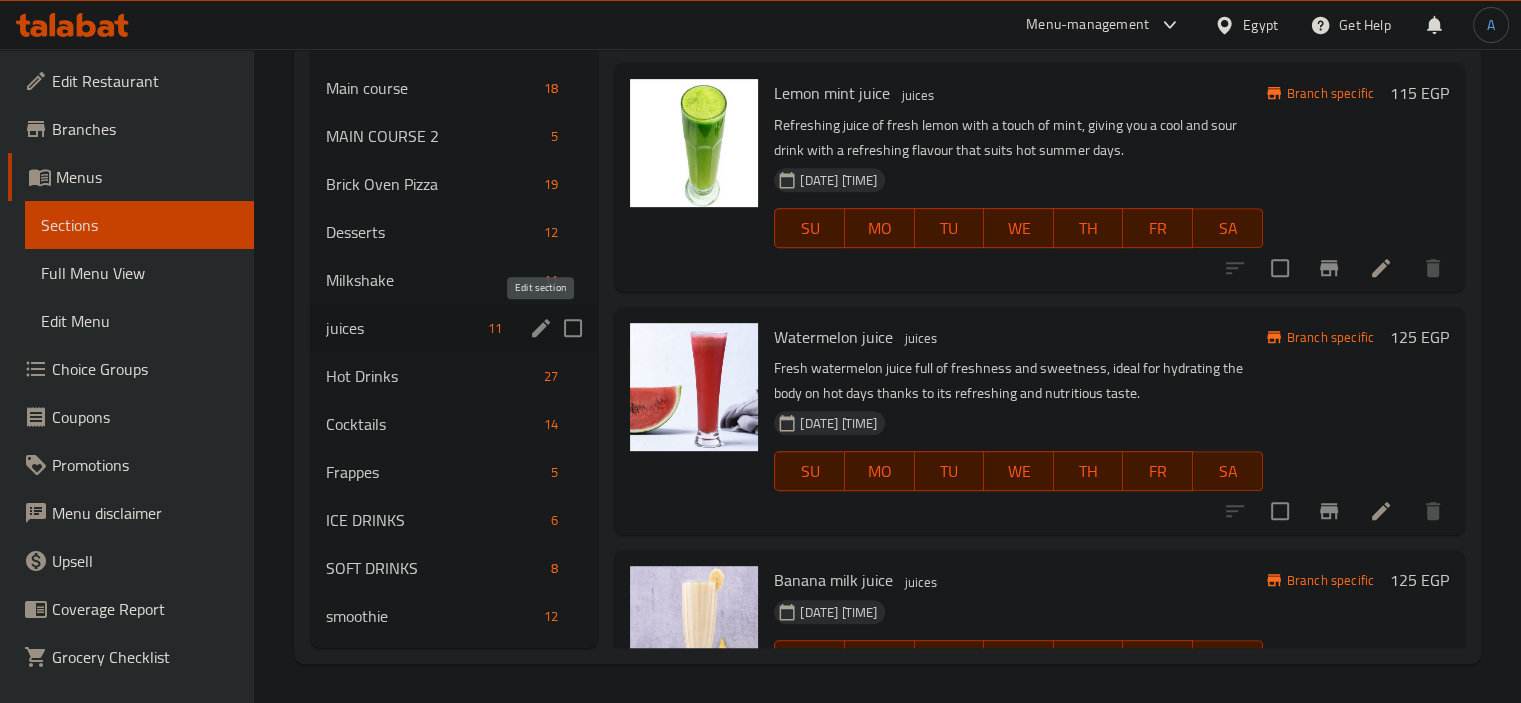 click 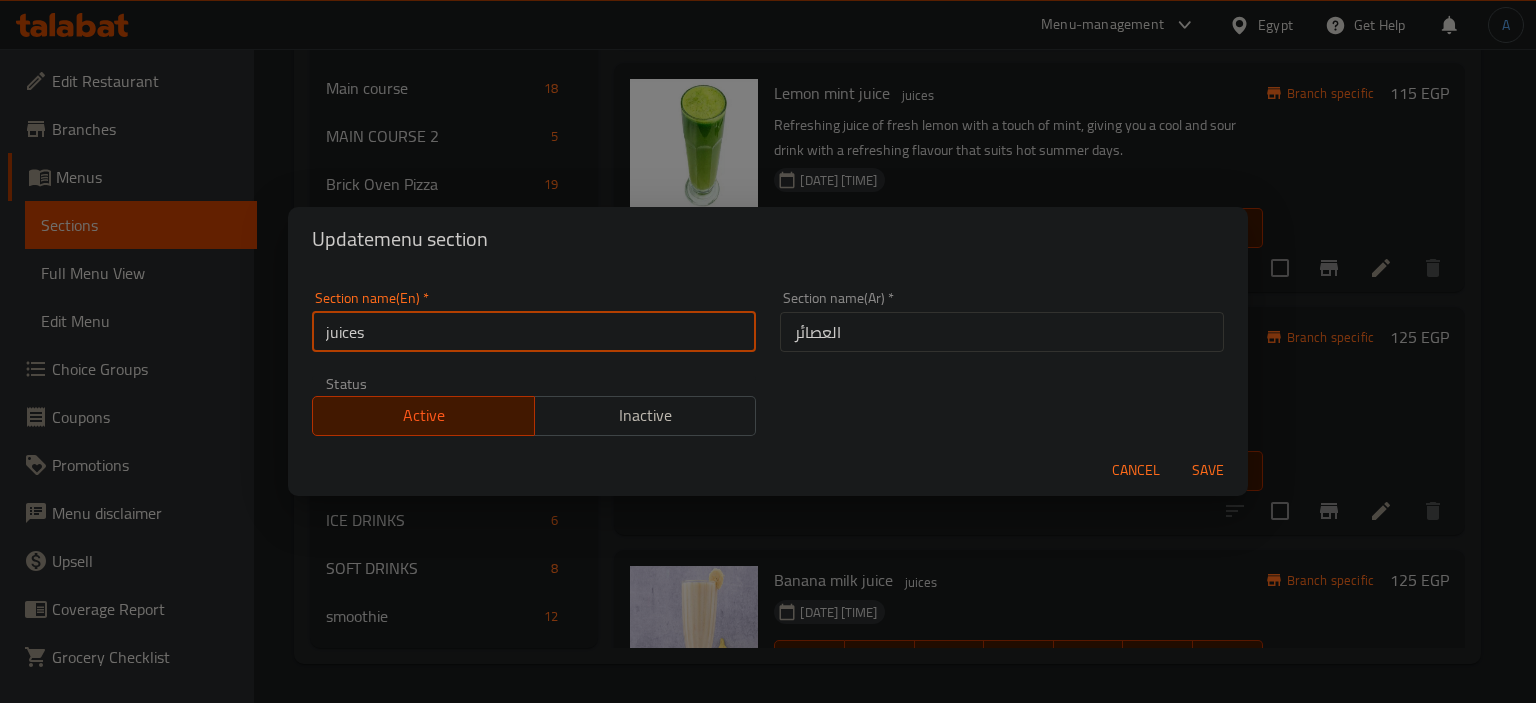 click on "juices" at bounding box center (534, 332) 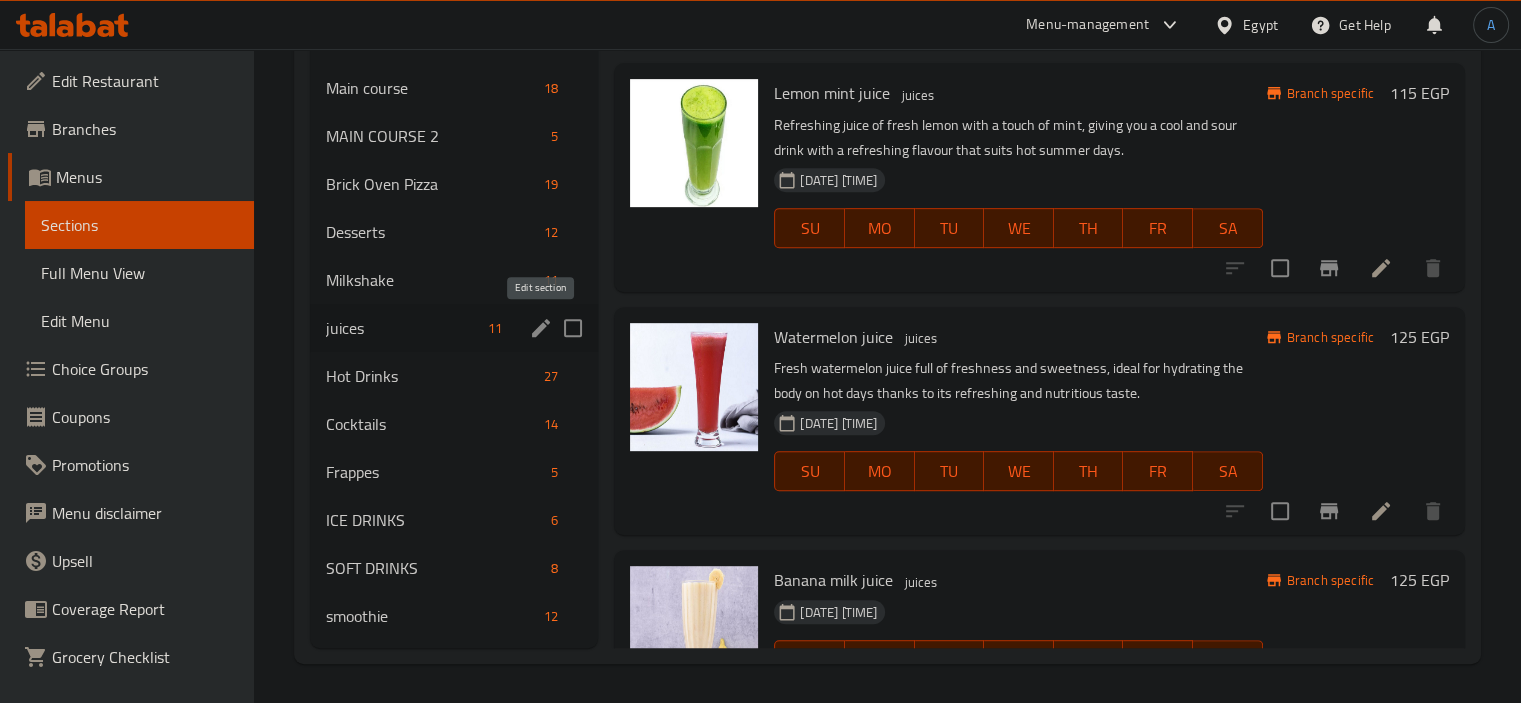 click 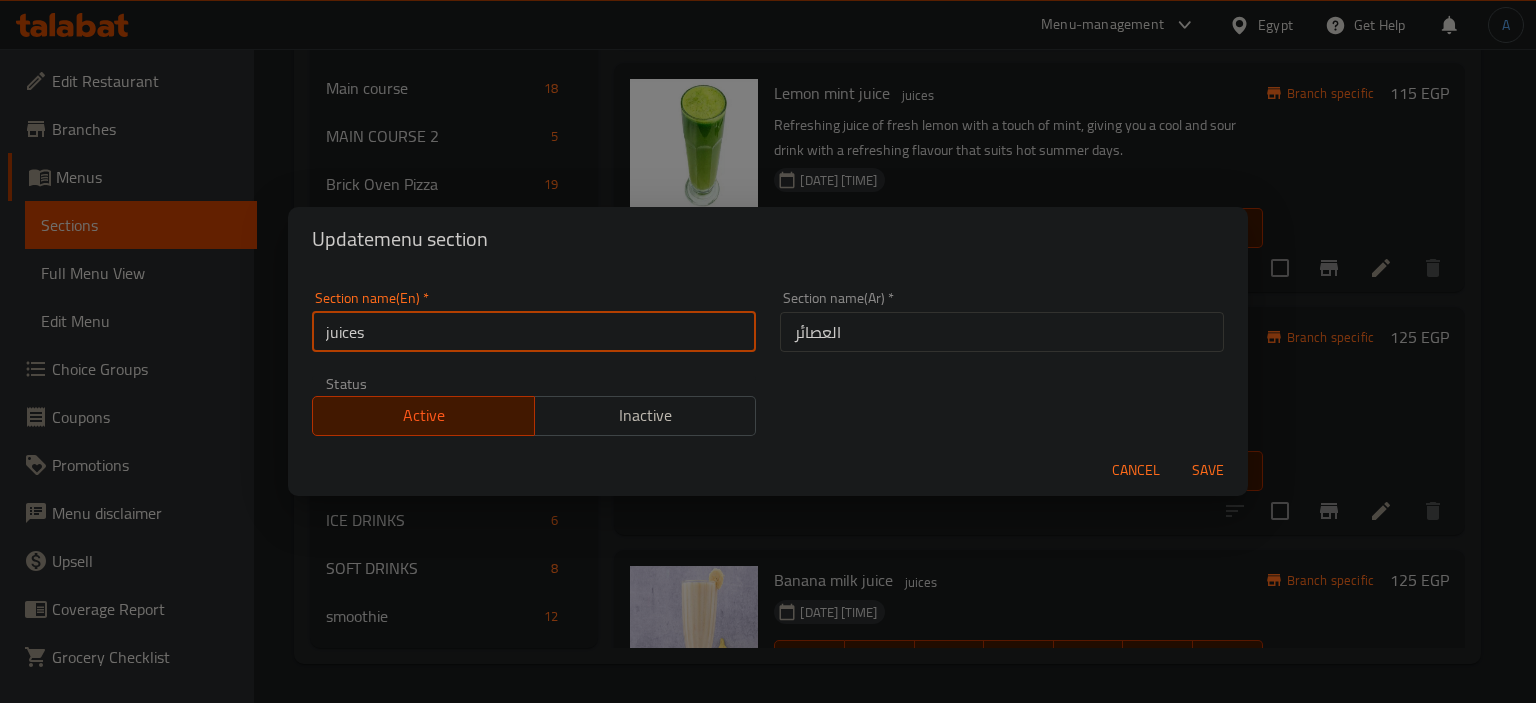 click on "juices" at bounding box center [534, 332] 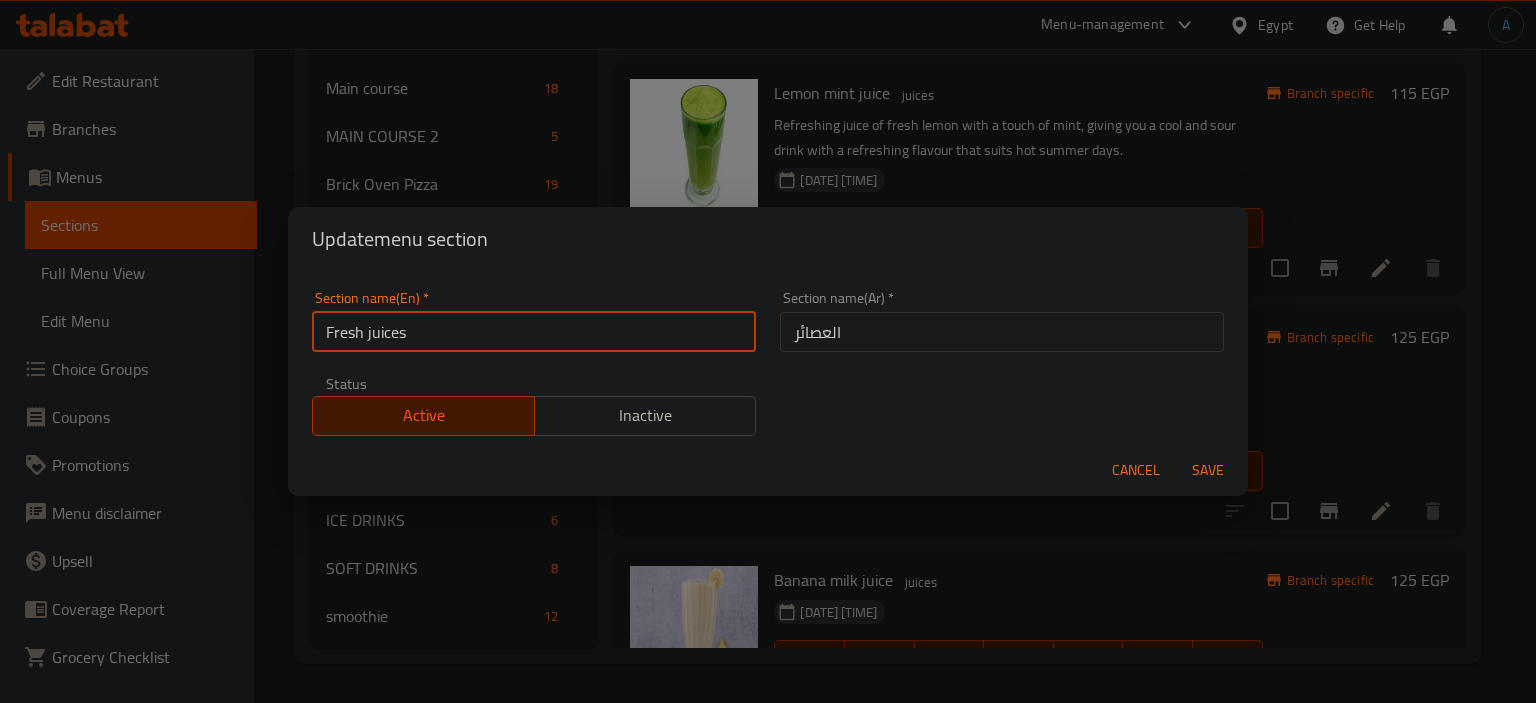 type on "Fresh juices" 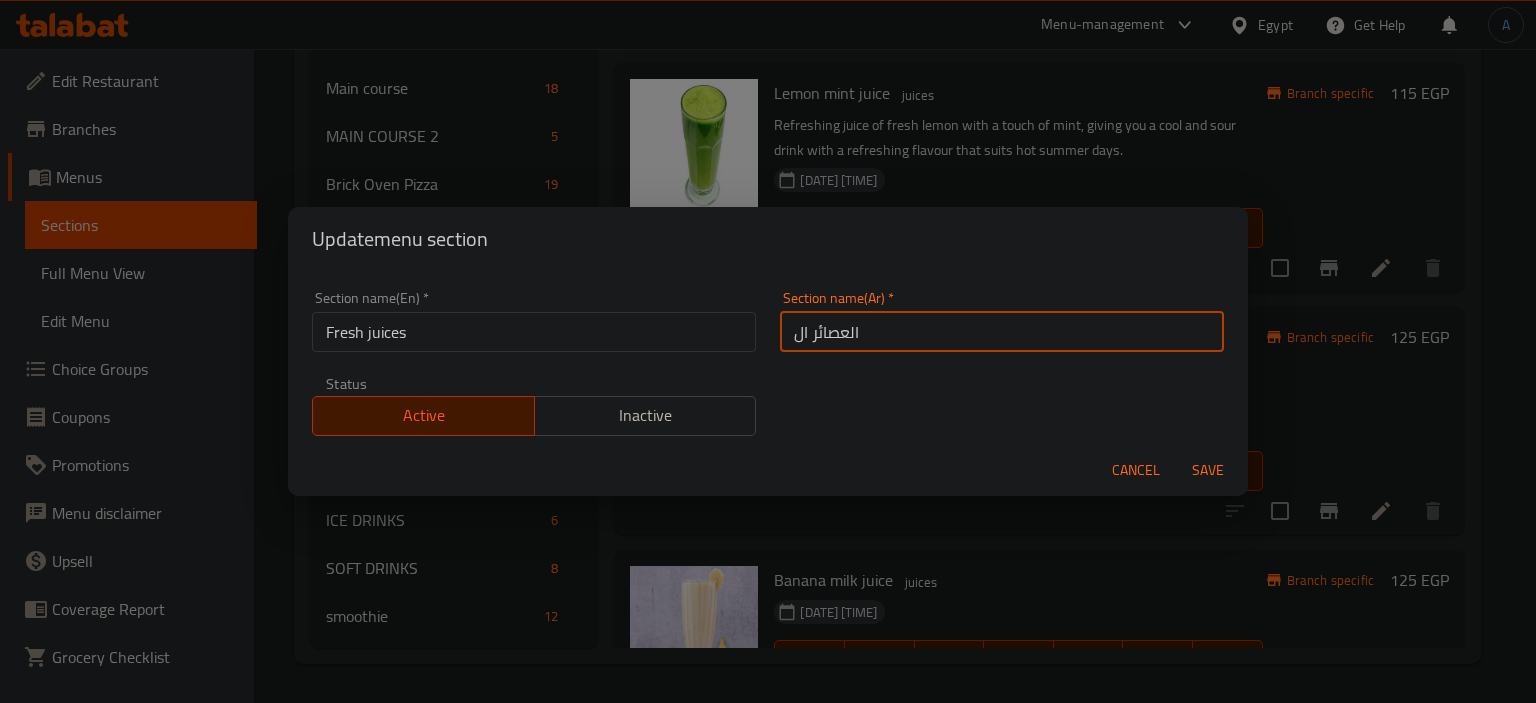 type on "العصائر الط" 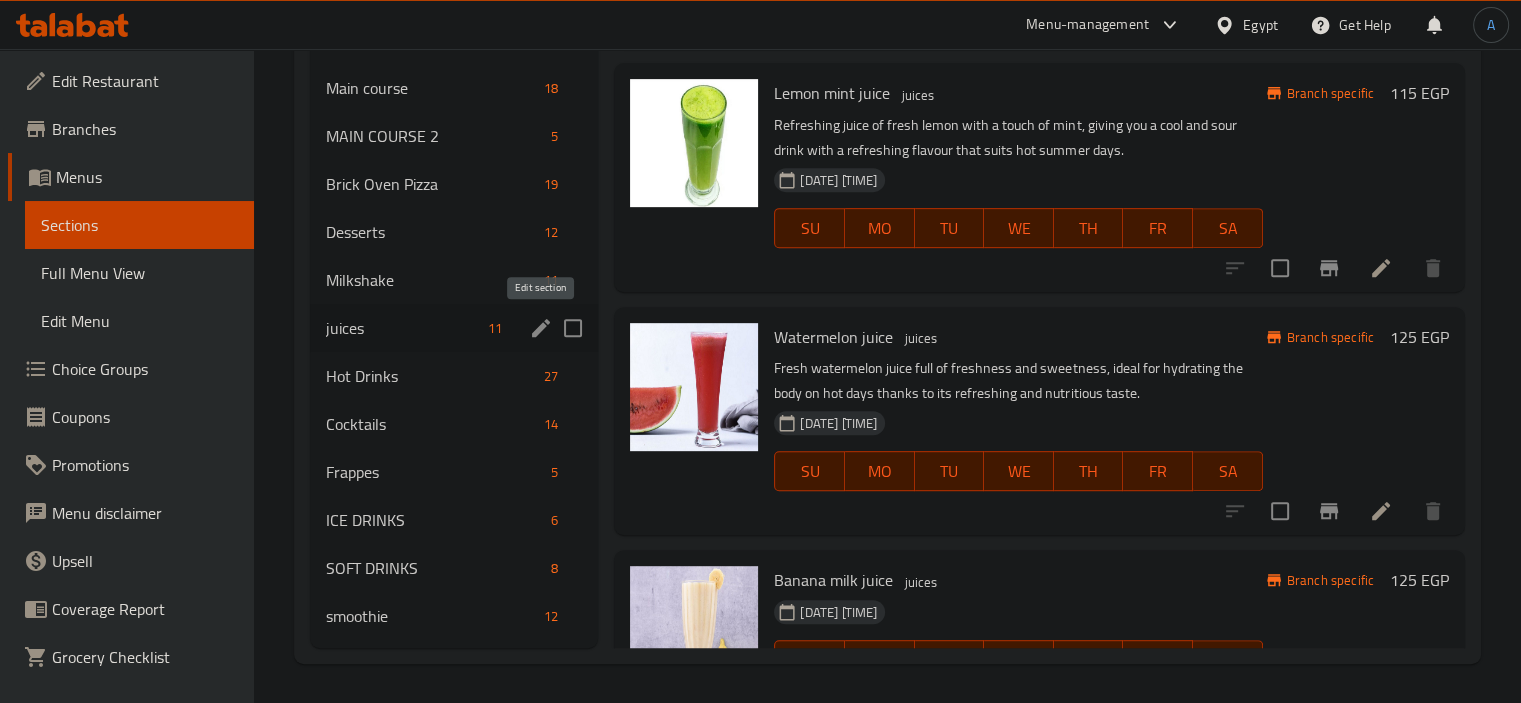 click 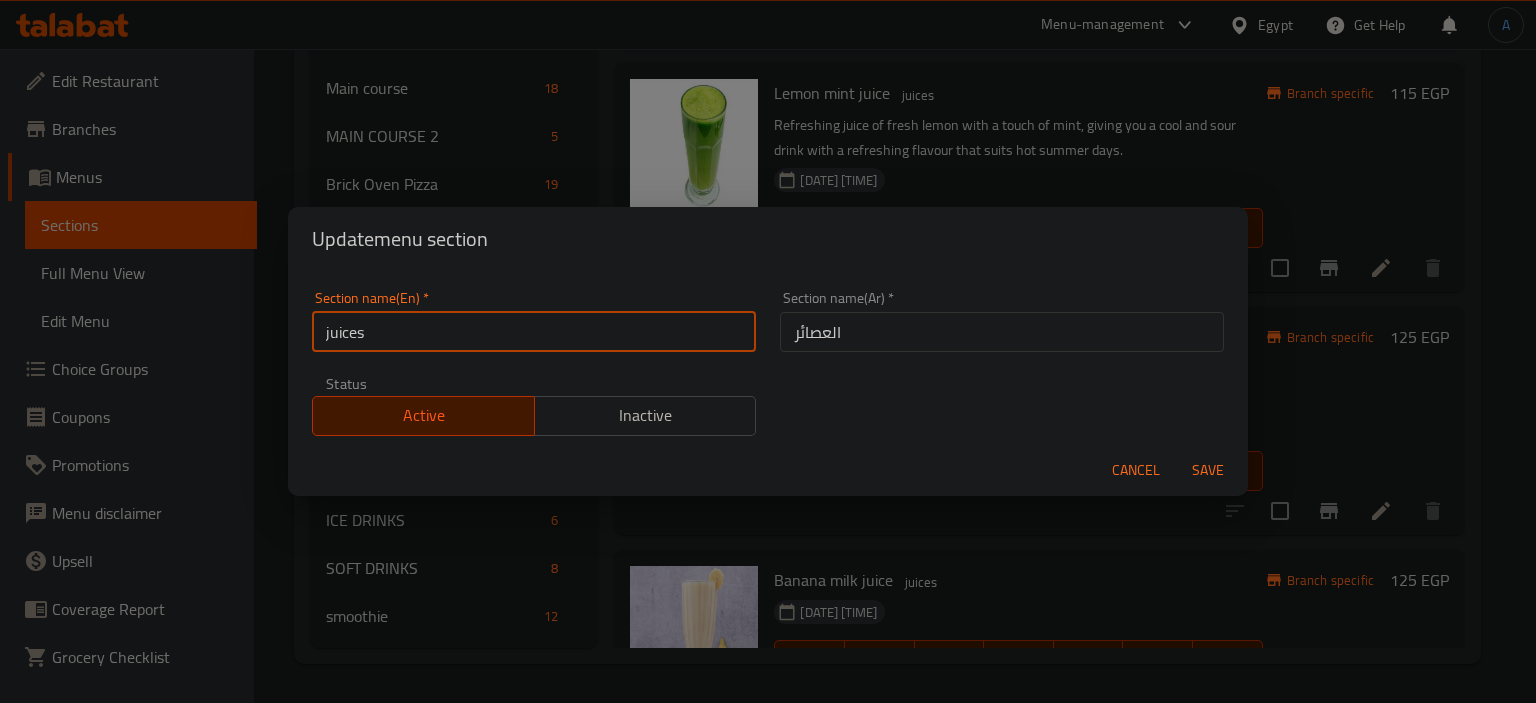 click on "juices" at bounding box center [534, 332] 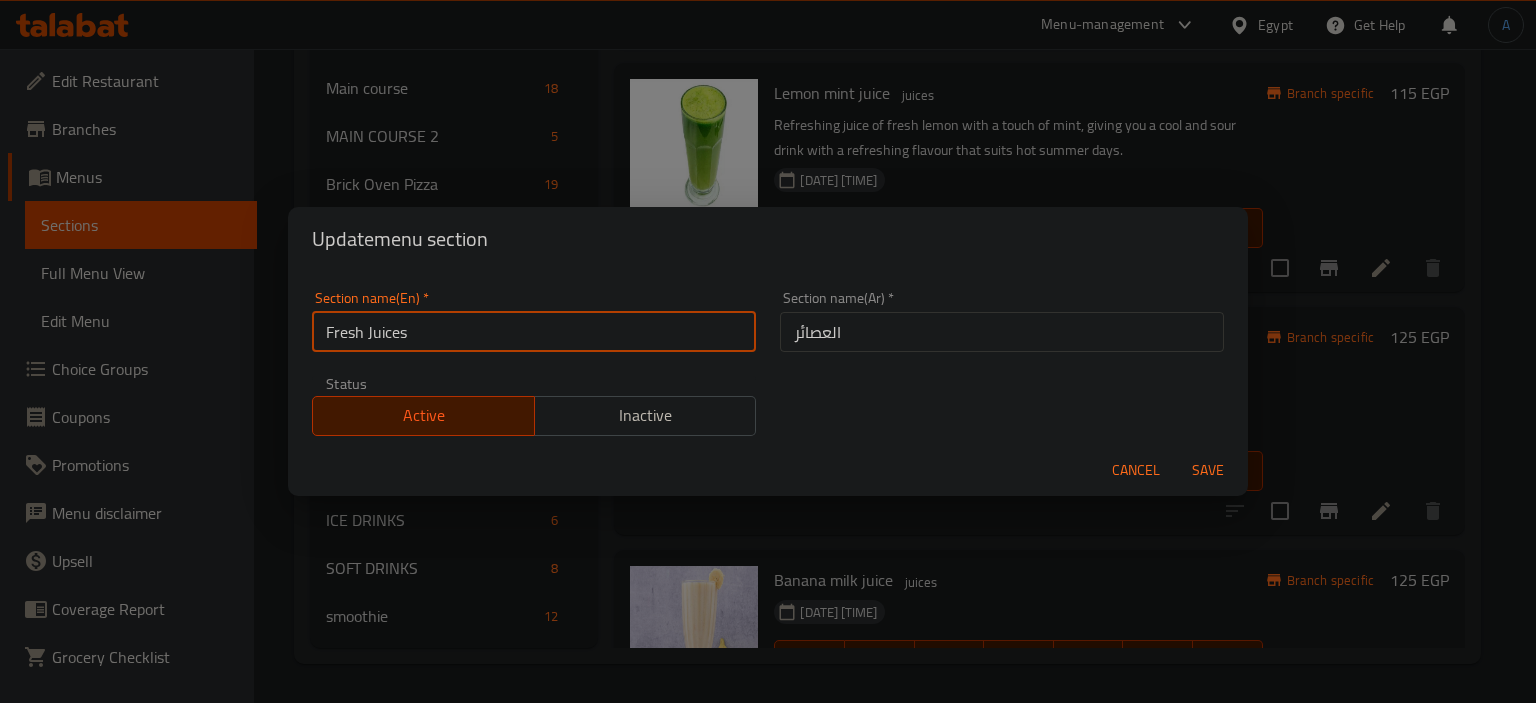 type on "Fresh Juices" 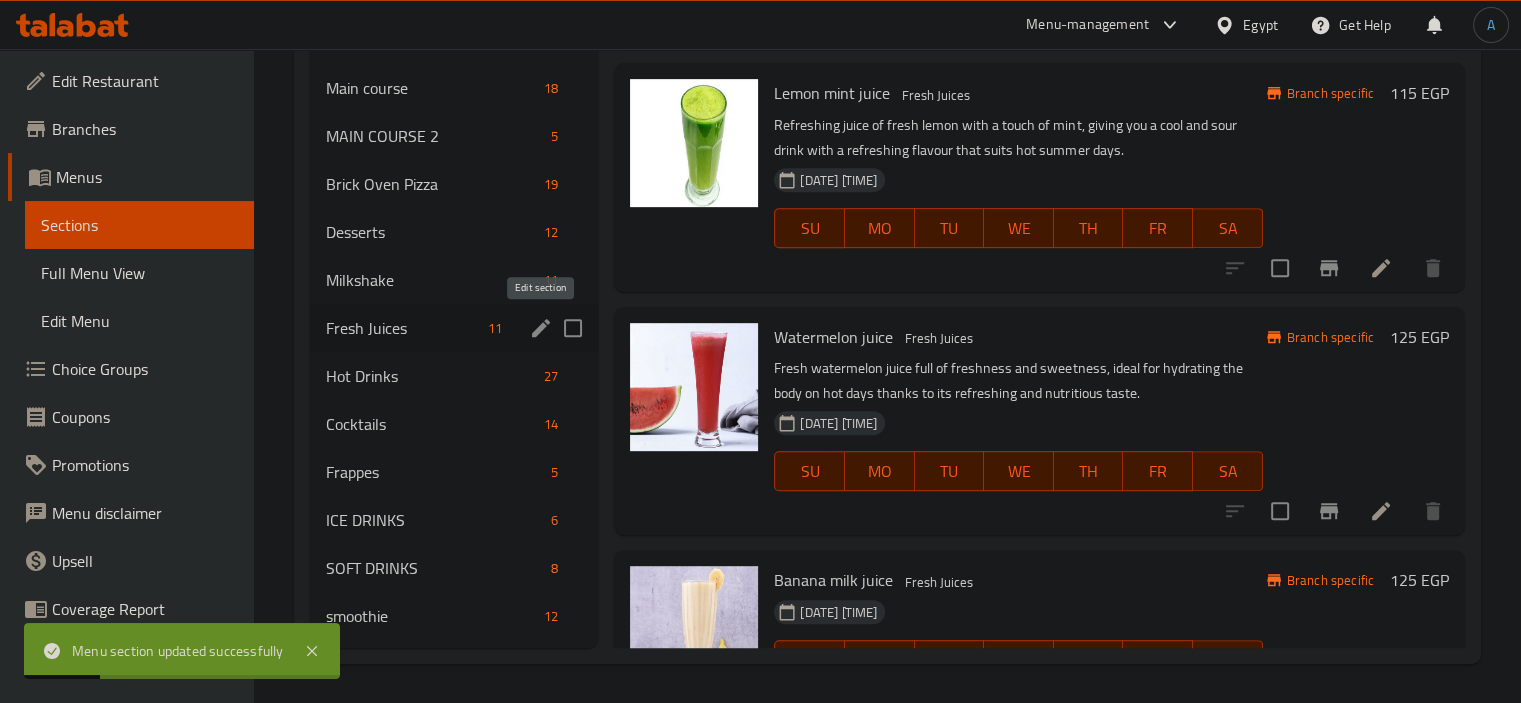 click 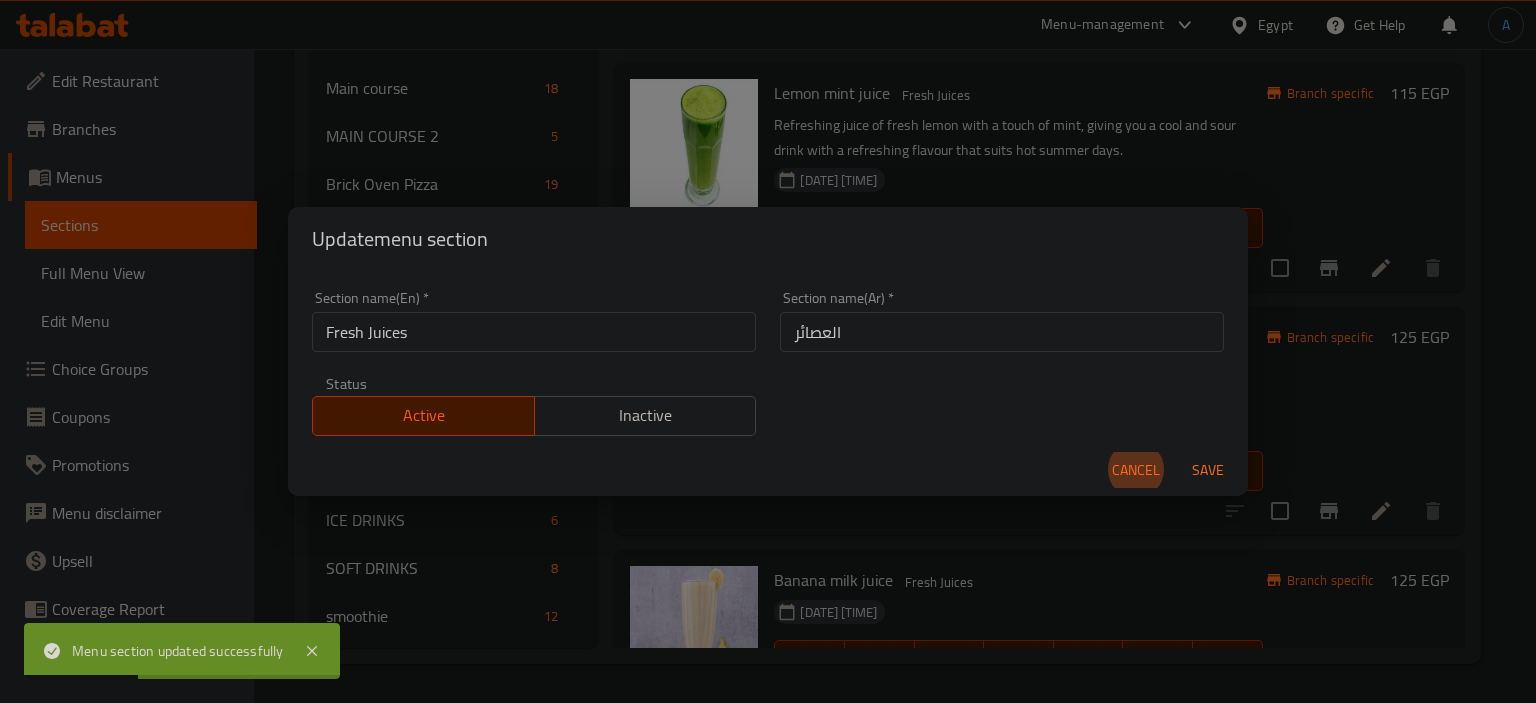 click on "Fresh Juices" at bounding box center [534, 332] 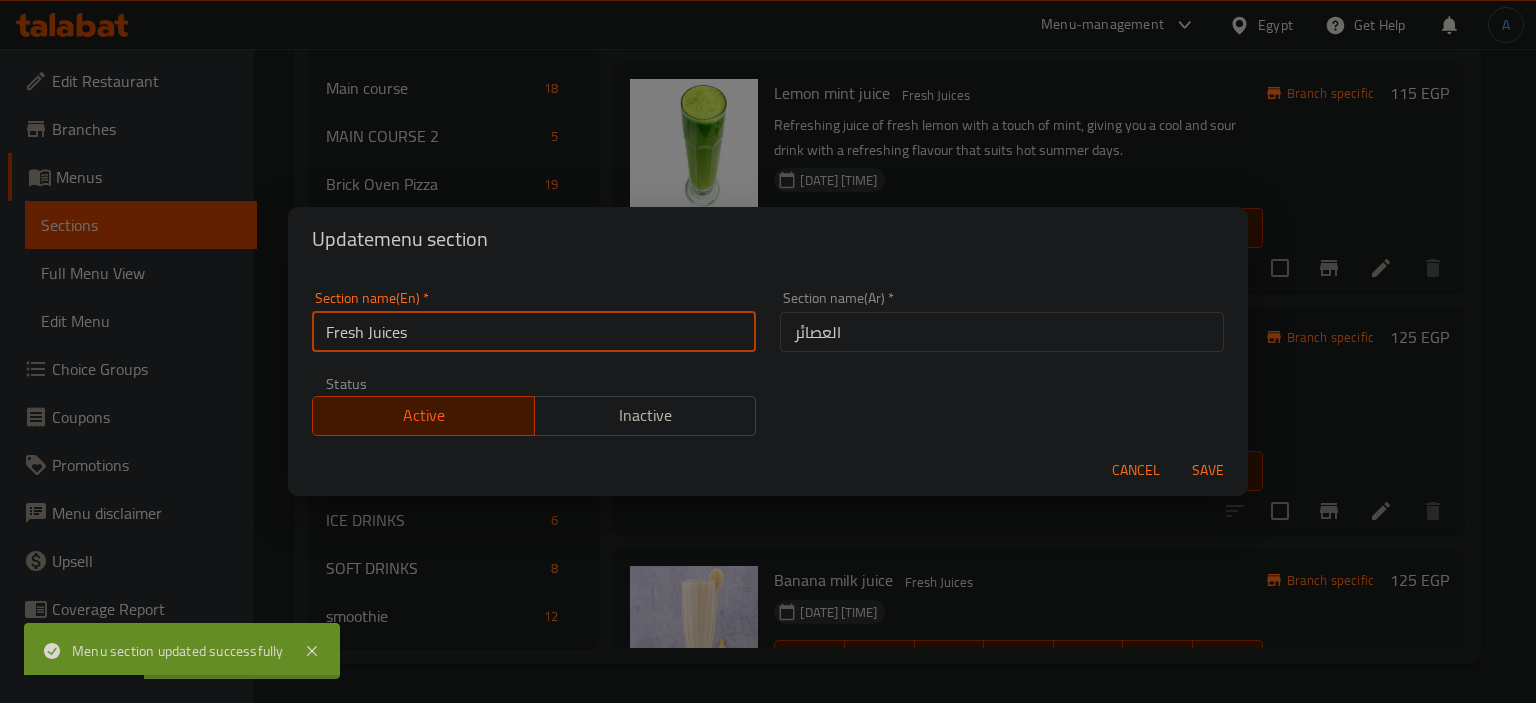 click on "Fresh Juices" at bounding box center (534, 332) 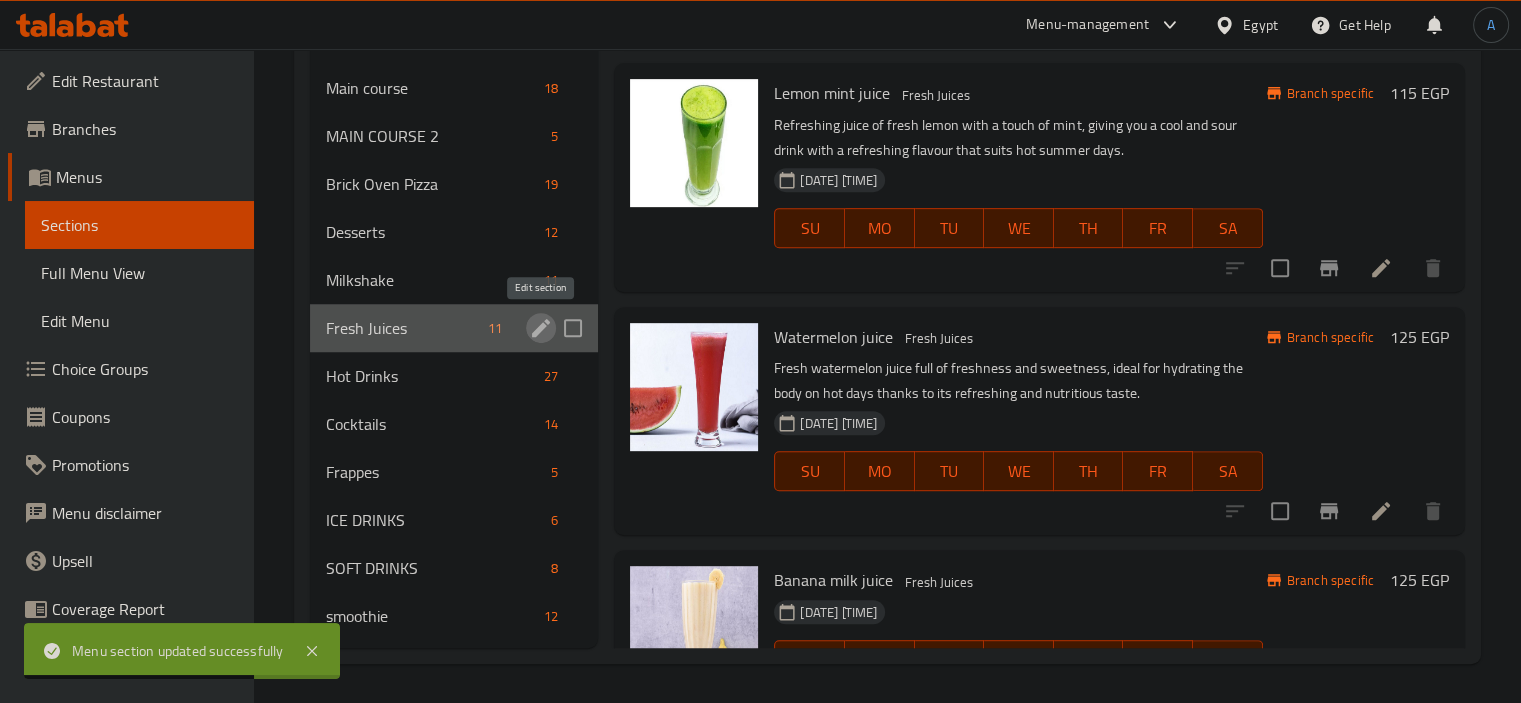 click 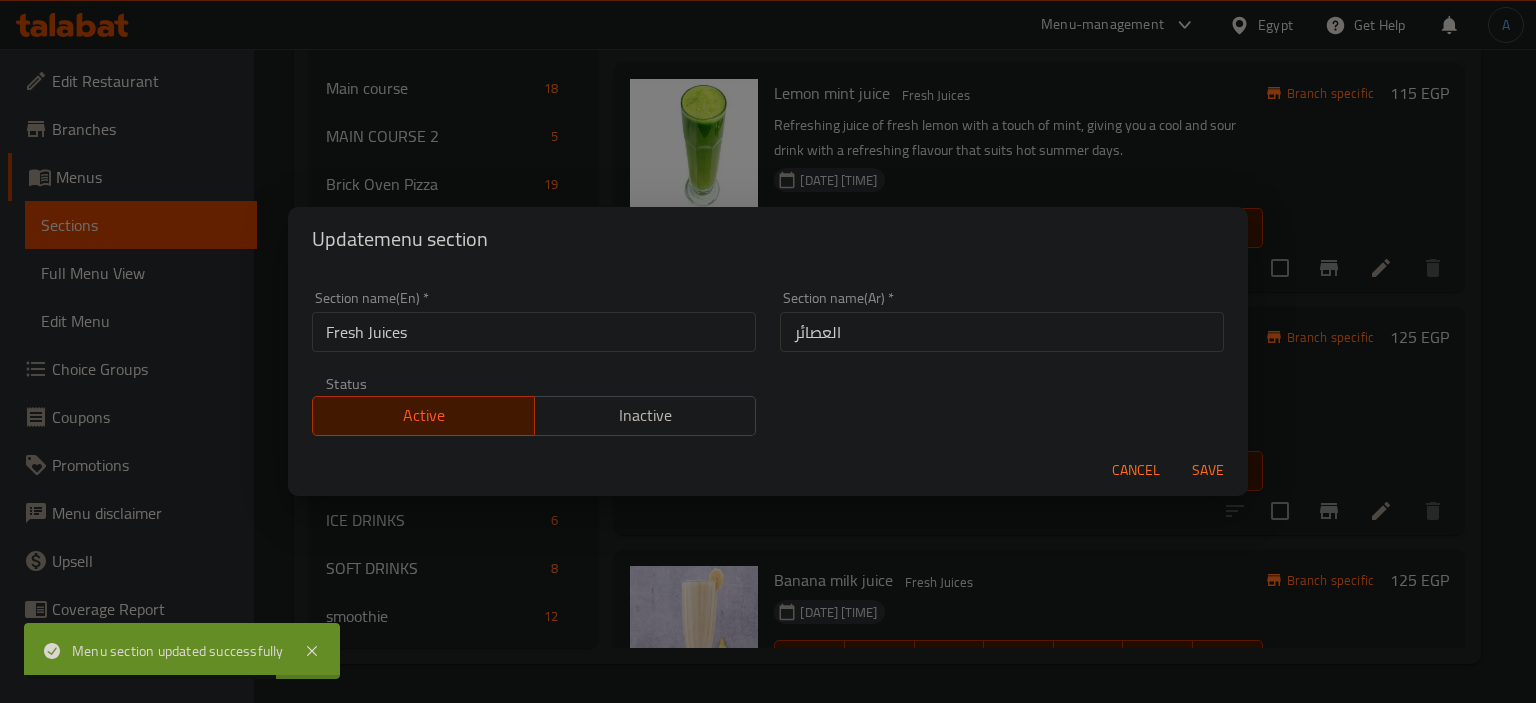 click on "العصائر" at bounding box center (1002, 332) 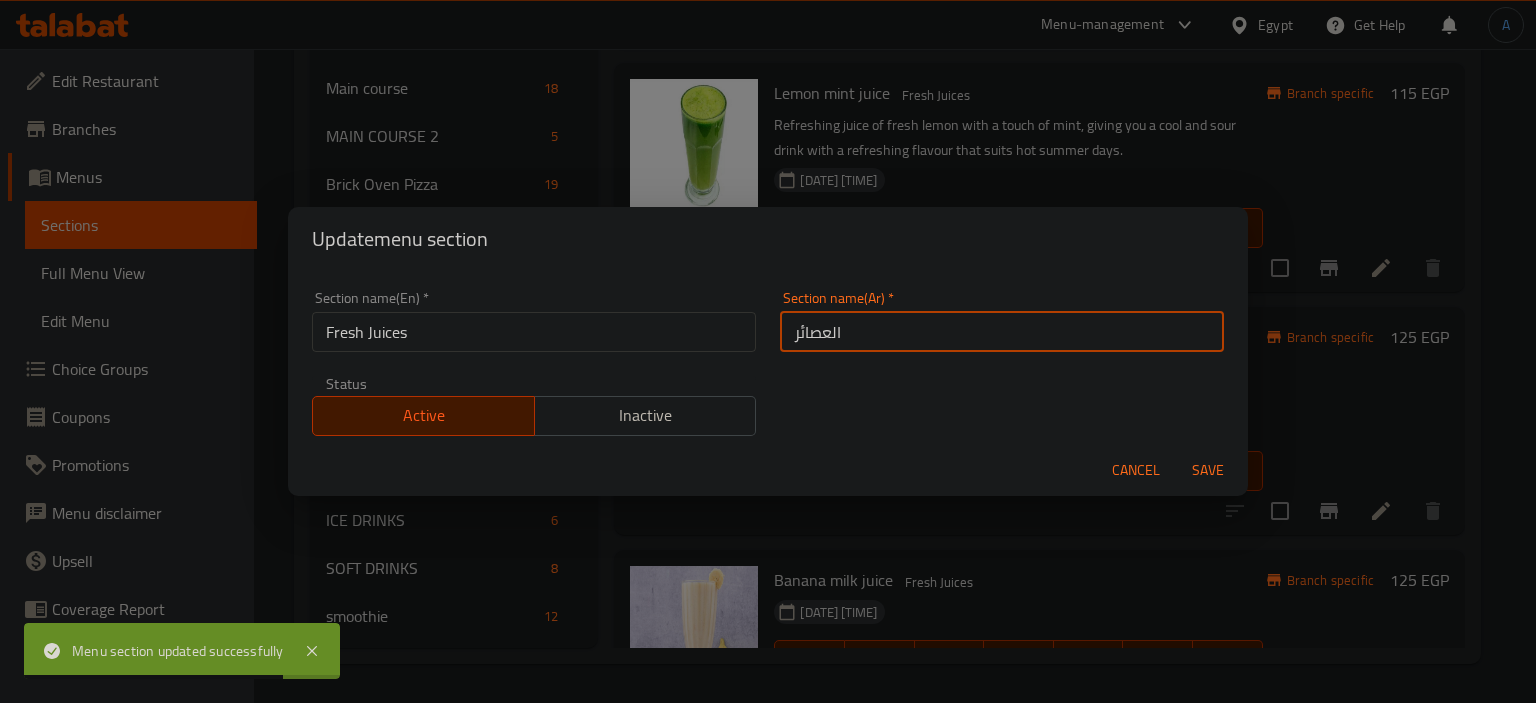 click on "العصائر" at bounding box center (1002, 332) 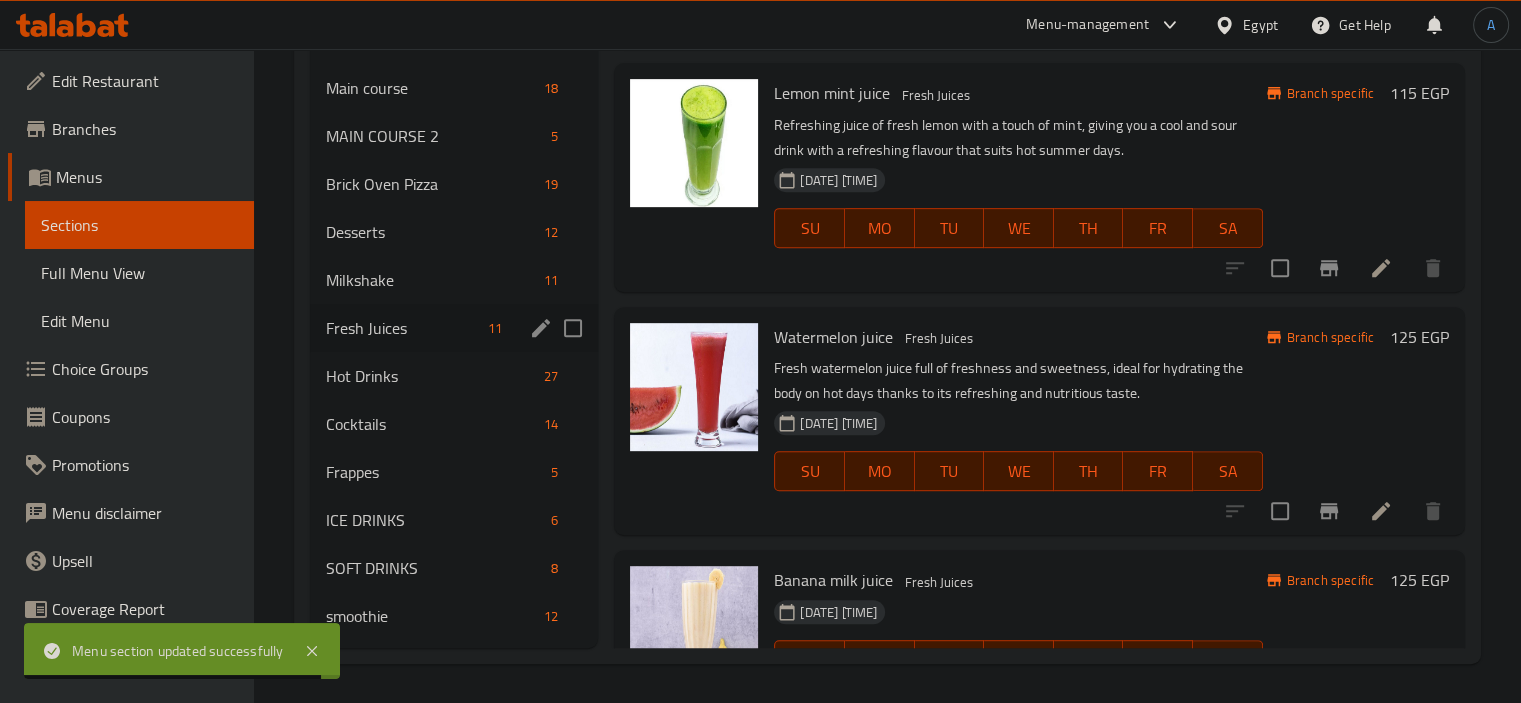 click on "Fresh Juices" at bounding box center [403, 328] 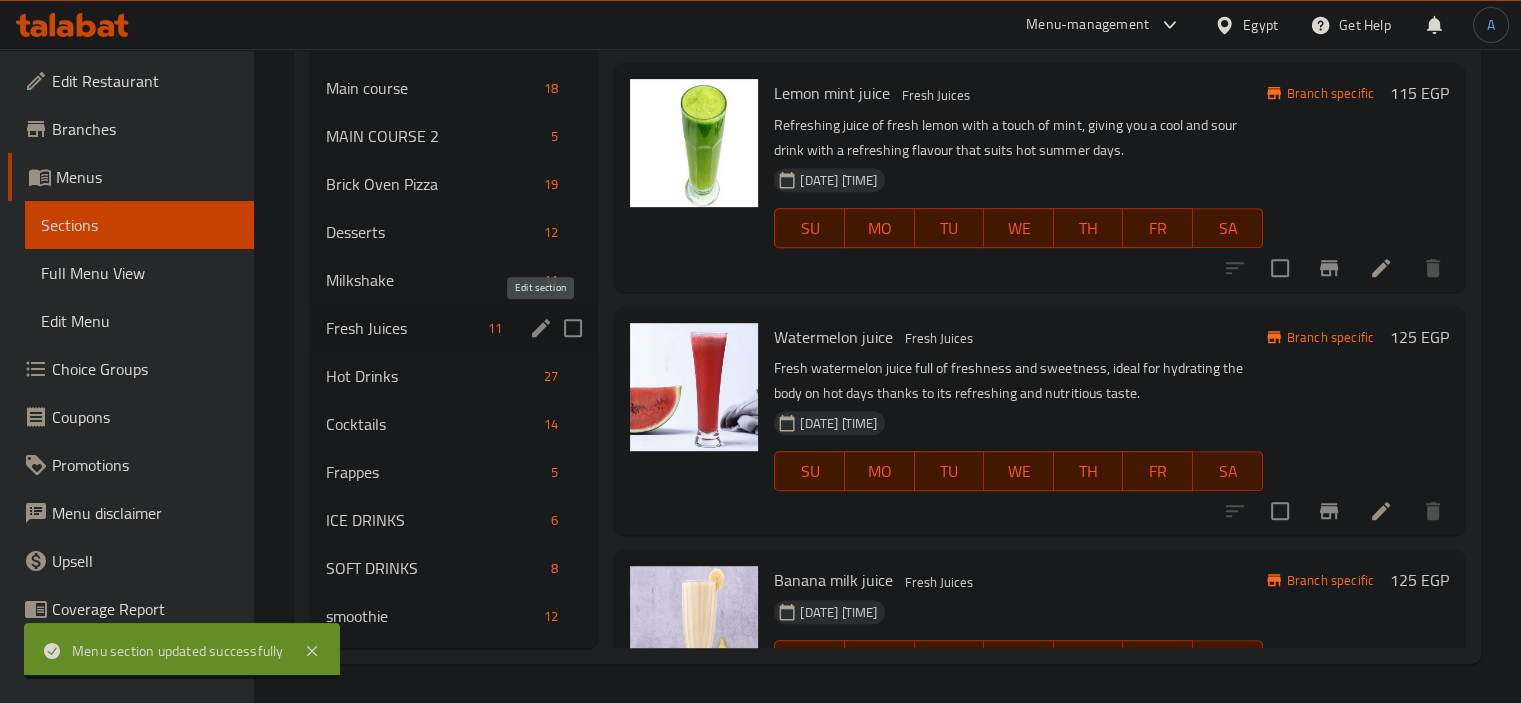 click 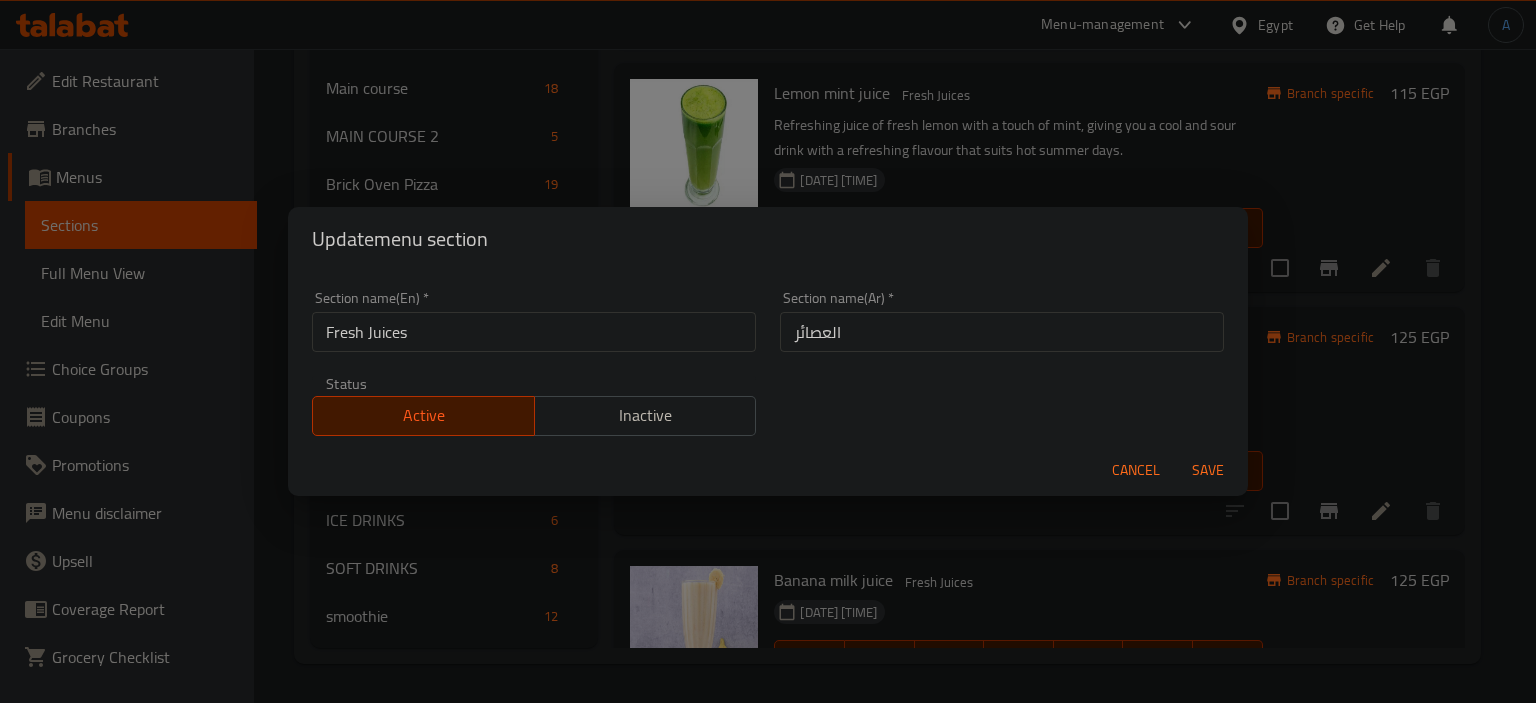 click on "العصائر" at bounding box center [1002, 332] 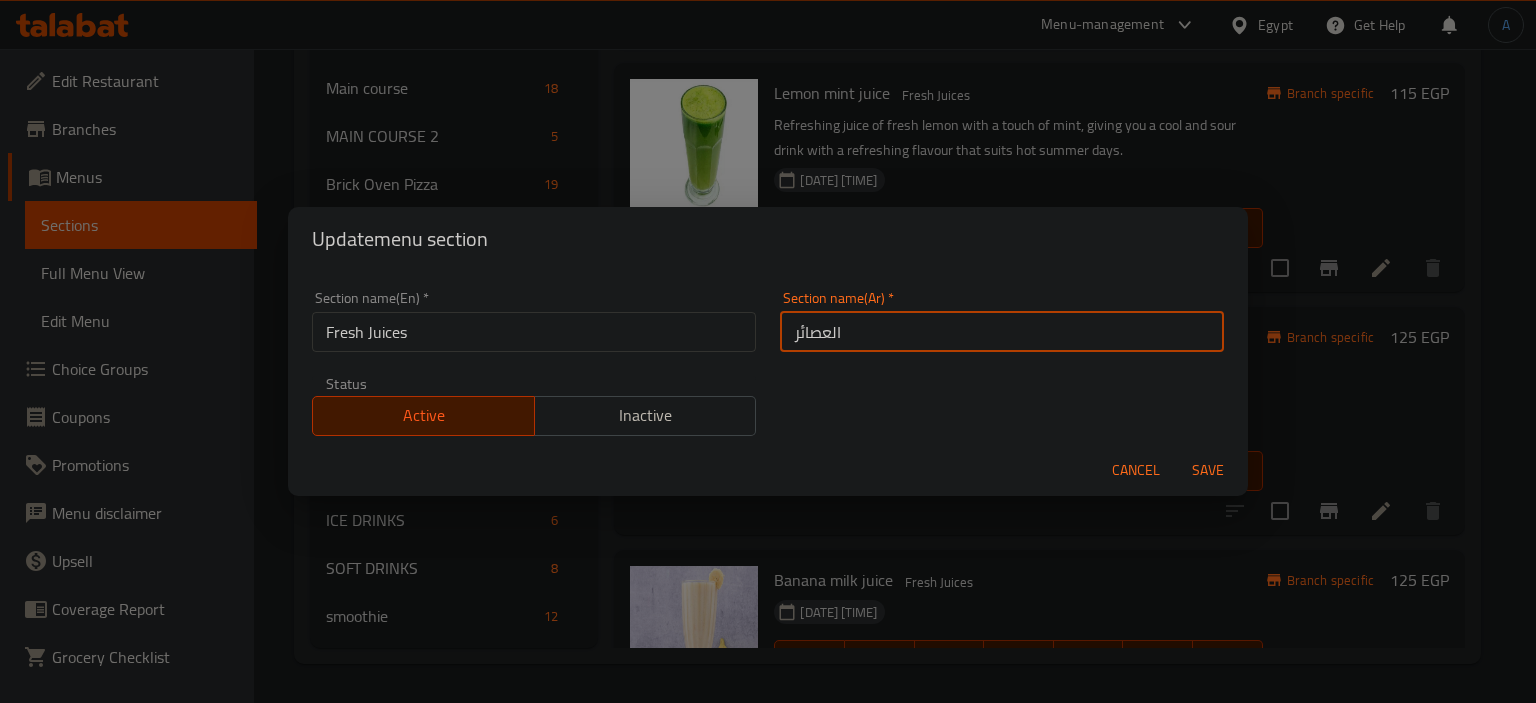 click on "العصائر" at bounding box center (1002, 332) 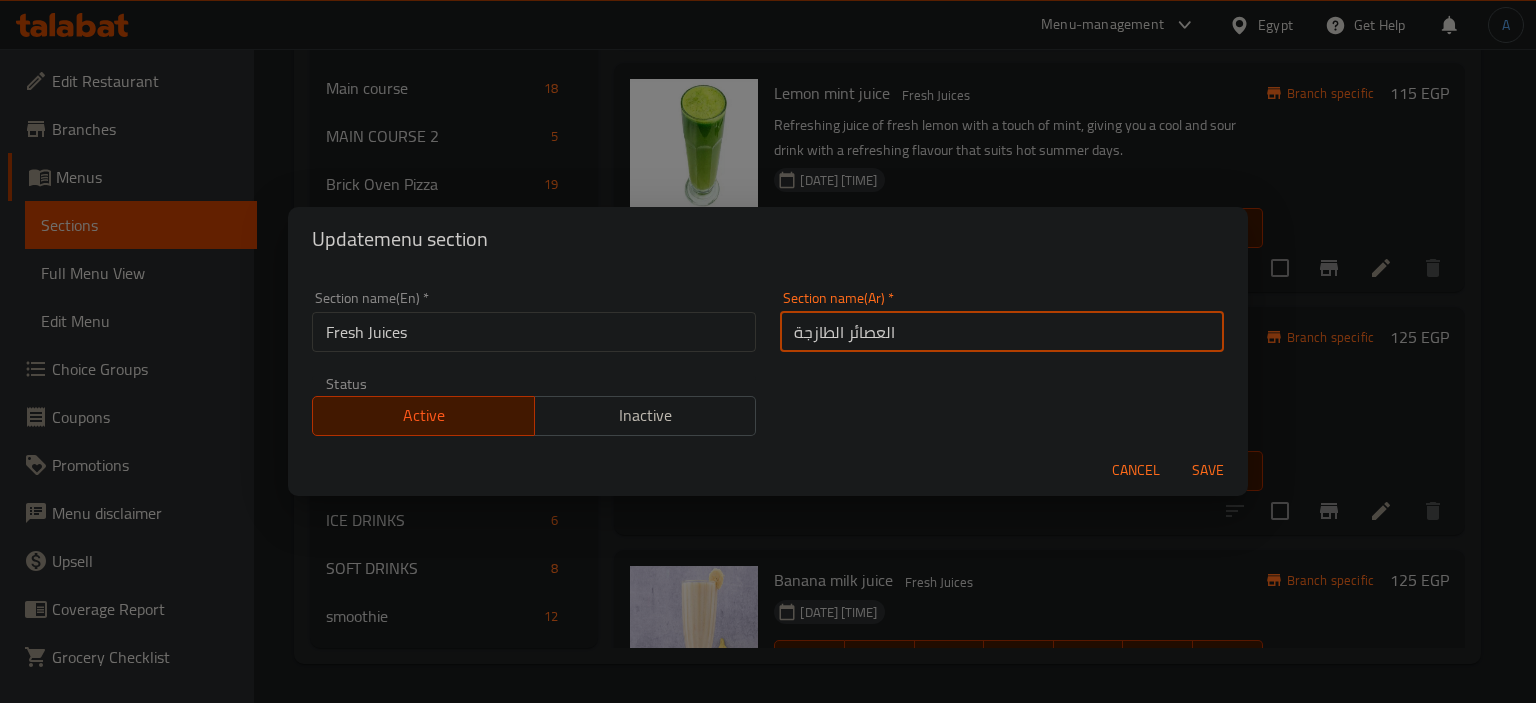 type on "العصائر الطازجة" 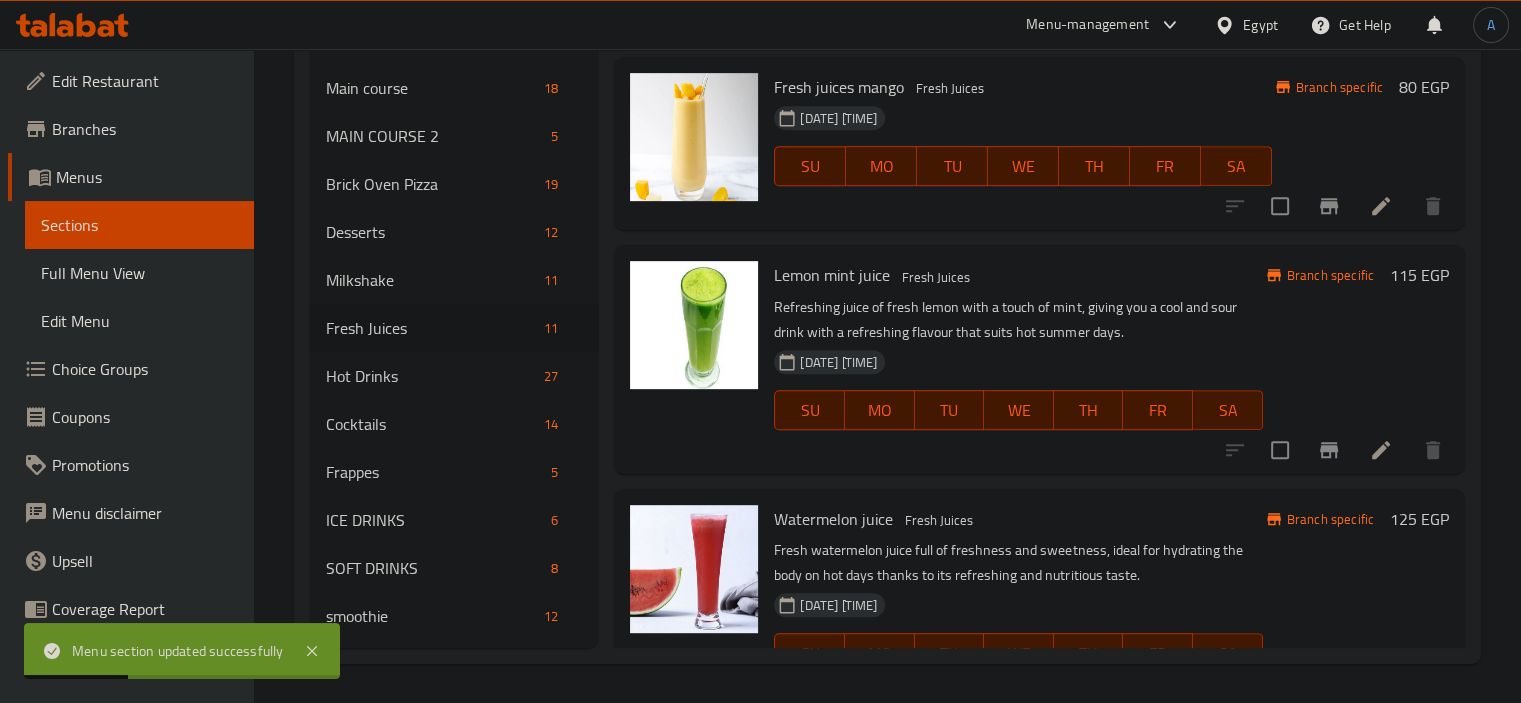scroll, scrollTop: 0, scrollLeft: 0, axis: both 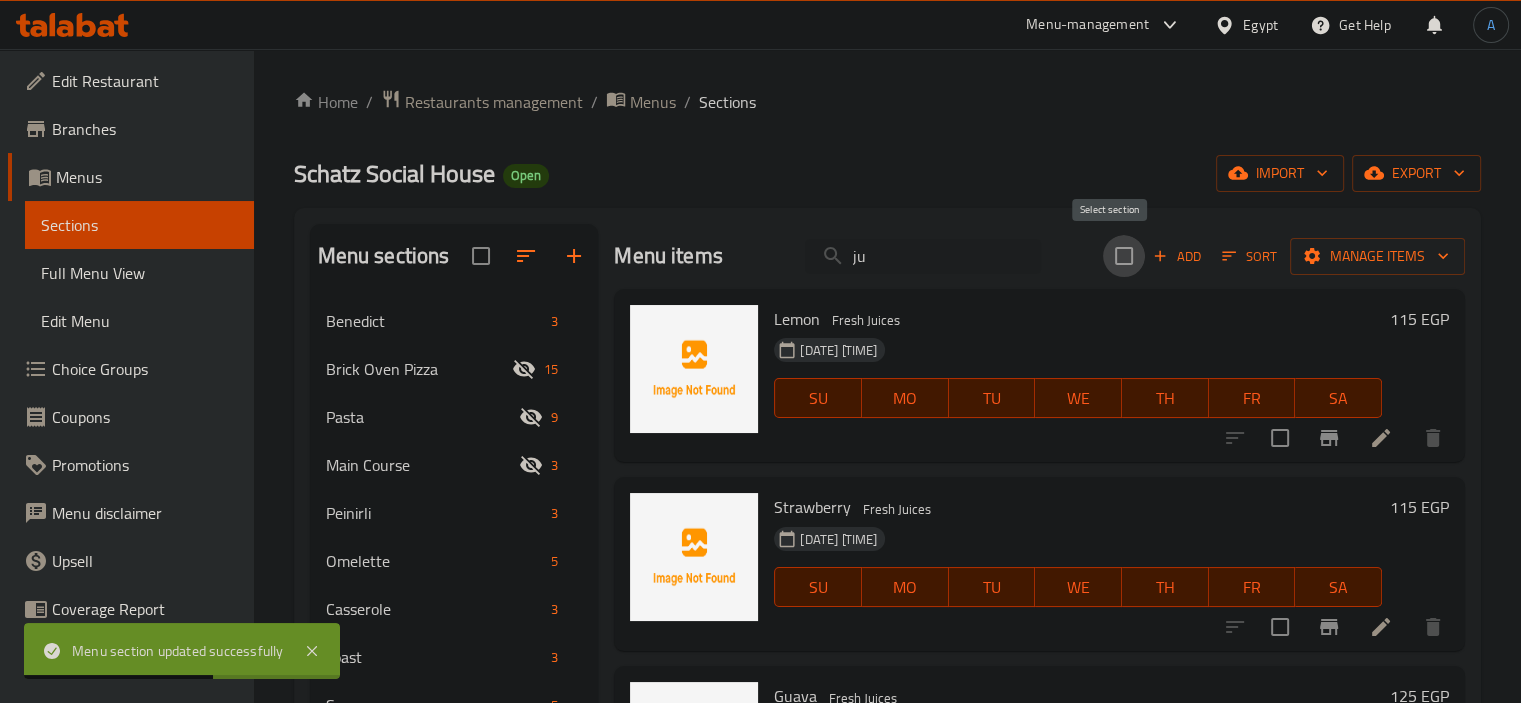 click at bounding box center [1124, 256] 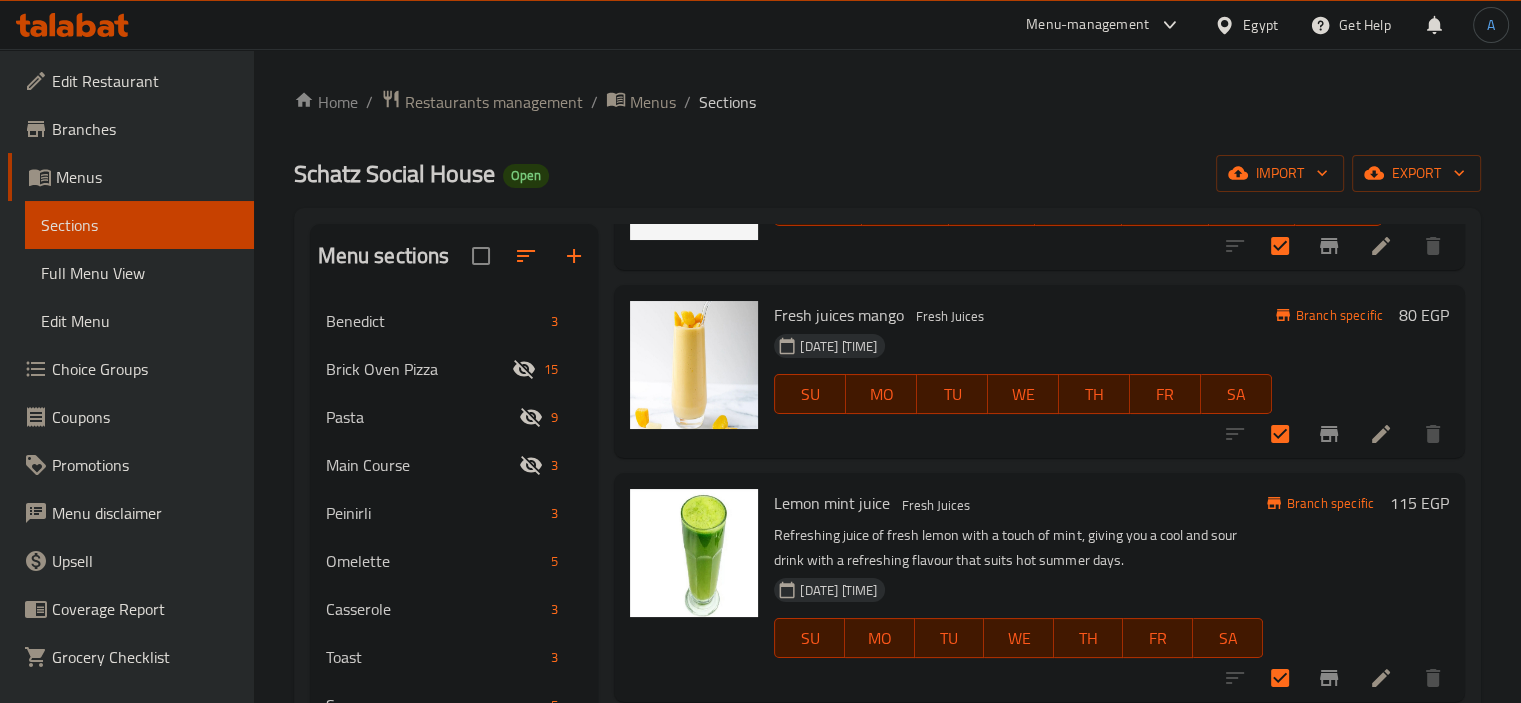 scroll, scrollTop: 953, scrollLeft: 0, axis: vertical 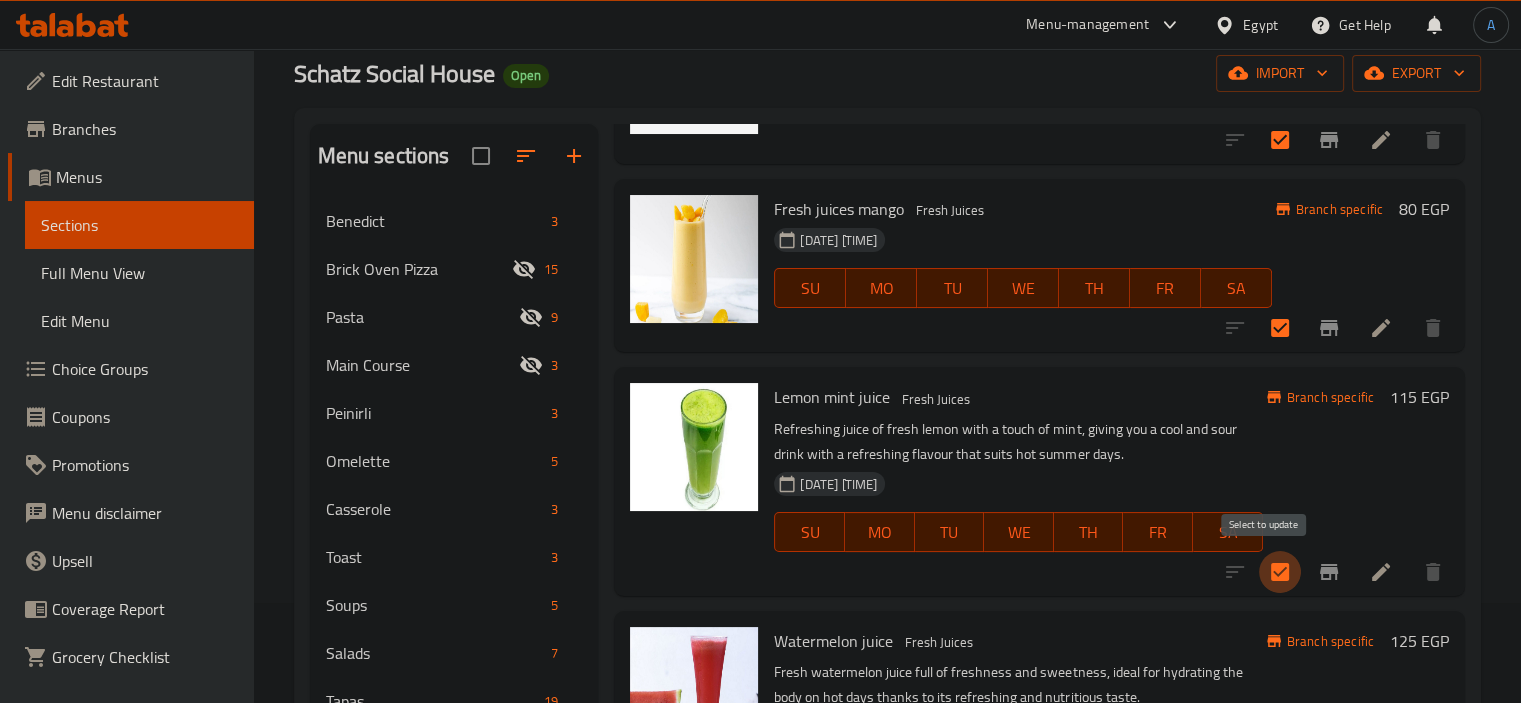 click at bounding box center [1280, 572] 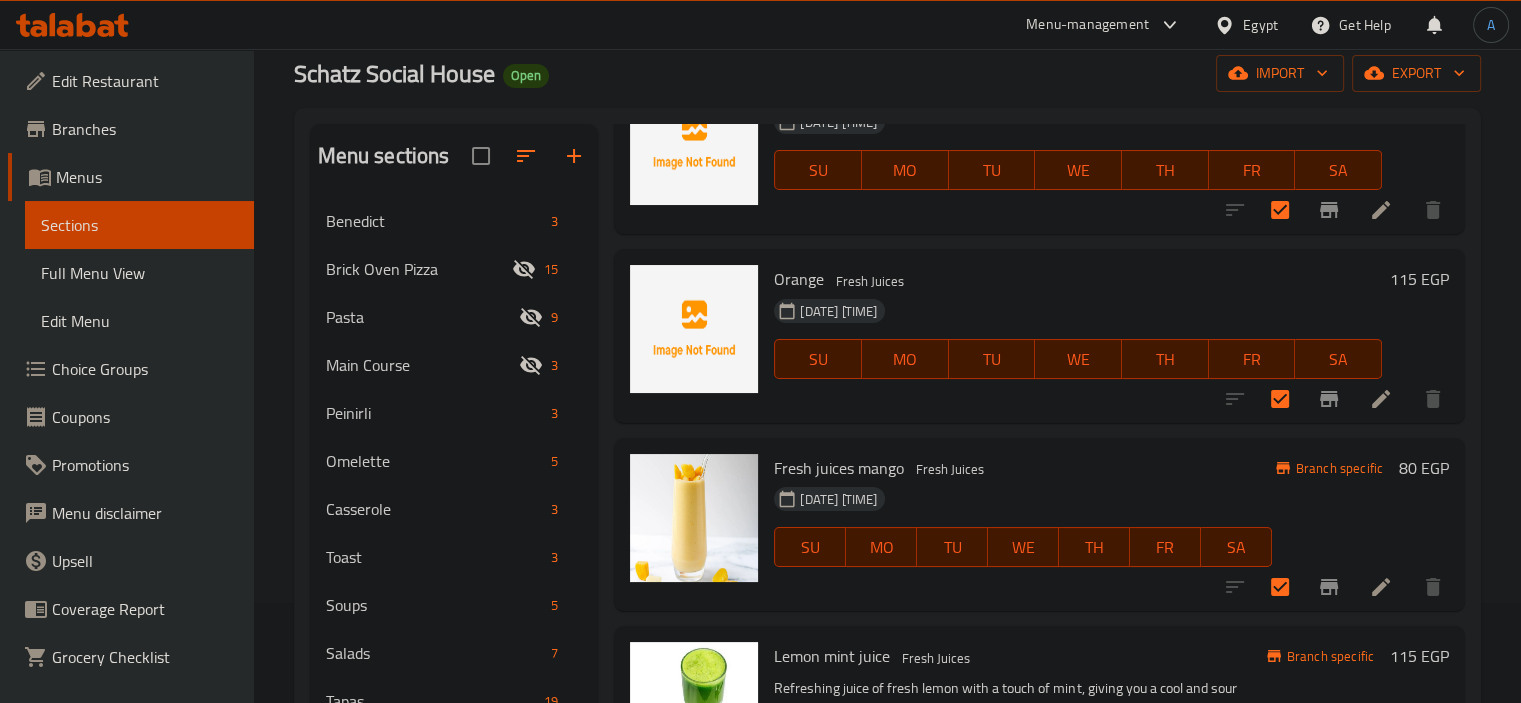 scroll, scrollTop: 653, scrollLeft: 0, axis: vertical 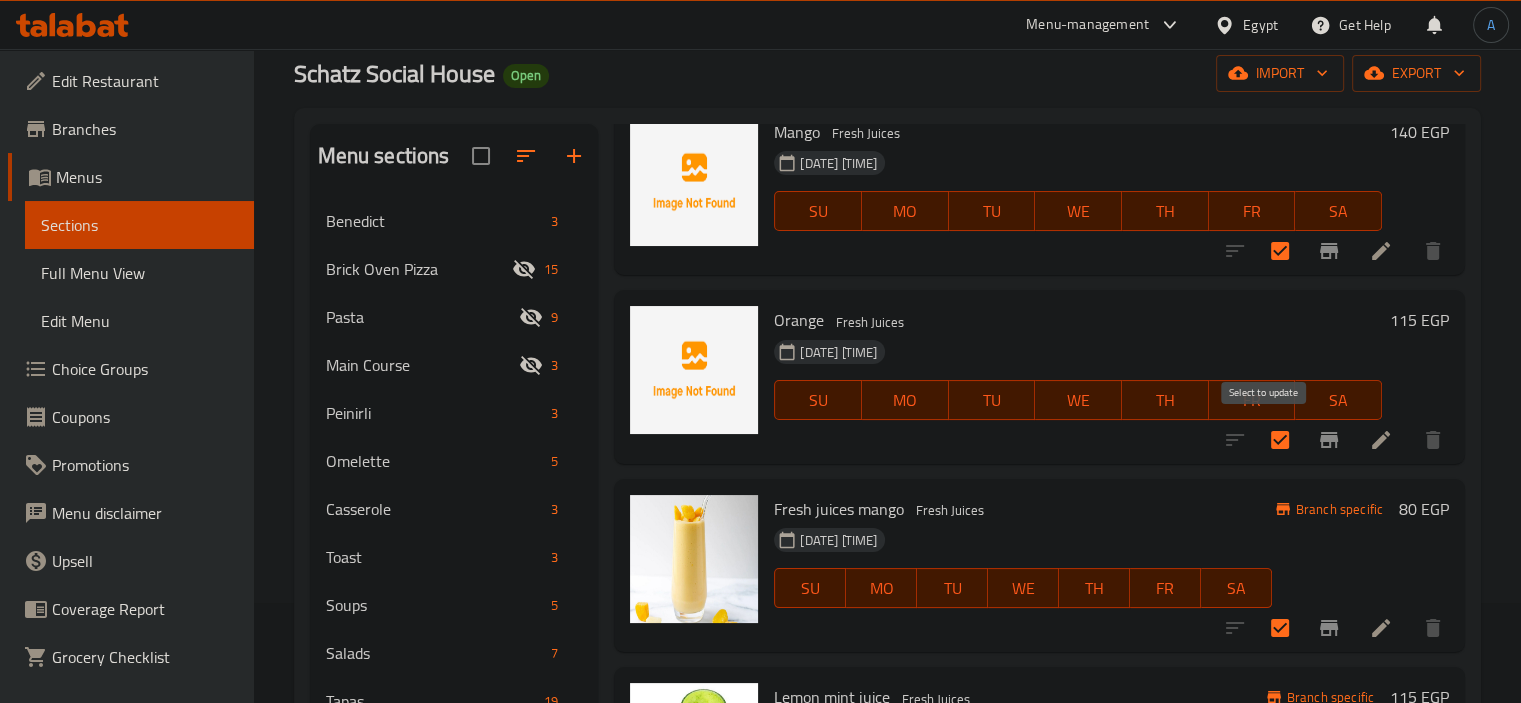 click at bounding box center (1280, 440) 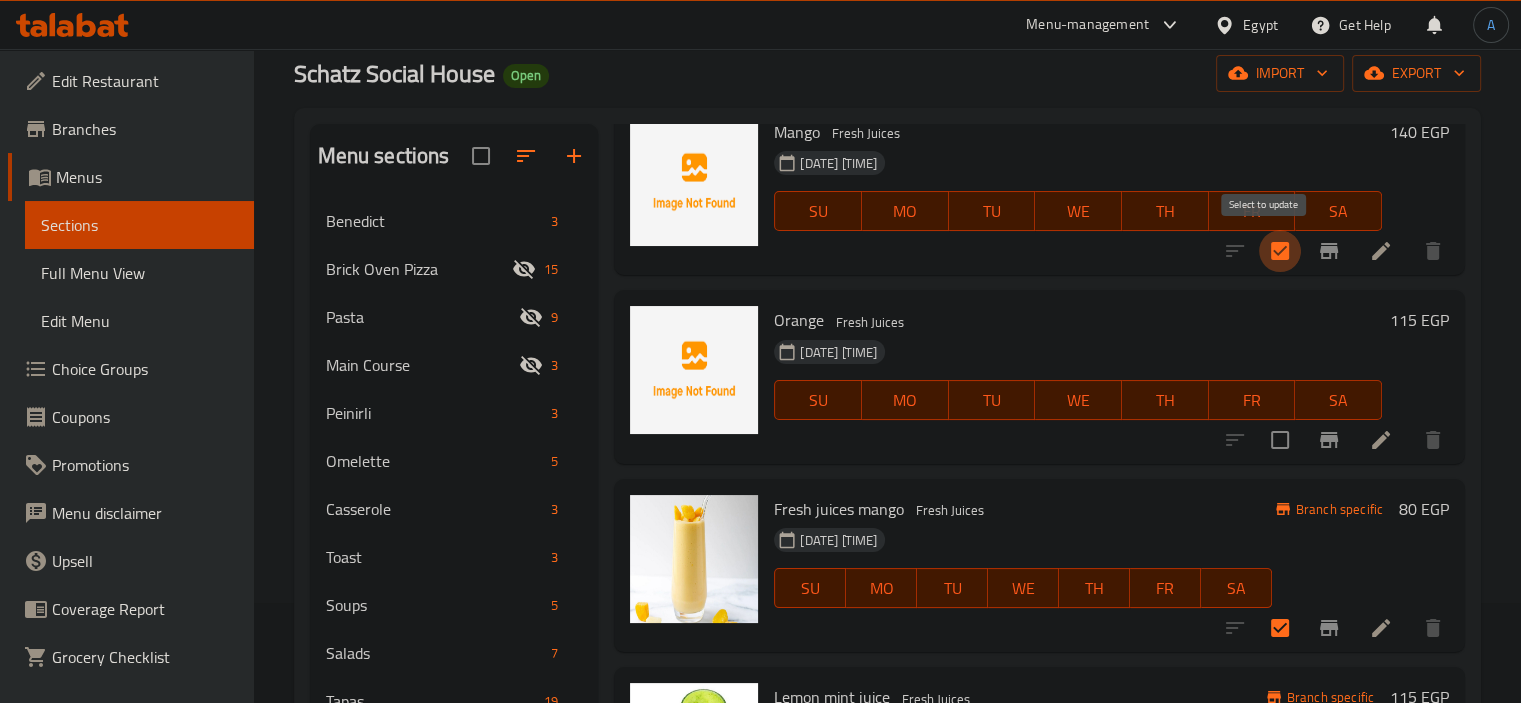 click at bounding box center [1280, 251] 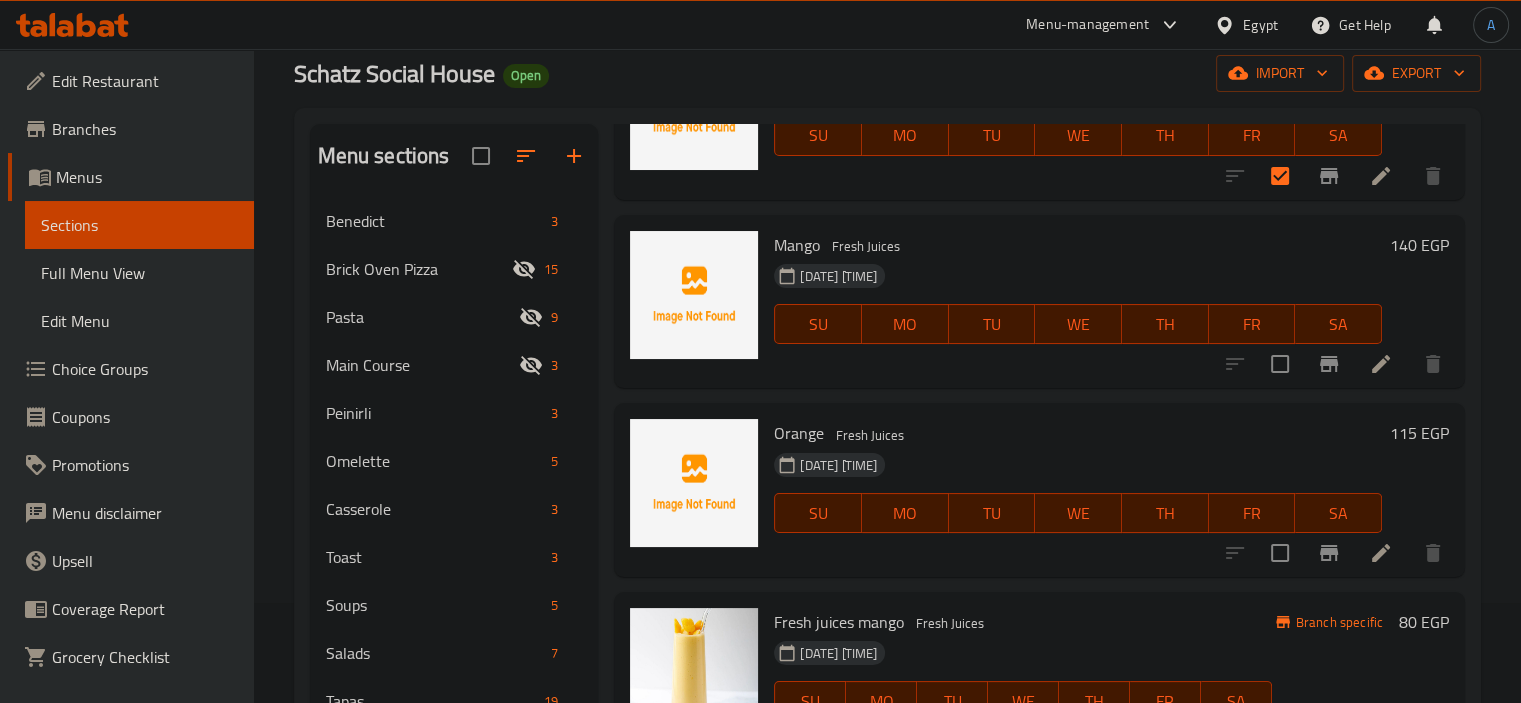 scroll, scrollTop: 353, scrollLeft: 0, axis: vertical 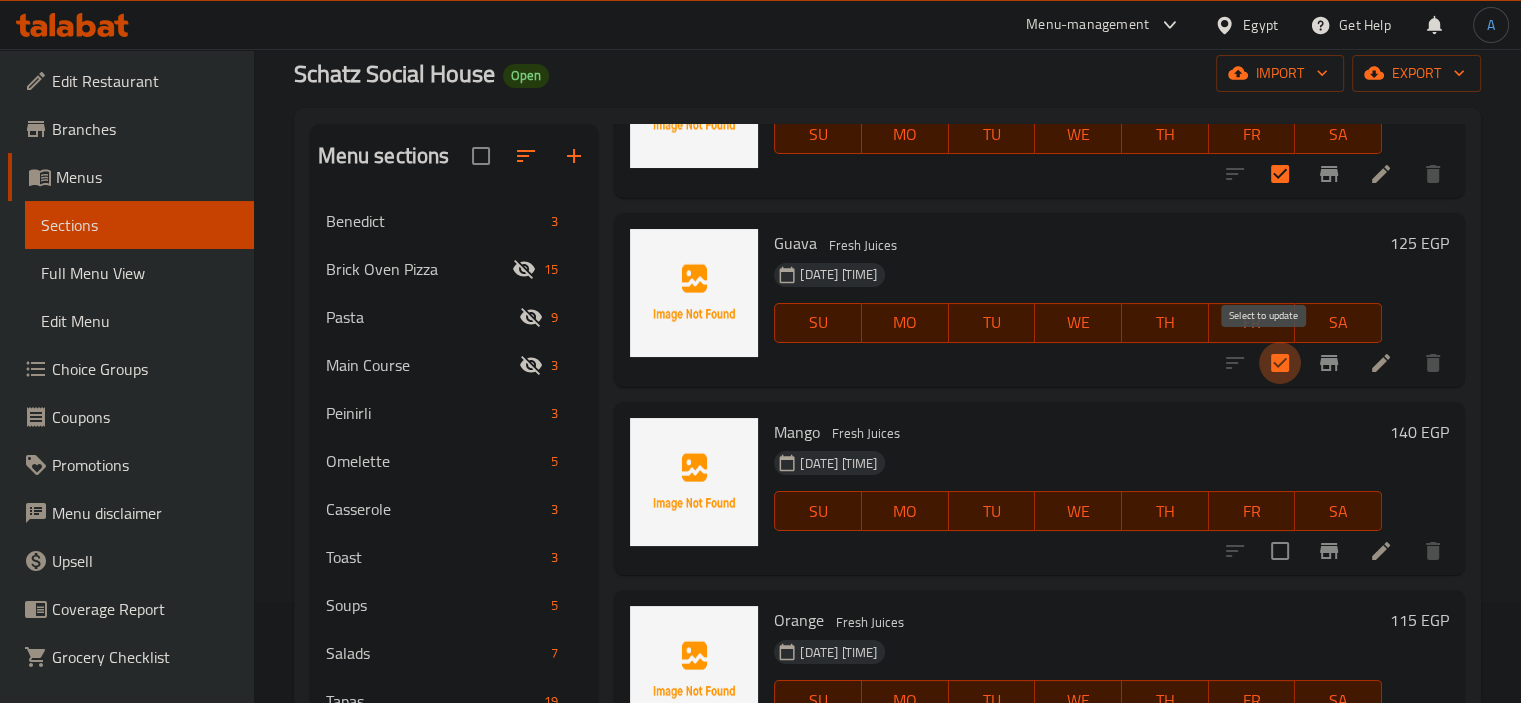 click at bounding box center (1280, 363) 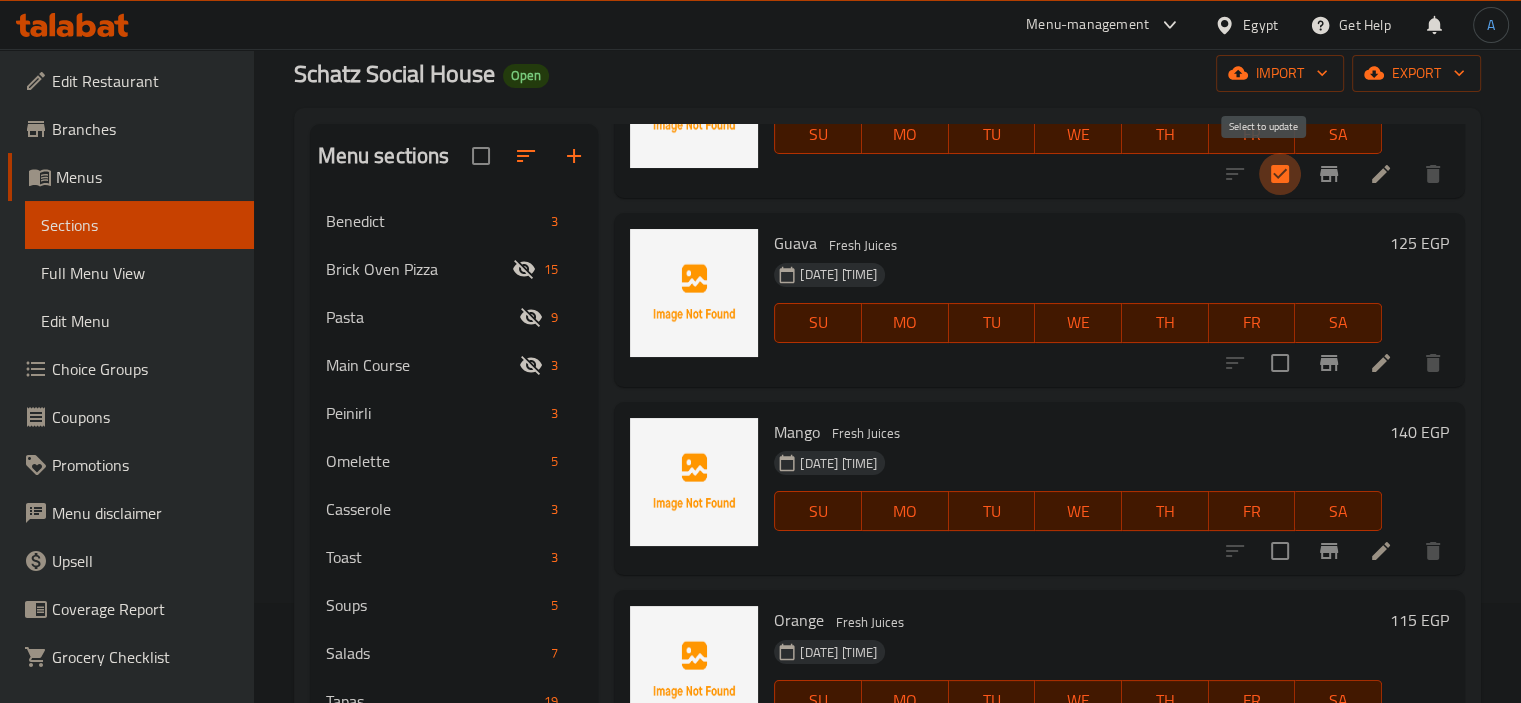click at bounding box center (1280, 174) 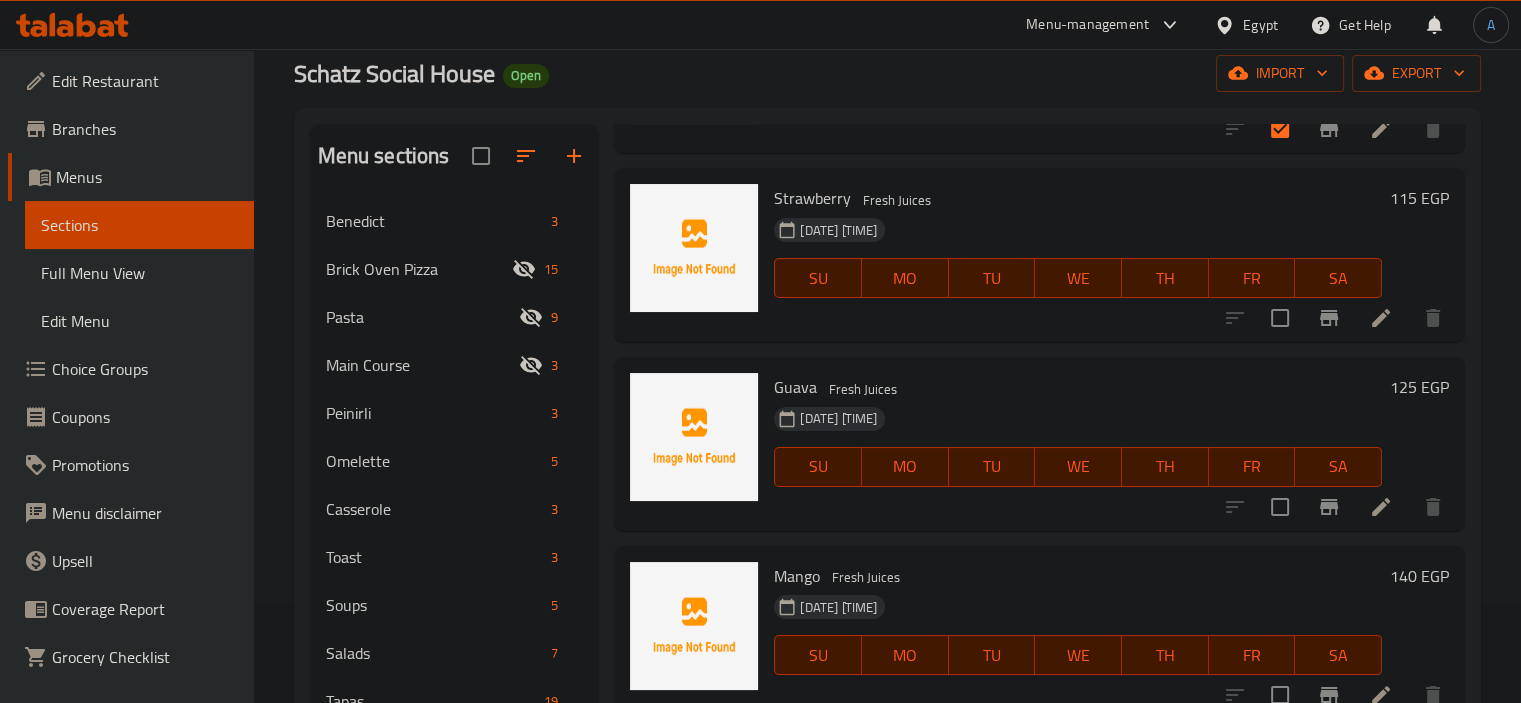 scroll, scrollTop: 53, scrollLeft: 0, axis: vertical 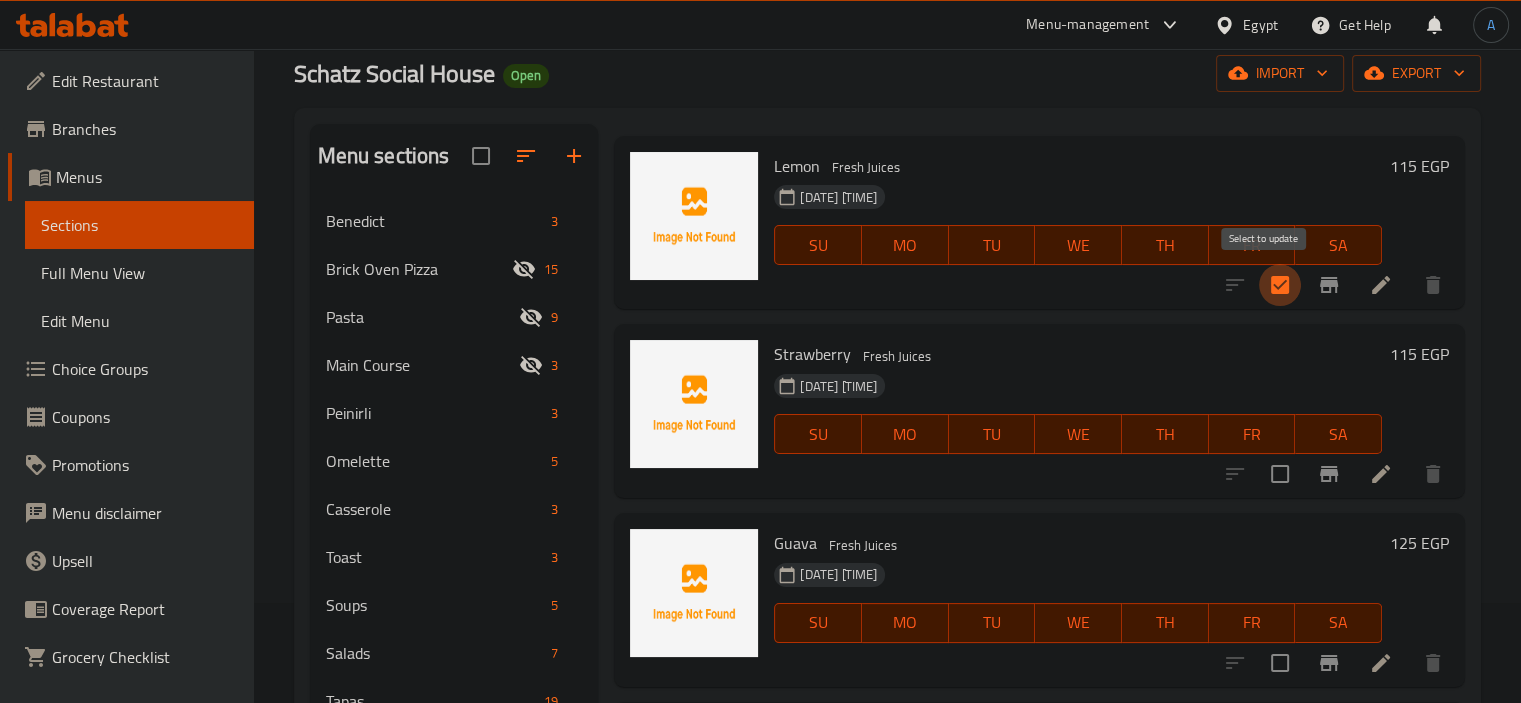 click at bounding box center (1280, 285) 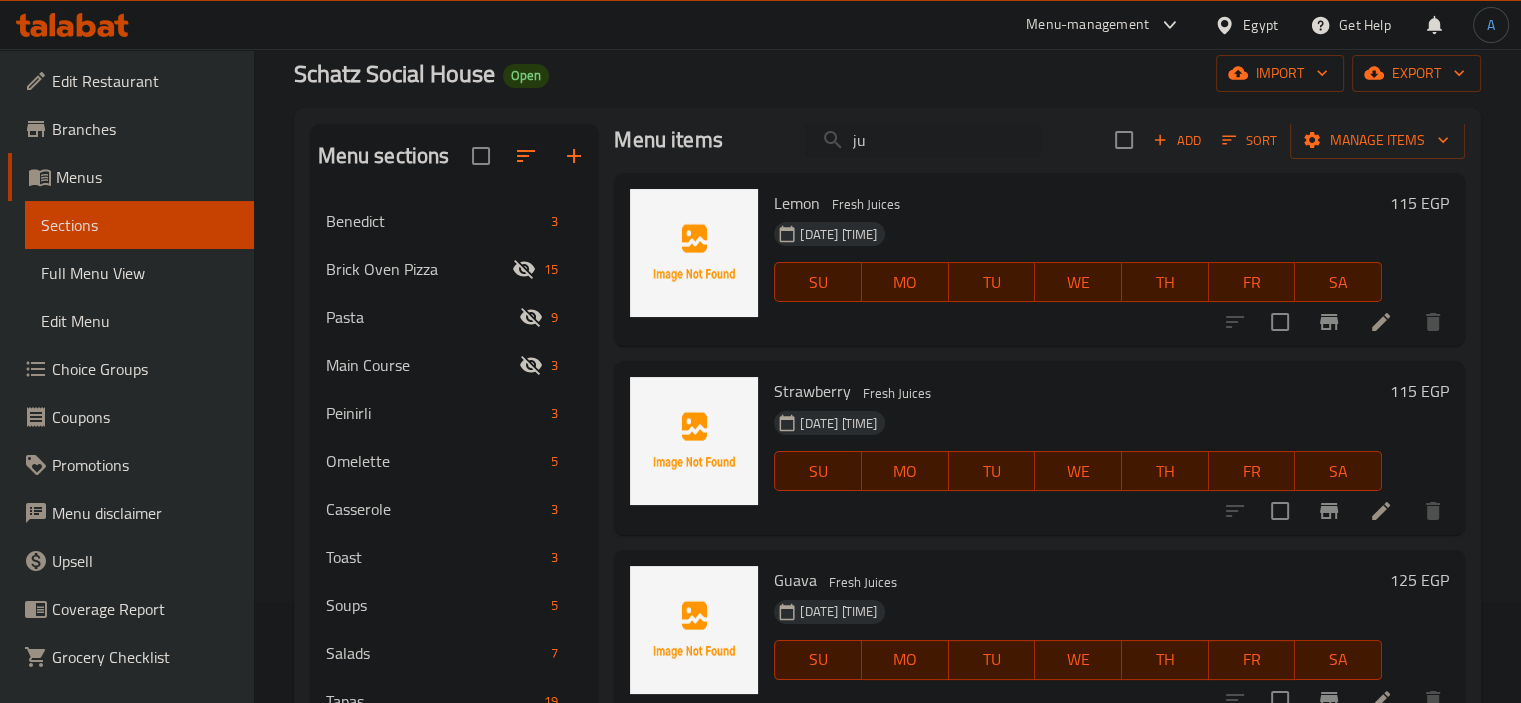 scroll, scrollTop: 0, scrollLeft: 0, axis: both 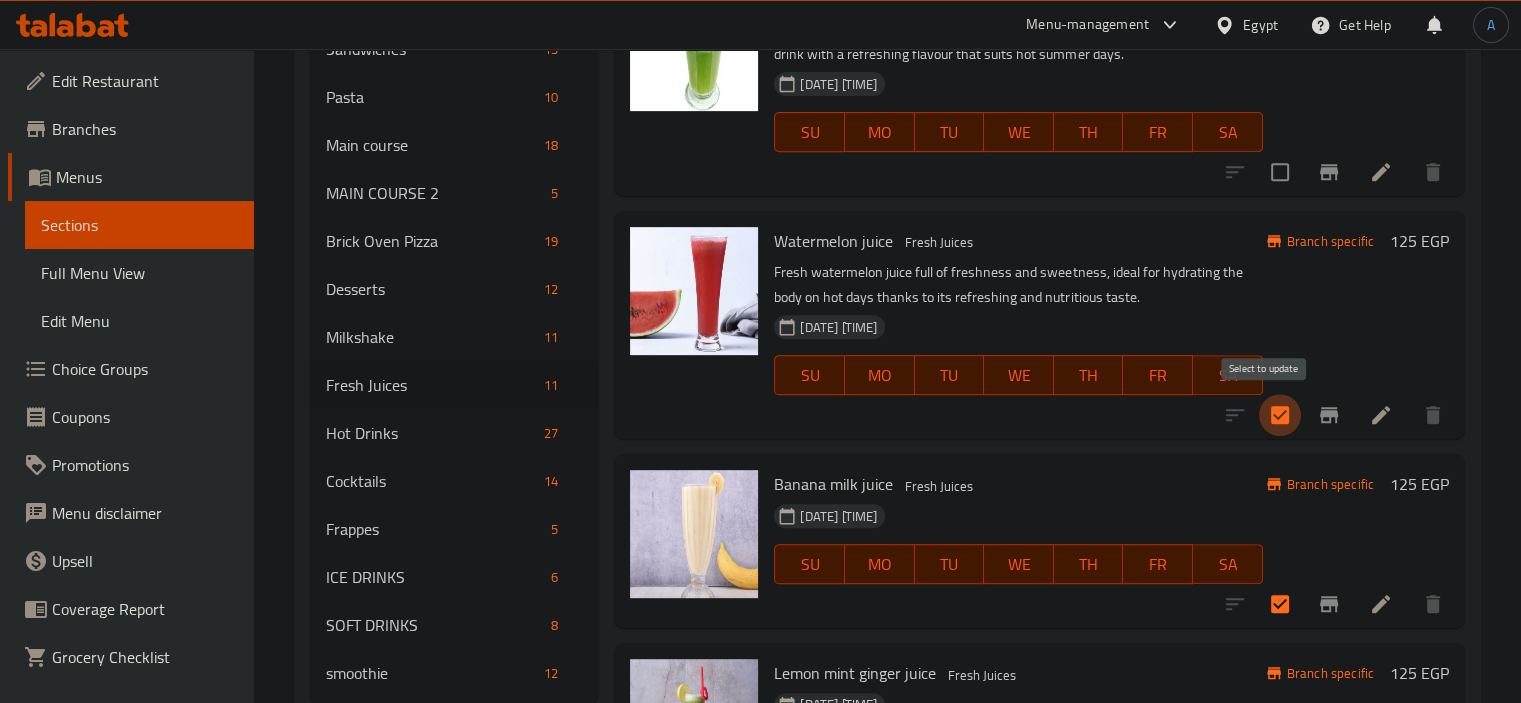 click at bounding box center (1280, 415) 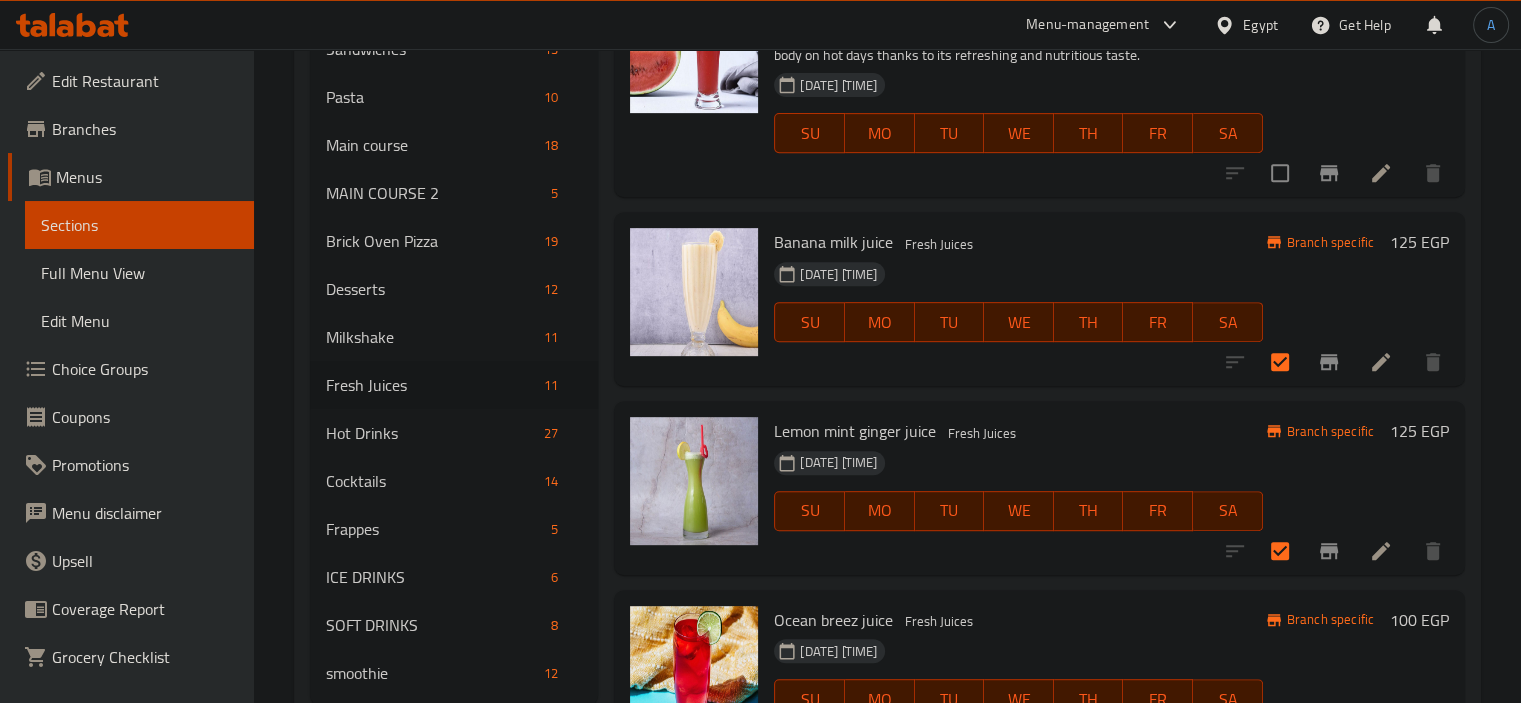 scroll, scrollTop: 953, scrollLeft: 0, axis: vertical 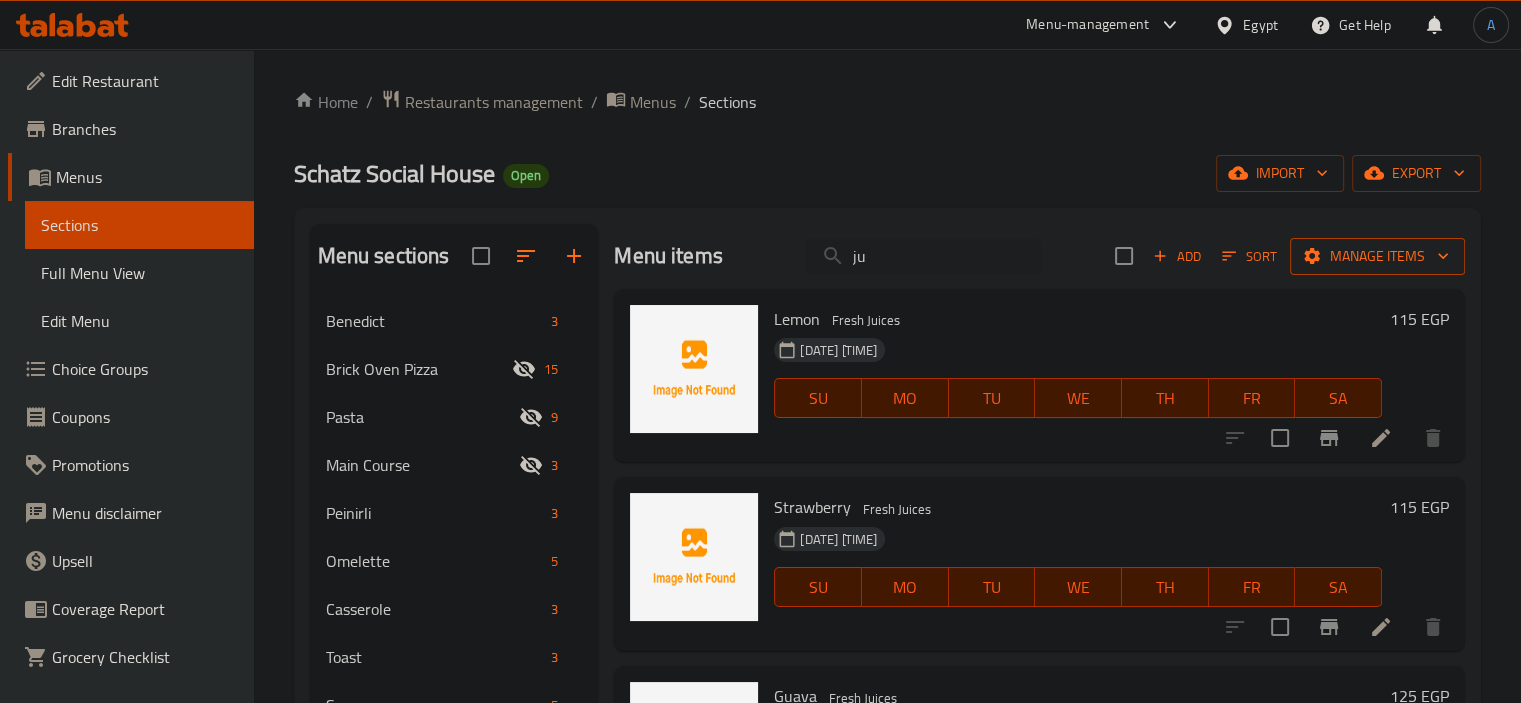 click on "Manage items" at bounding box center (1377, 256) 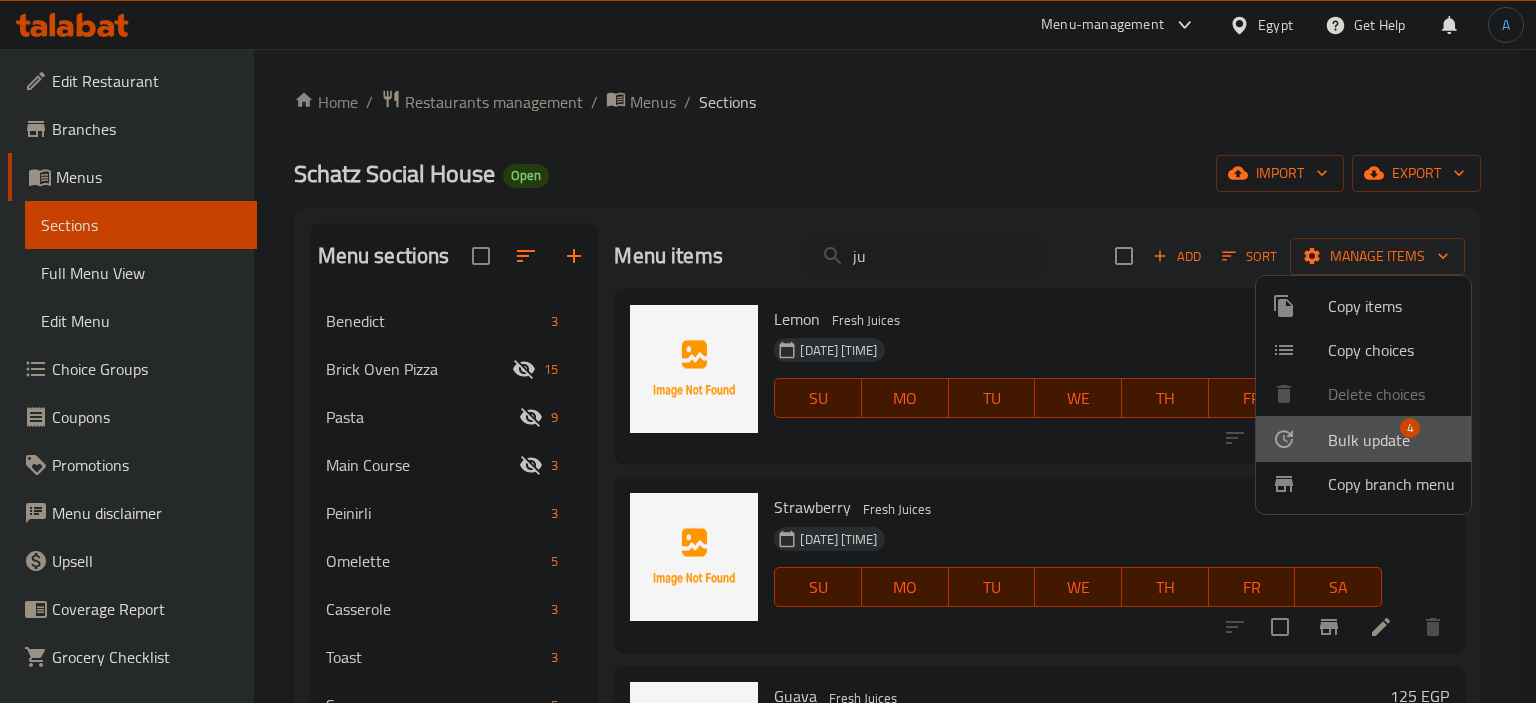 click on "Bulk update" at bounding box center (1369, 440) 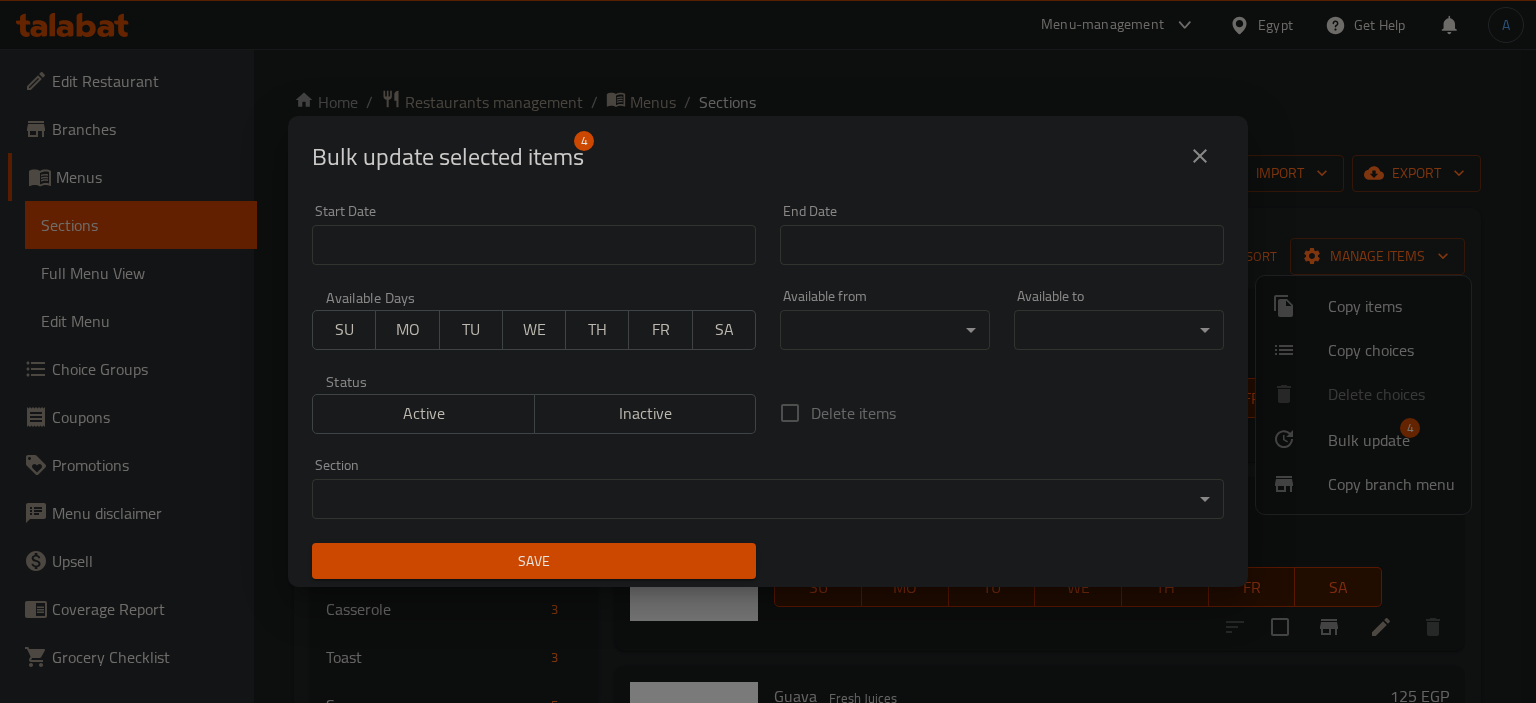 click on "Inactive" at bounding box center (646, 413) 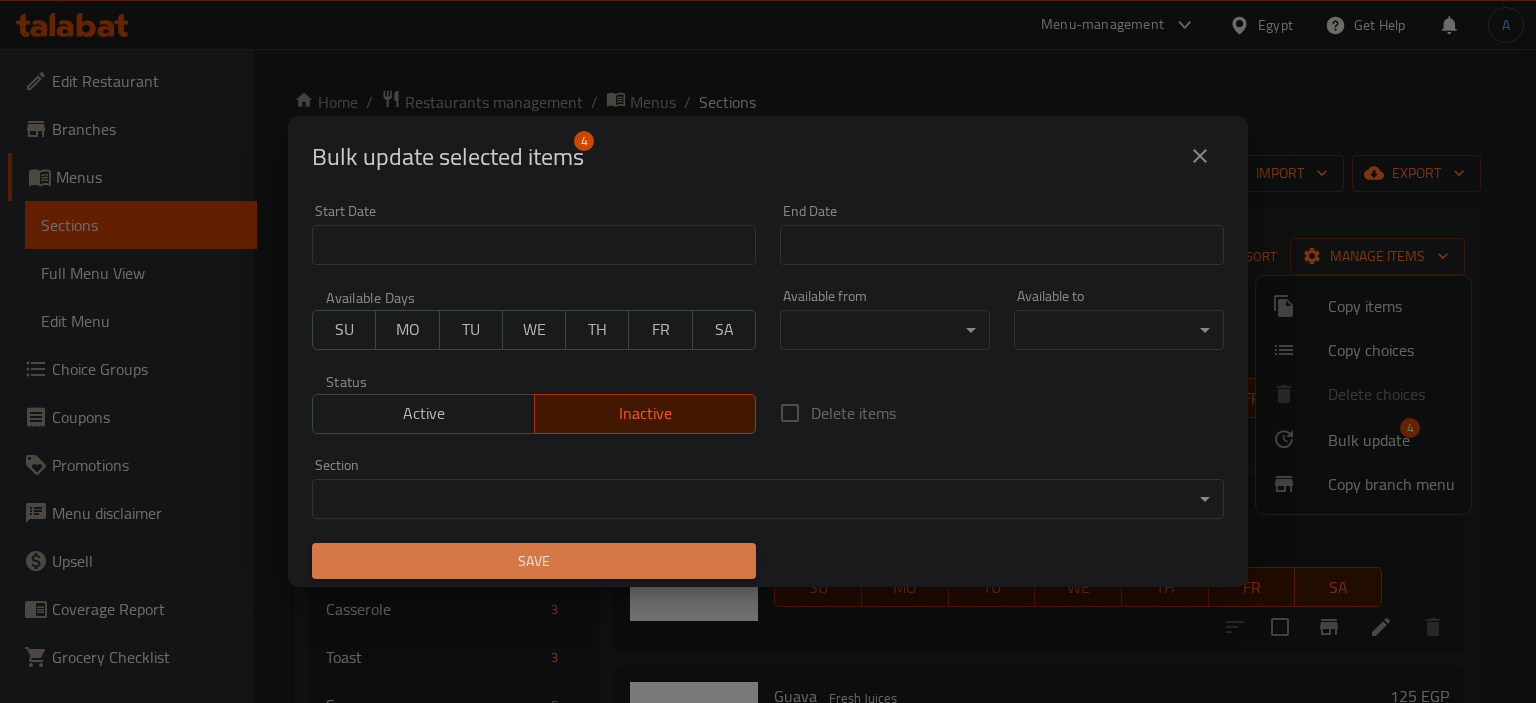 click on "Save" at bounding box center [534, 561] 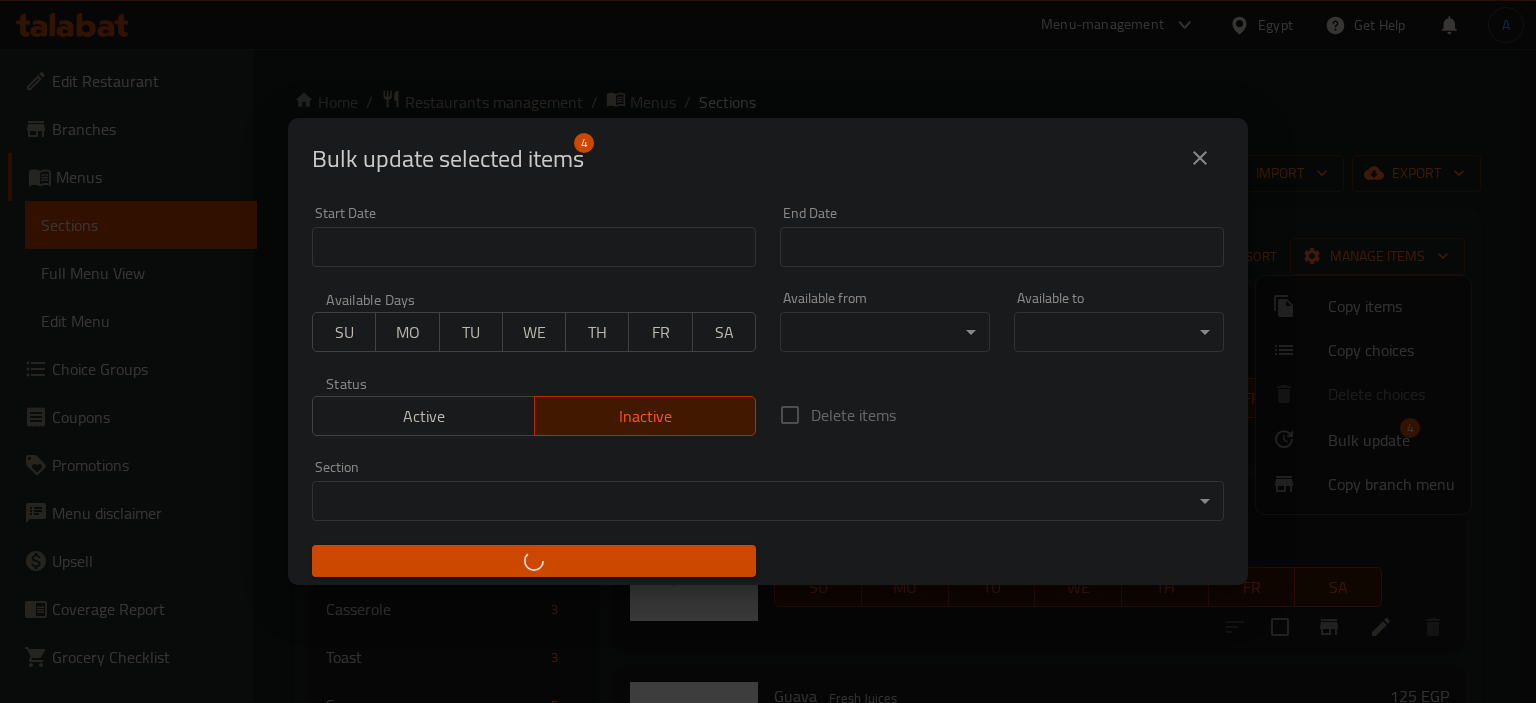 checkbox on "false" 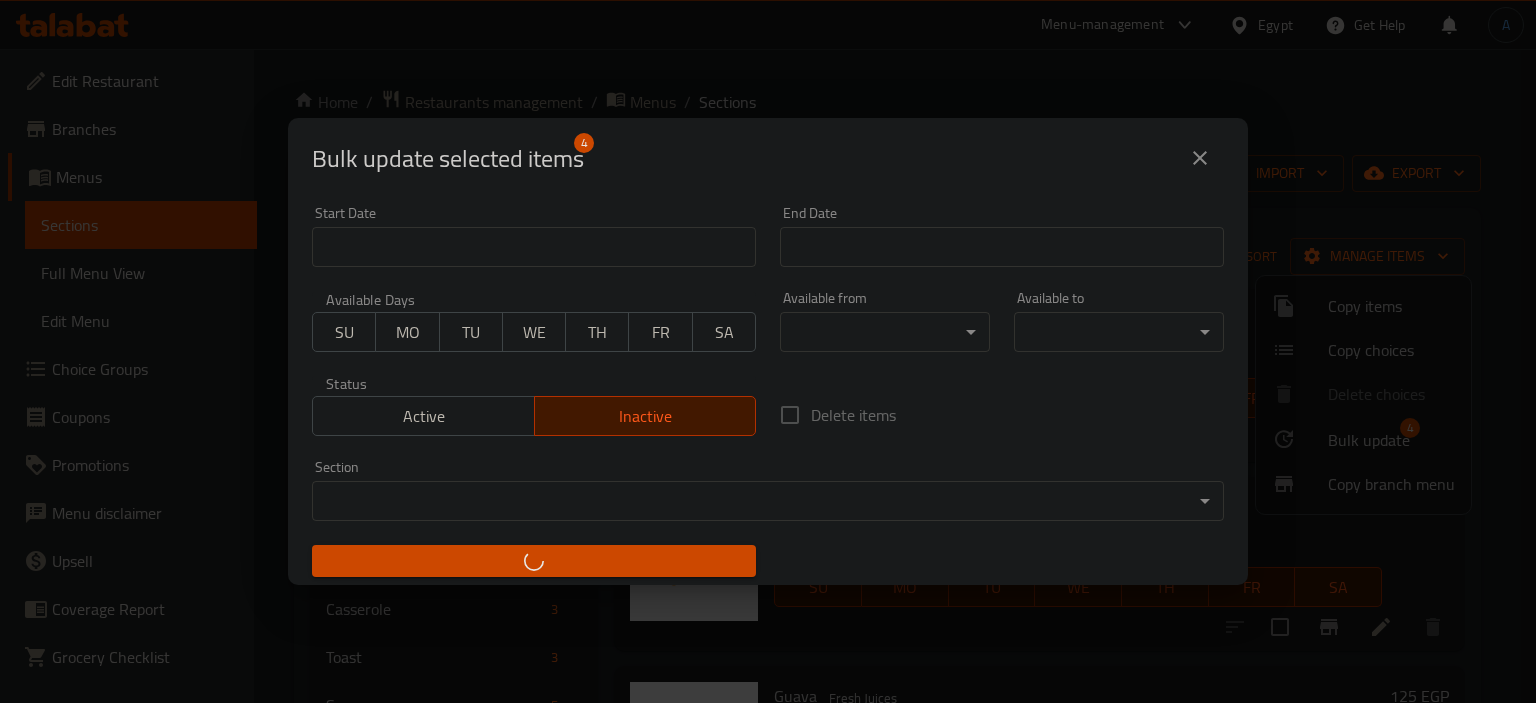 checkbox on "false" 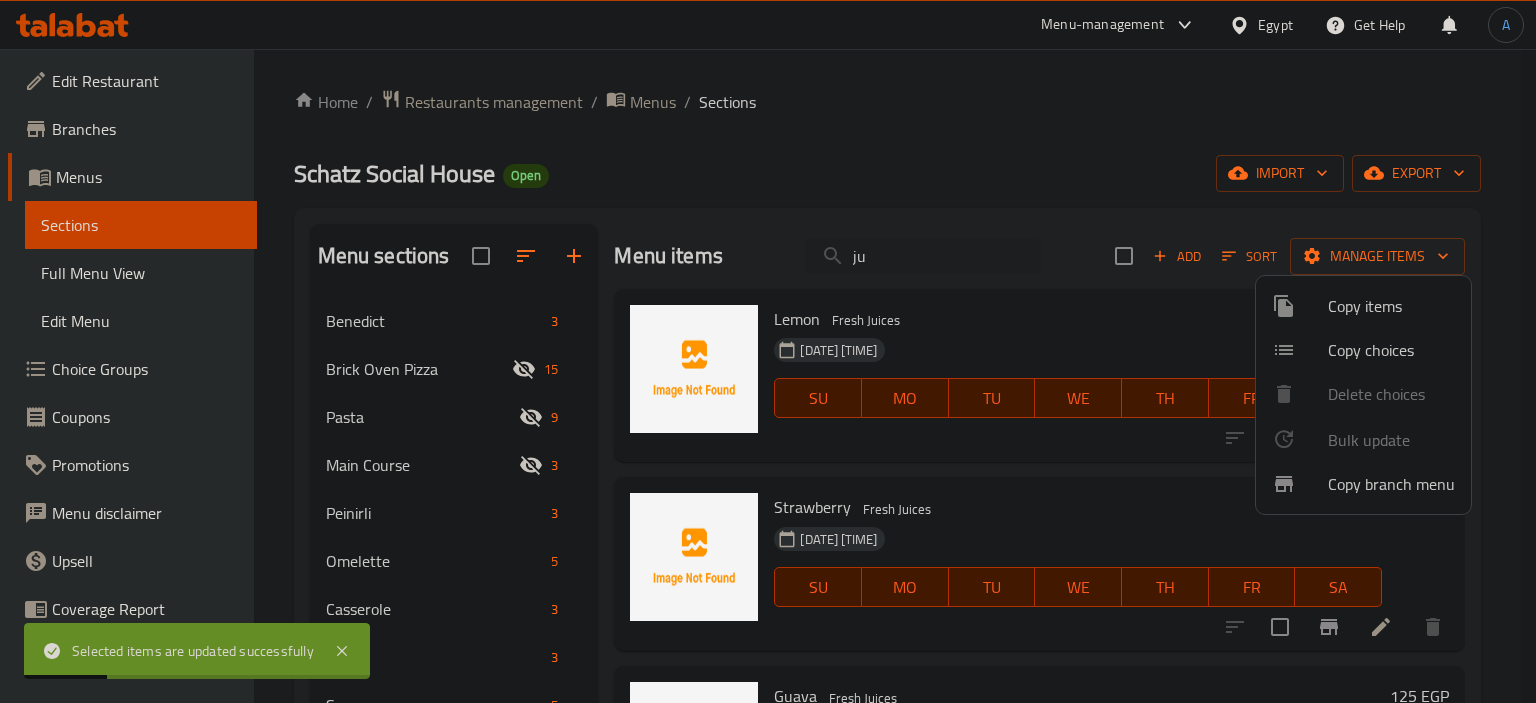 click at bounding box center (768, 351) 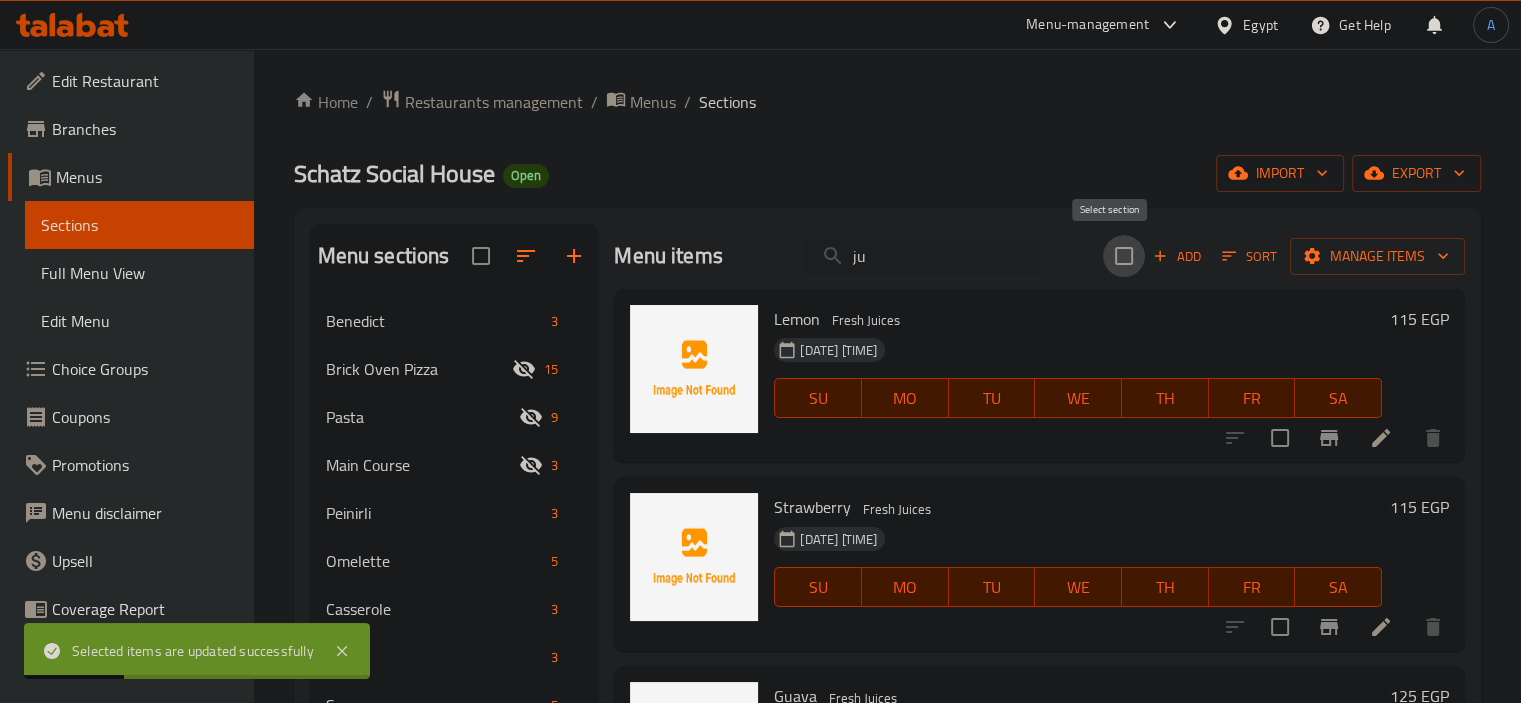 click at bounding box center (1124, 256) 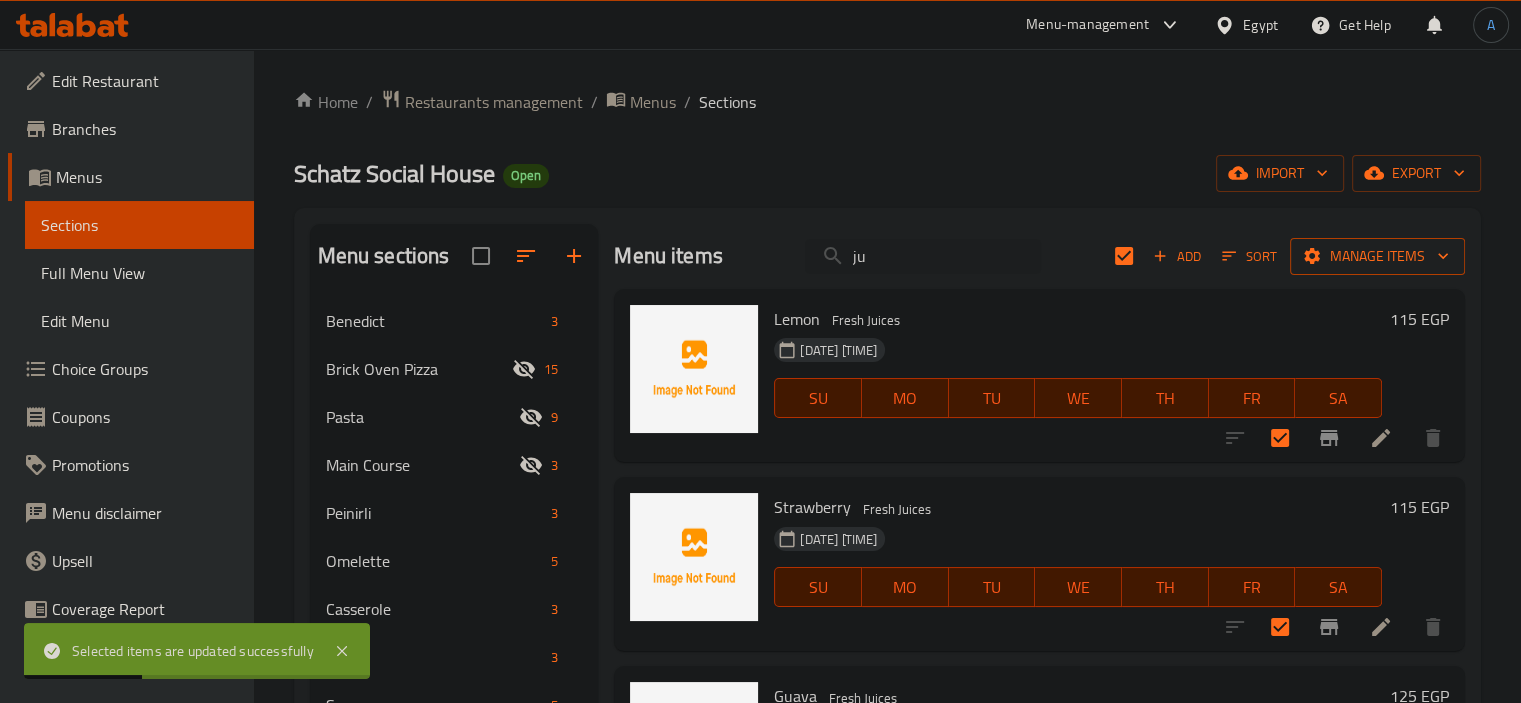 click on "Manage items" at bounding box center (1377, 256) 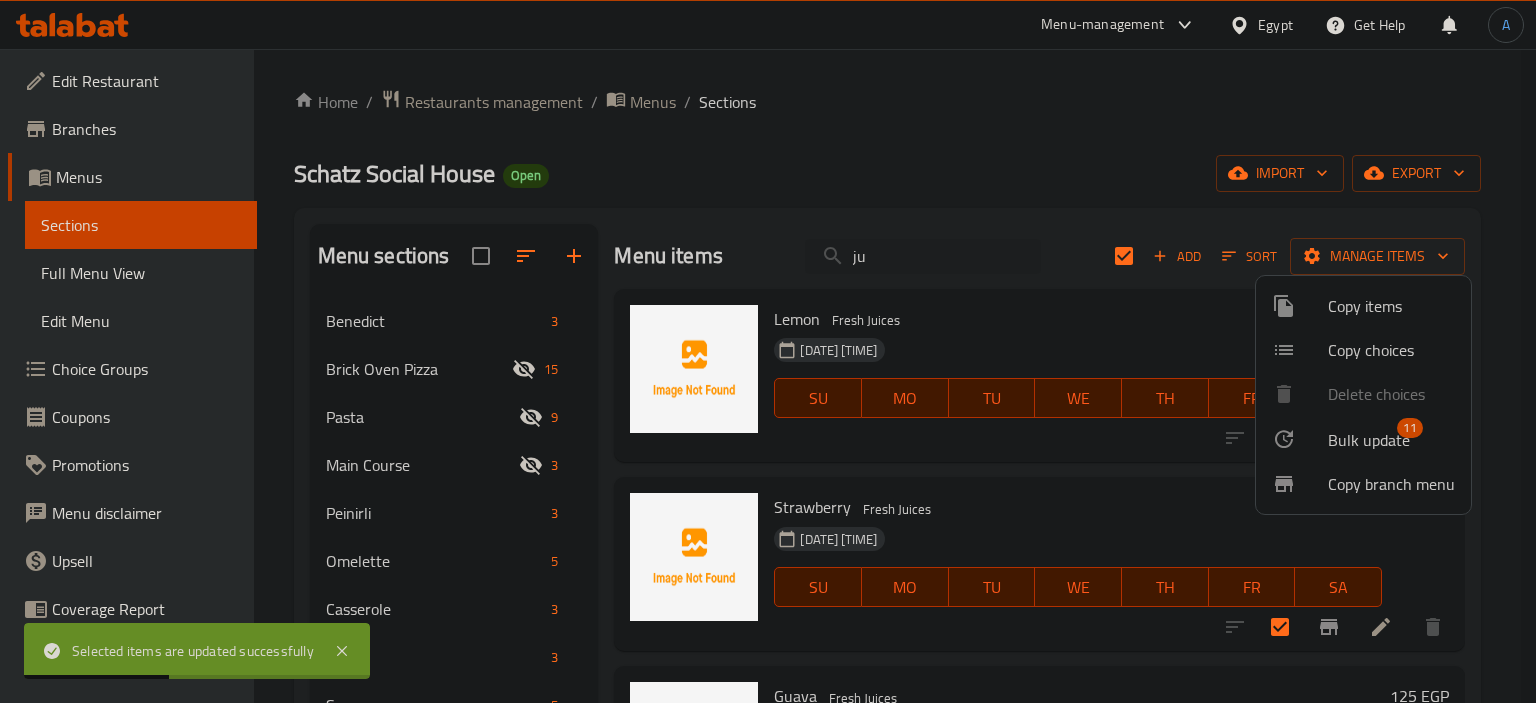 click on "Bulk update" at bounding box center (1369, 440) 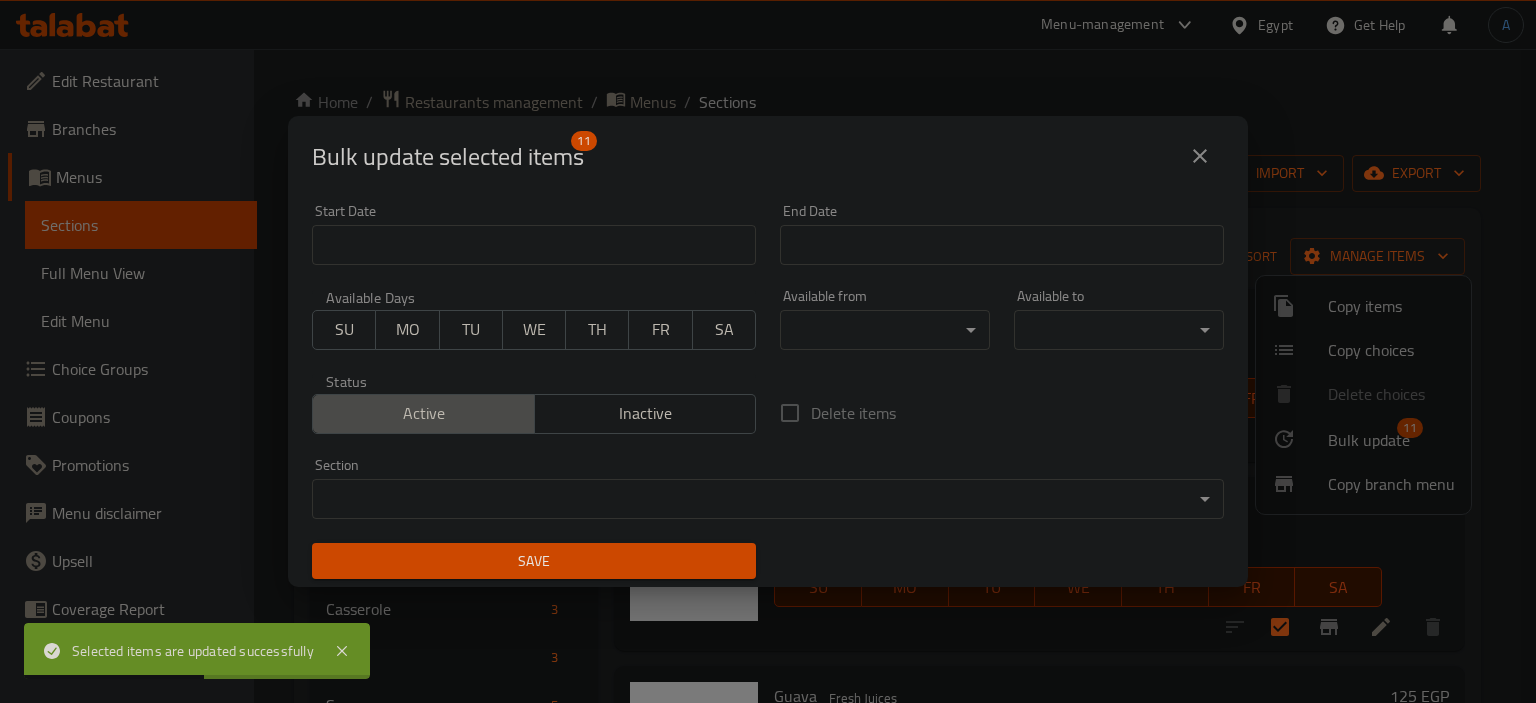 click on "Active" at bounding box center (424, 413) 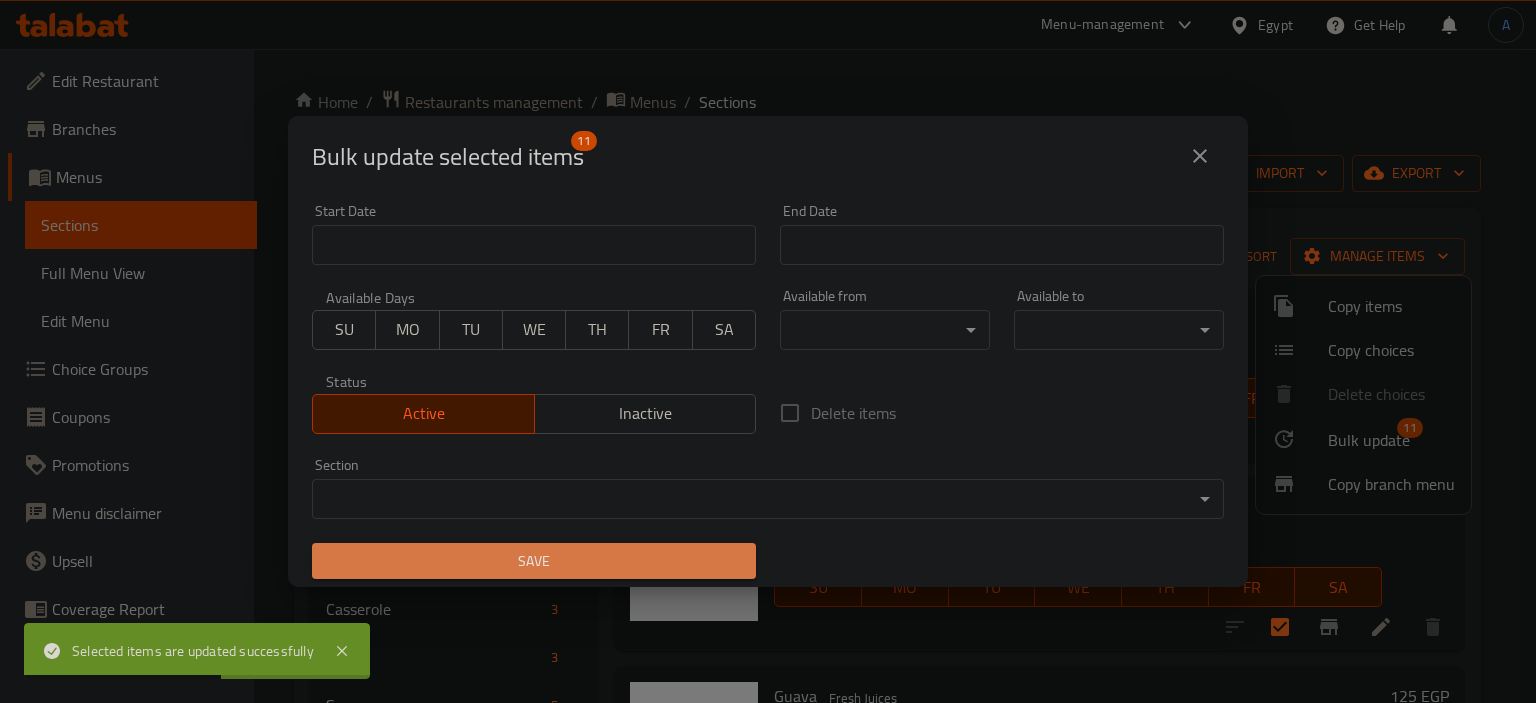 click on "Save" at bounding box center [534, 561] 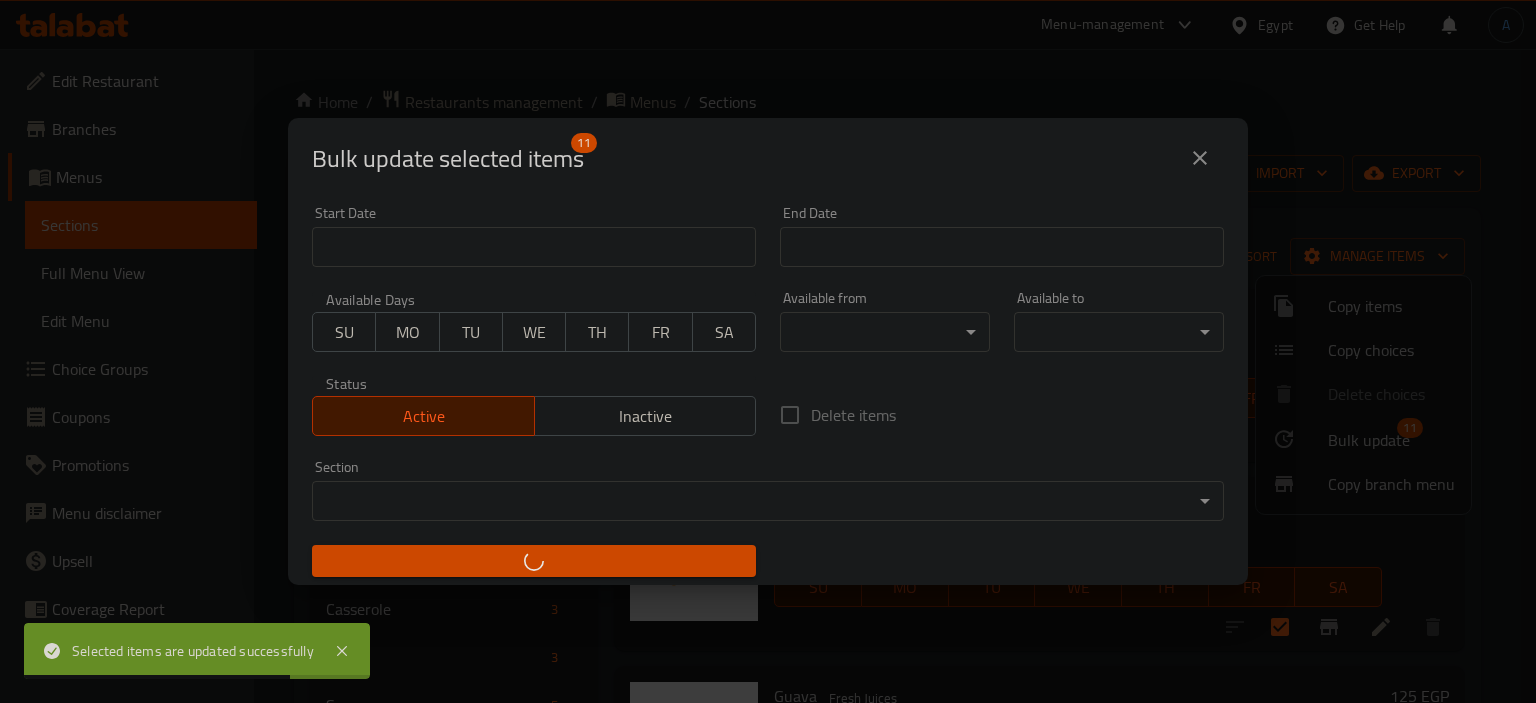 checkbox on "false" 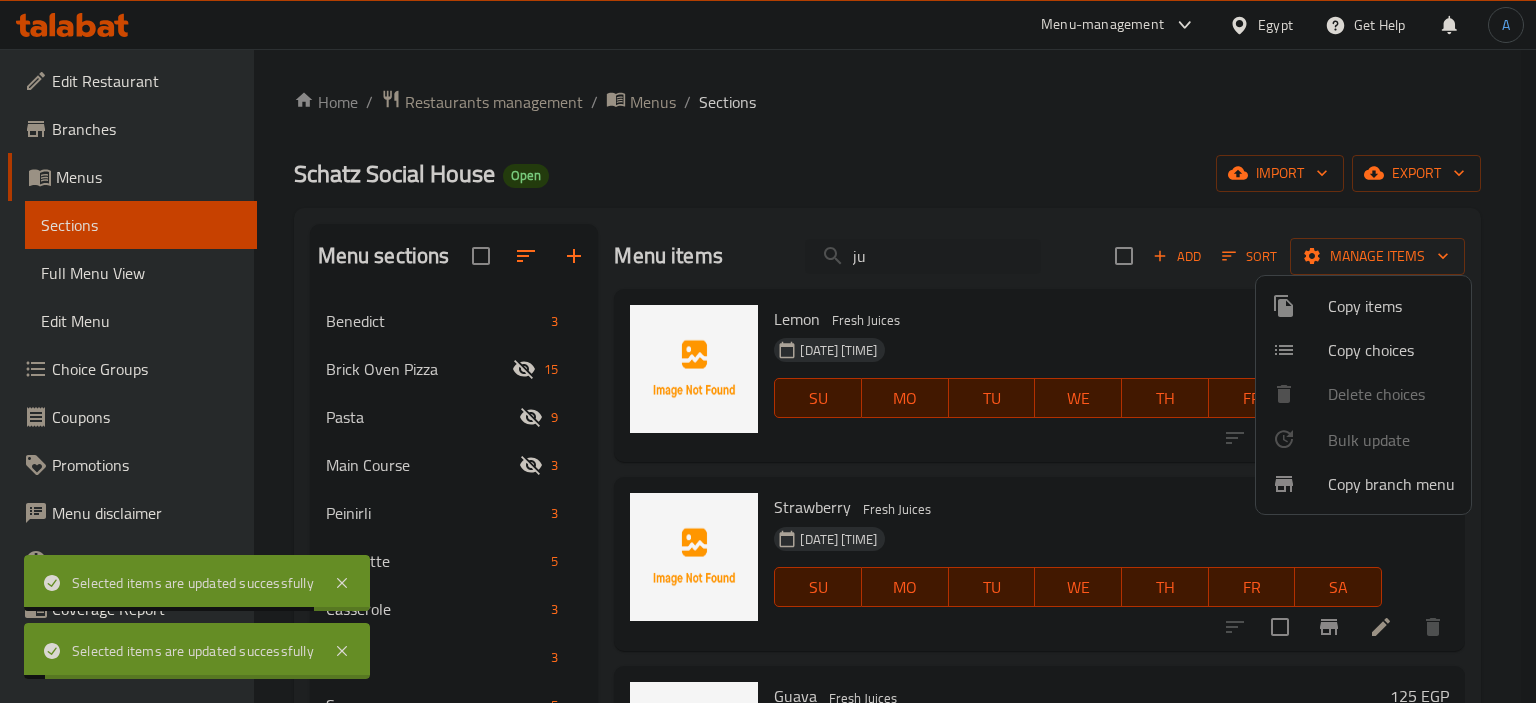 click at bounding box center (768, 351) 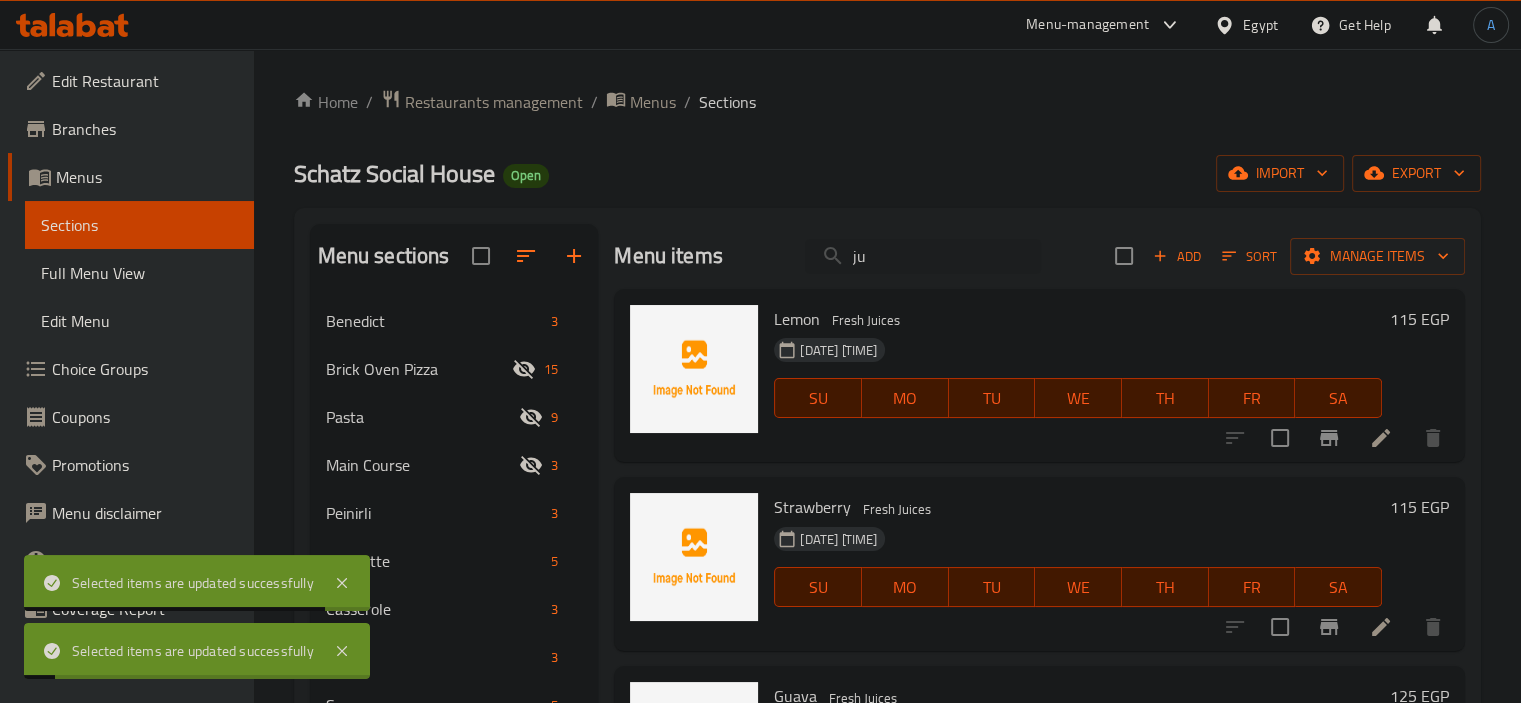 click on "ju" at bounding box center [923, 256] 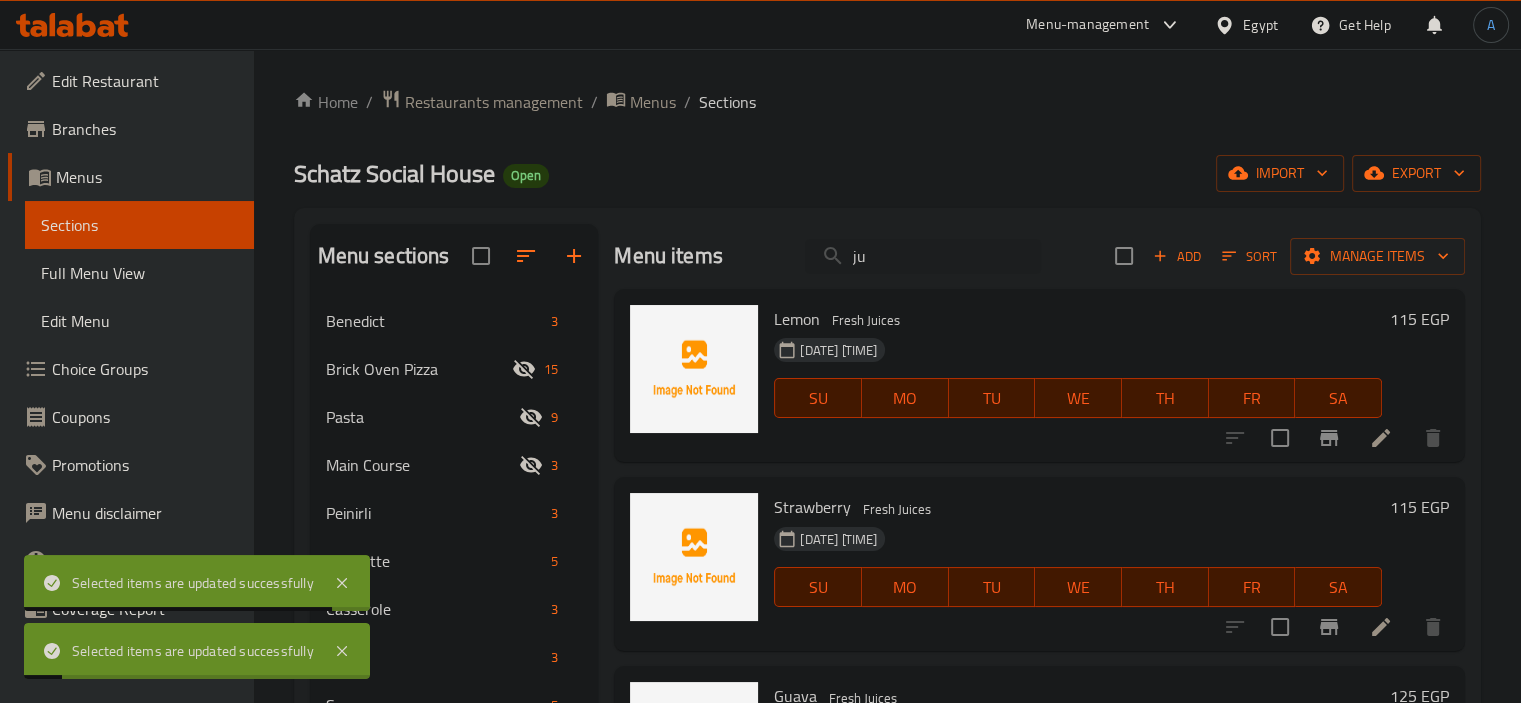 paste on "Redbull Cherries Twist" 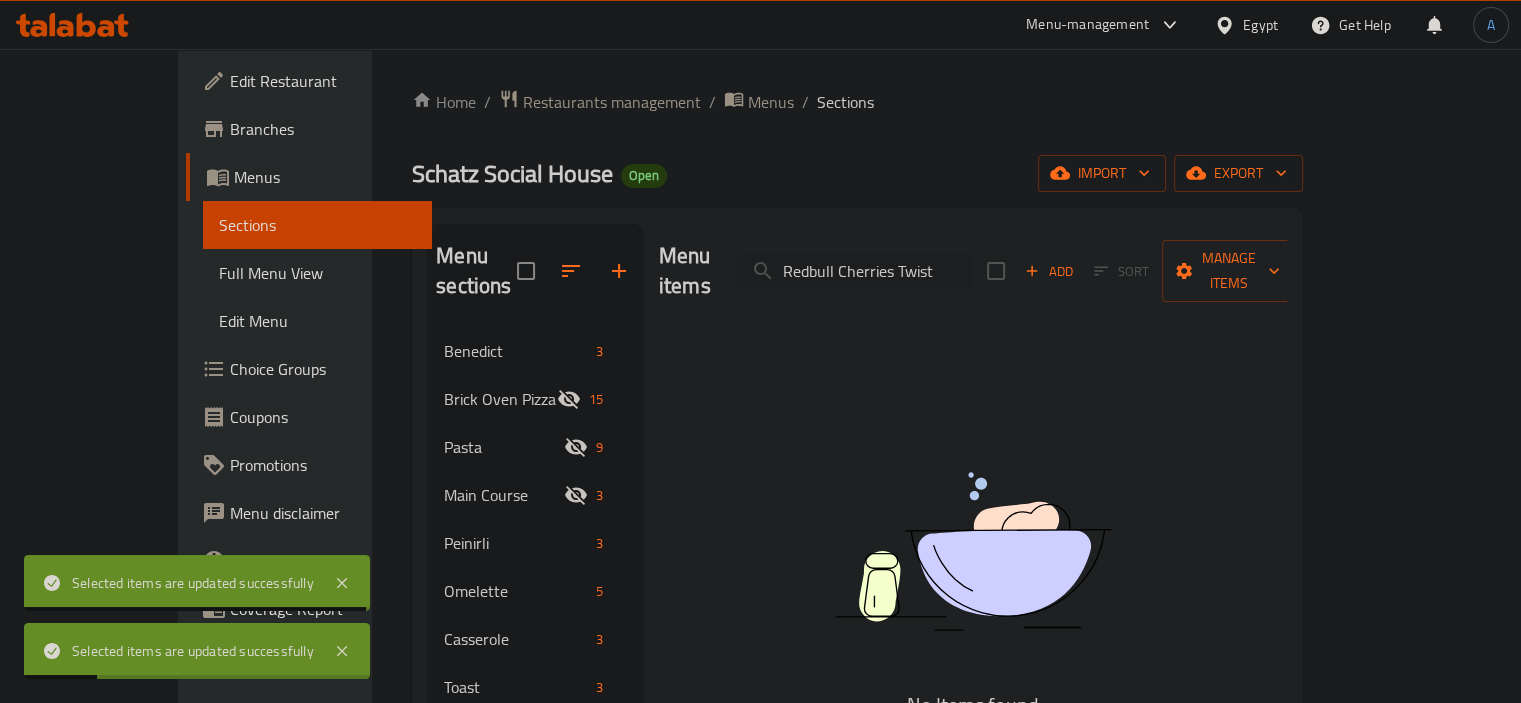 type on "Redbull Cherries Twist" 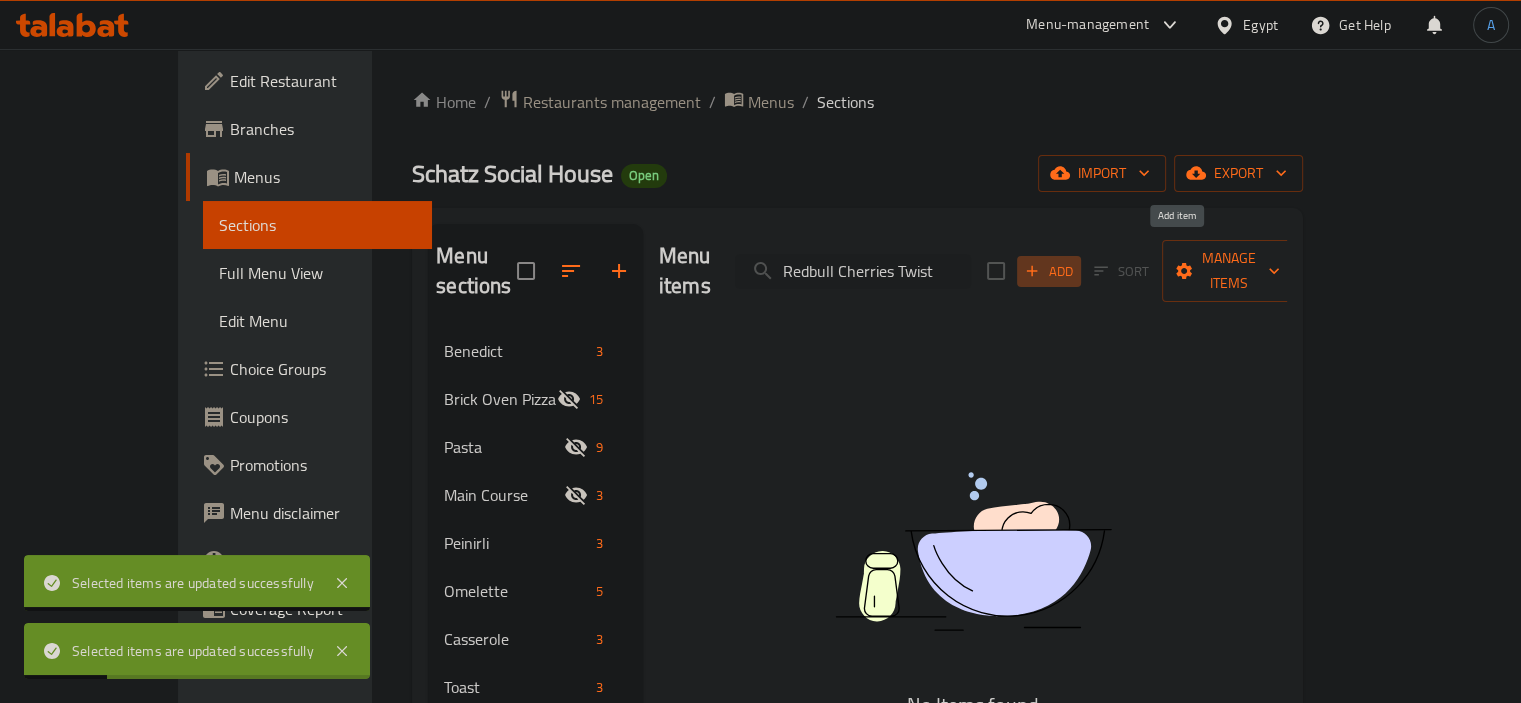 click on "Add" at bounding box center [1049, 271] 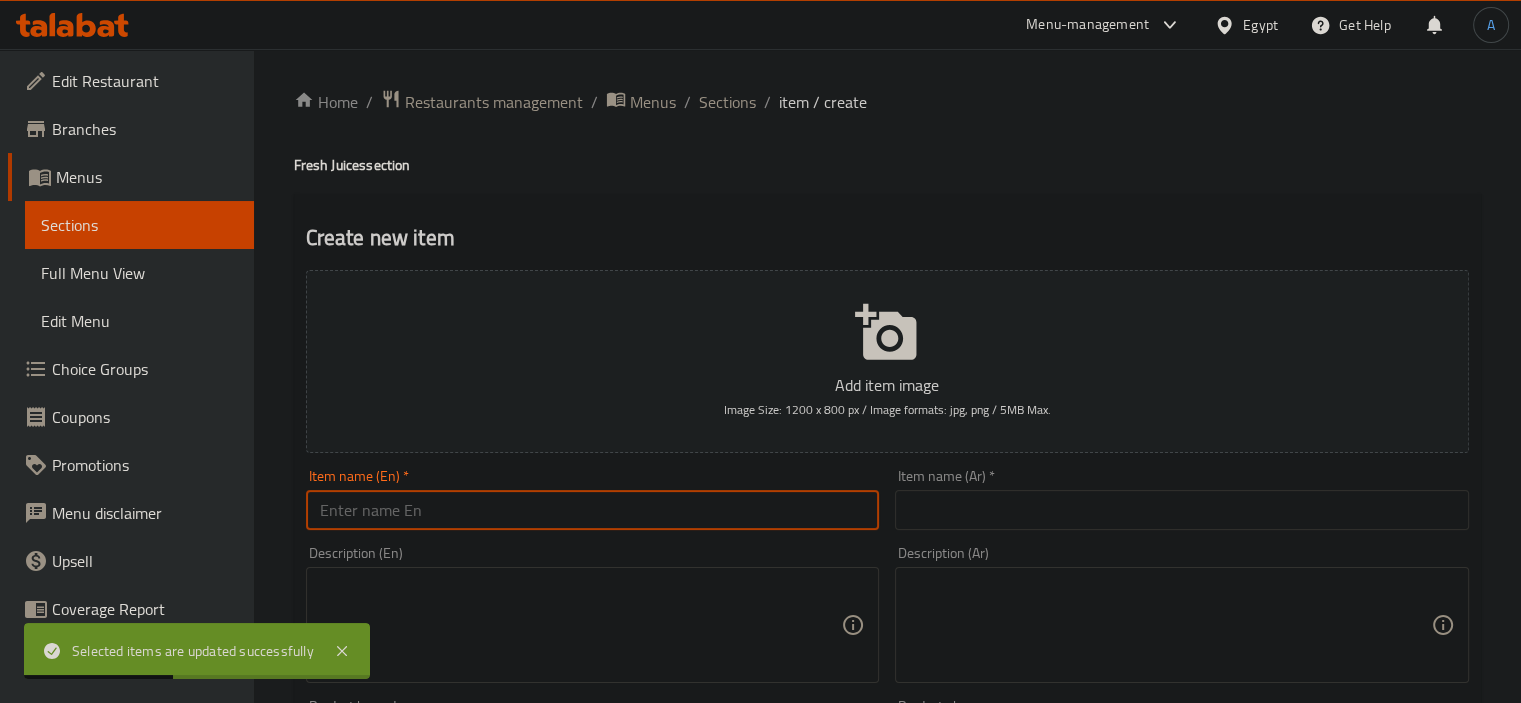 click at bounding box center (593, 510) 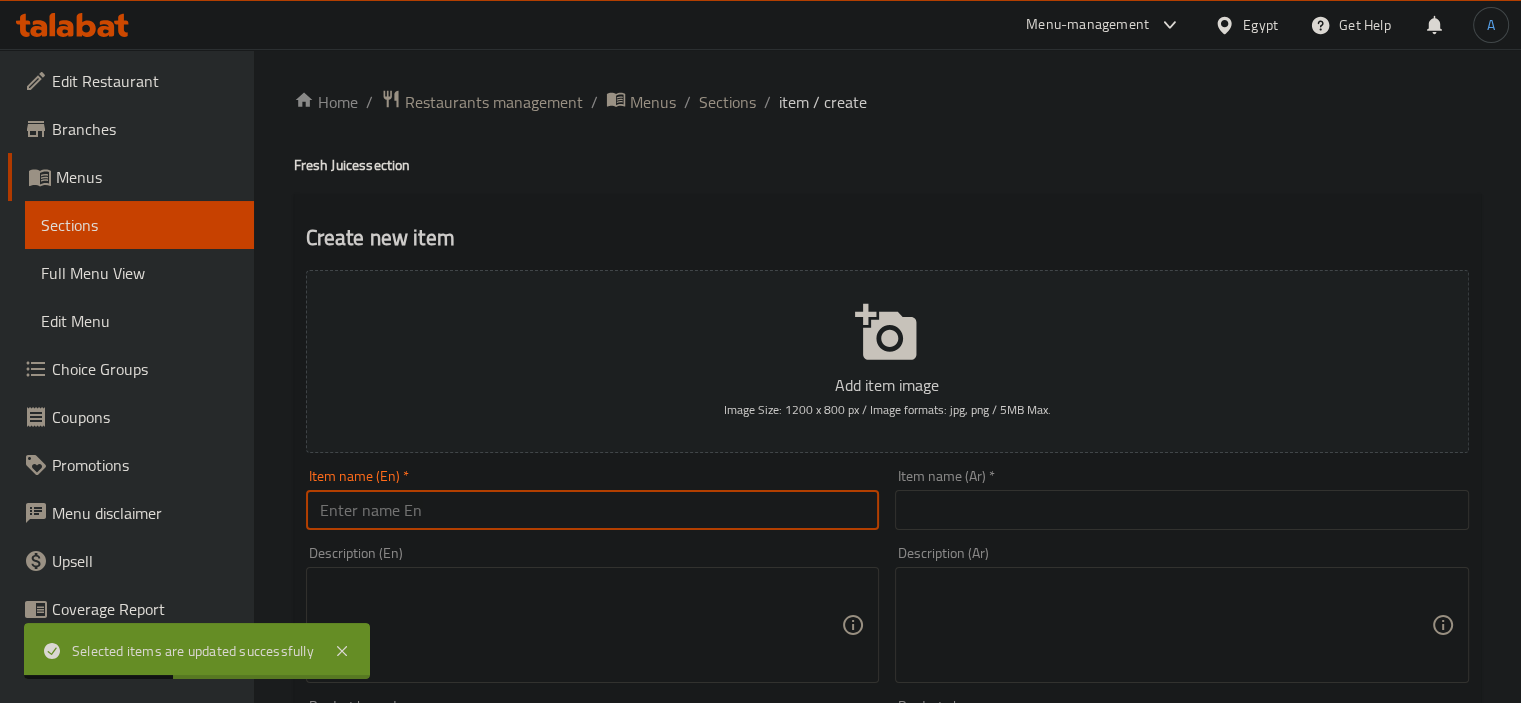 paste on "Redbull Cherries Twist" 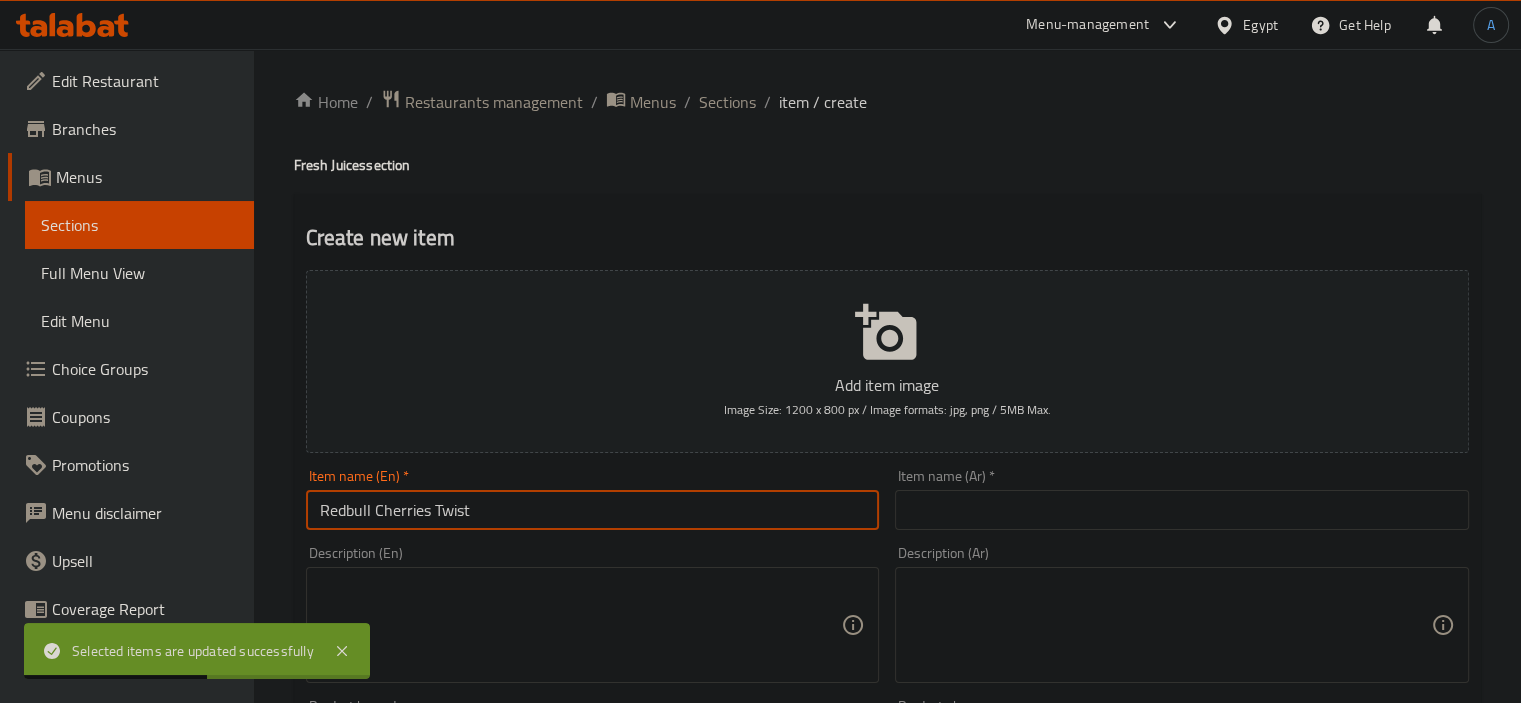 type on "Redbull Cherries Twist" 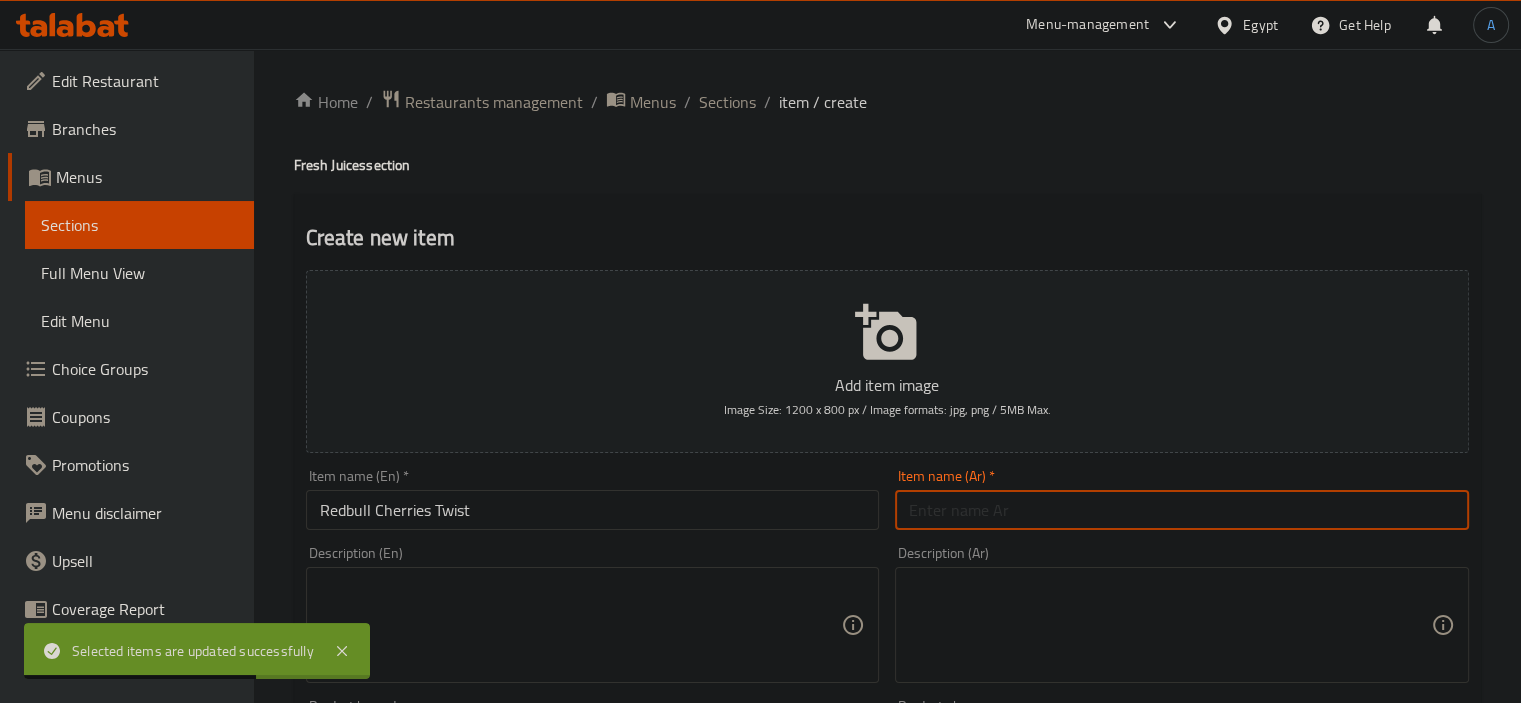 click at bounding box center (1182, 510) 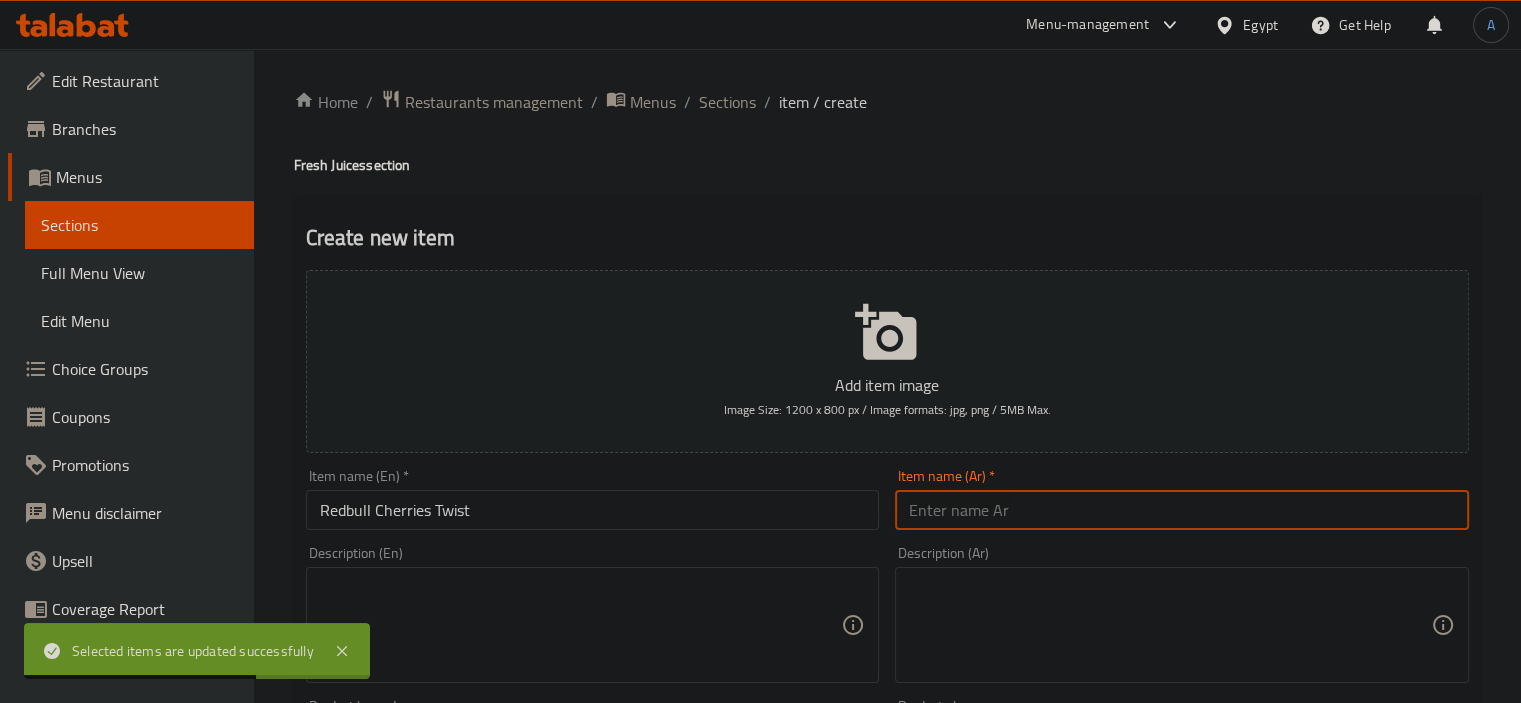 paste on "ريد بول شيريز تويست" 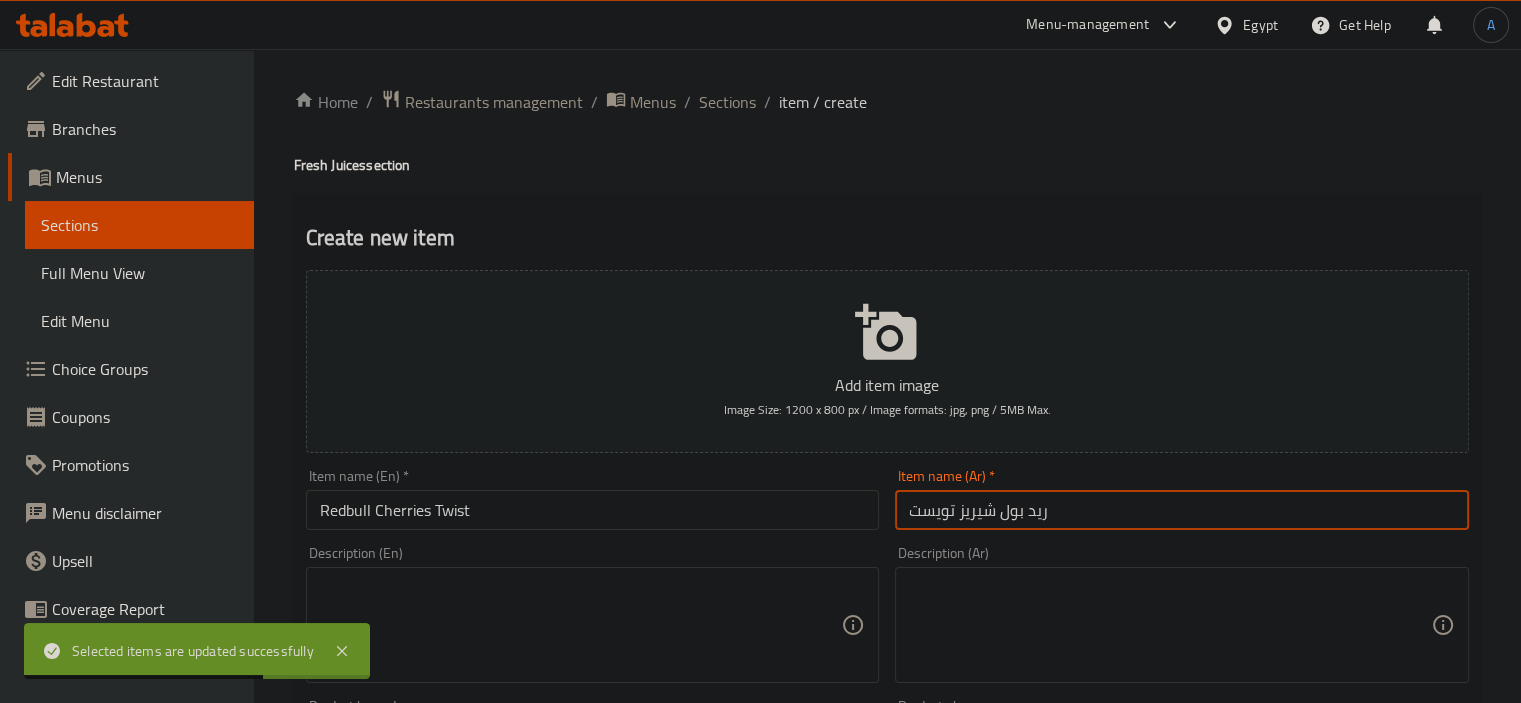 type on "ريد بول شيريز تويست" 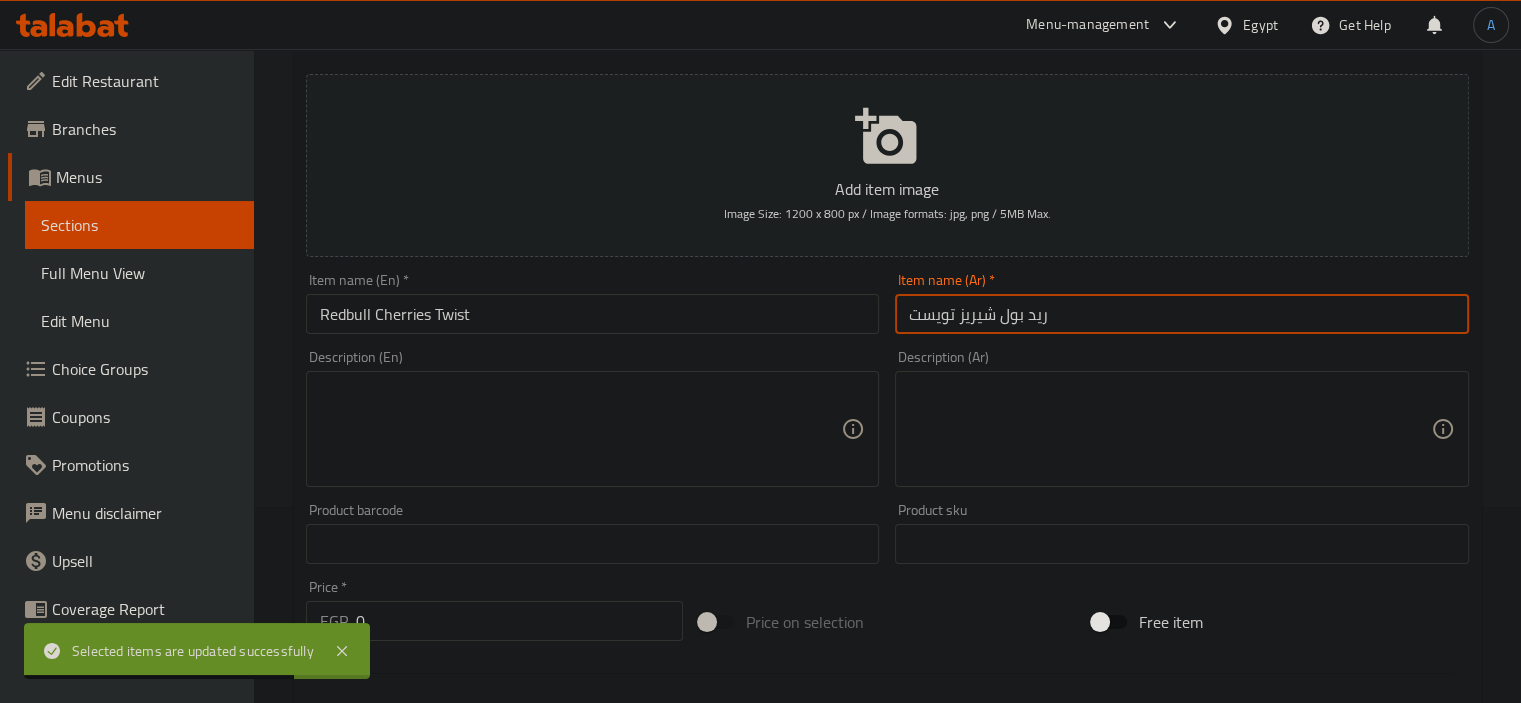 scroll, scrollTop: 300, scrollLeft: 0, axis: vertical 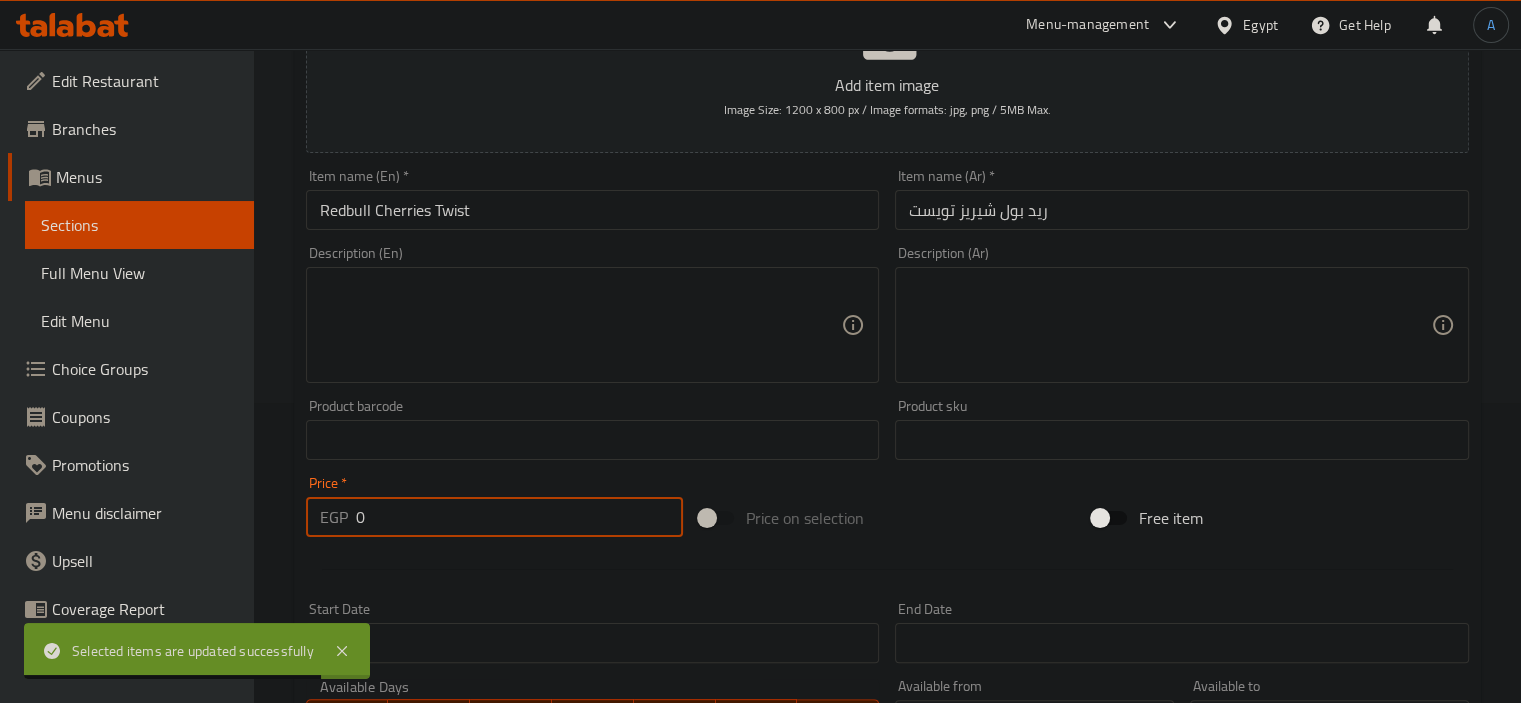 drag, startPoint x: 416, startPoint y: 520, endPoint x: 277, endPoint y: 516, distance: 139.05754 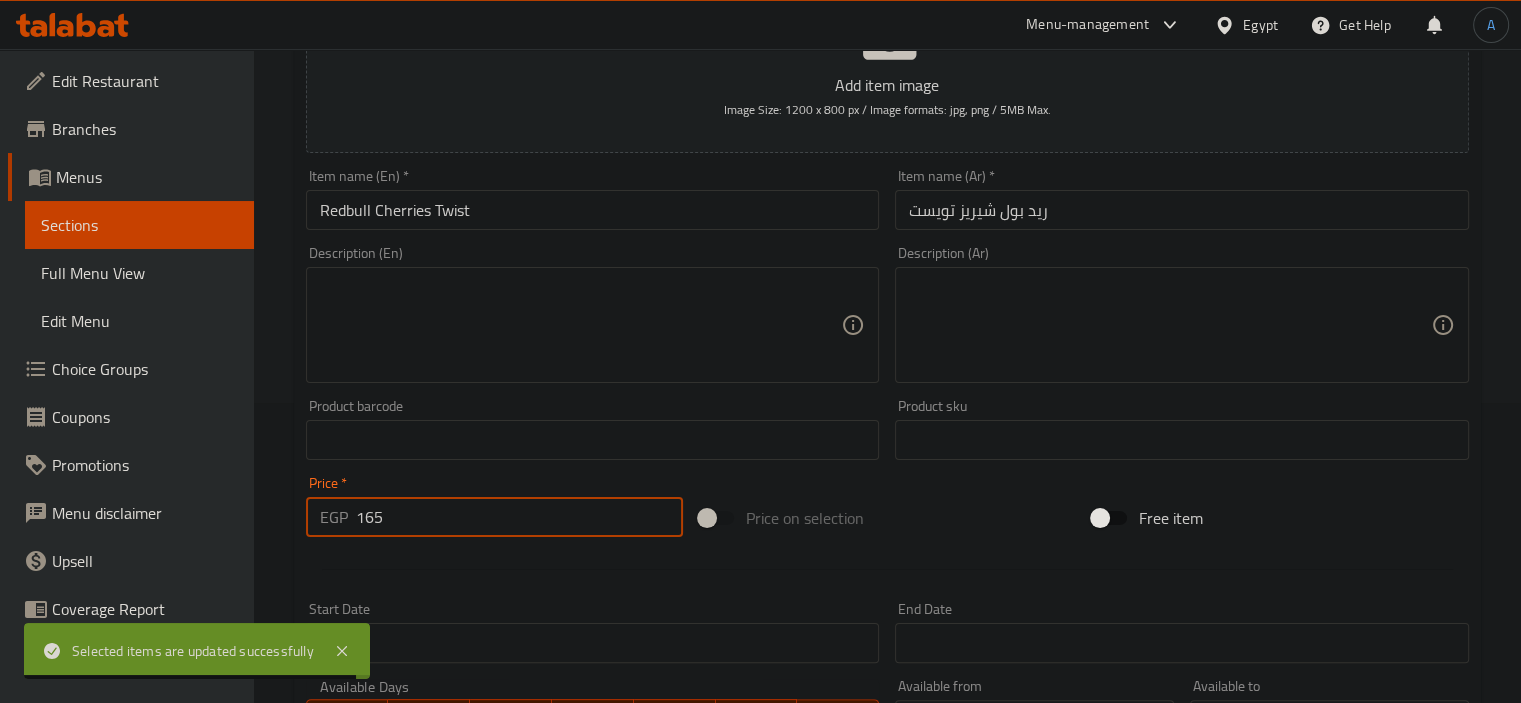type on "165" 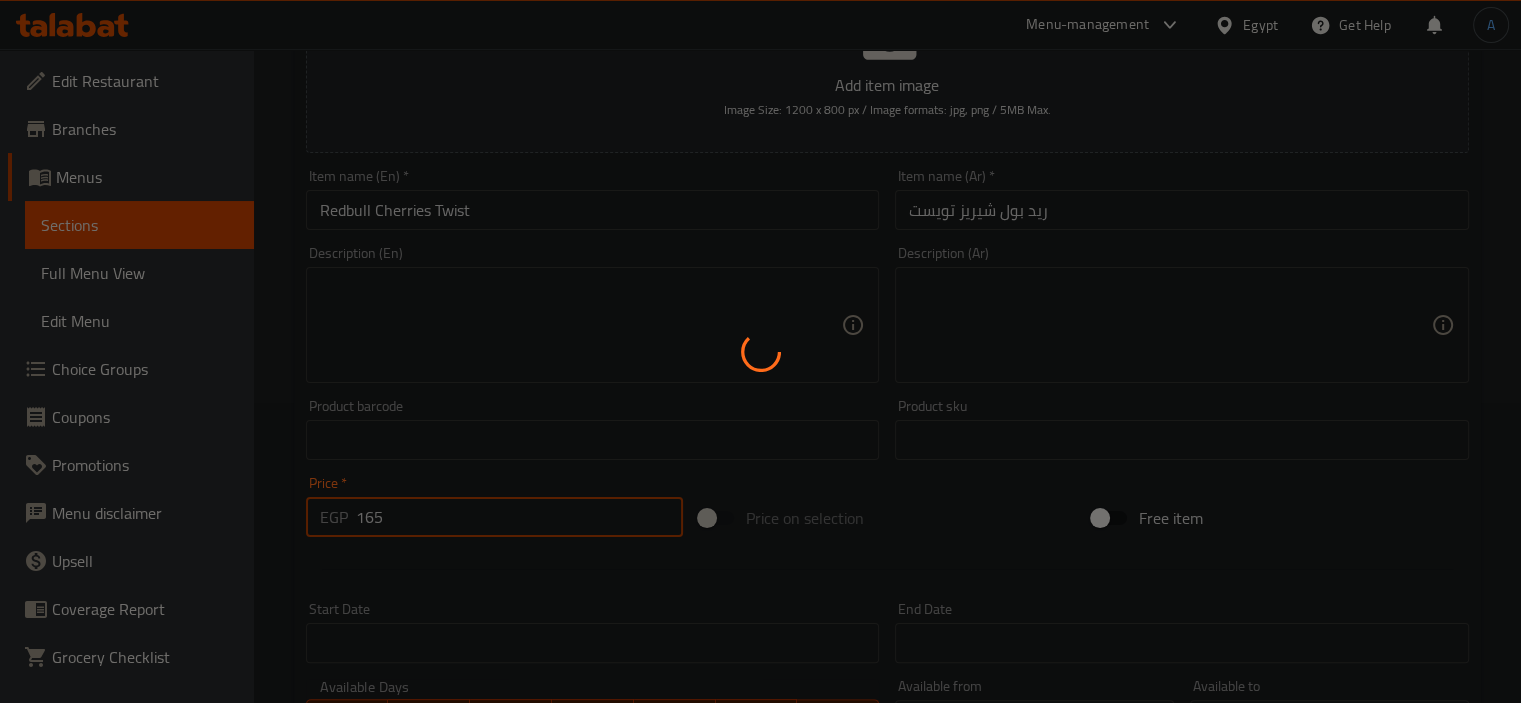 type 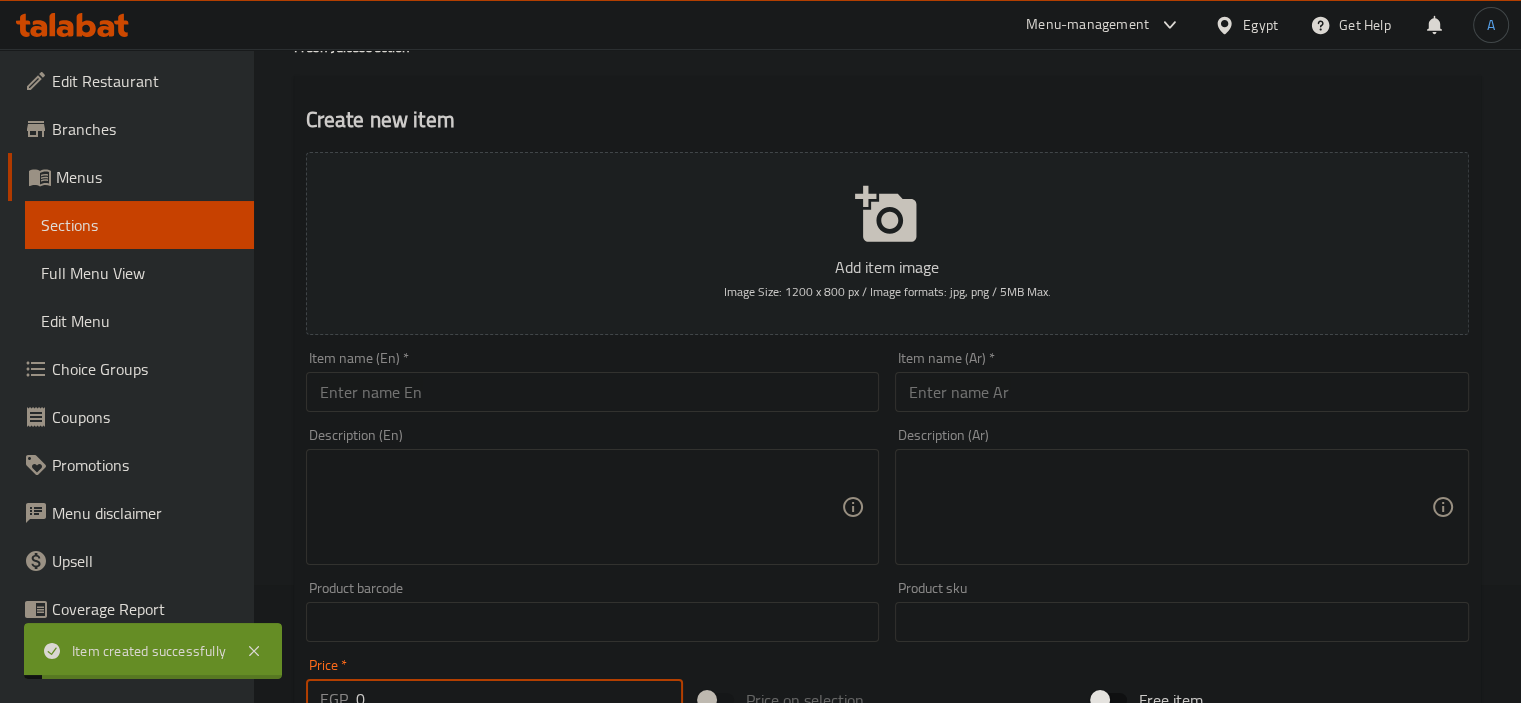 scroll, scrollTop: 0, scrollLeft: 0, axis: both 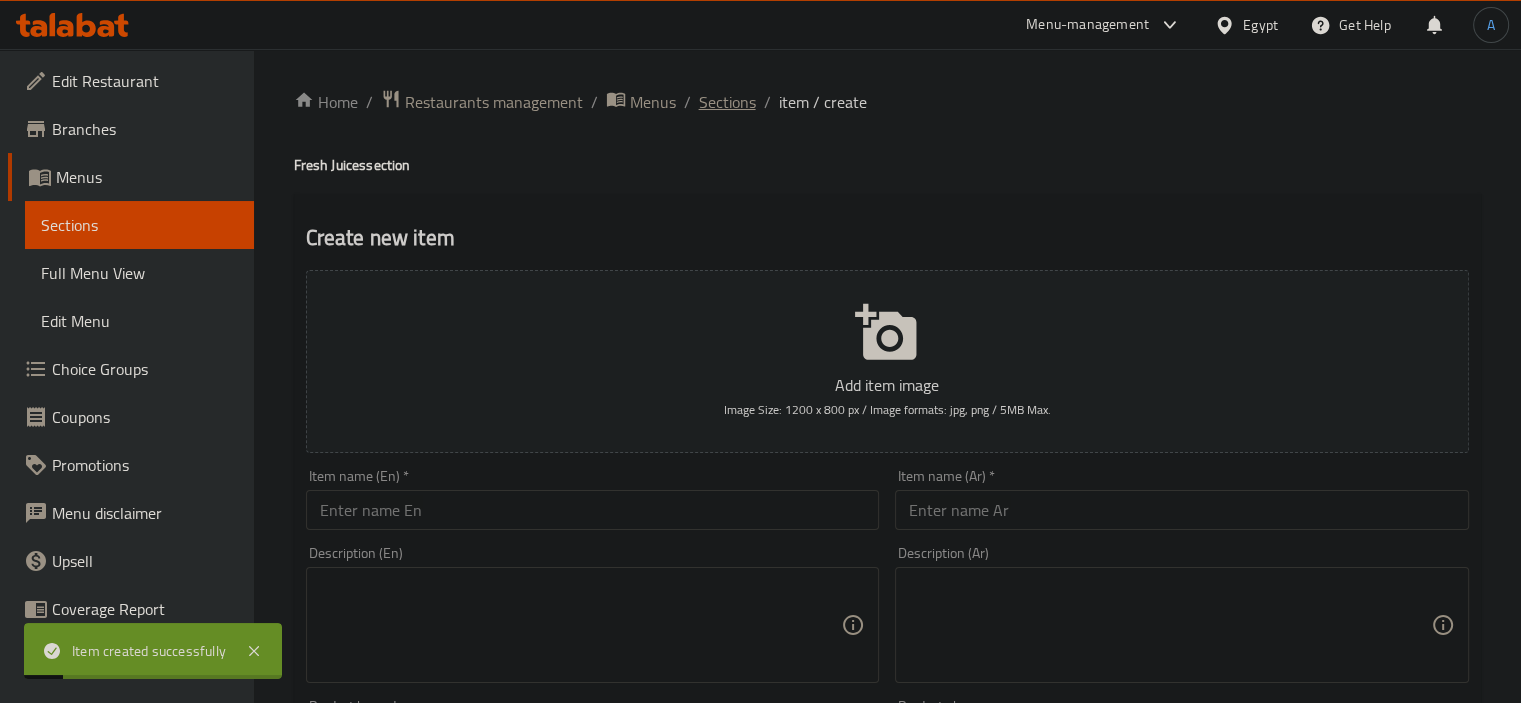 click on "Sections" at bounding box center (727, 102) 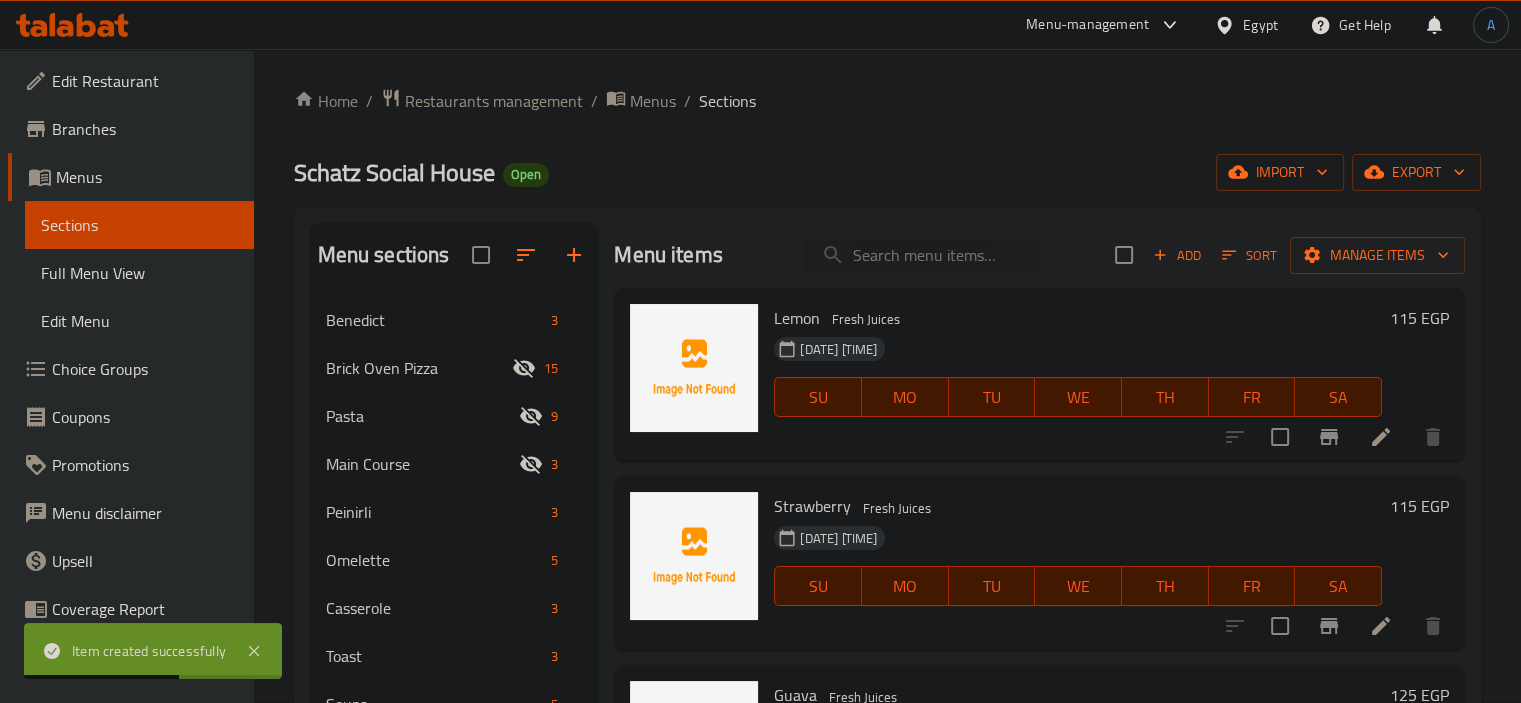 scroll, scrollTop: 0, scrollLeft: 0, axis: both 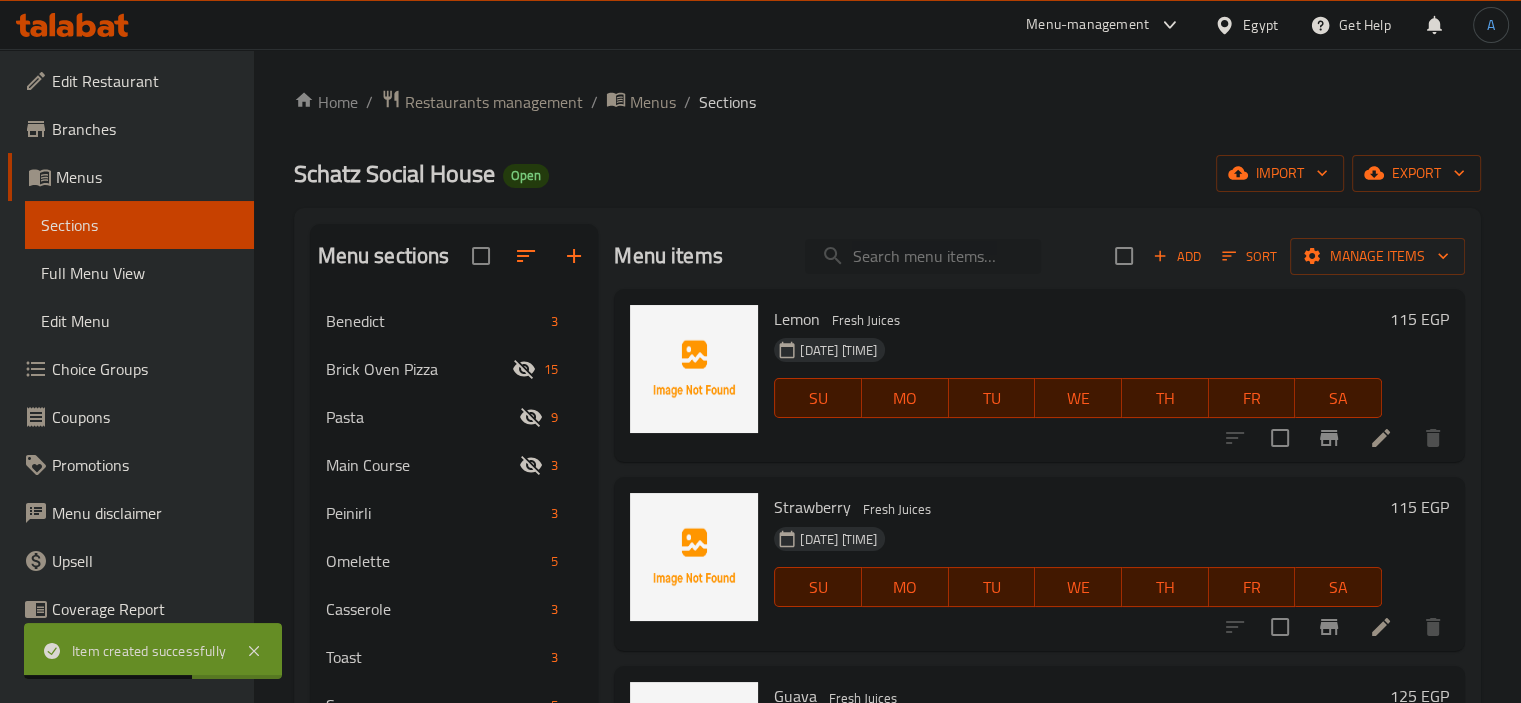 click at bounding box center [923, 256] 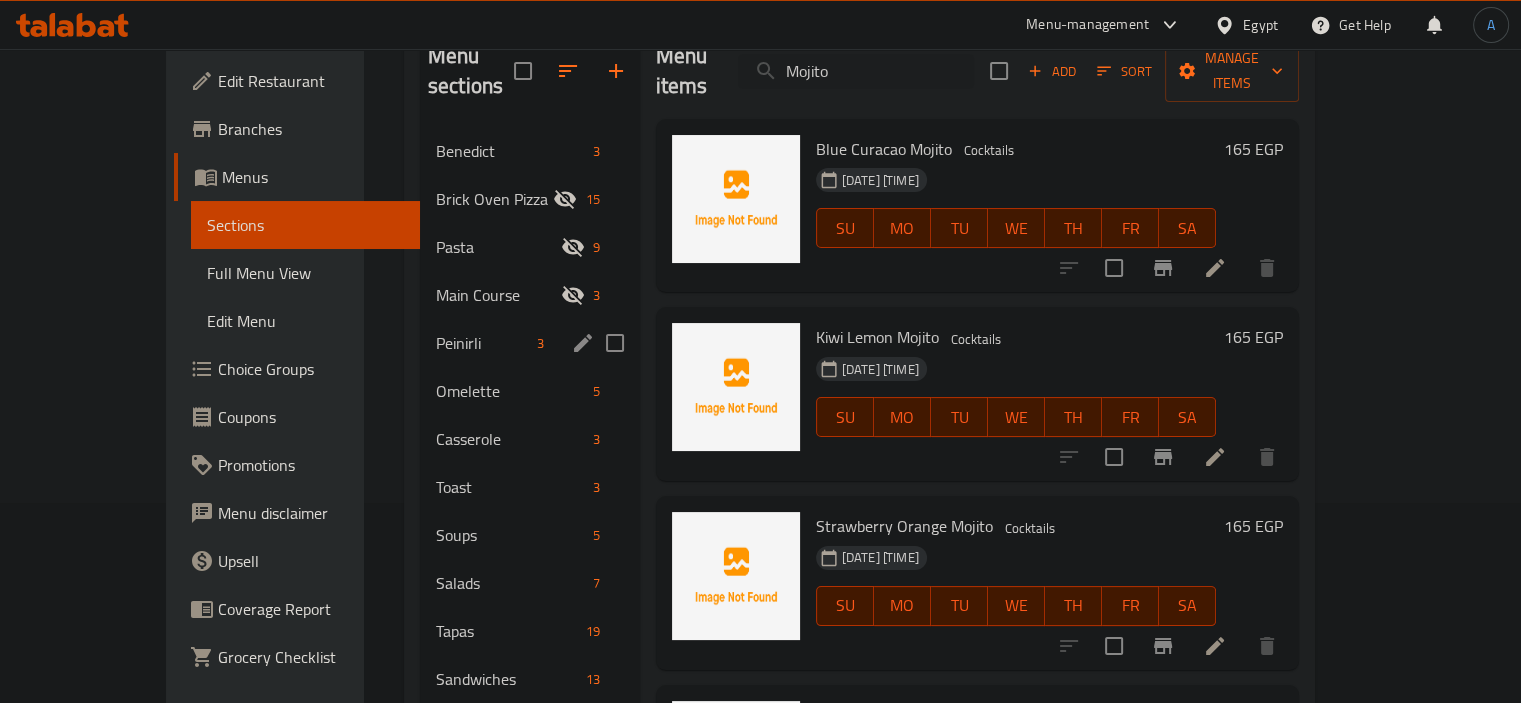 scroll, scrollTop: 0, scrollLeft: 0, axis: both 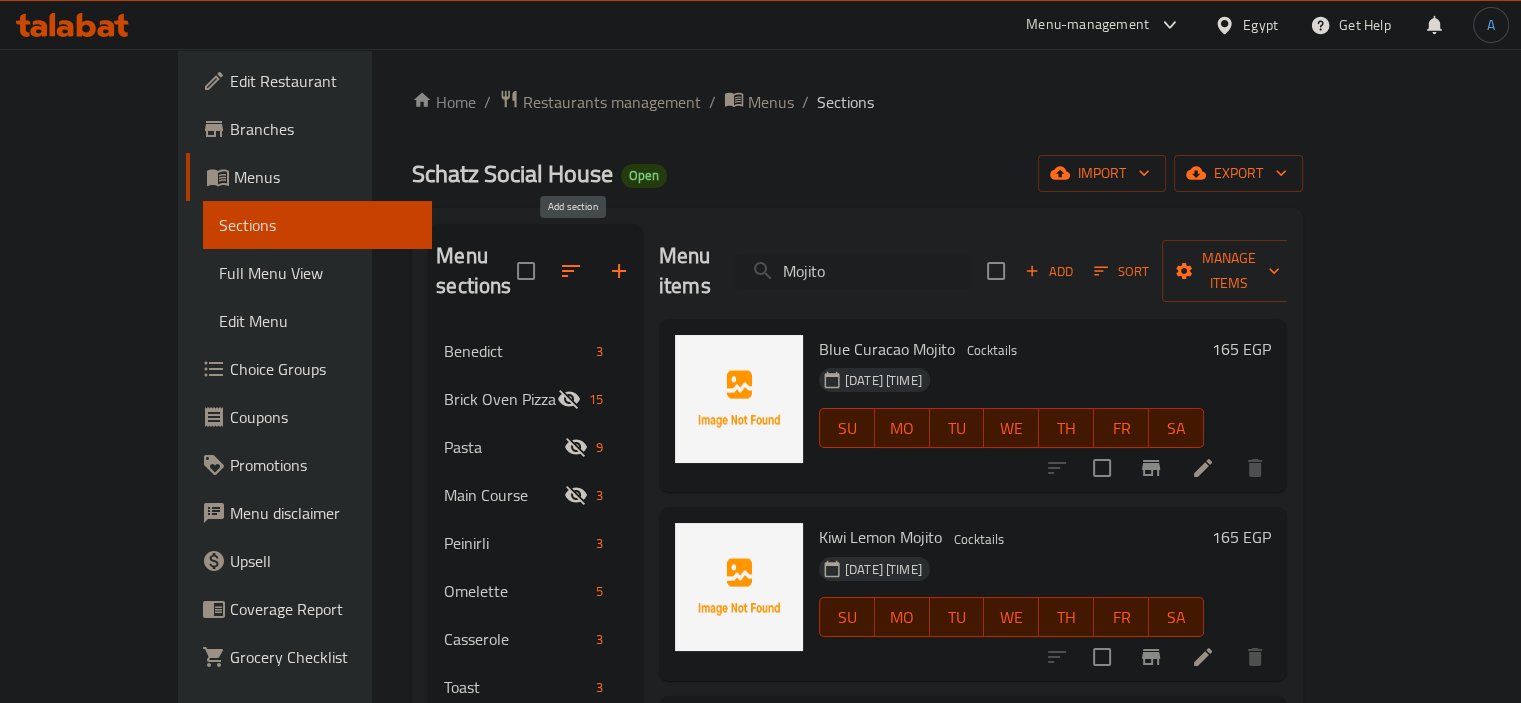 type on "Mojito" 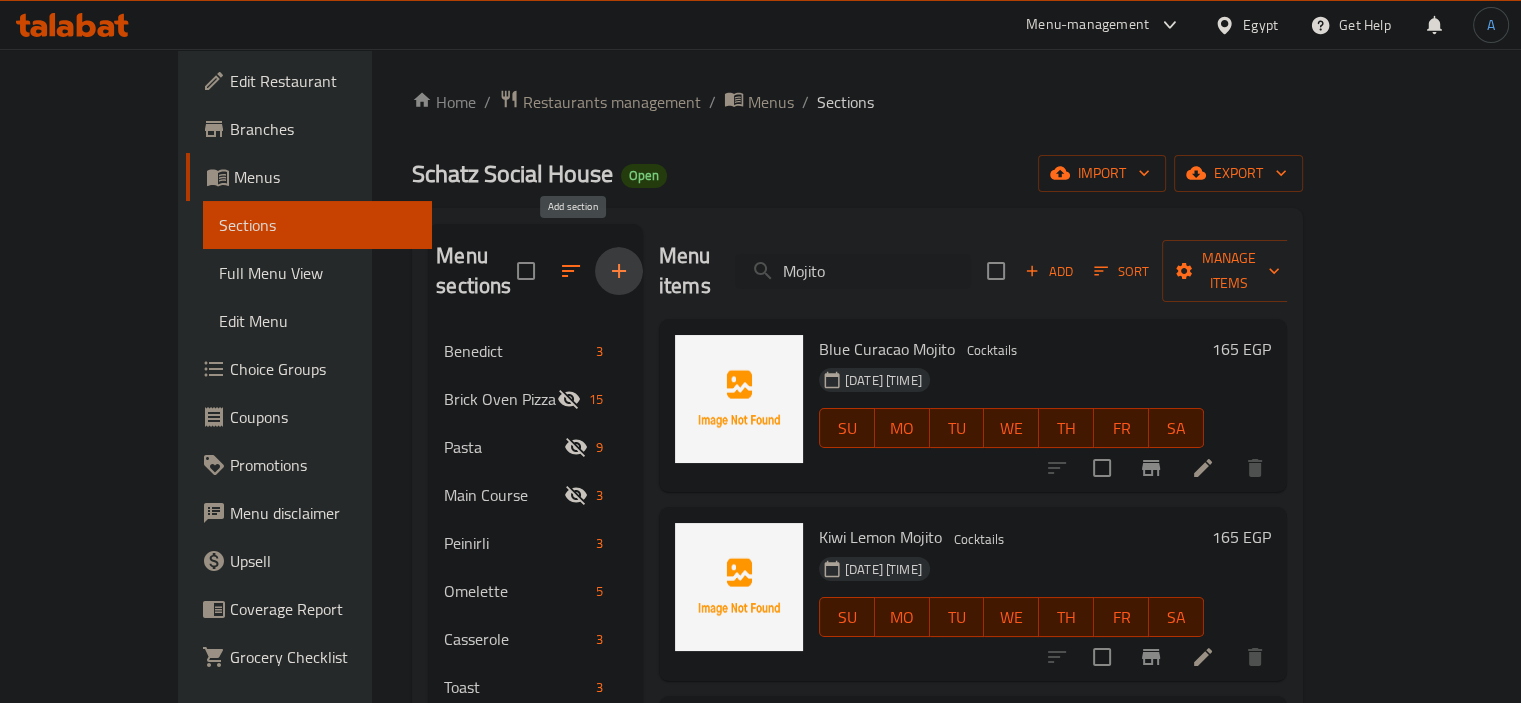 click 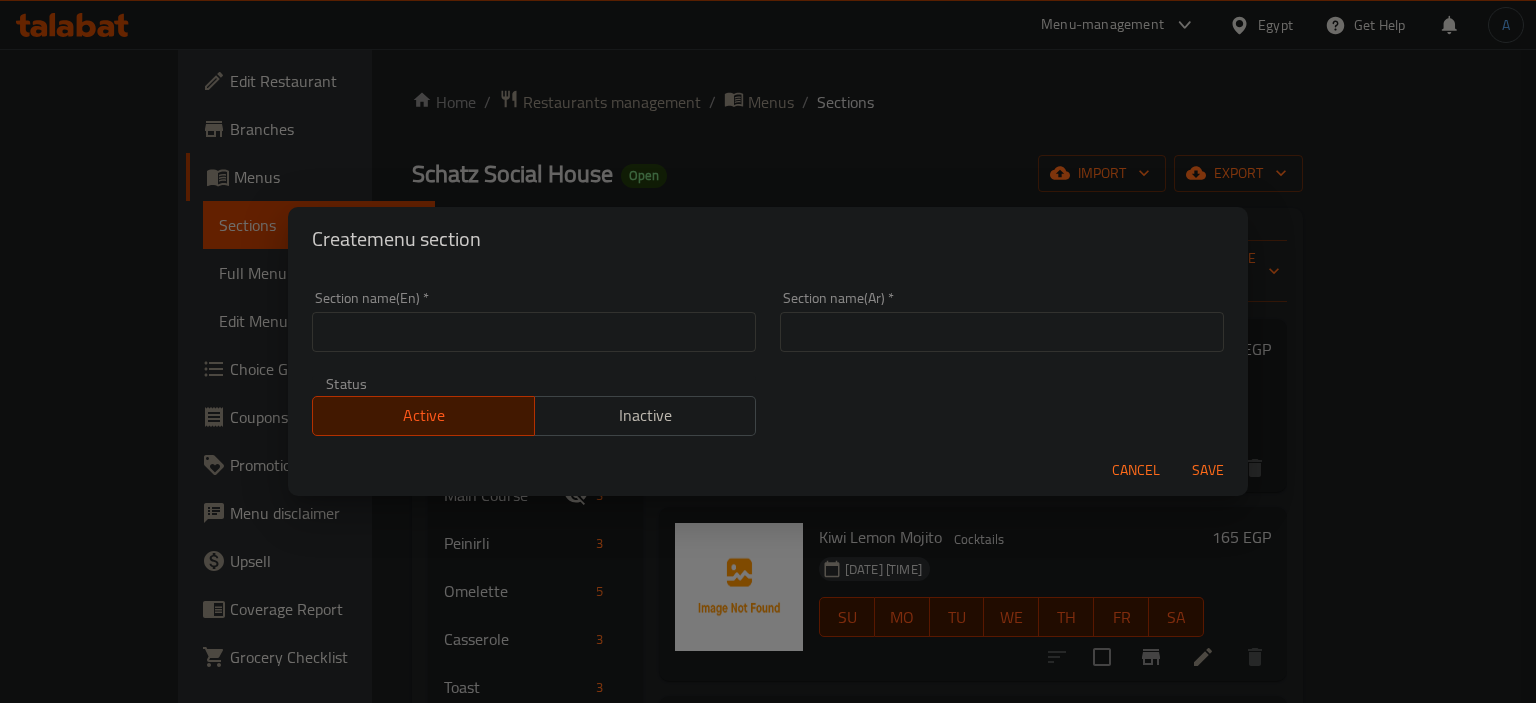 click at bounding box center (534, 332) 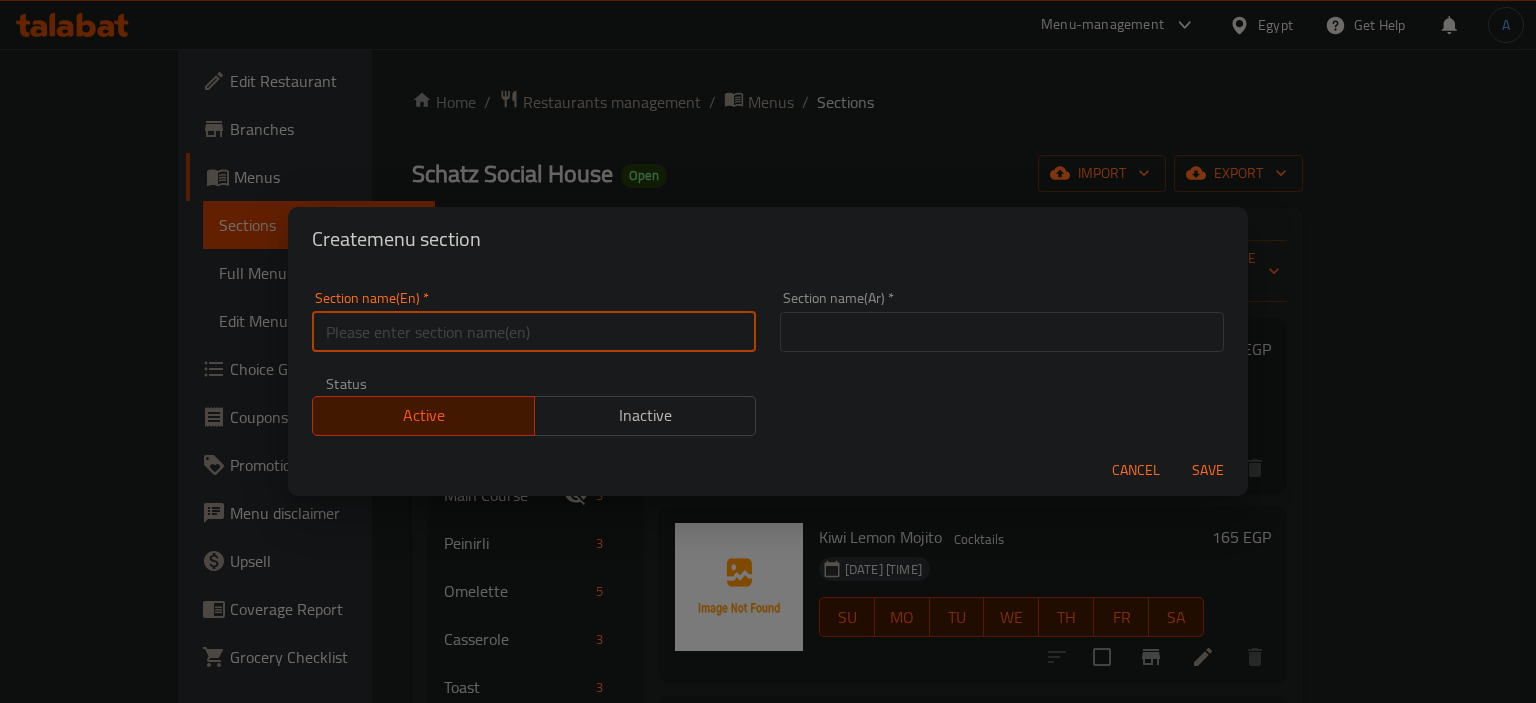paste on "Mojito" 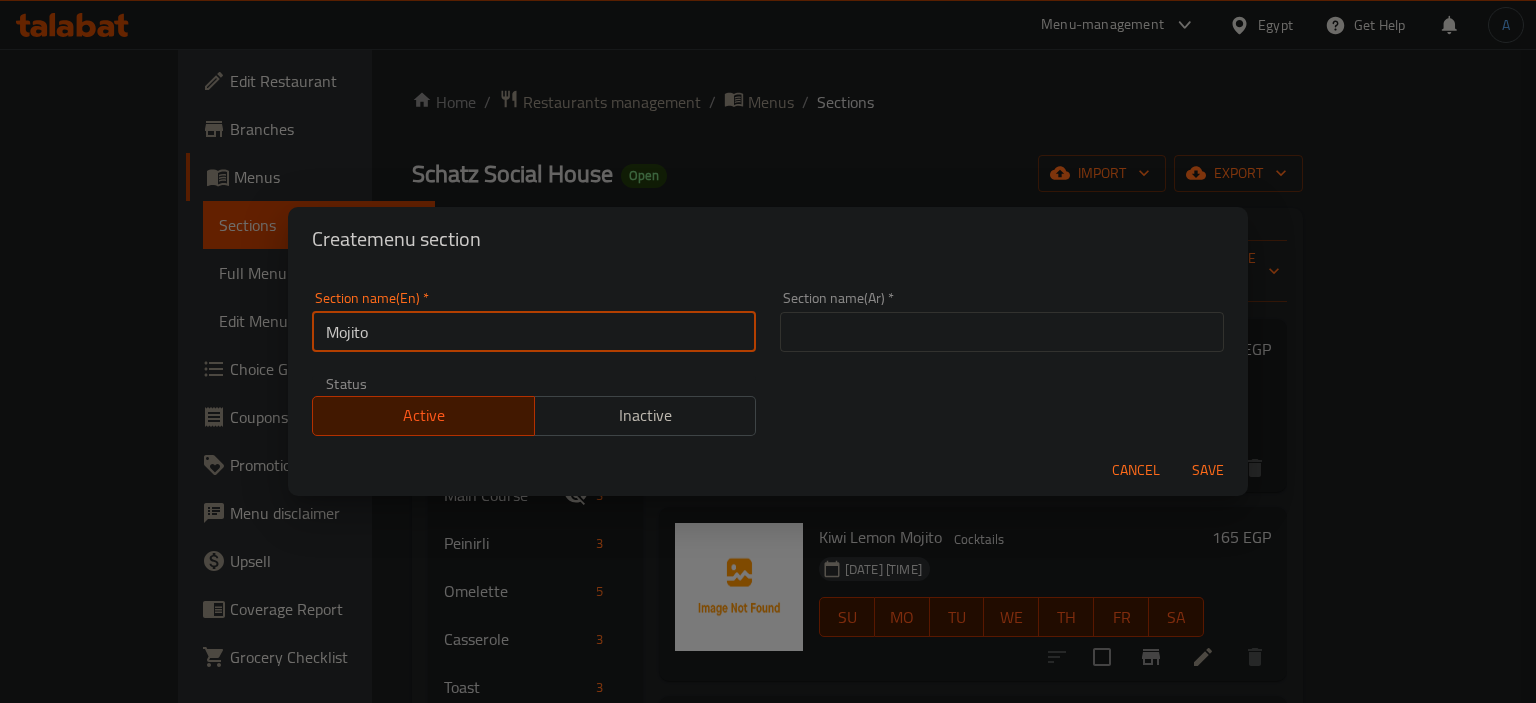type on "Mojito" 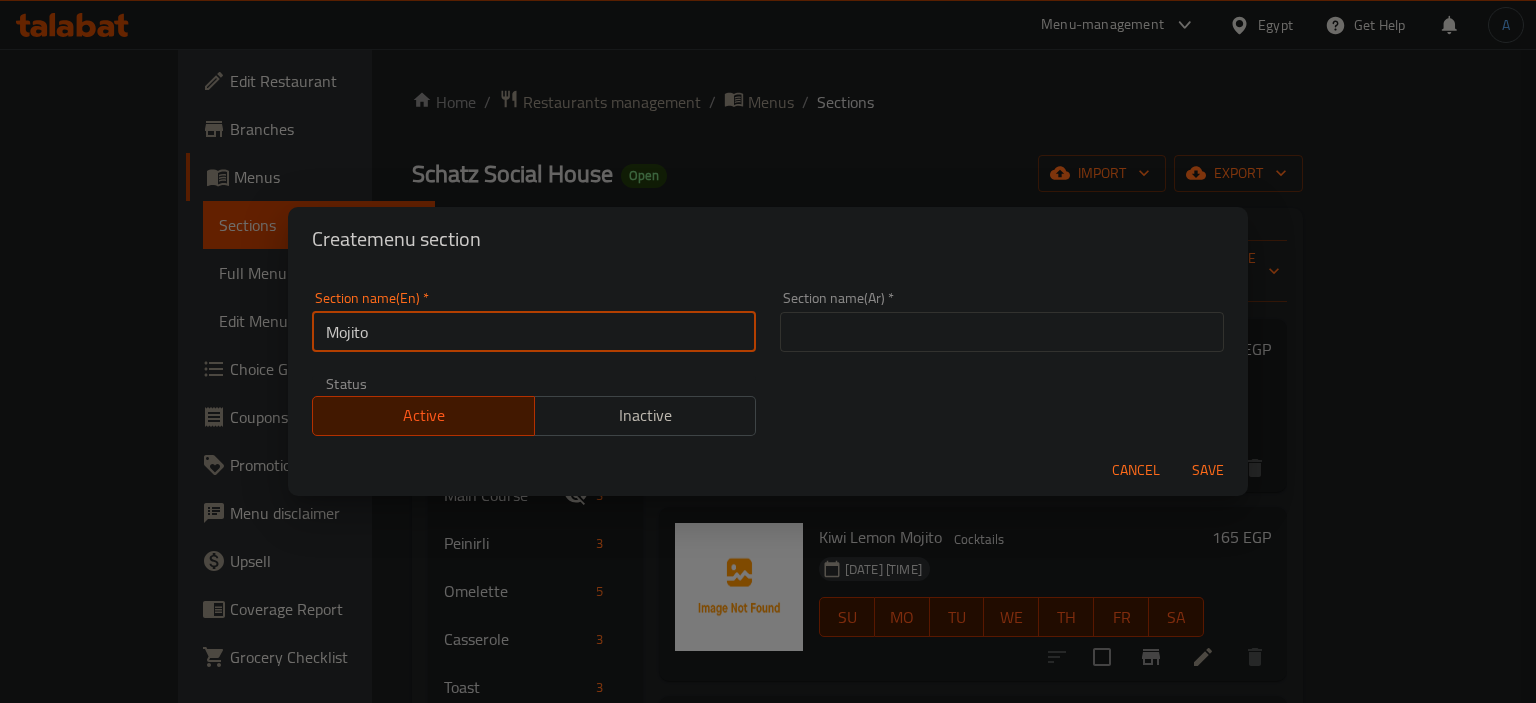 drag, startPoint x: 830, startPoint y: 327, endPoint x: 894, endPoint y: 351, distance: 68.35203 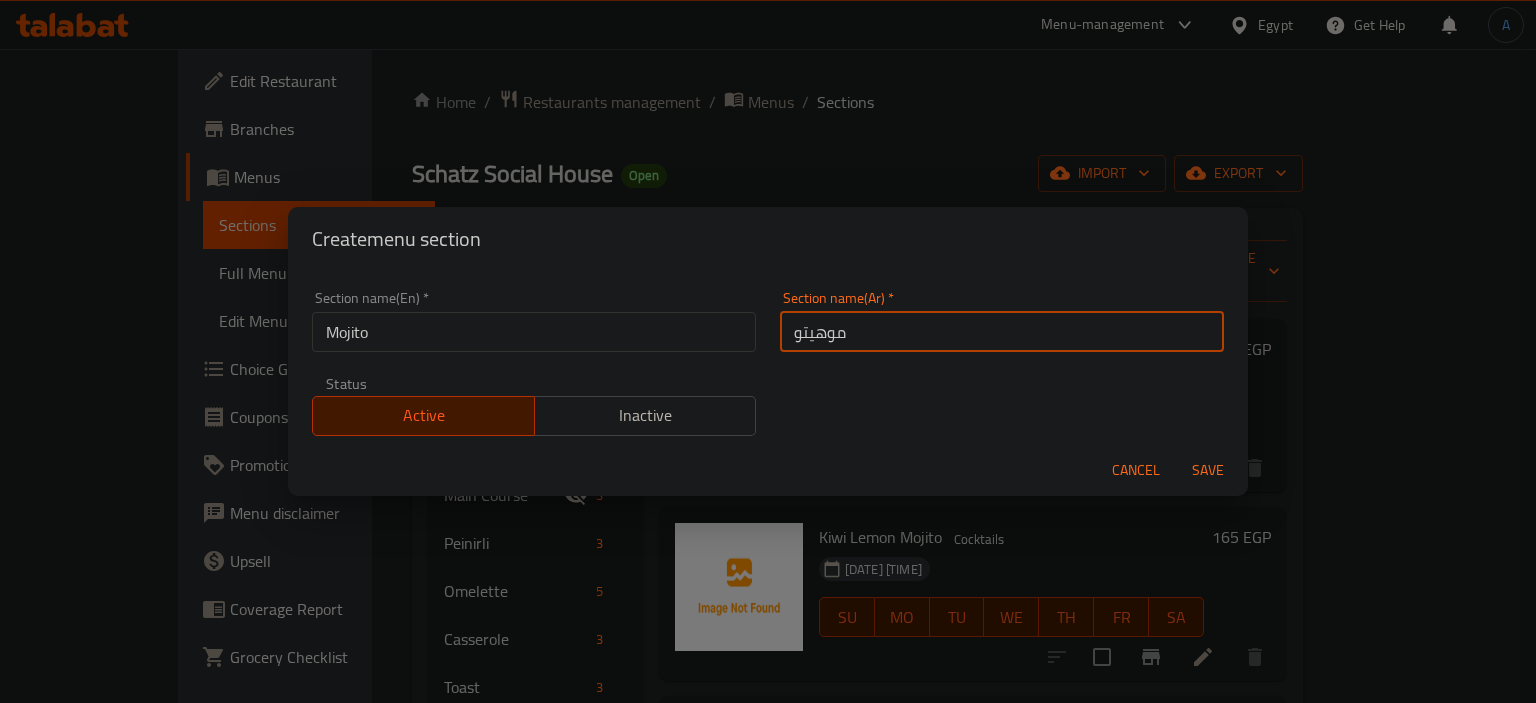 type on "موهيتو" 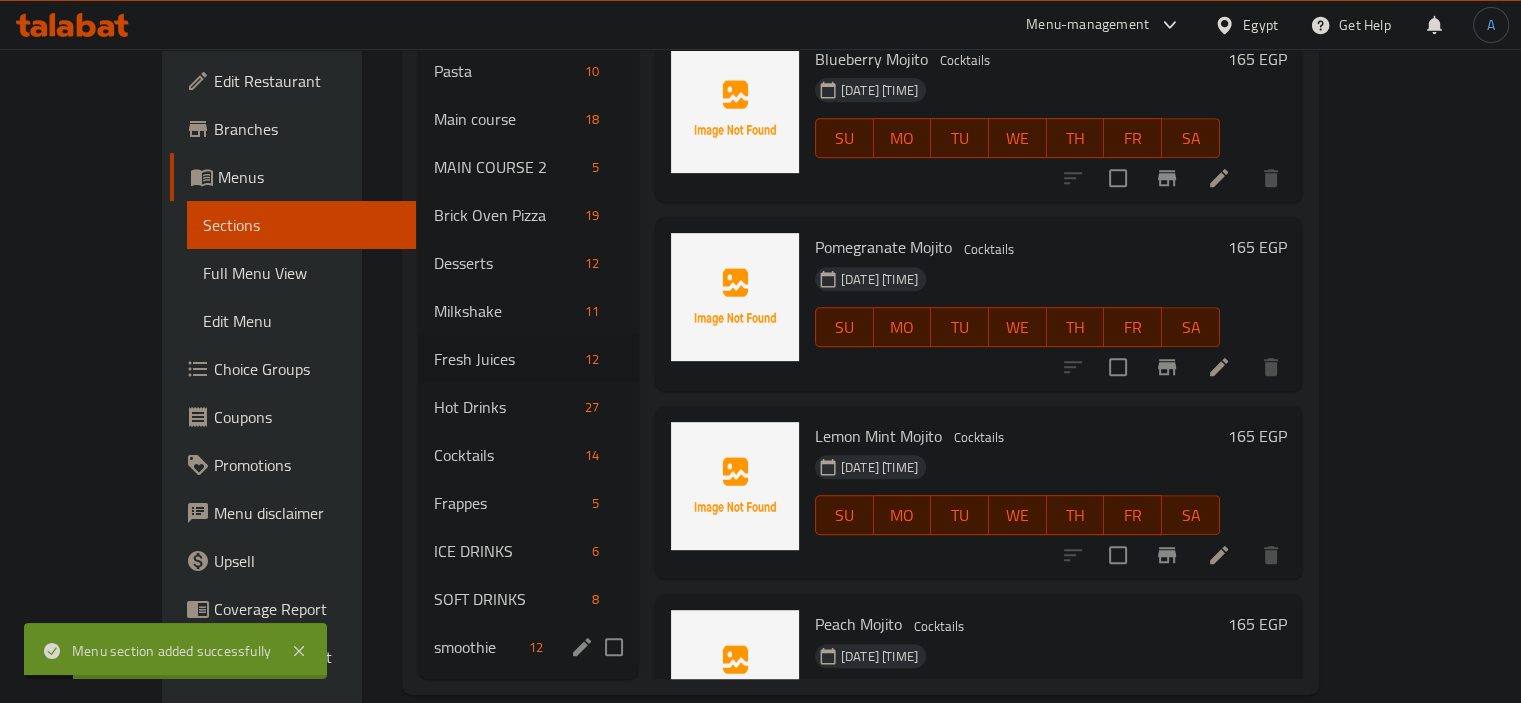 scroll, scrollTop: 857, scrollLeft: 0, axis: vertical 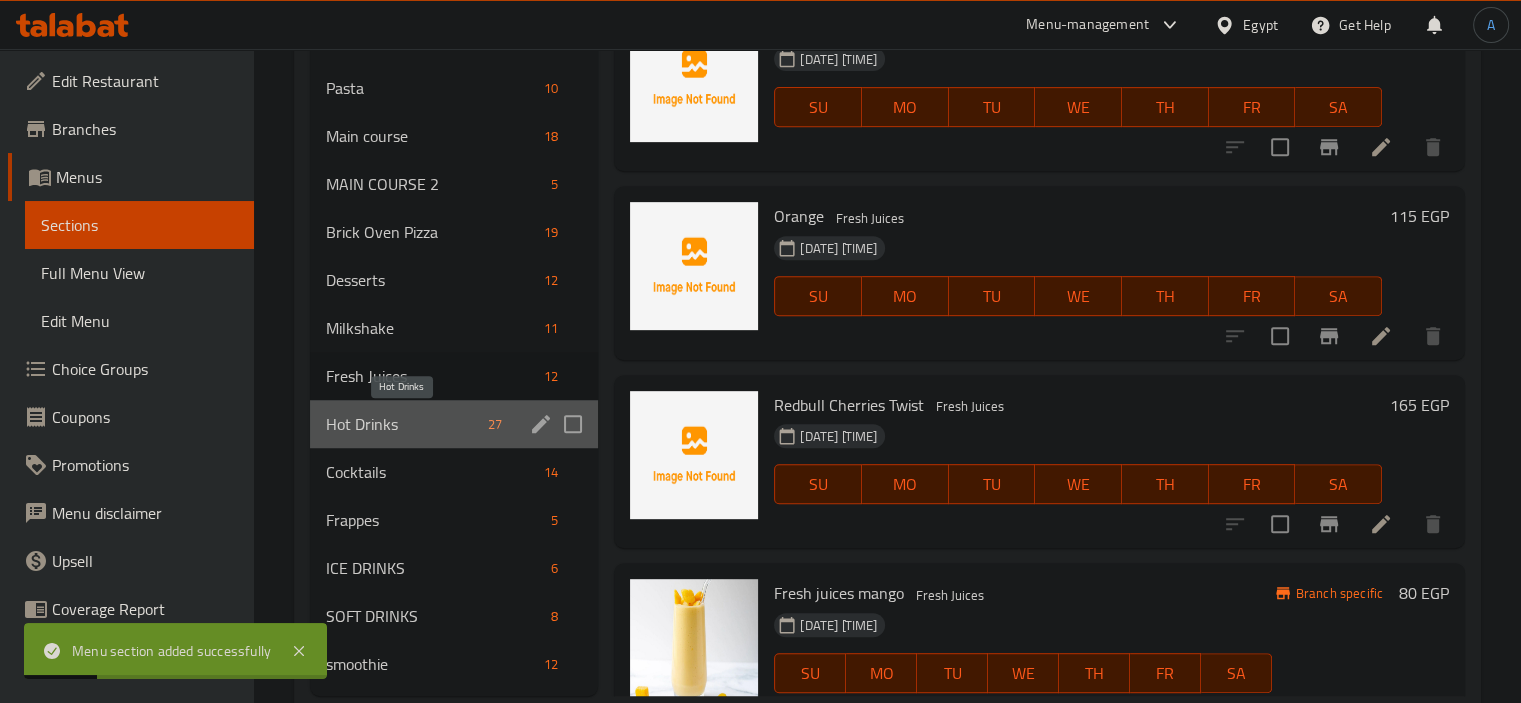 click on "Hot Drinks" at bounding box center (403, 424) 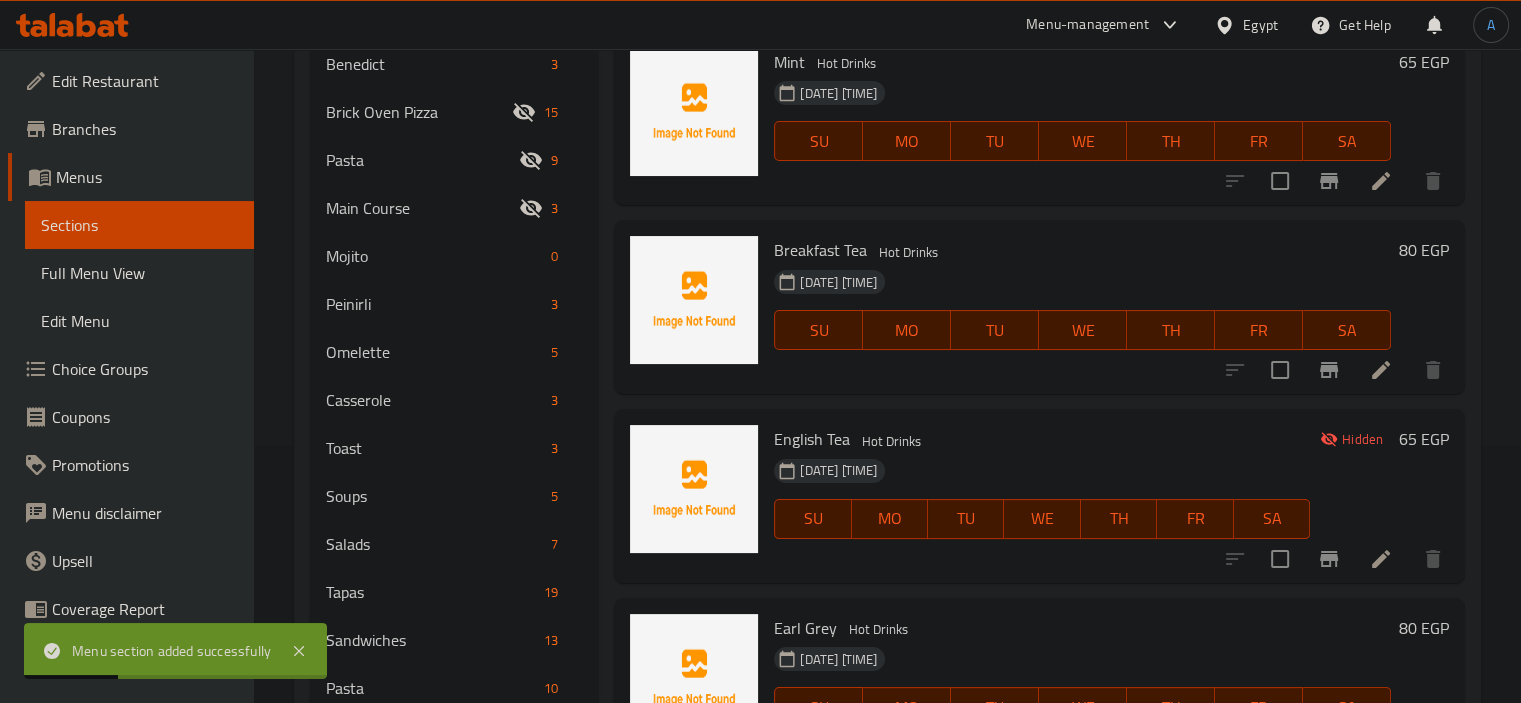 scroll, scrollTop: 0, scrollLeft: 0, axis: both 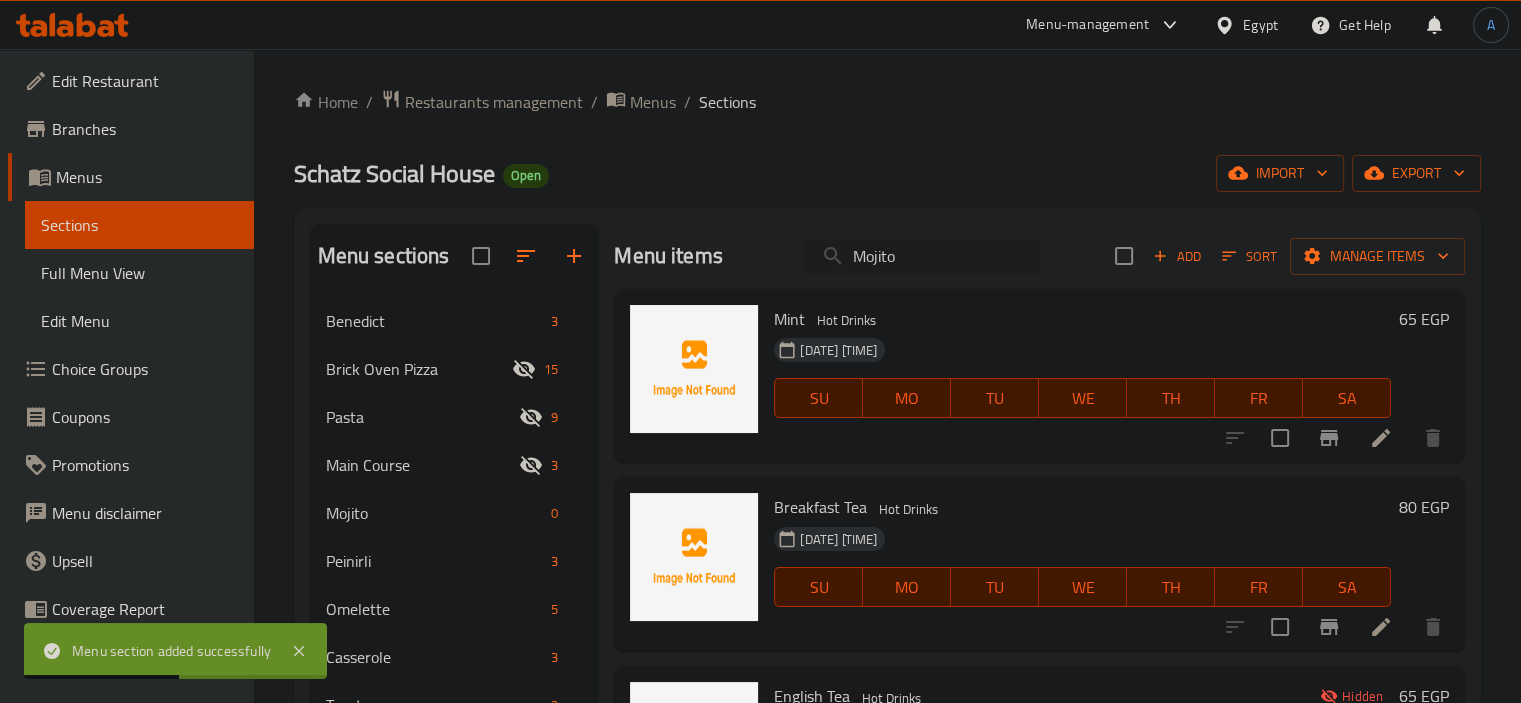 click on "Mojito" at bounding box center [923, 256] 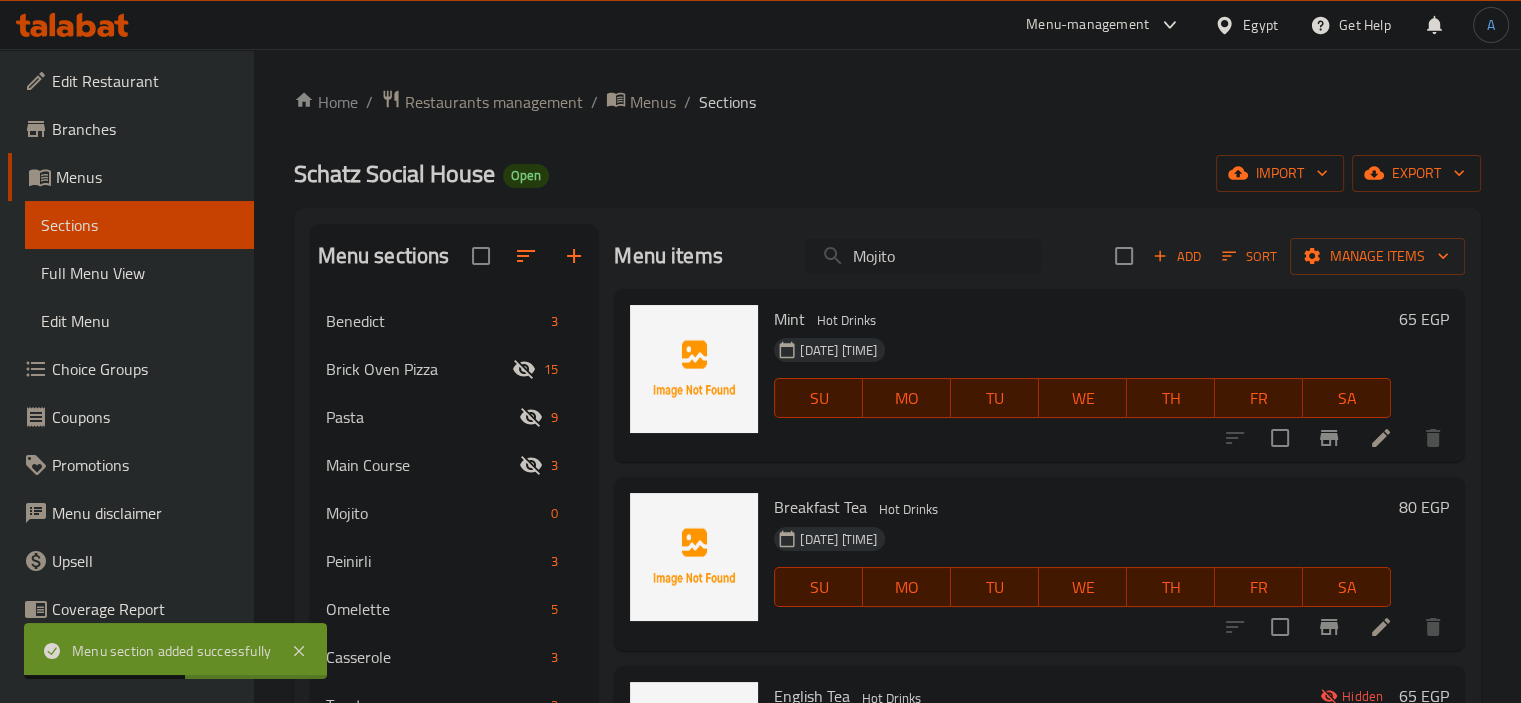 paste on "Passion Fruit" 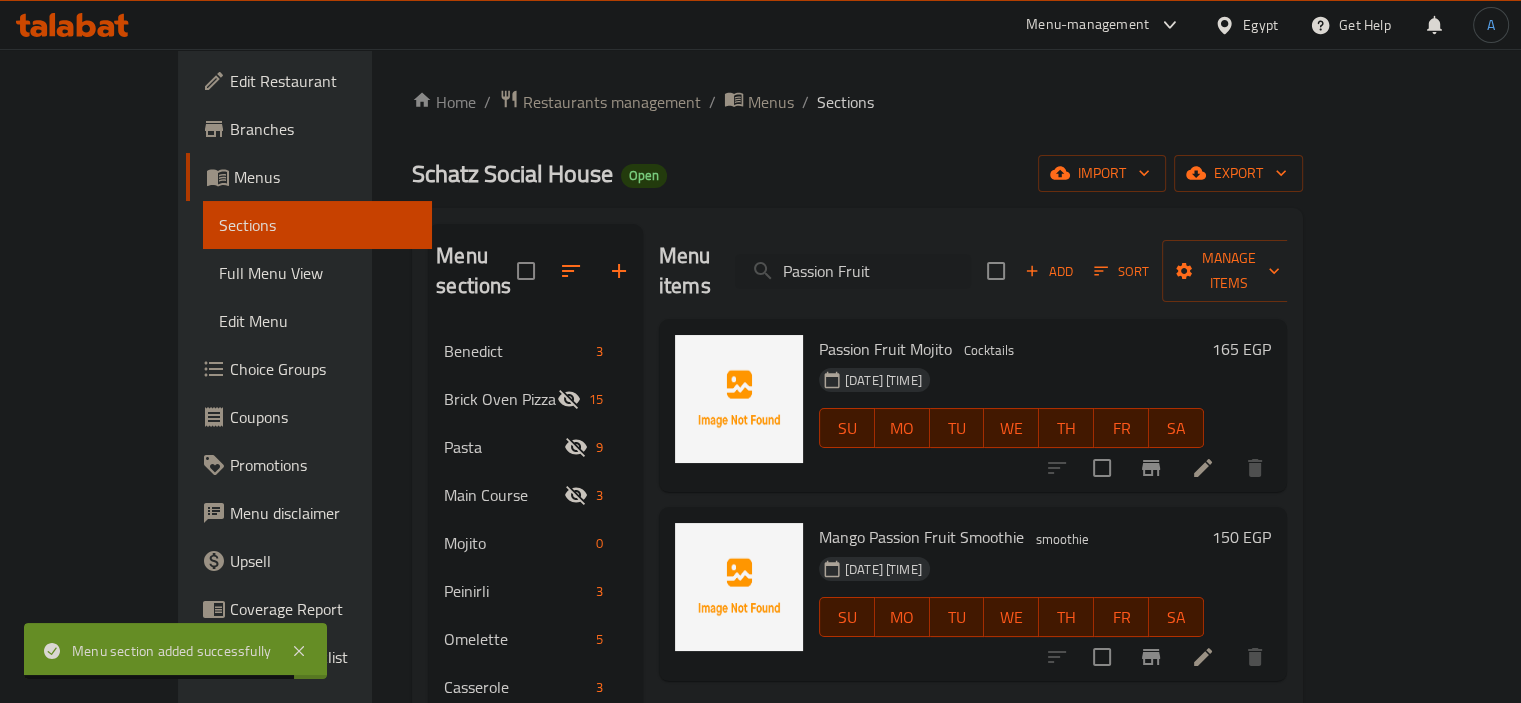 type on "Passion Fruit" 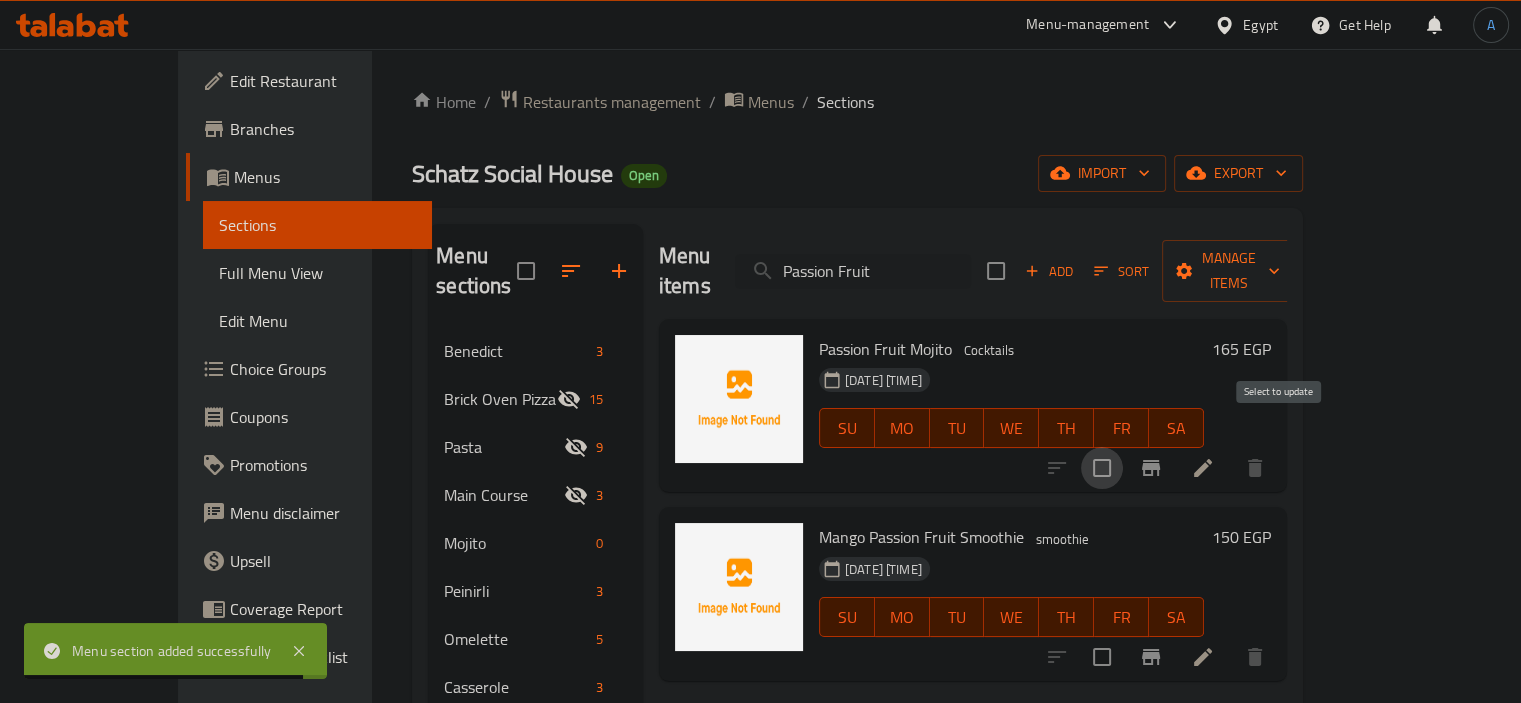 click at bounding box center [1102, 468] 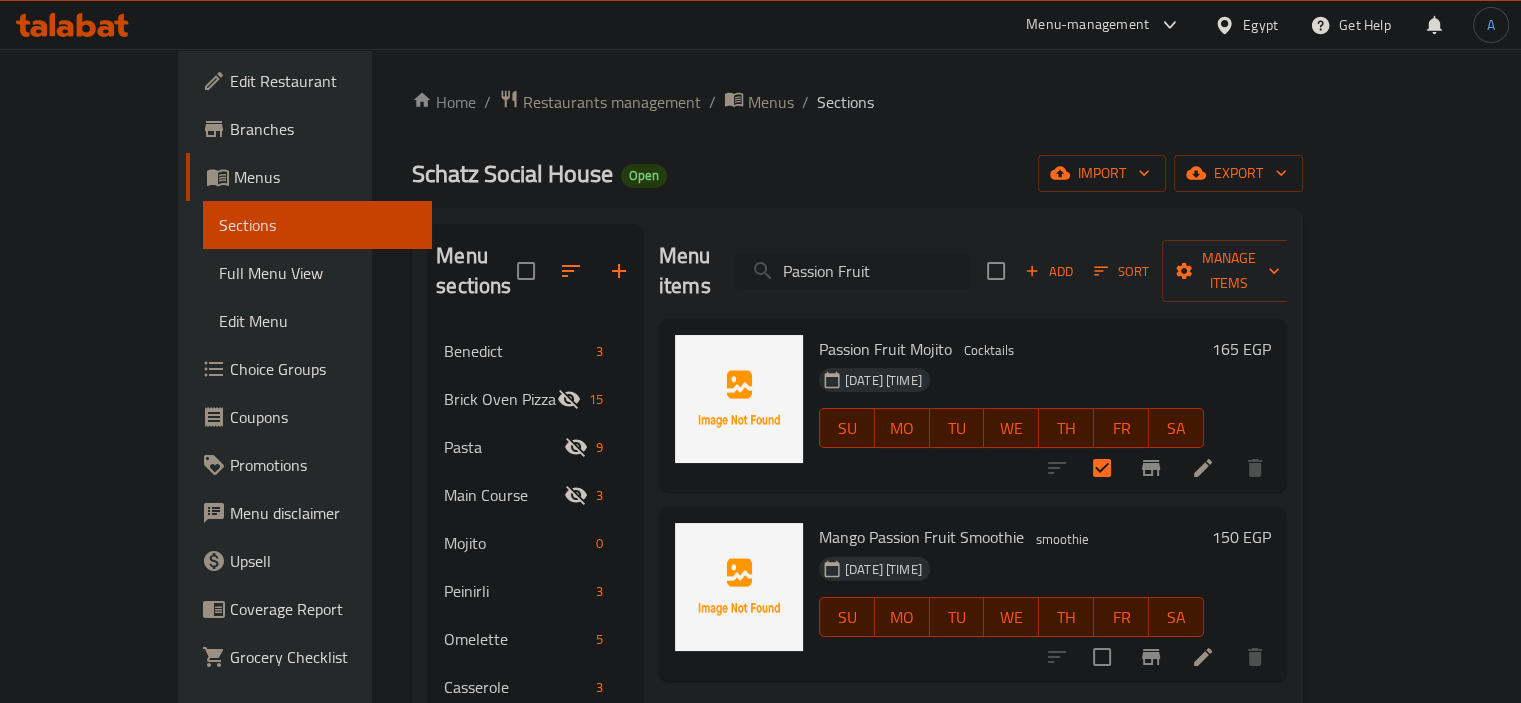 click on "Passion Fruit" at bounding box center (853, 271) 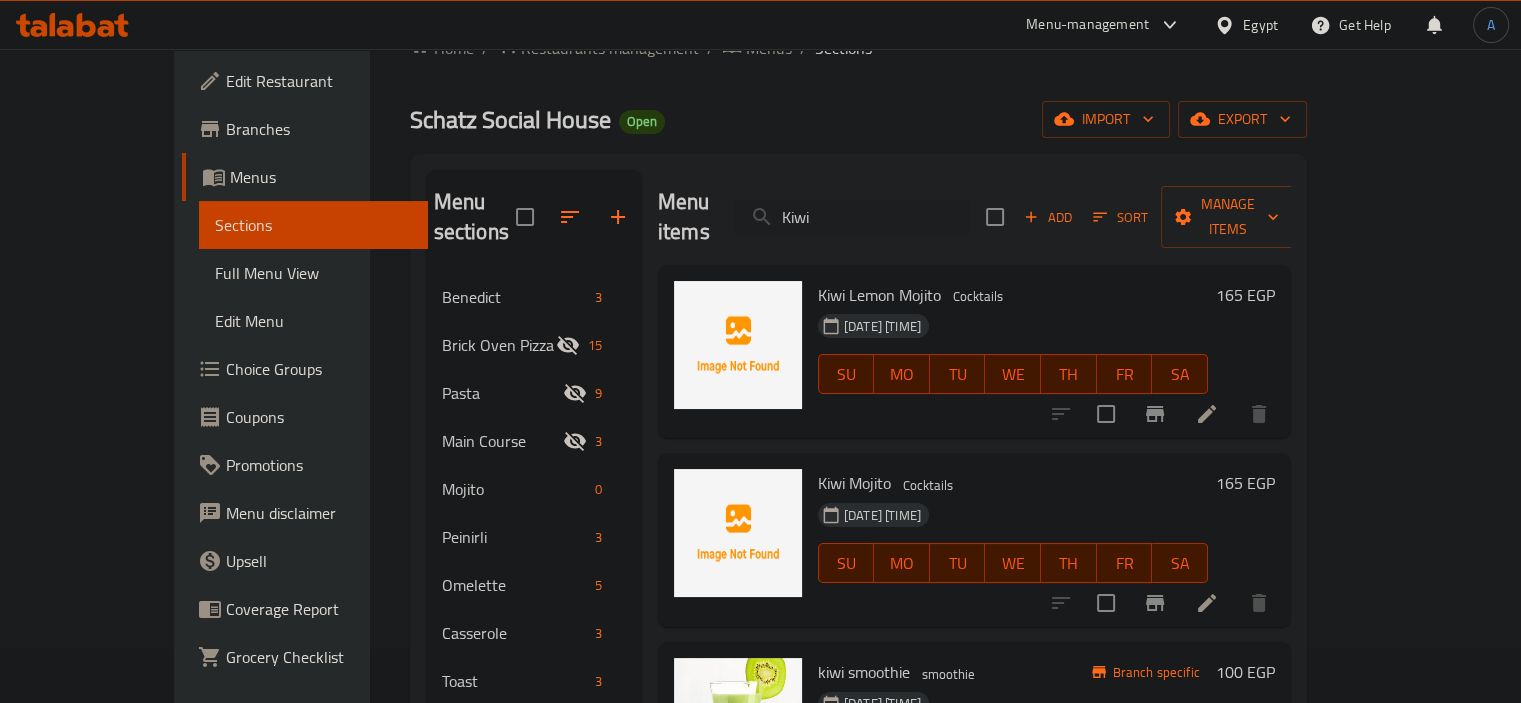 scroll, scrollTop: 100, scrollLeft: 0, axis: vertical 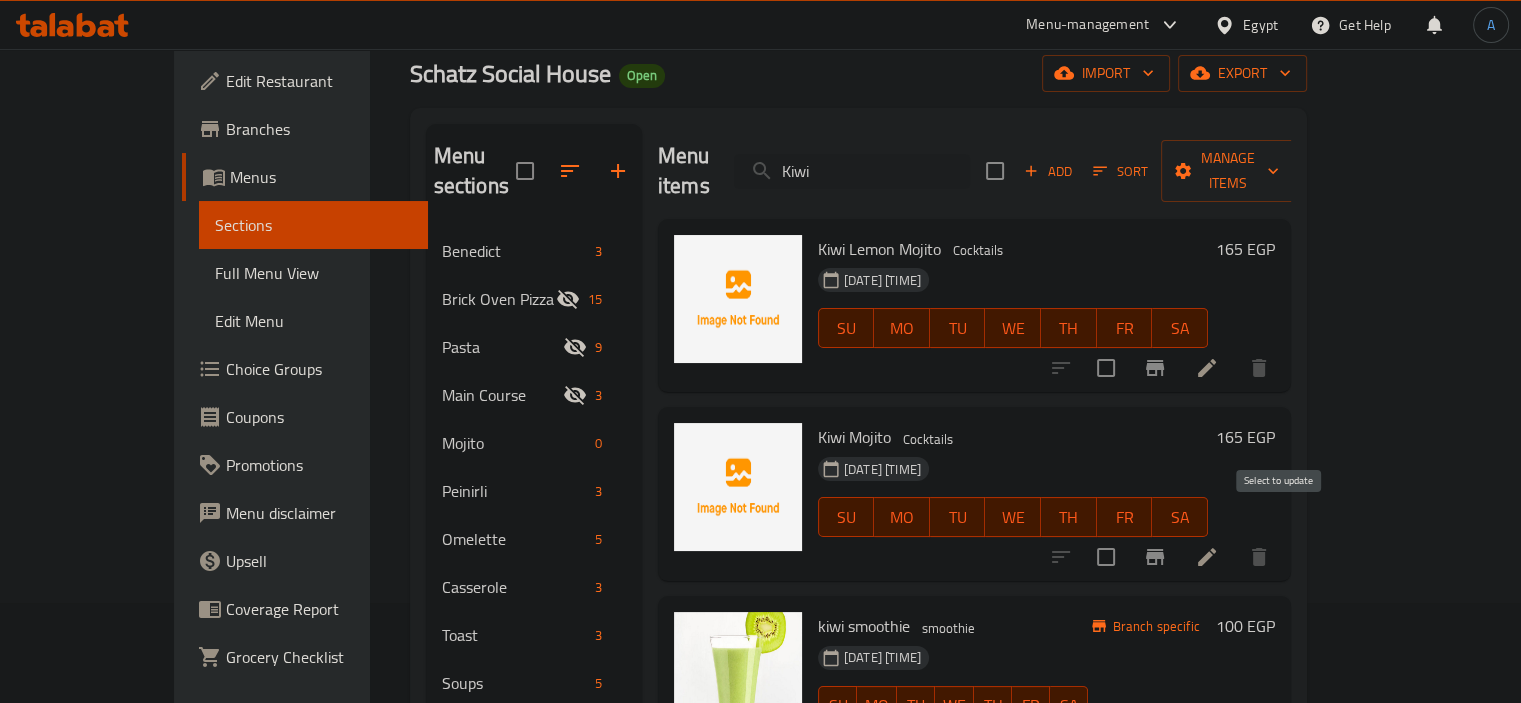 type on "Kiwi" 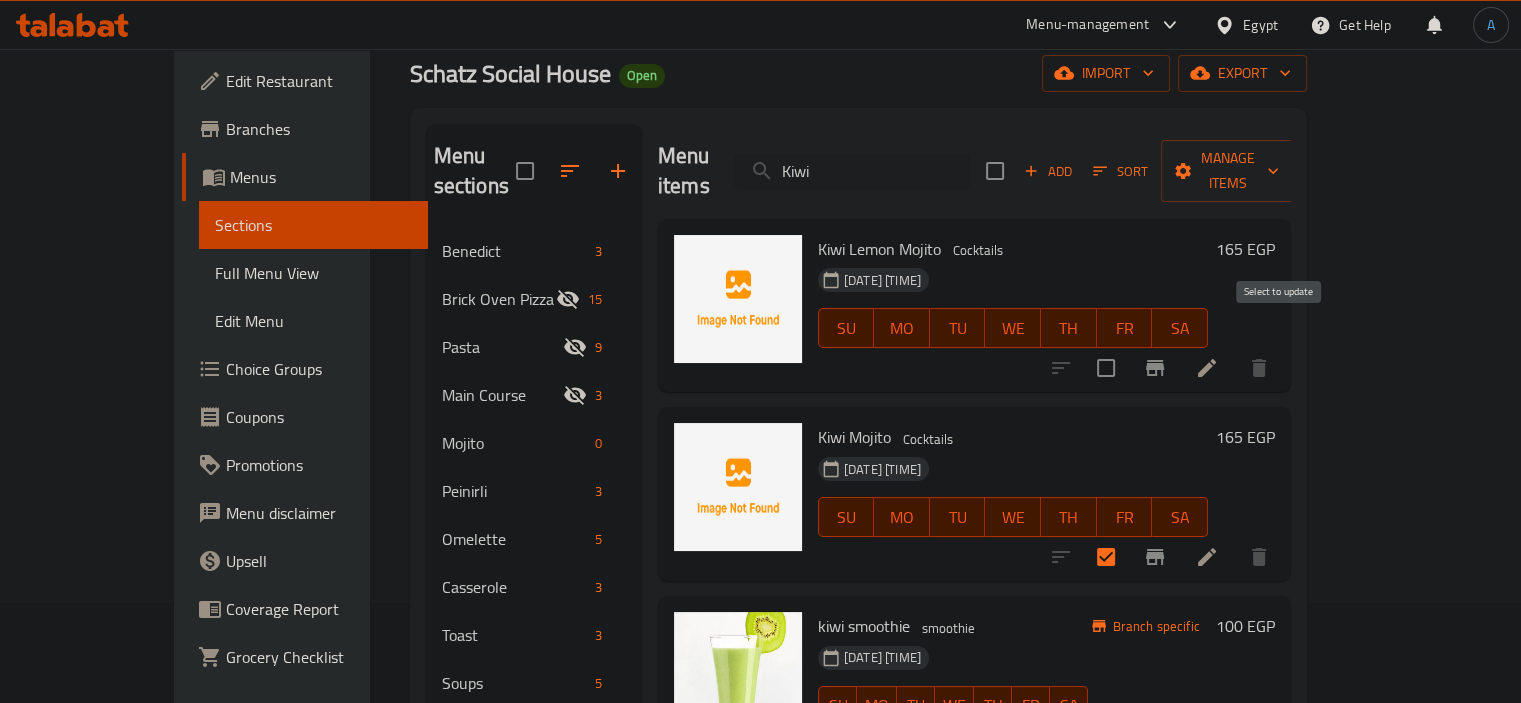 click at bounding box center [1106, 368] 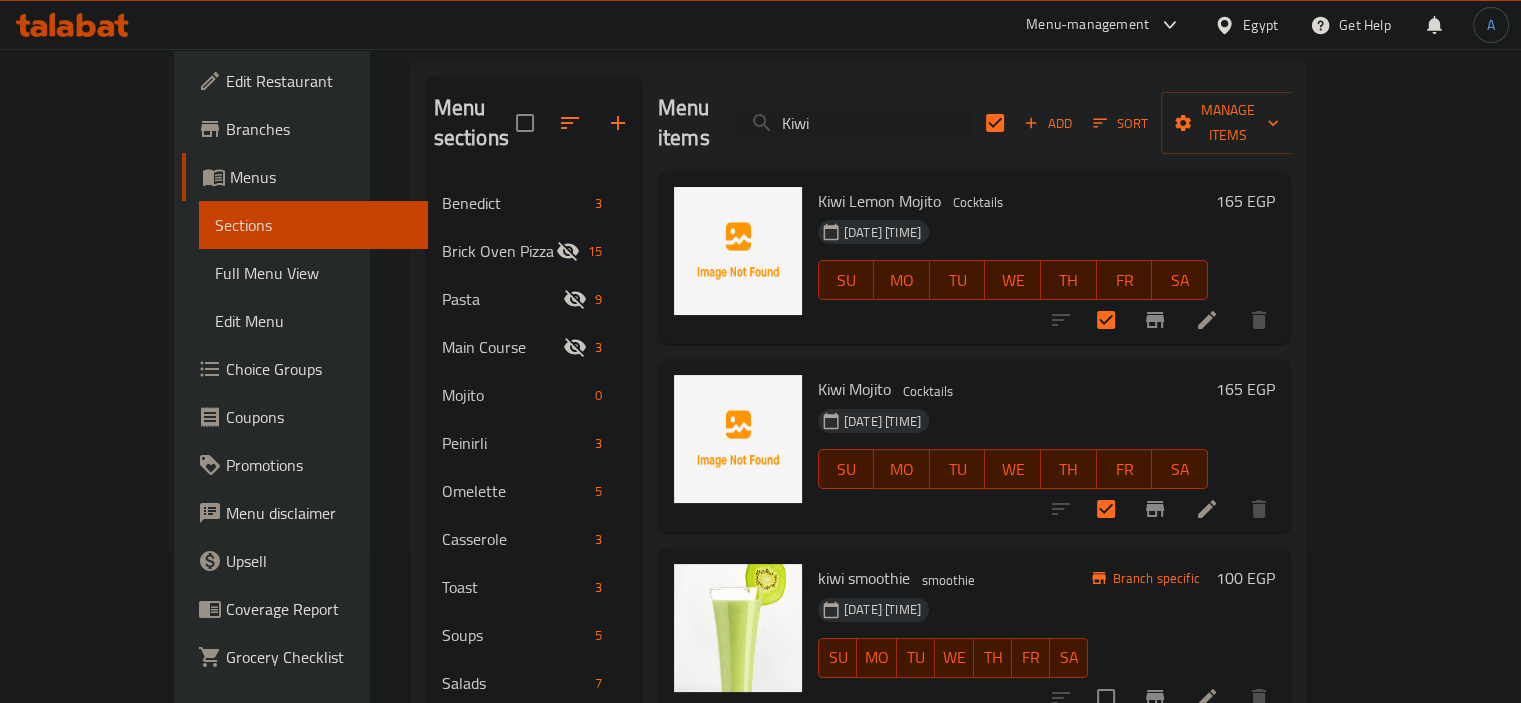 scroll, scrollTop: 100, scrollLeft: 0, axis: vertical 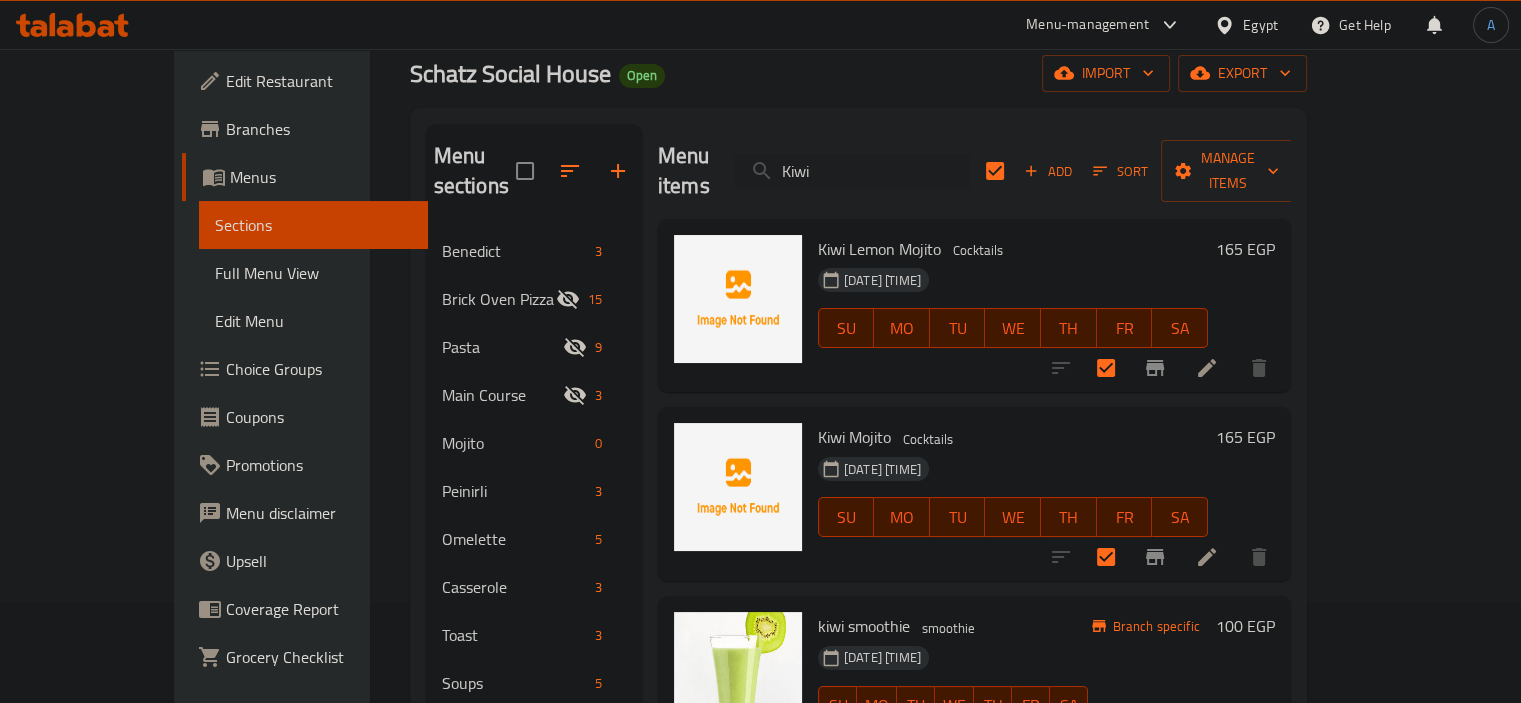 drag, startPoint x: 917, startPoint y: 163, endPoint x: 732, endPoint y: 139, distance: 186.55026 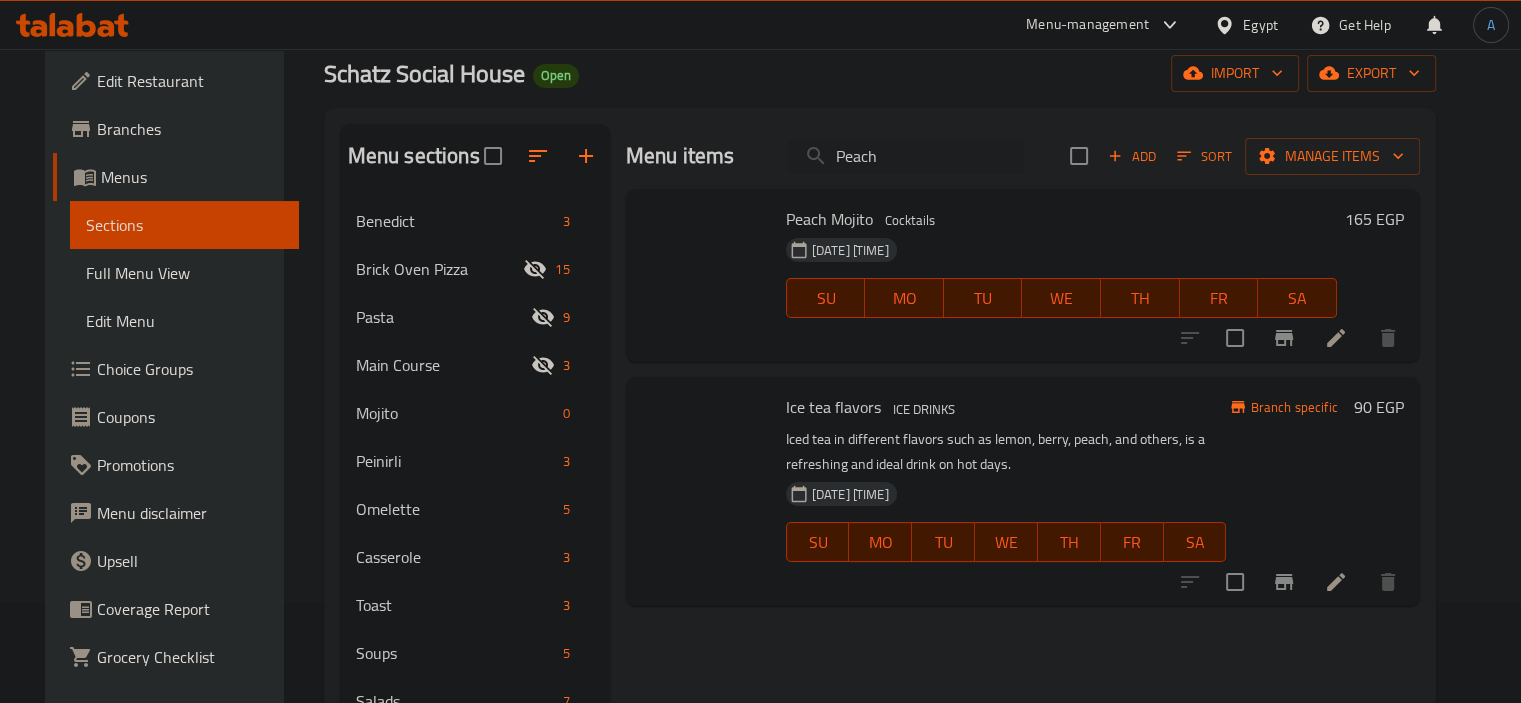 checkbox on "false" 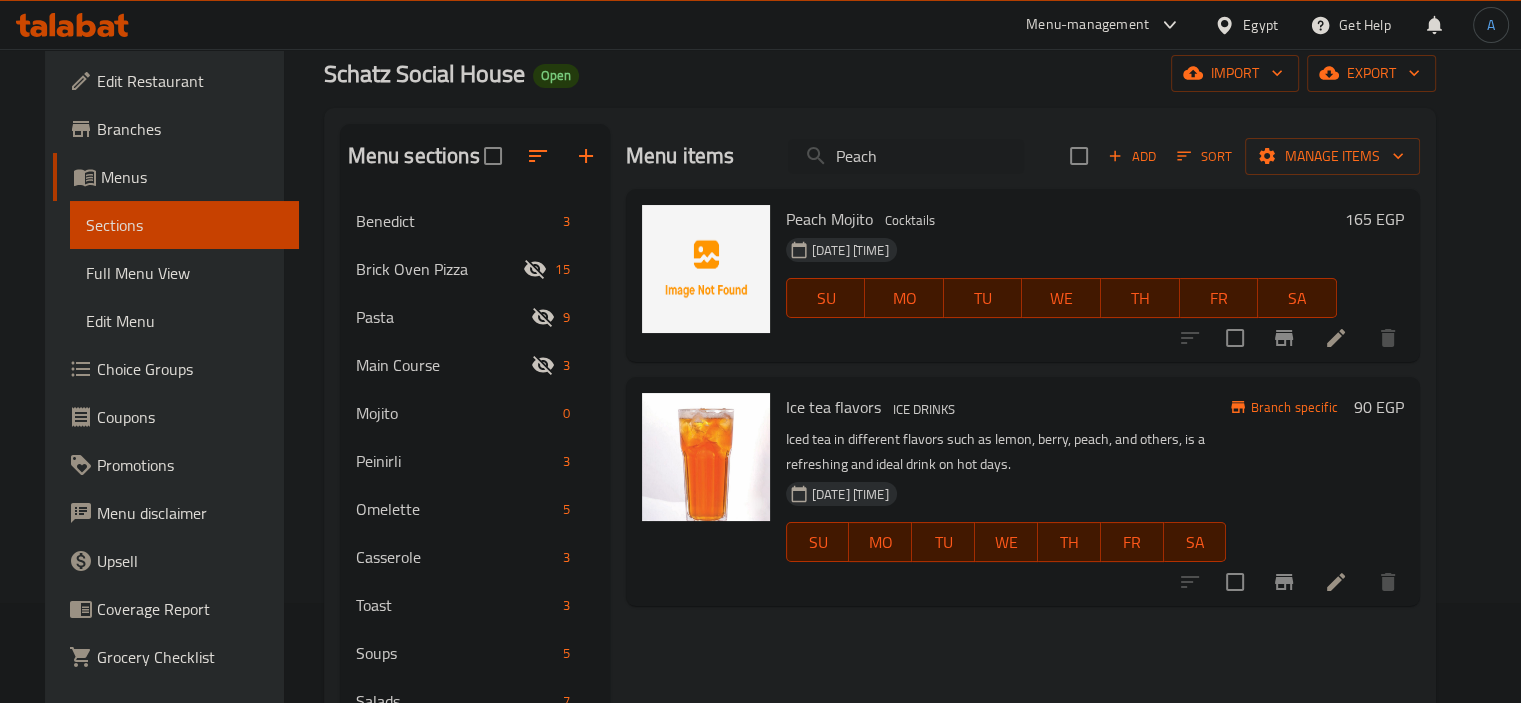 type on "Peach" 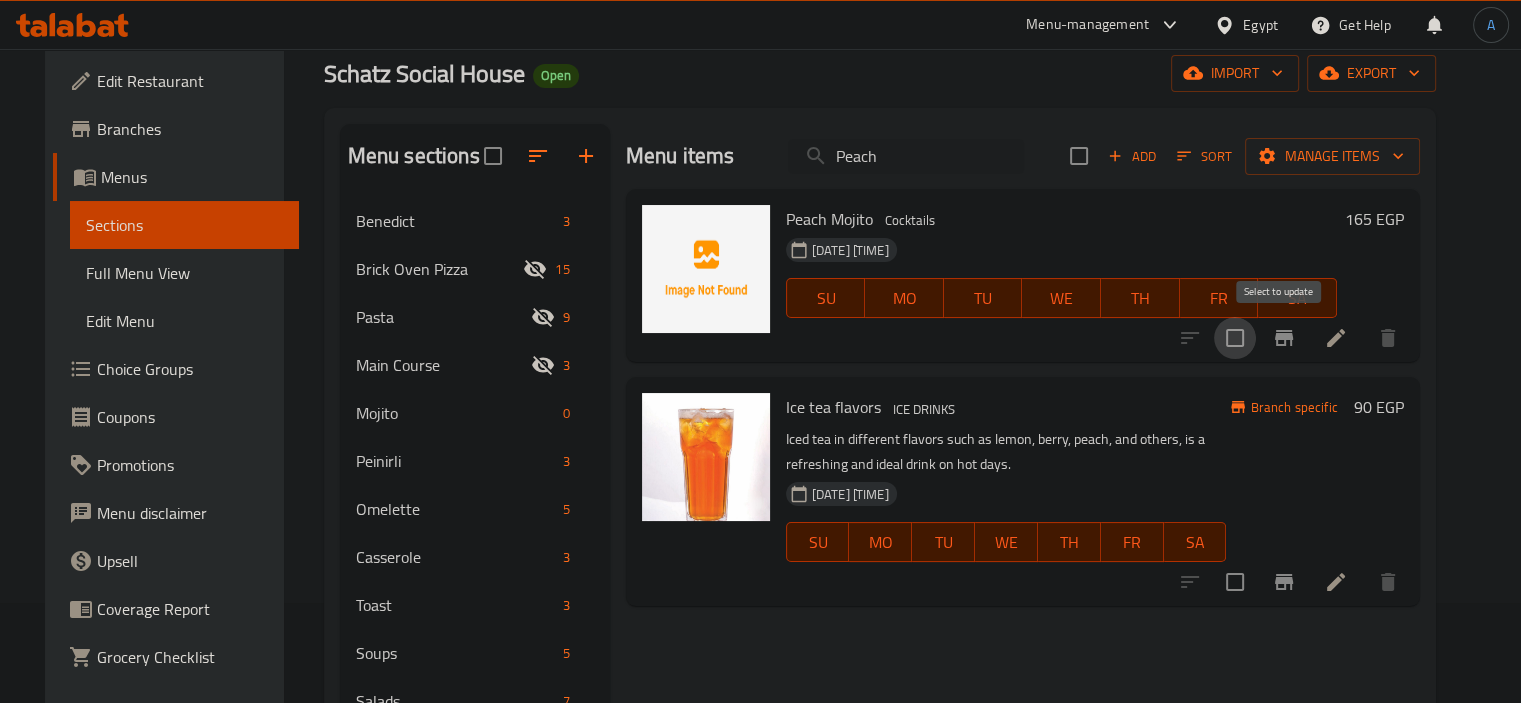 click at bounding box center (1235, 338) 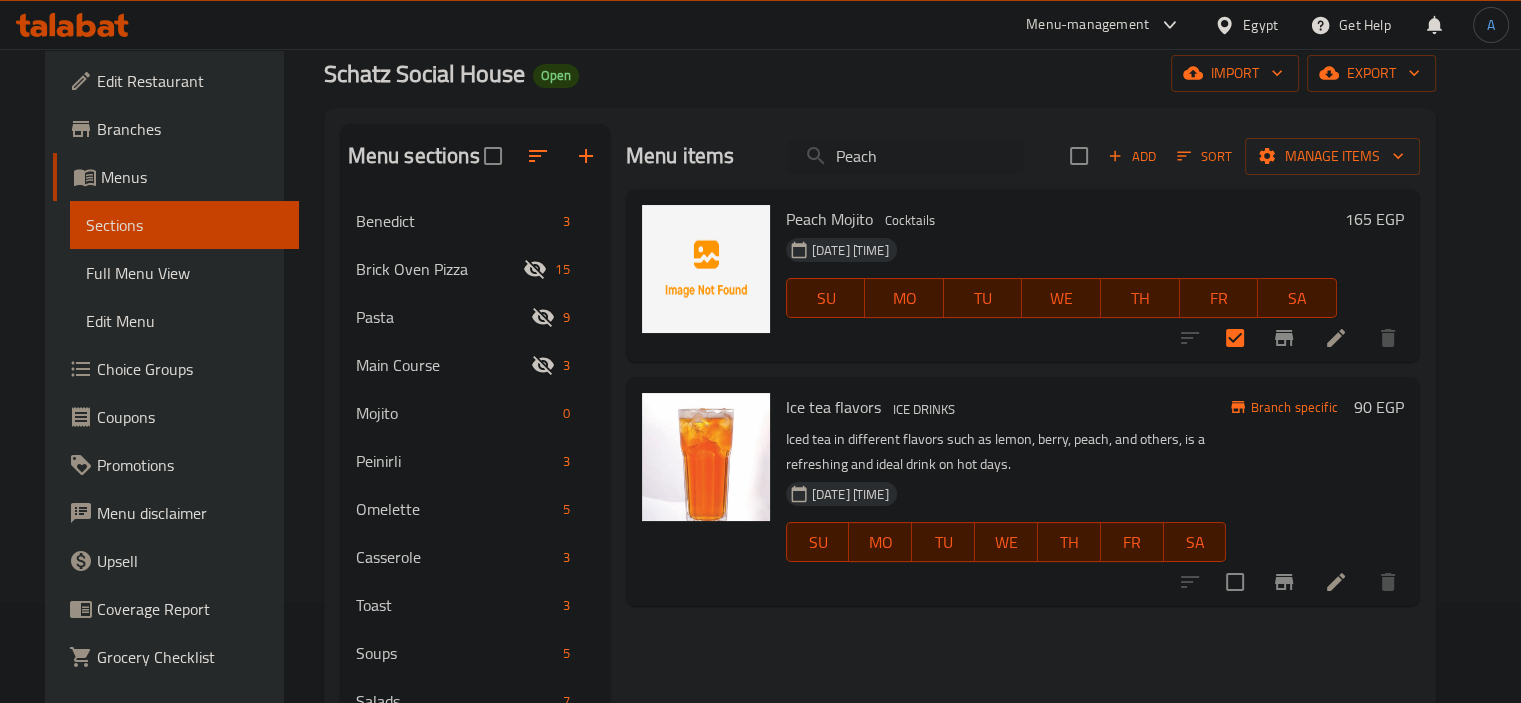 drag, startPoint x: 909, startPoint y: 142, endPoint x: 740, endPoint y: 156, distance: 169.57889 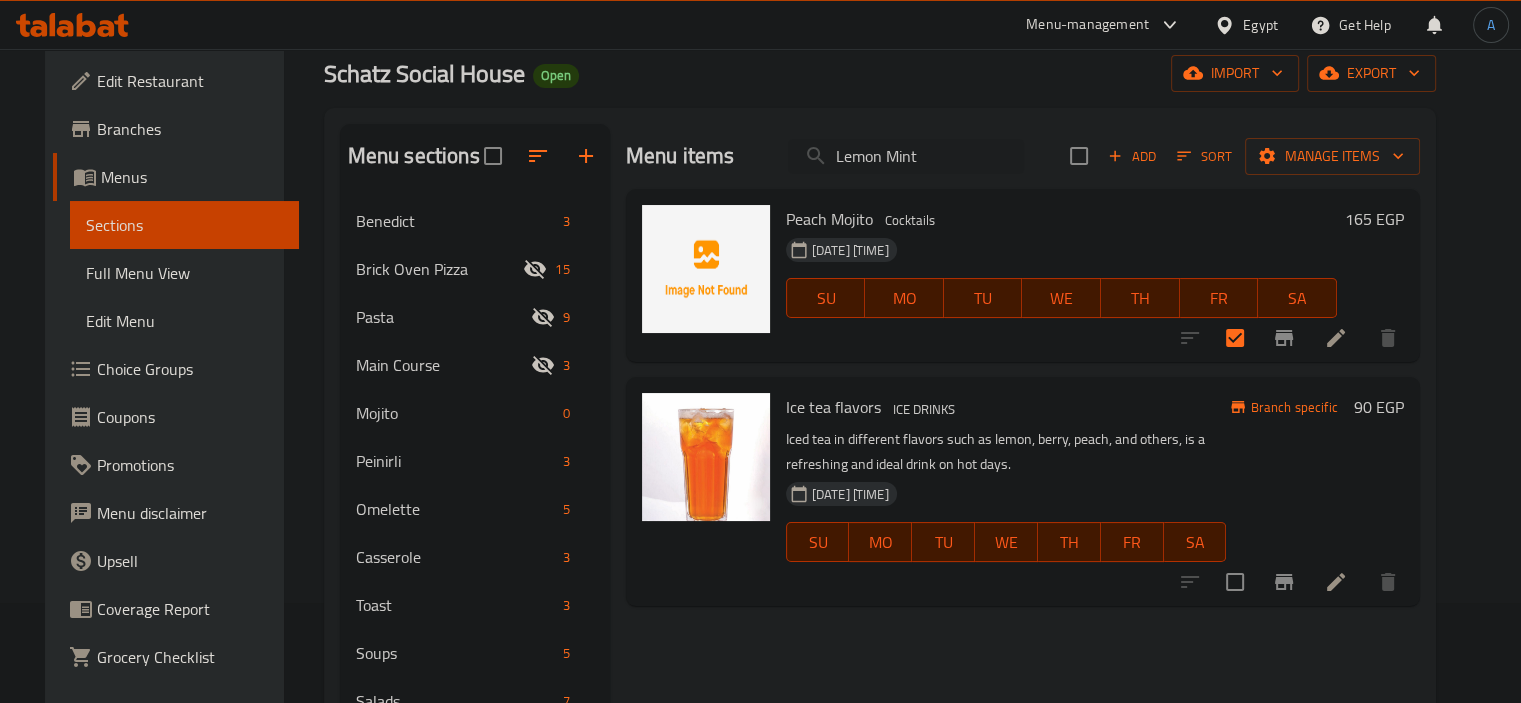 checkbox on "true" 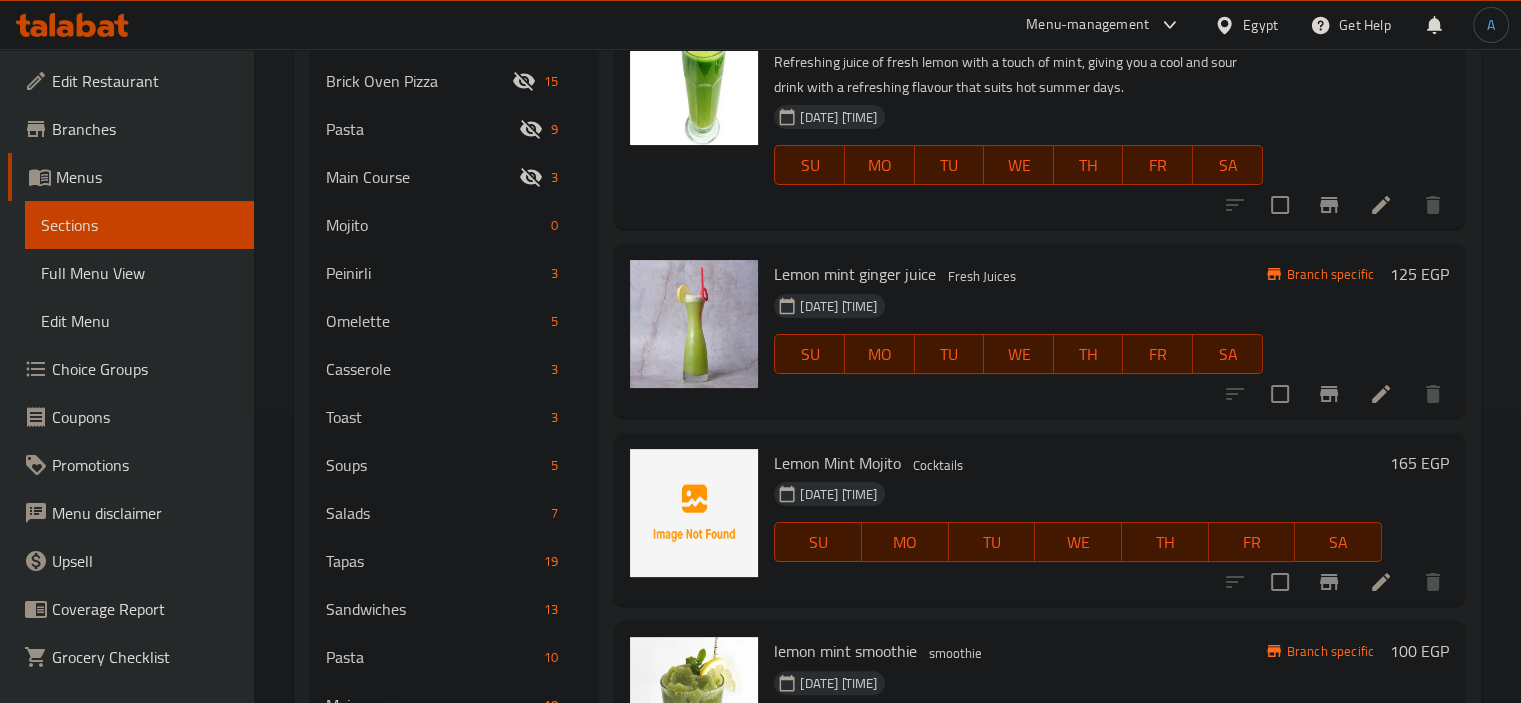 scroll, scrollTop: 300, scrollLeft: 0, axis: vertical 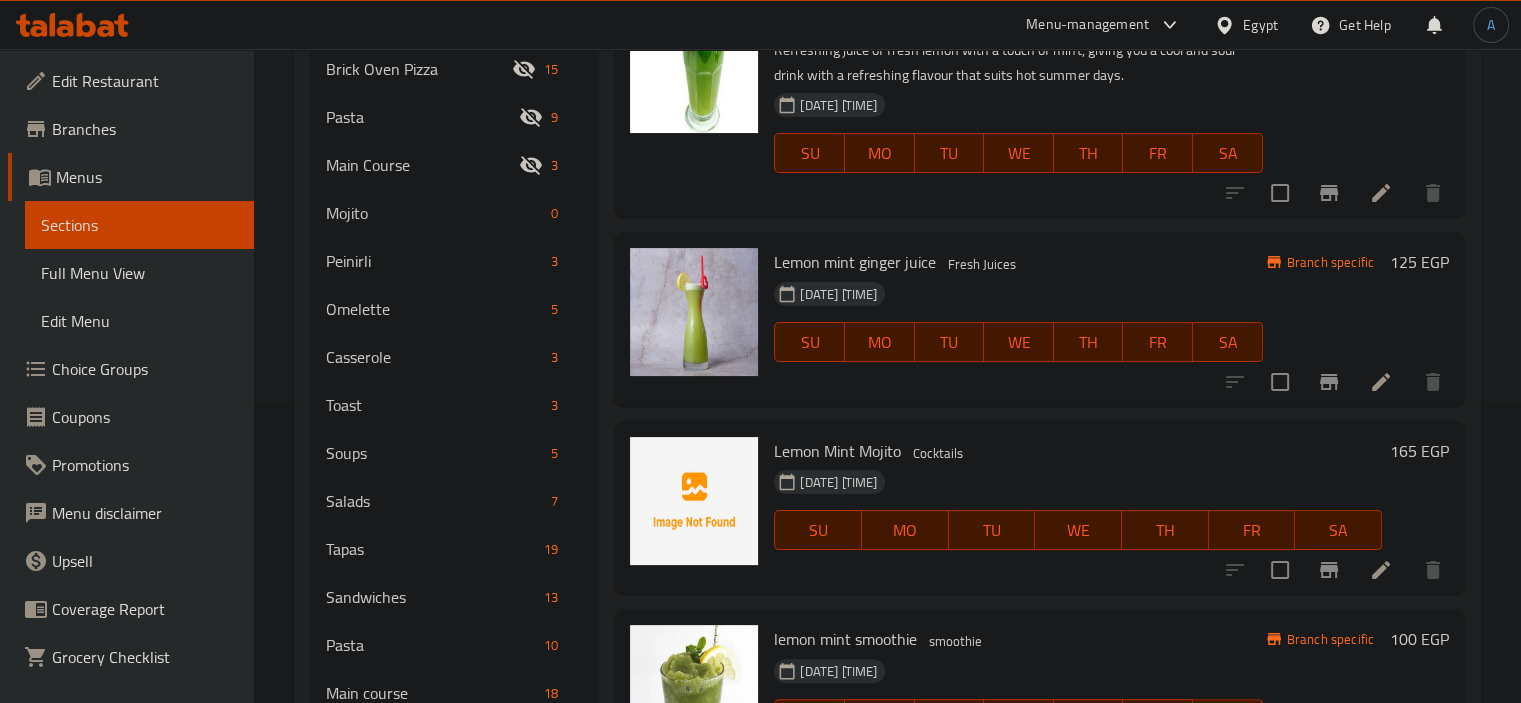 type on "Lemon Mint" 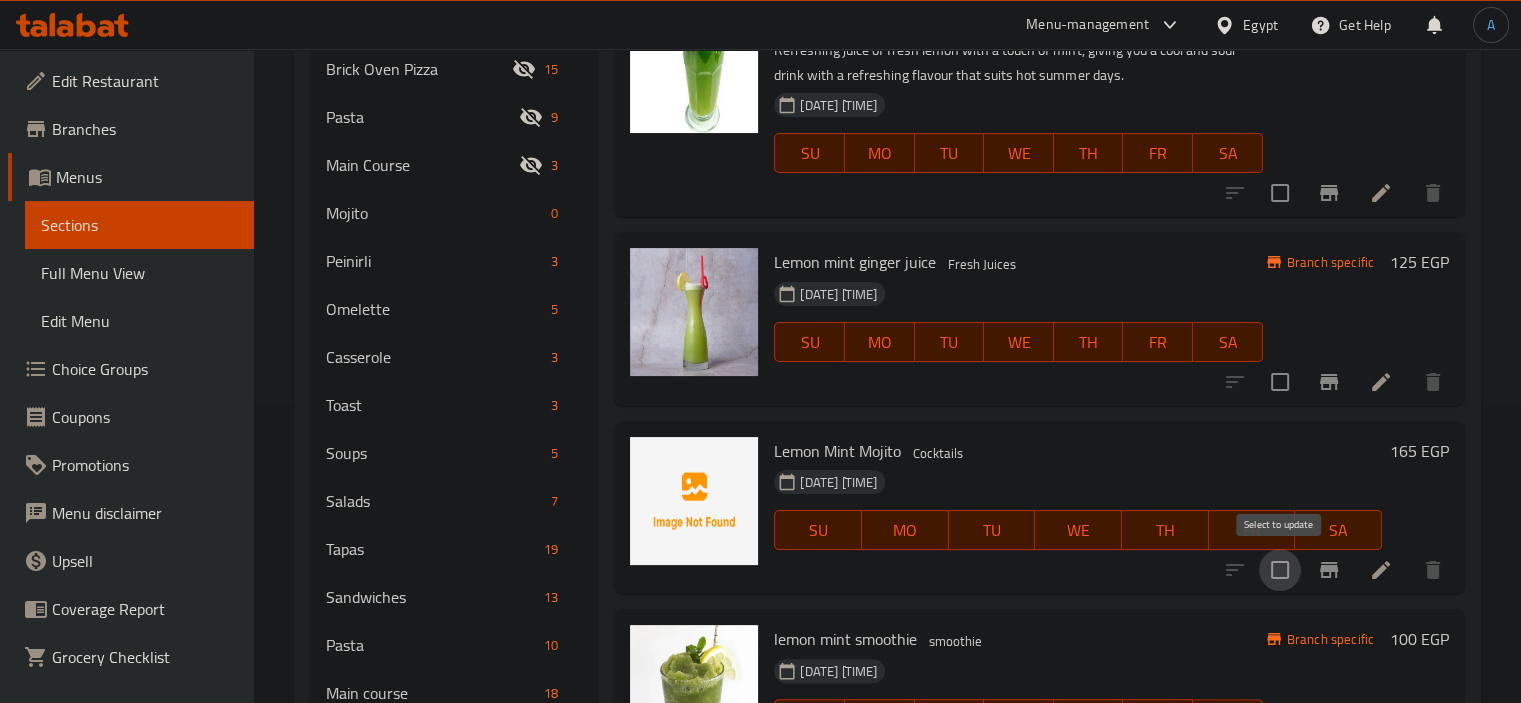click at bounding box center (1280, 570) 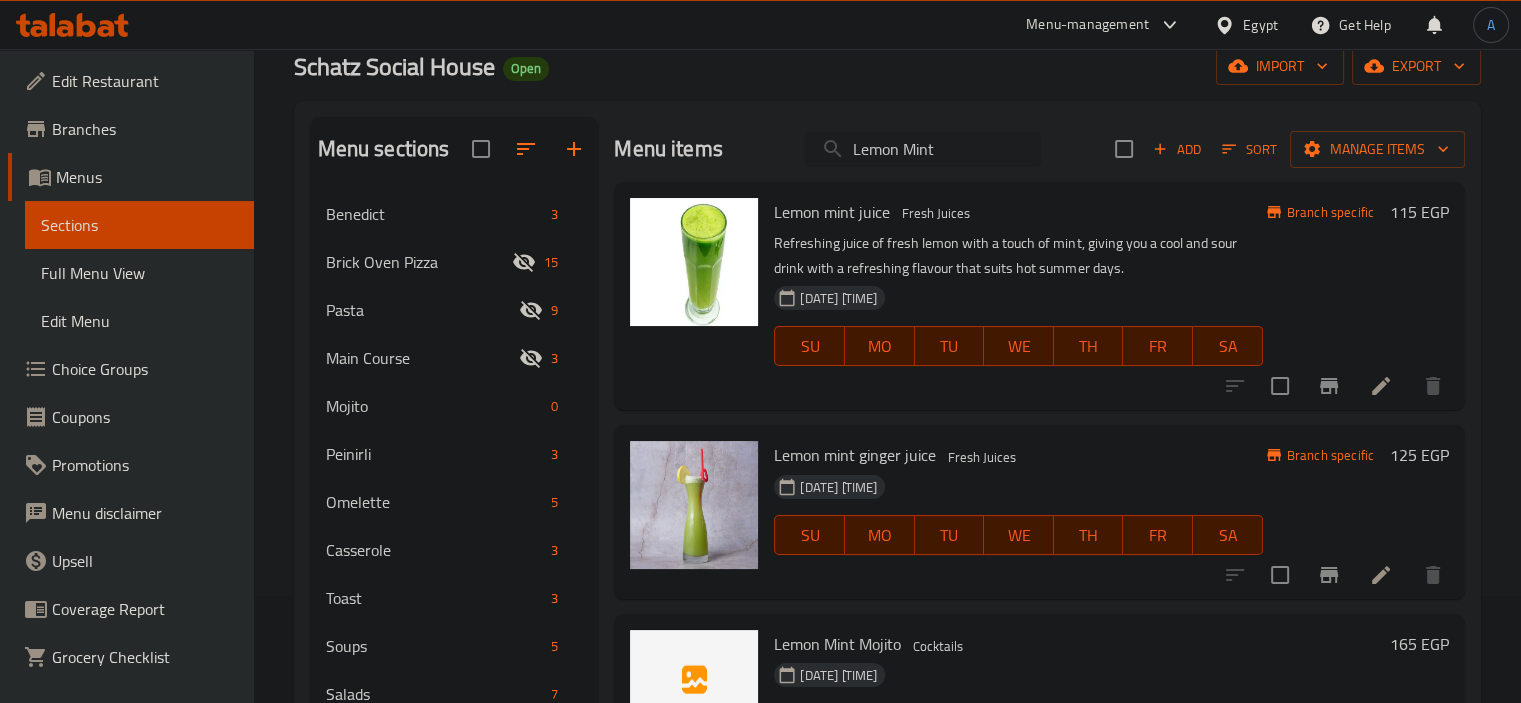scroll, scrollTop: 0, scrollLeft: 0, axis: both 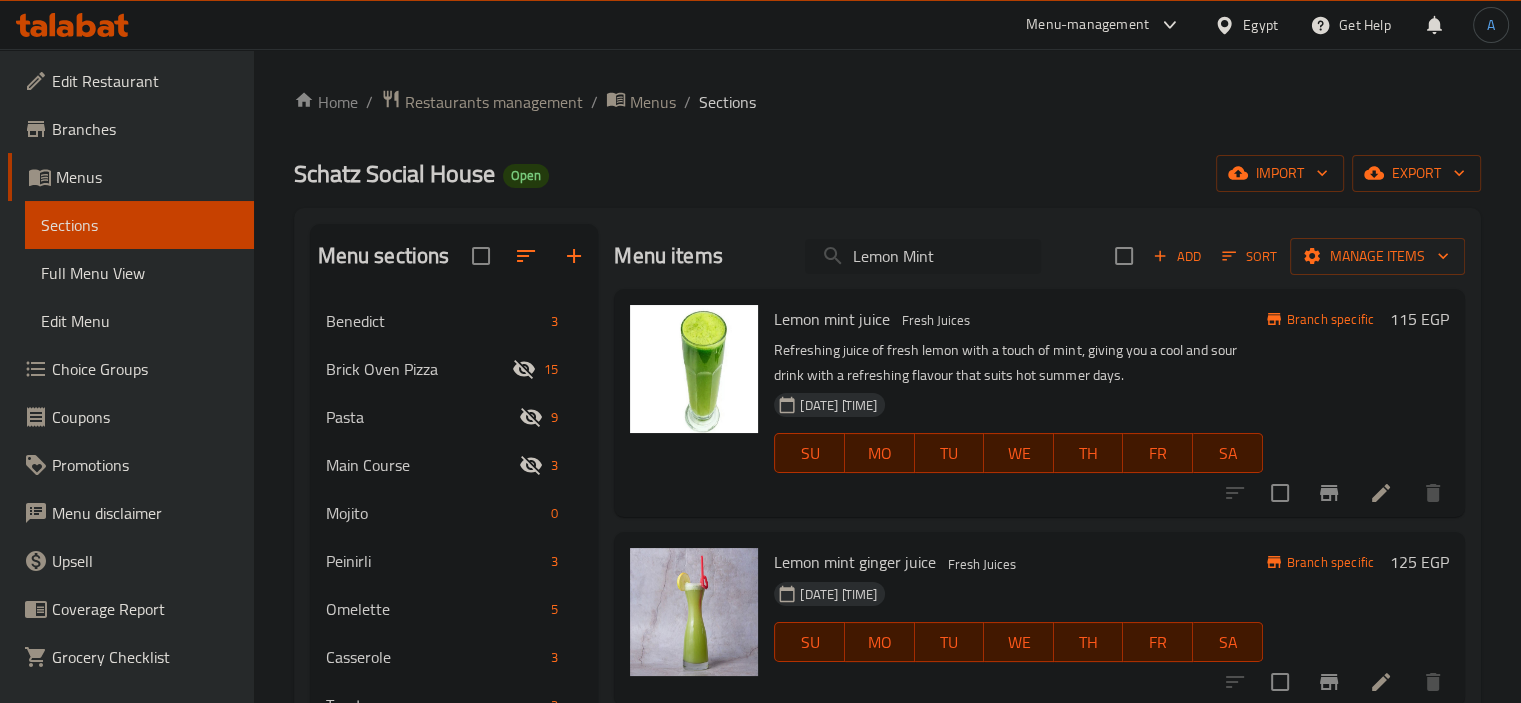 click on "Lemon Mint" at bounding box center [923, 256] 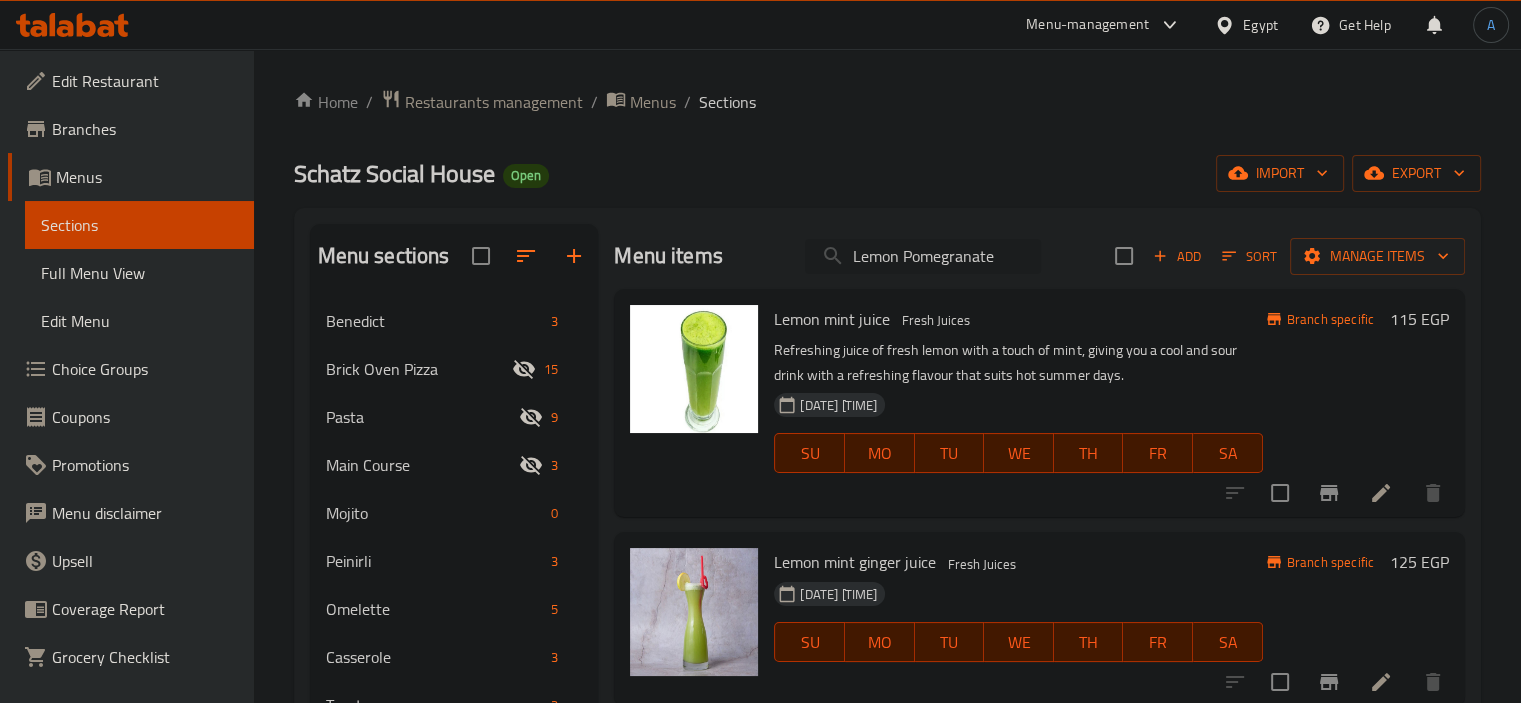 click on "Lemon Pomegranate" at bounding box center (923, 256) 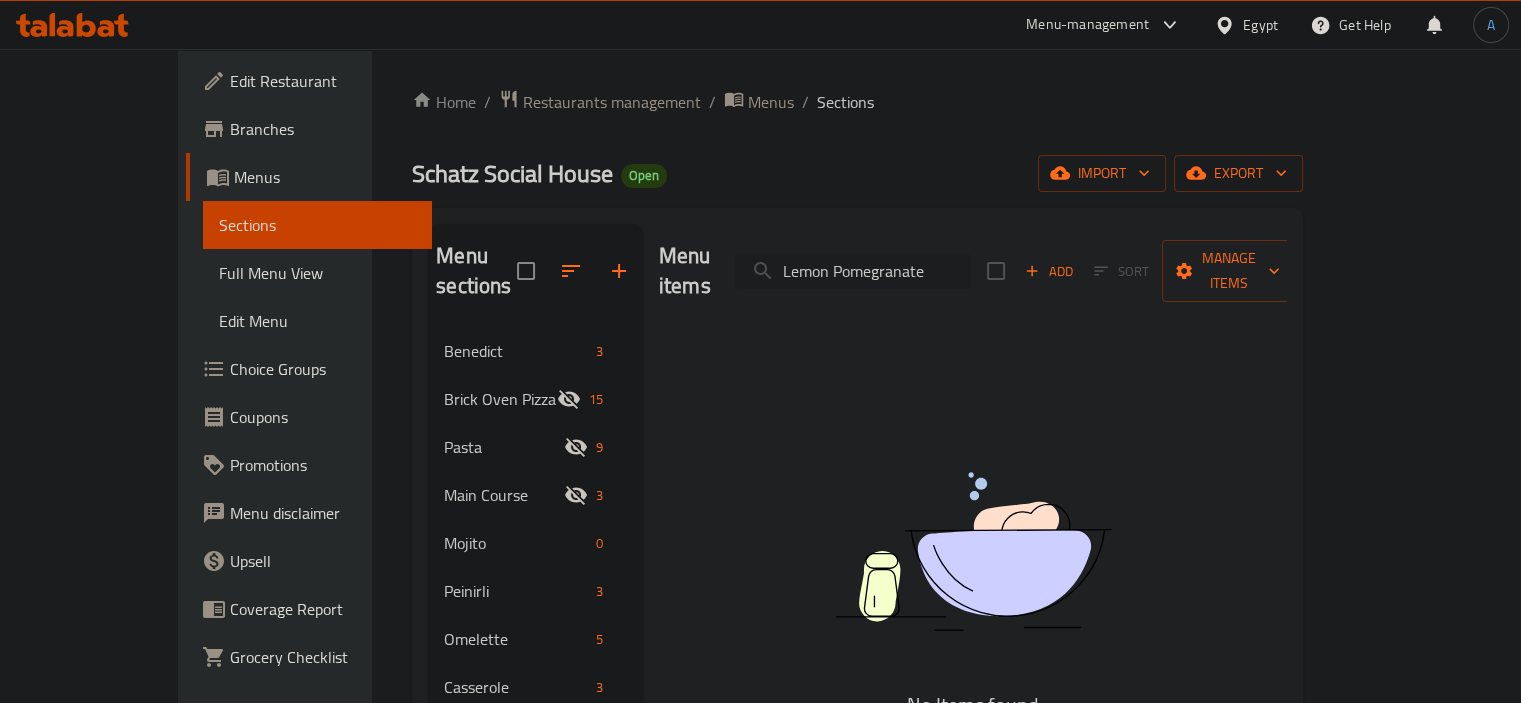 paste 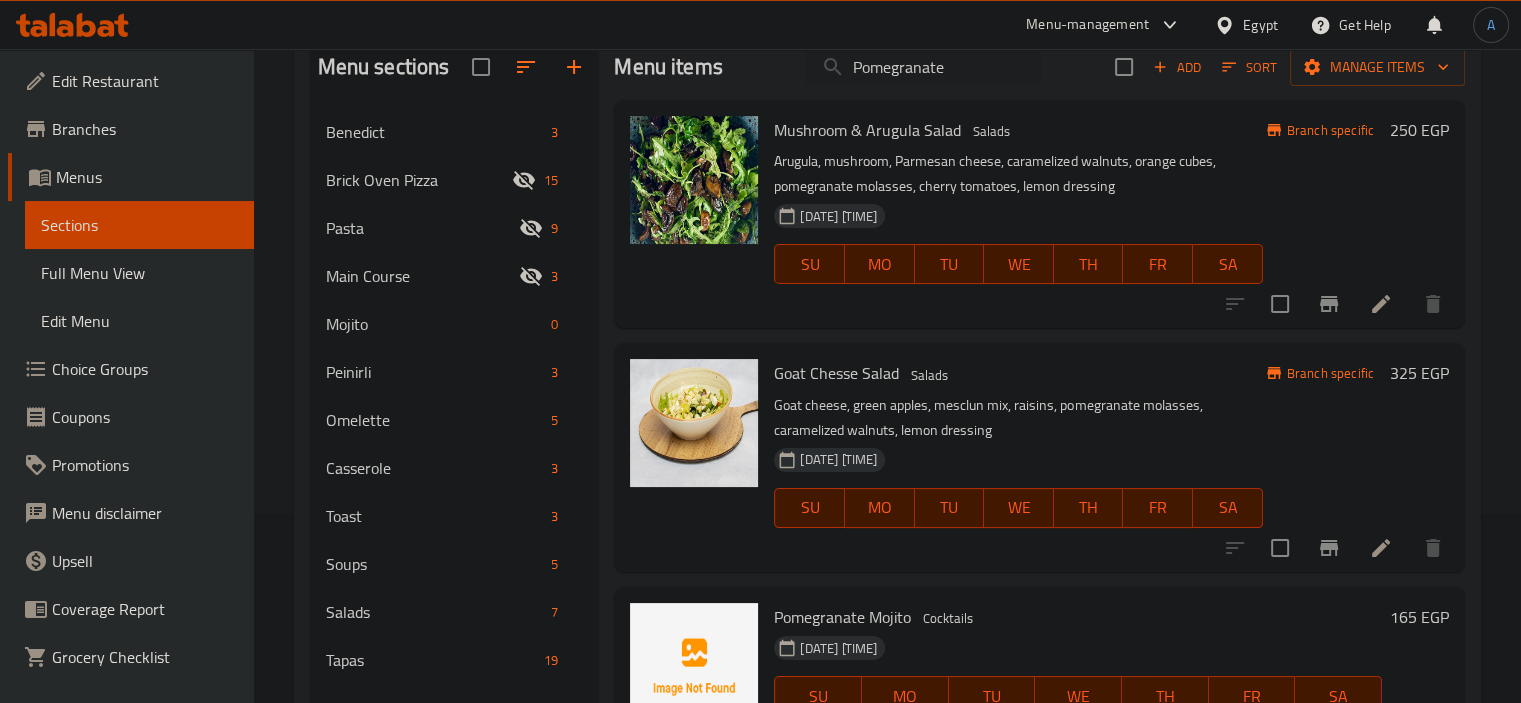 scroll, scrollTop: 300, scrollLeft: 0, axis: vertical 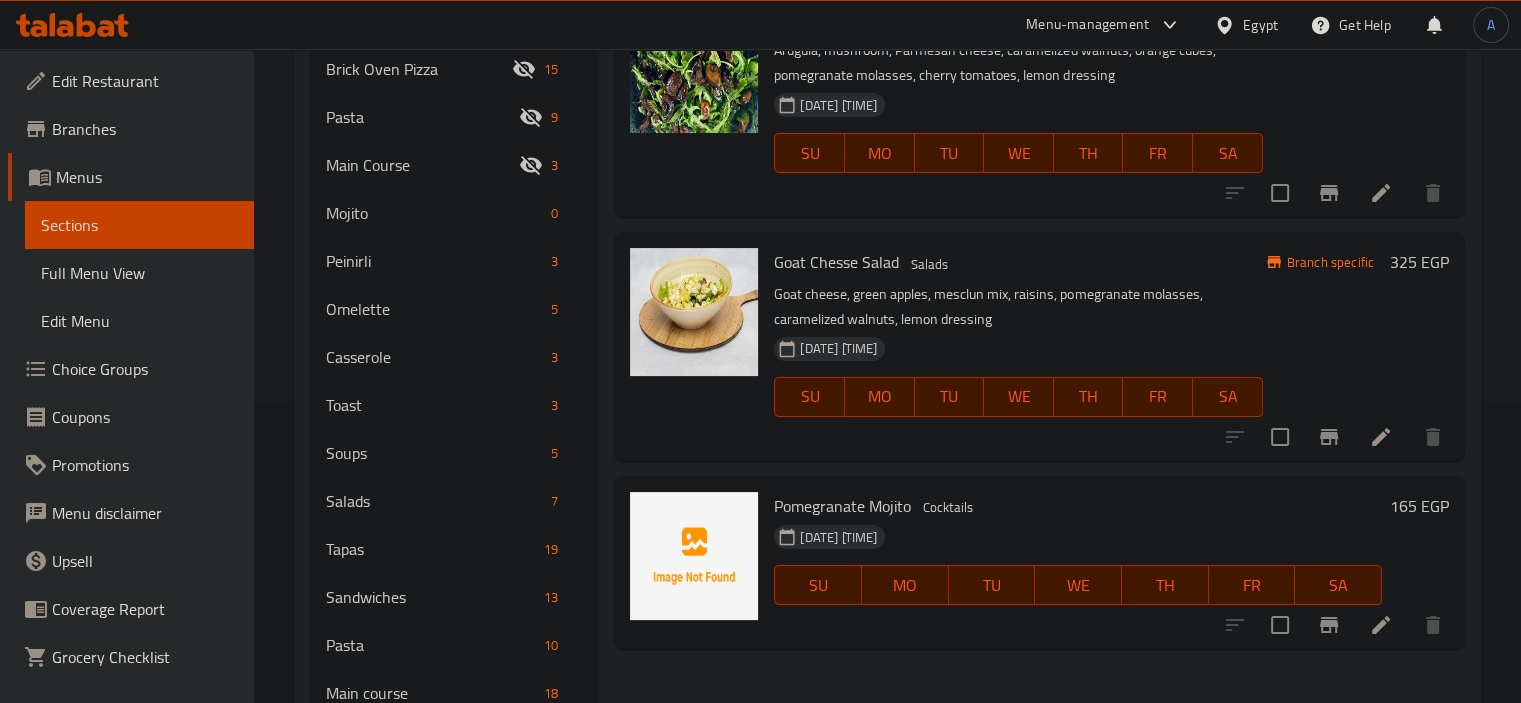 type on "Pomegranate" 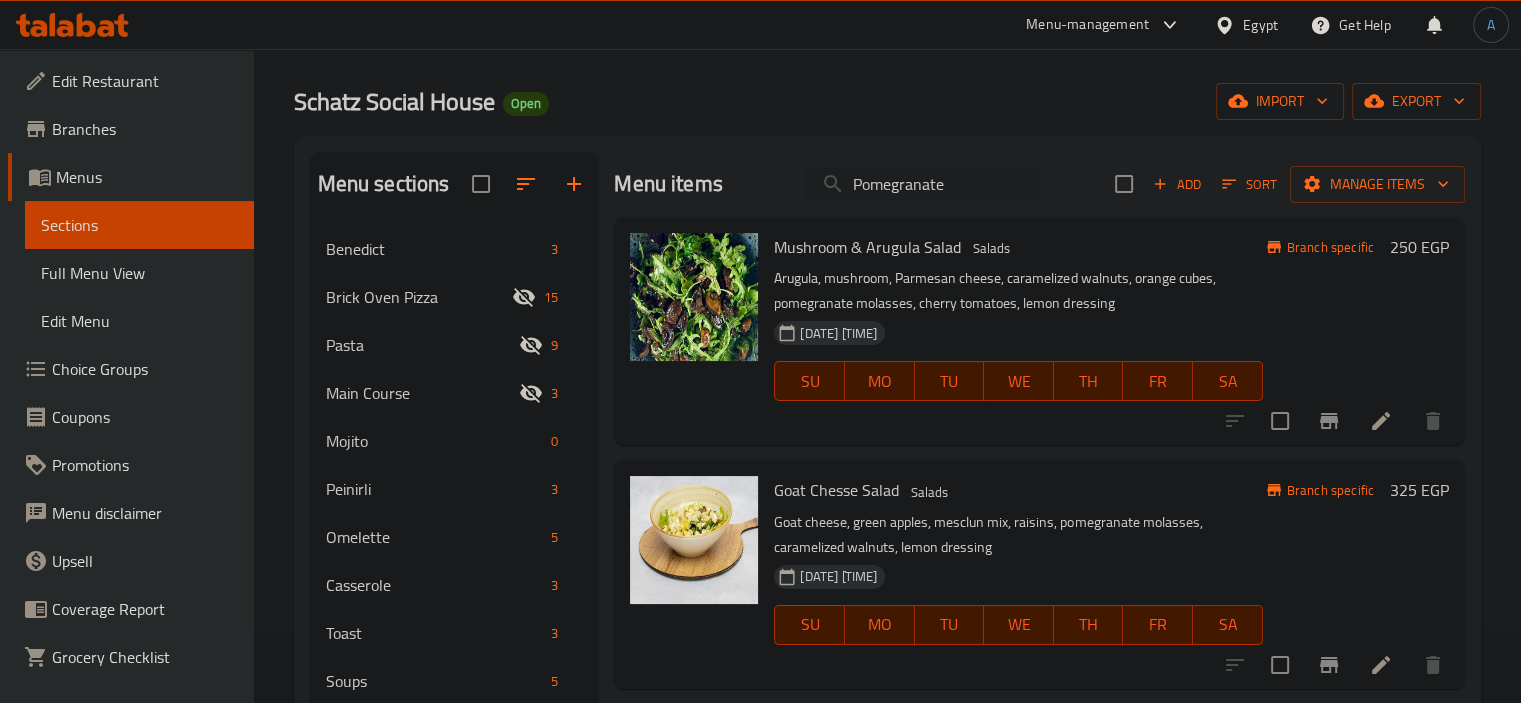 scroll, scrollTop: 0, scrollLeft: 0, axis: both 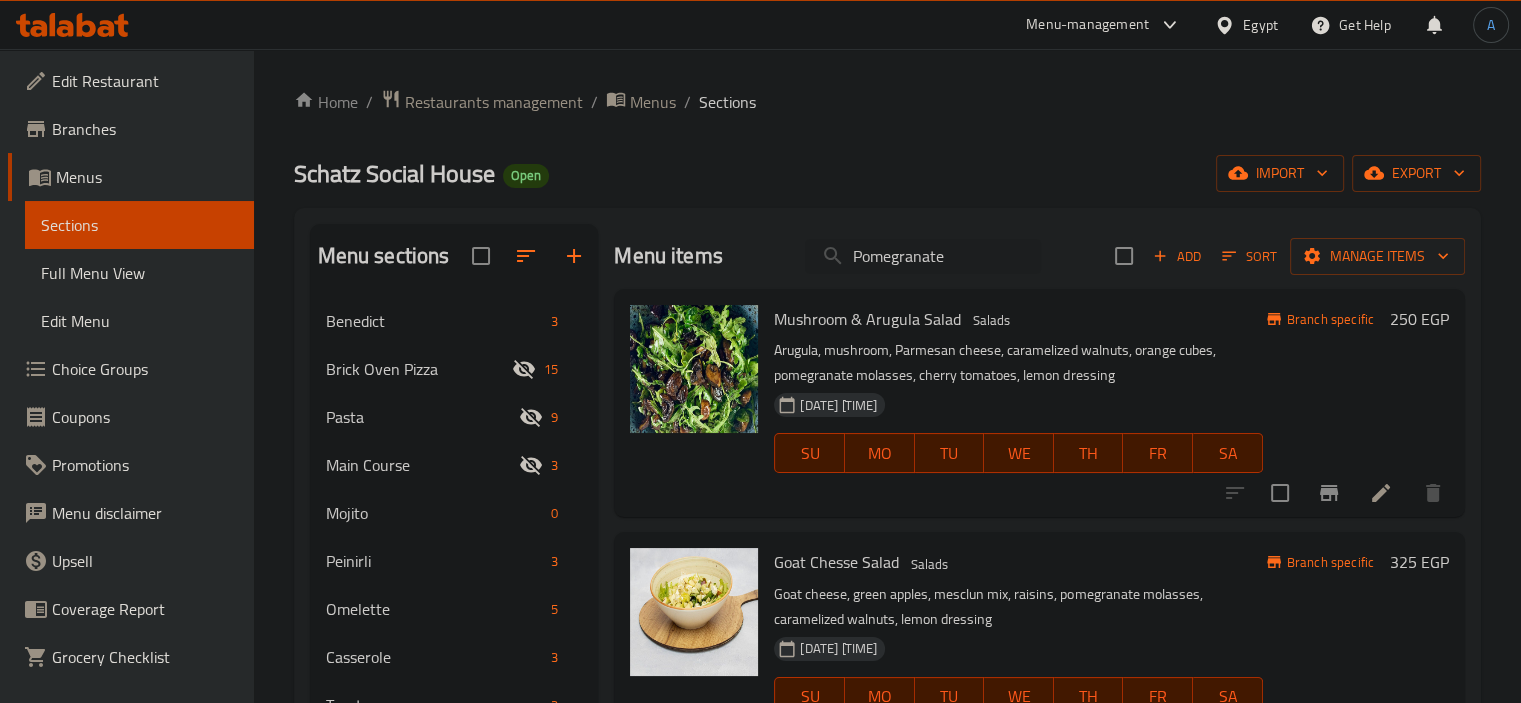 drag, startPoint x: 956, startPoint y: 246, endPoint x: 612, endPoint y: 229, distance: 344.4198 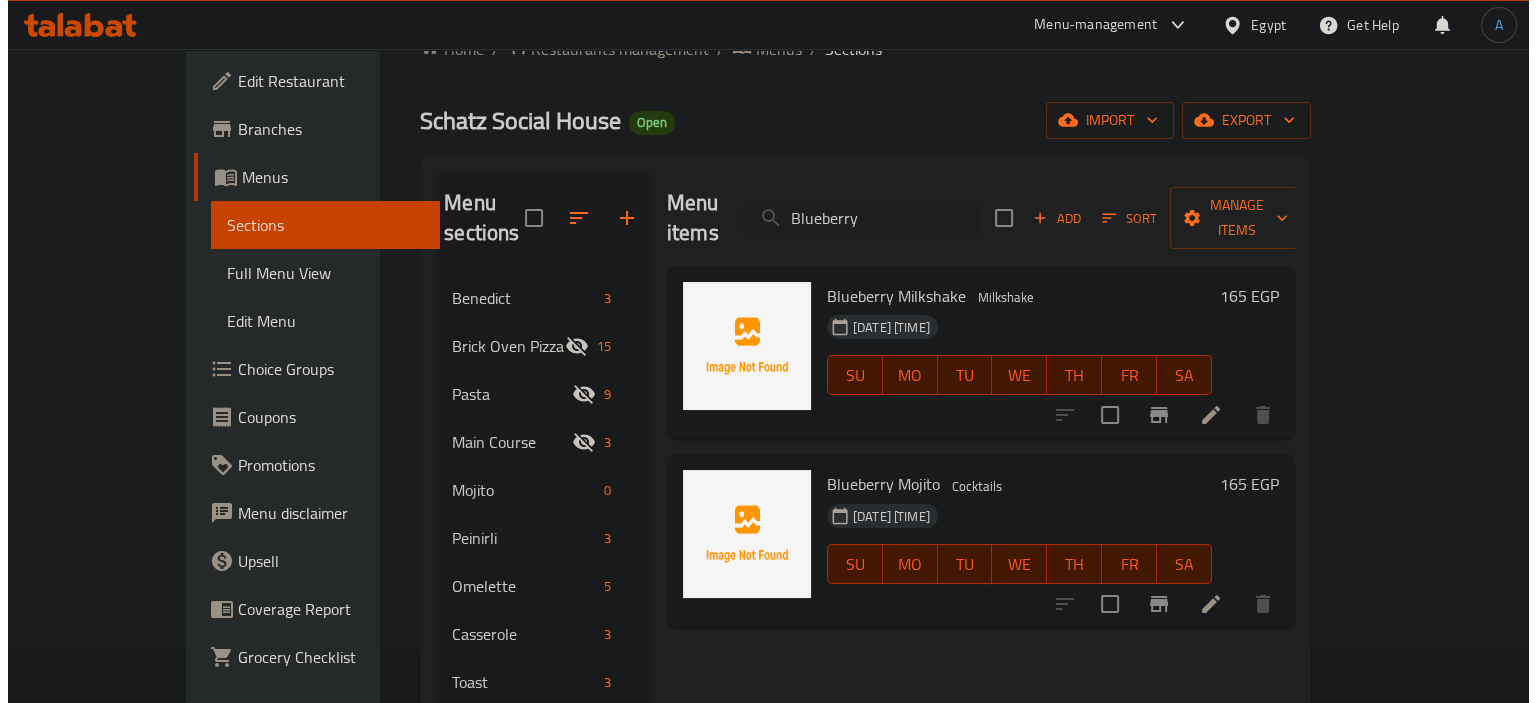 scroll, scrollTop: 100, scrollLeft: 0, axis: vertical 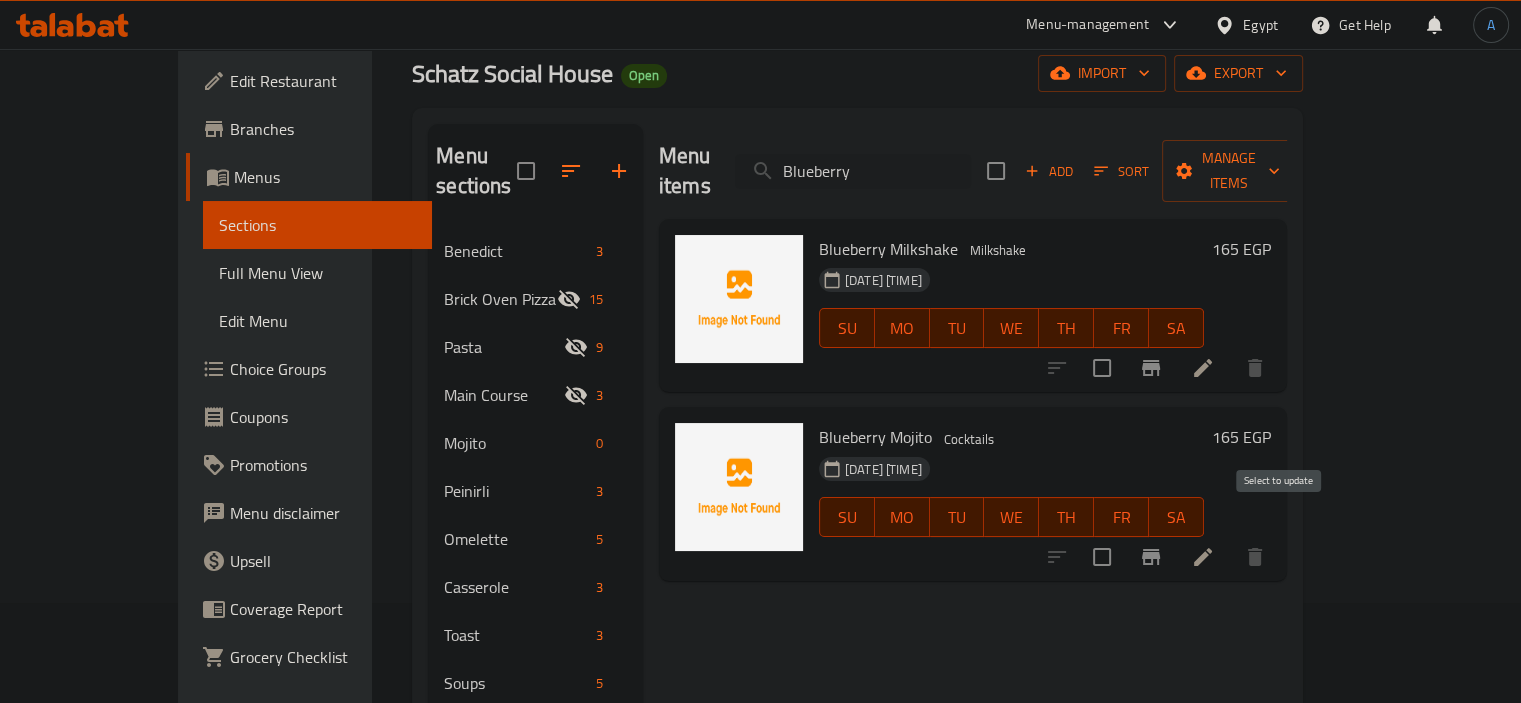 type on "Blueberry" 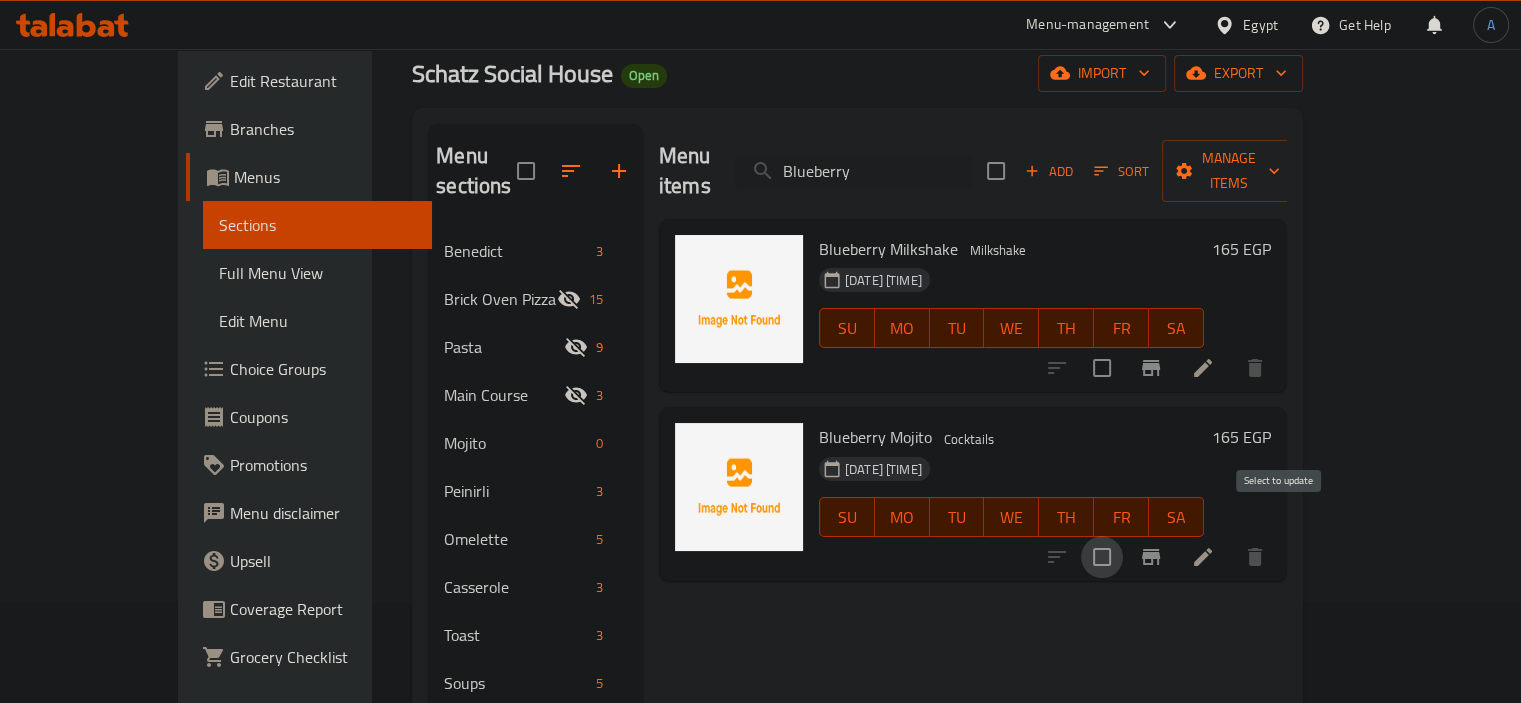 click at bounding box center [1102, 557] 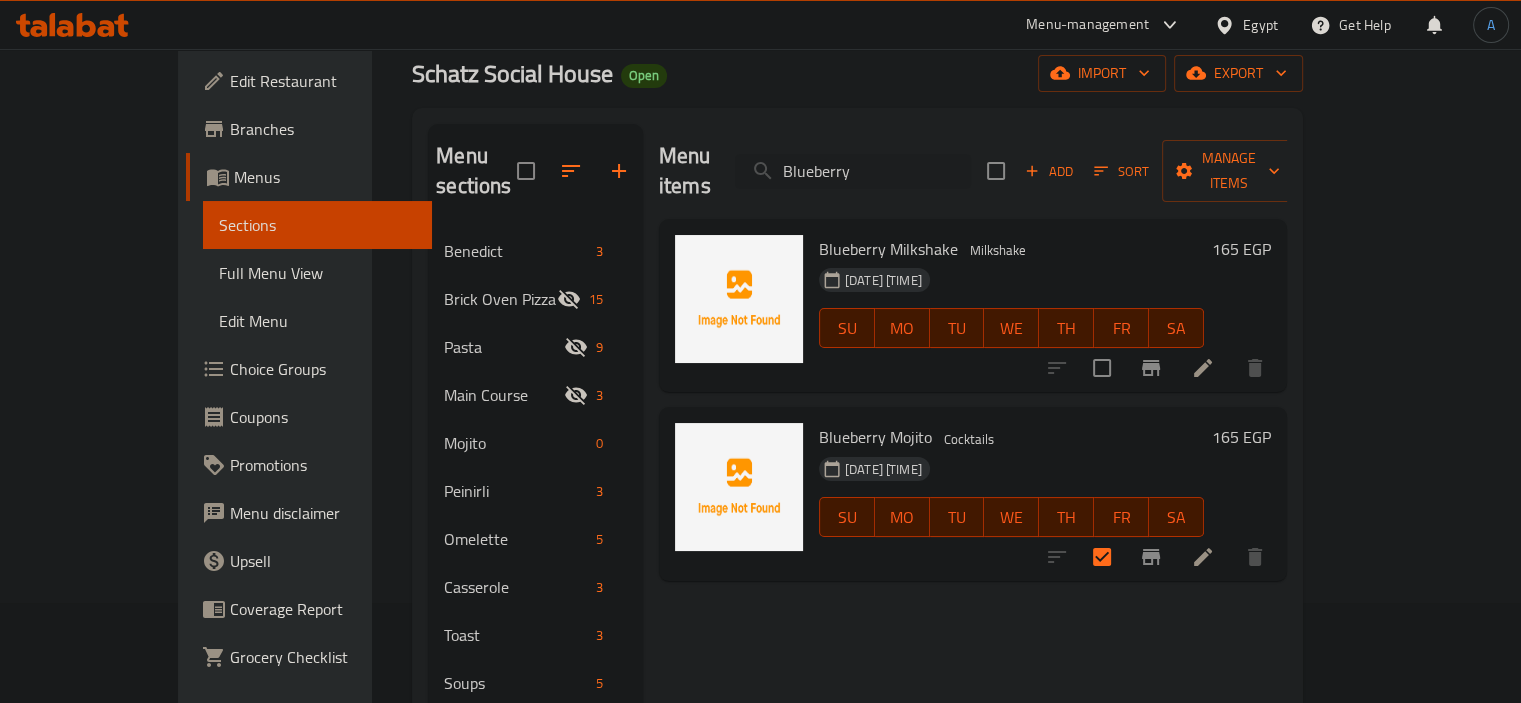 drag, startPoint x: 928, startPoint y: 155, endPoint x: 700, endPoint y: 153, distance: 228.00877 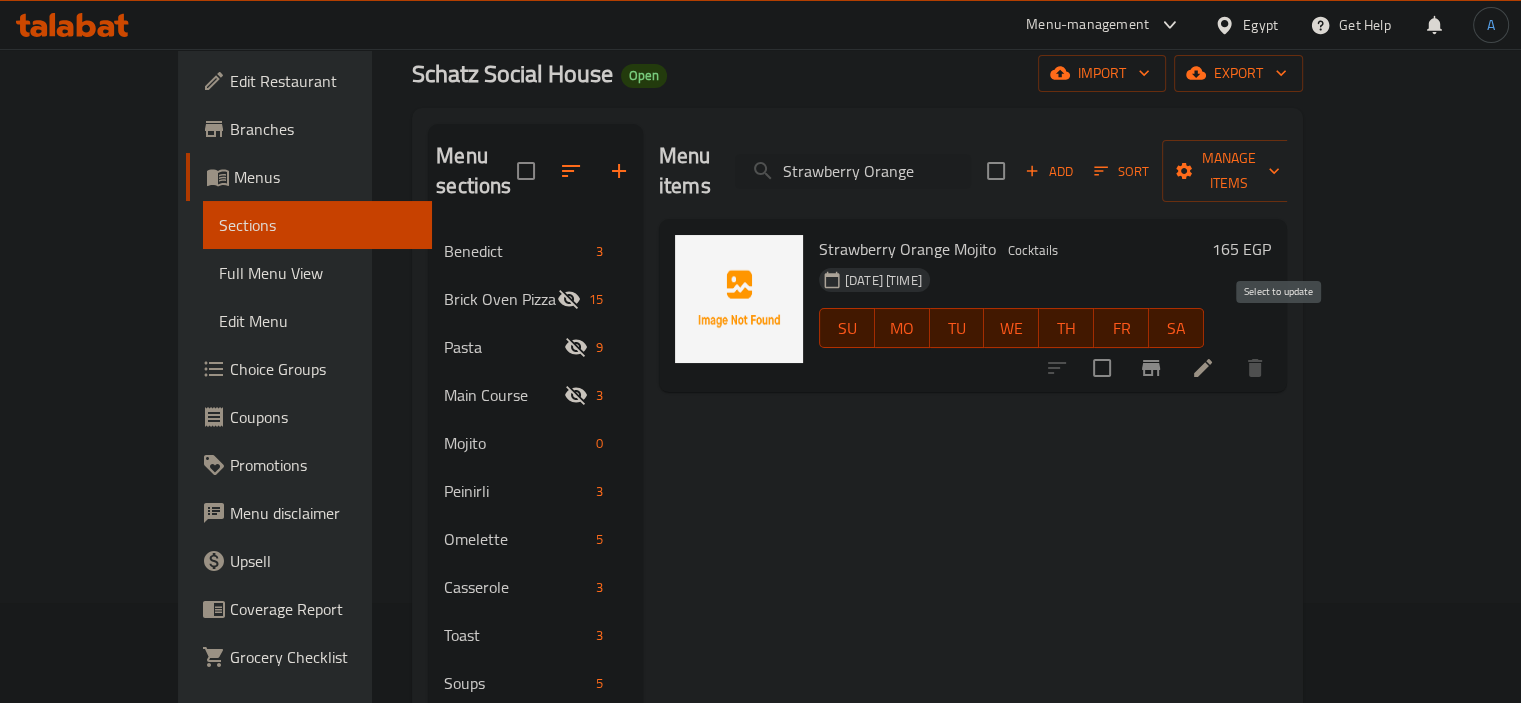 type on "Strawberry Orange" 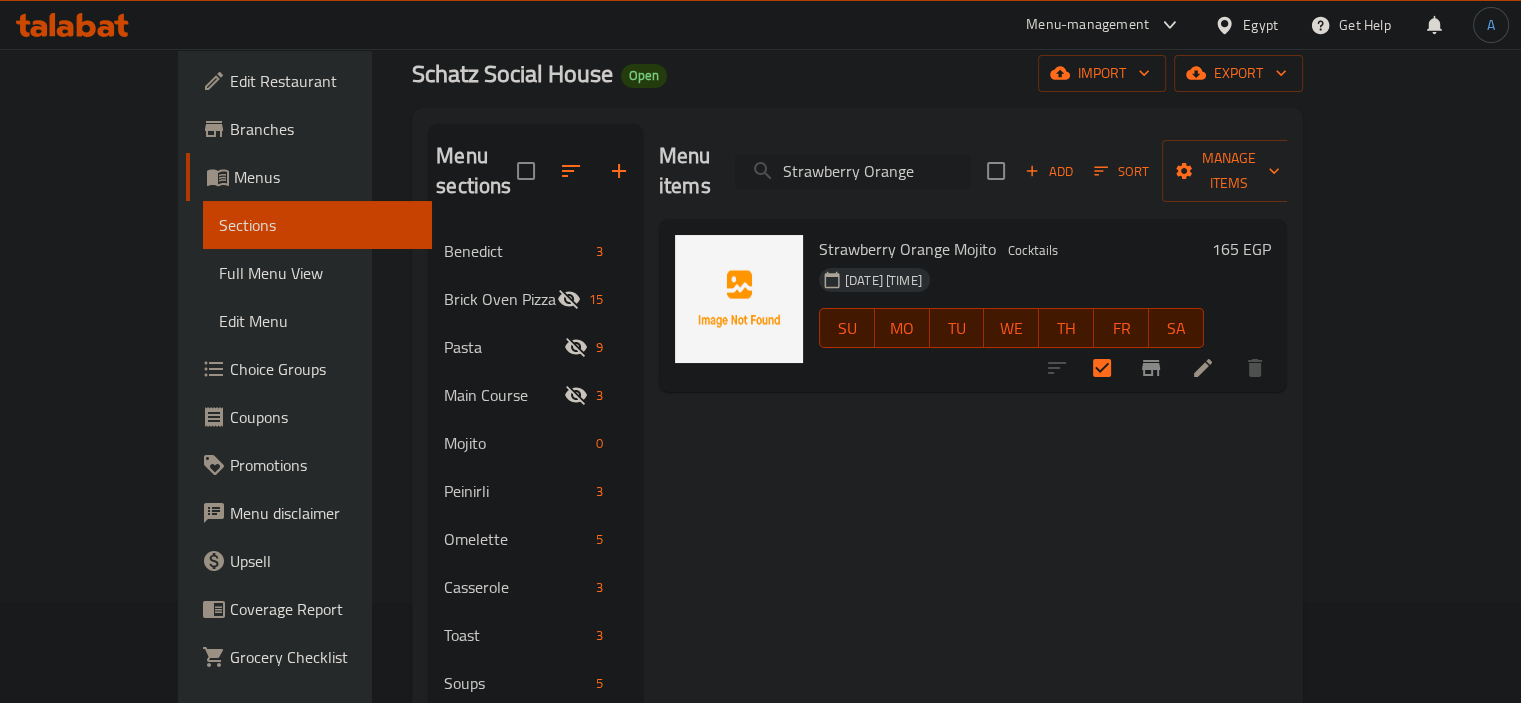 click on "Strawberry Orange" at bounding box center [853, 171] 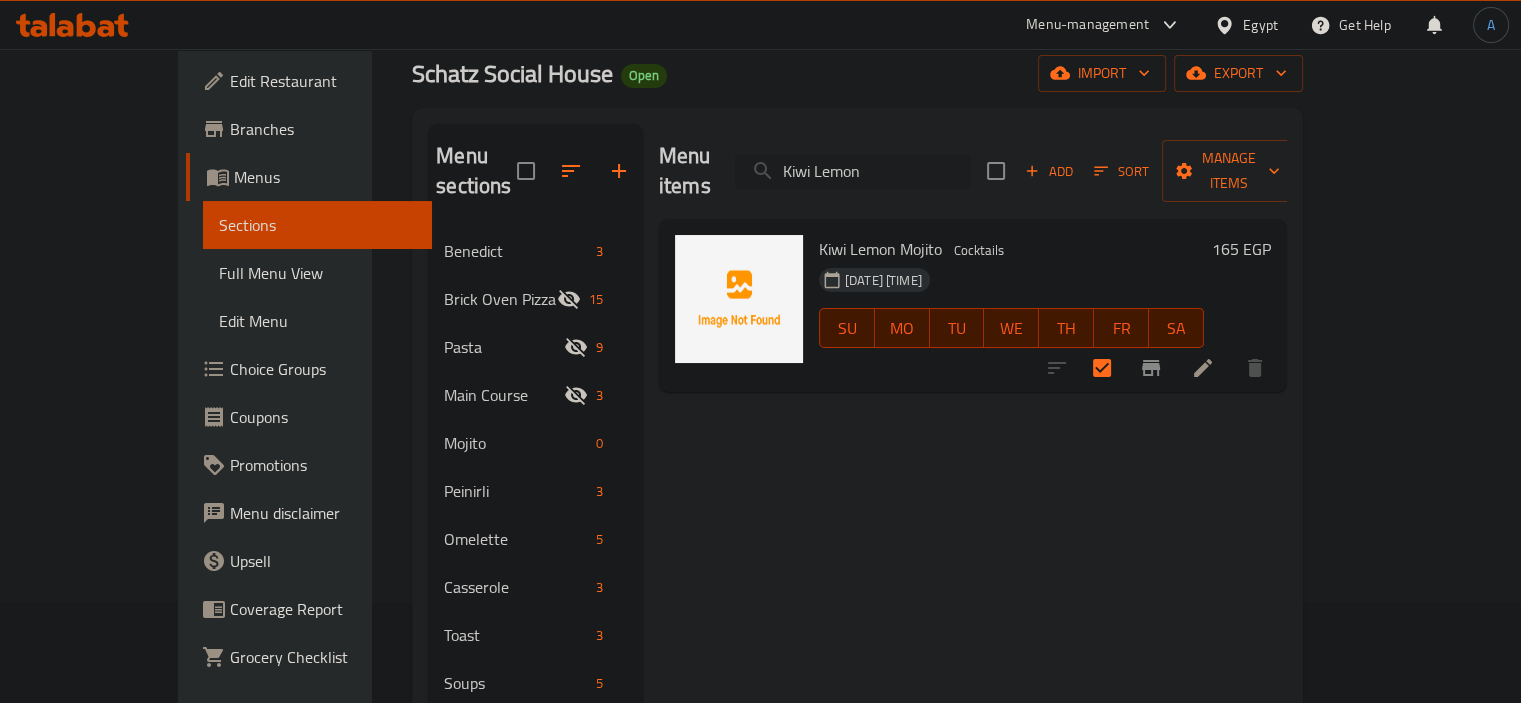 click on "Kiwi Lemon" at bounding box center [853, 171] 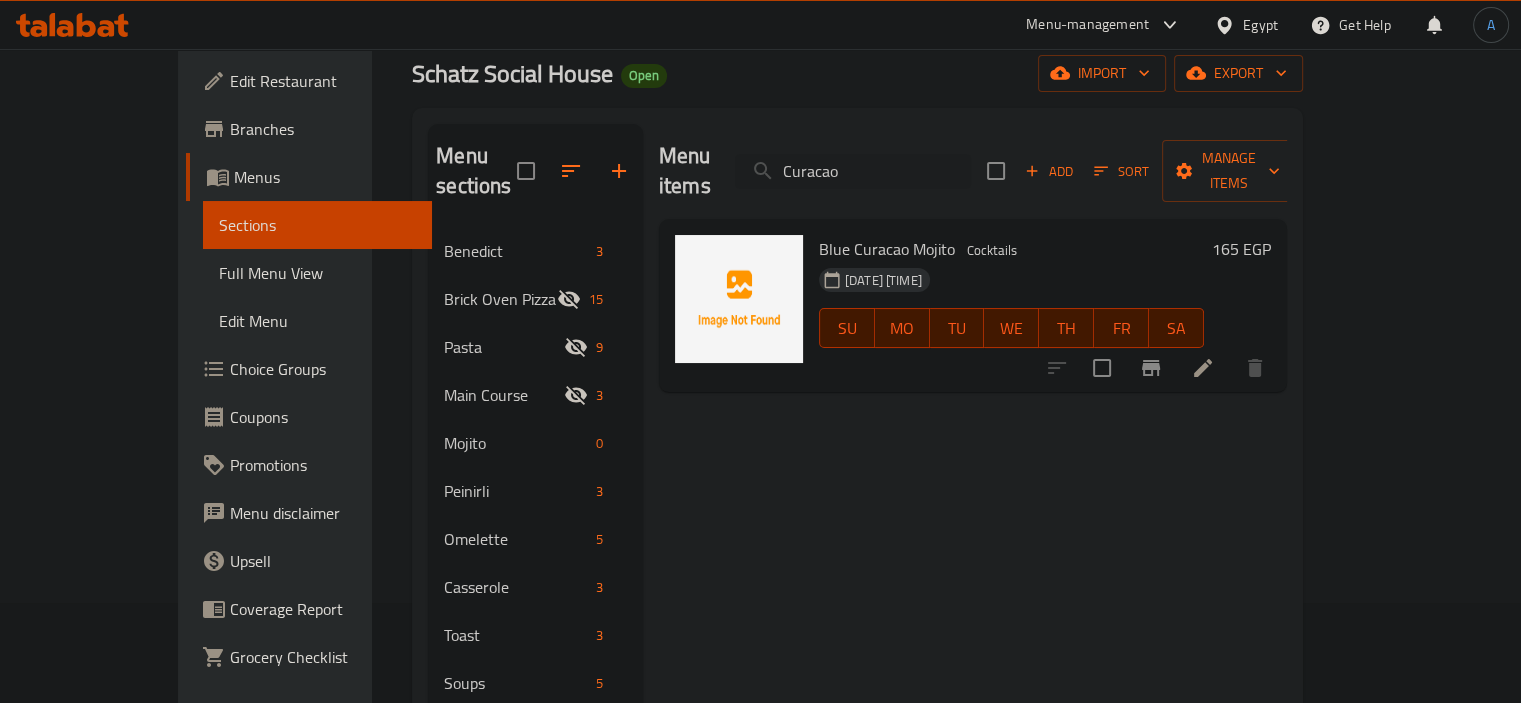 type on "Curacao" 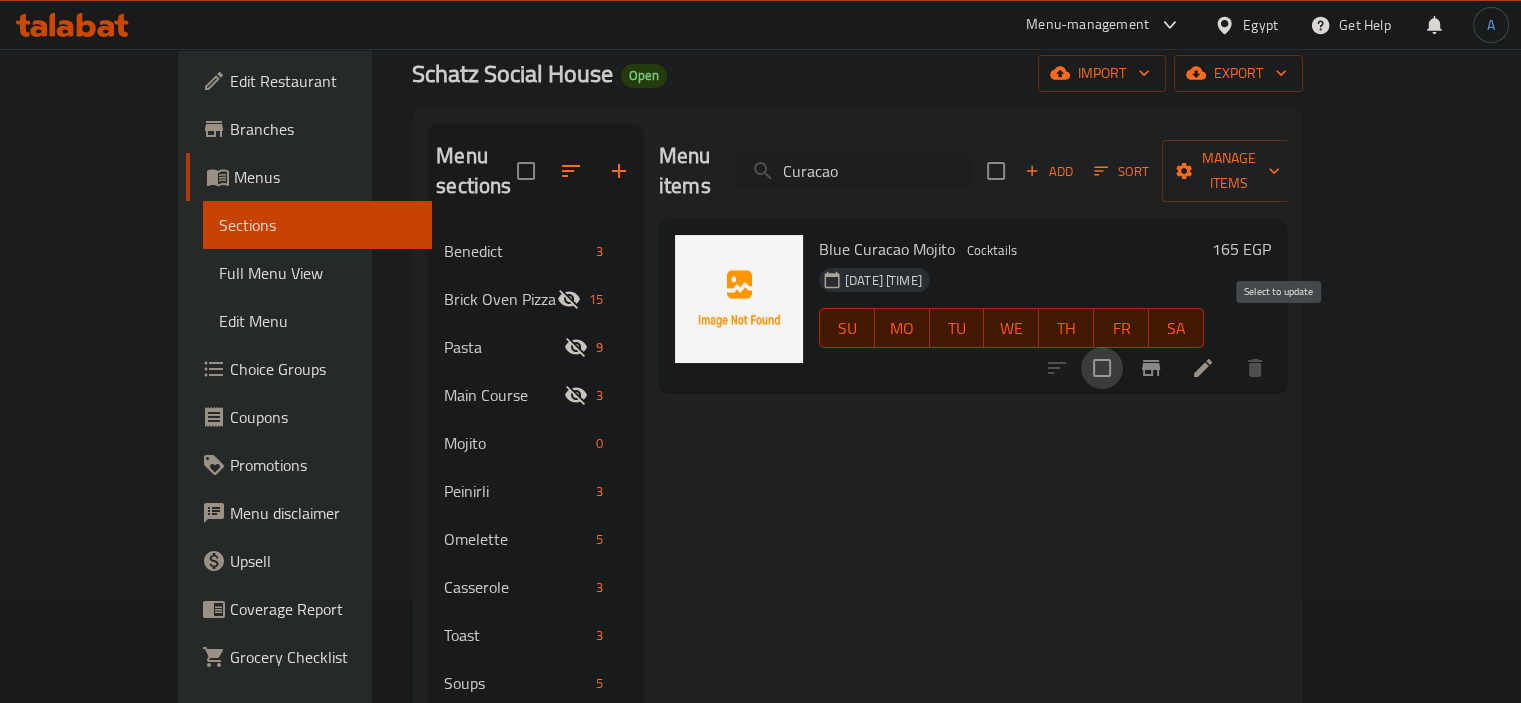 click at bounding box center [1102, 368] 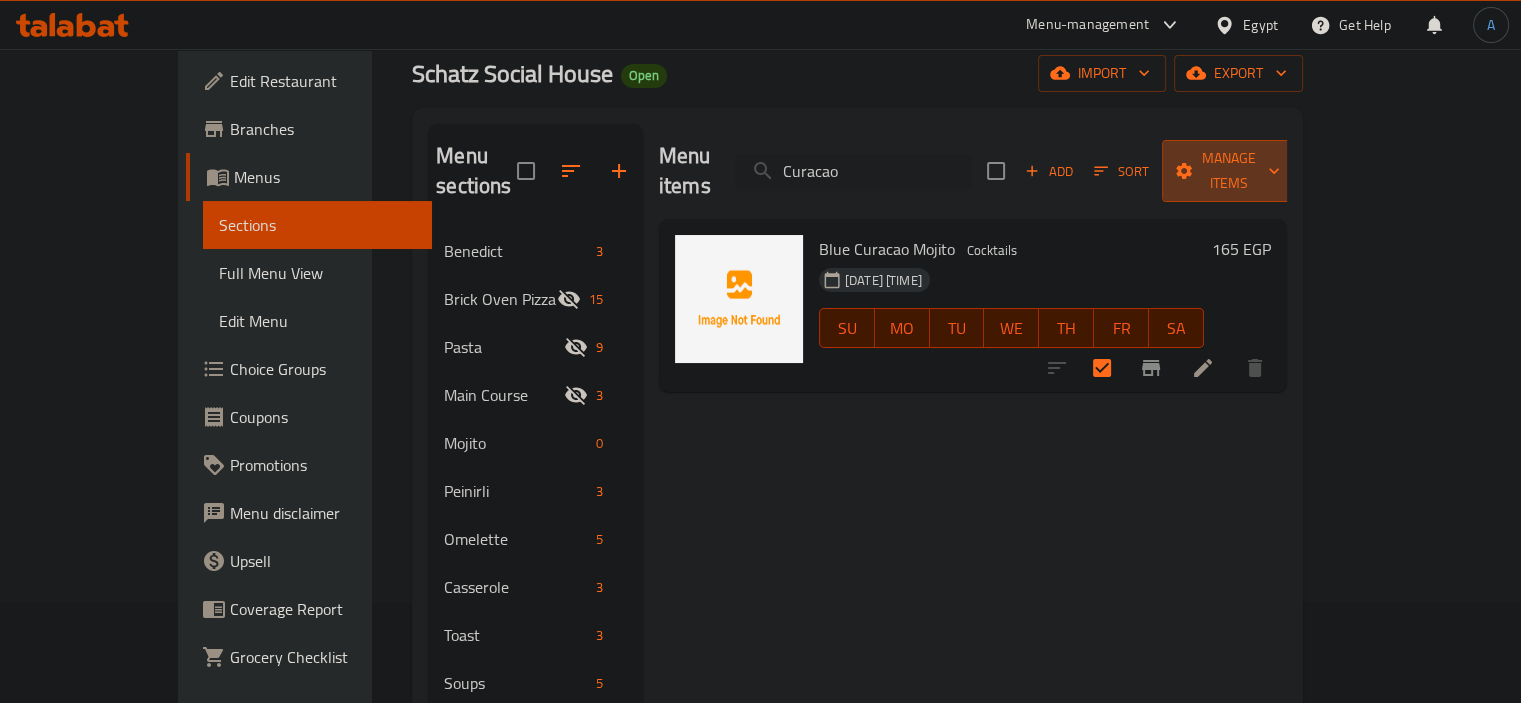 click on "Manage items" at bounding box center (1229, 171) 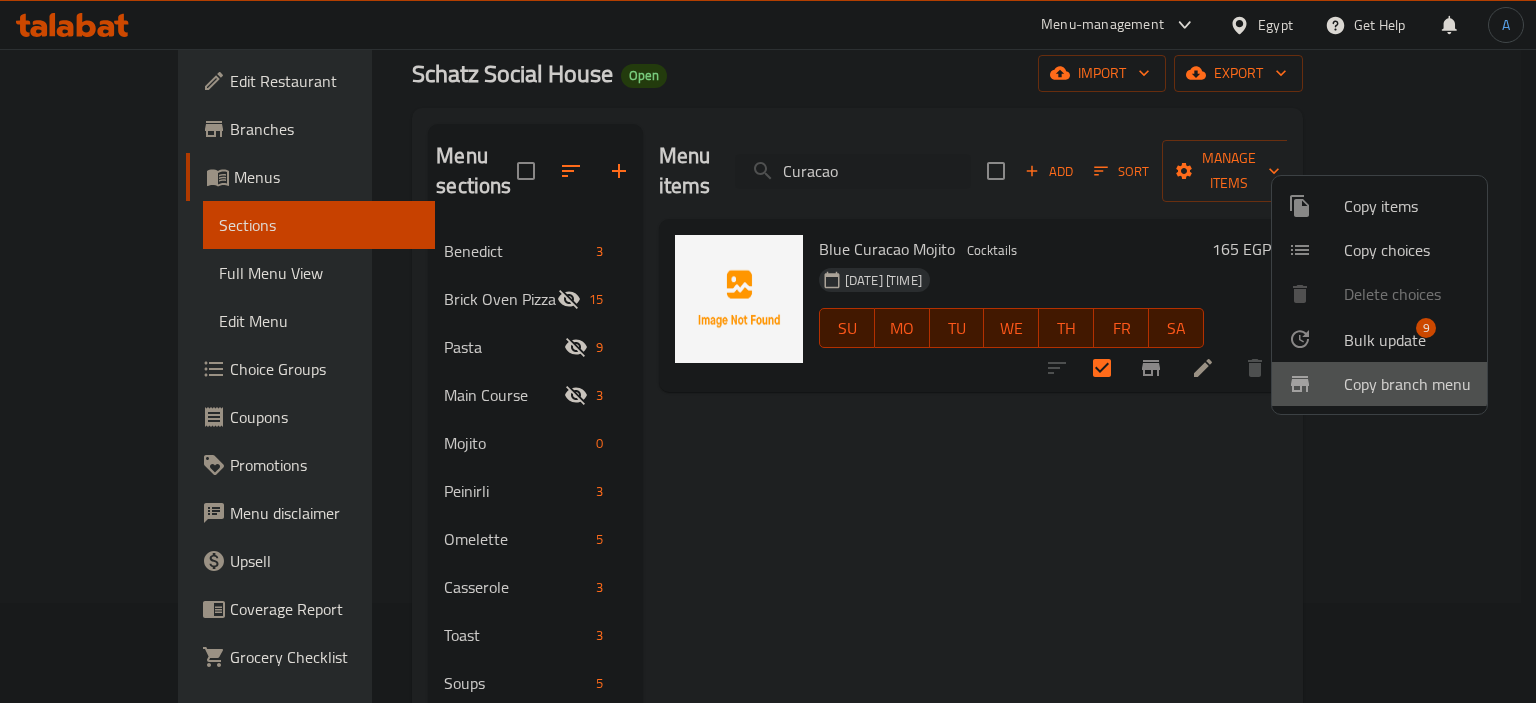 click on "Copy branch menu" at bounding box center [1407, 384] 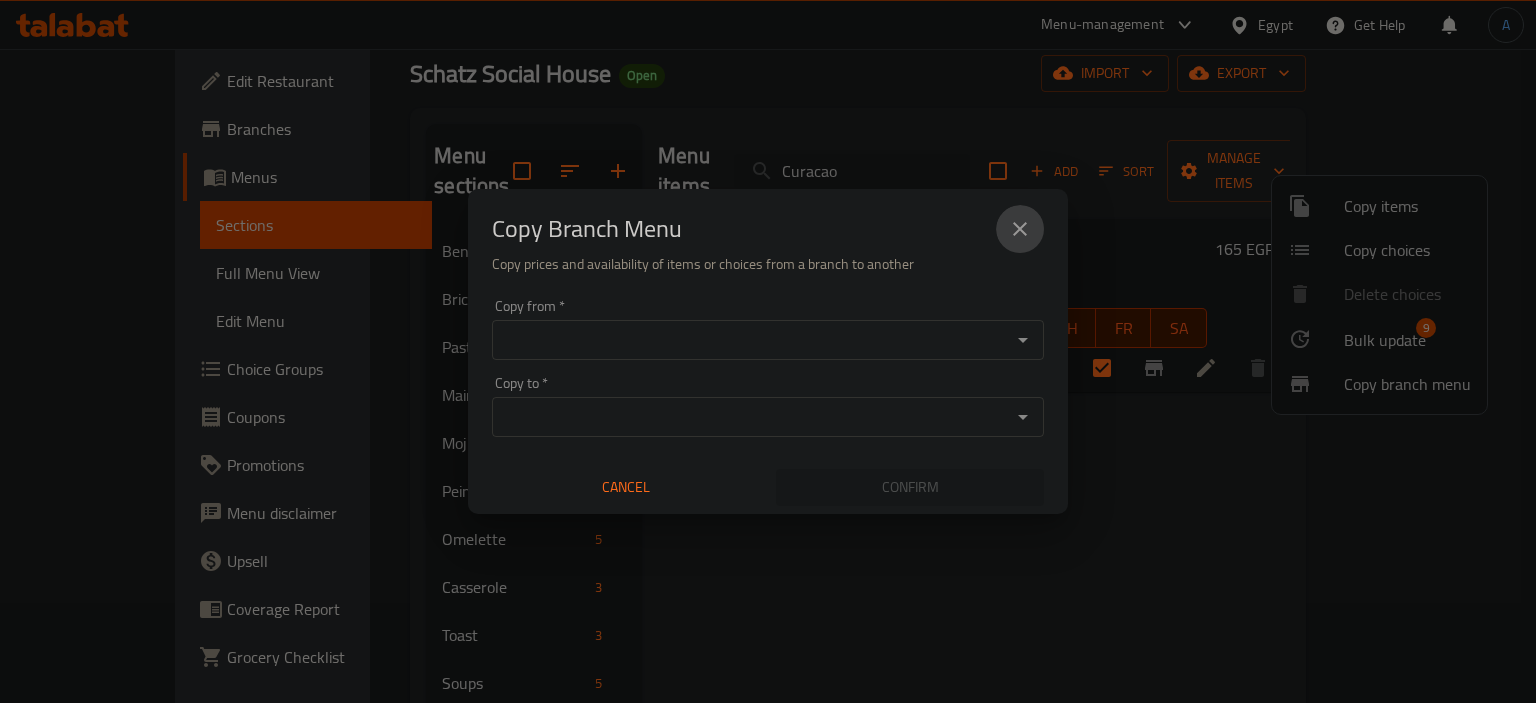 click 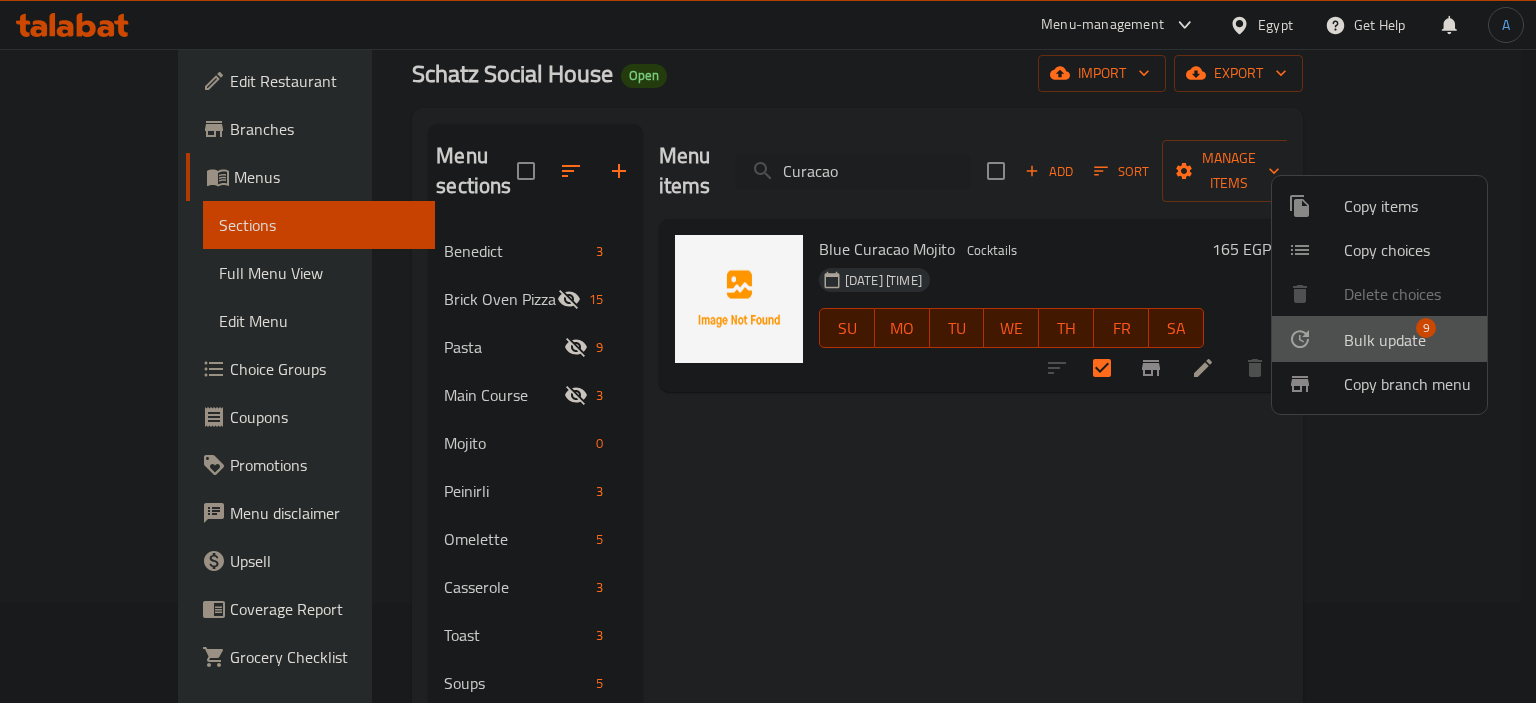 click on "Bulk update" at bounding box center (1385, 340) 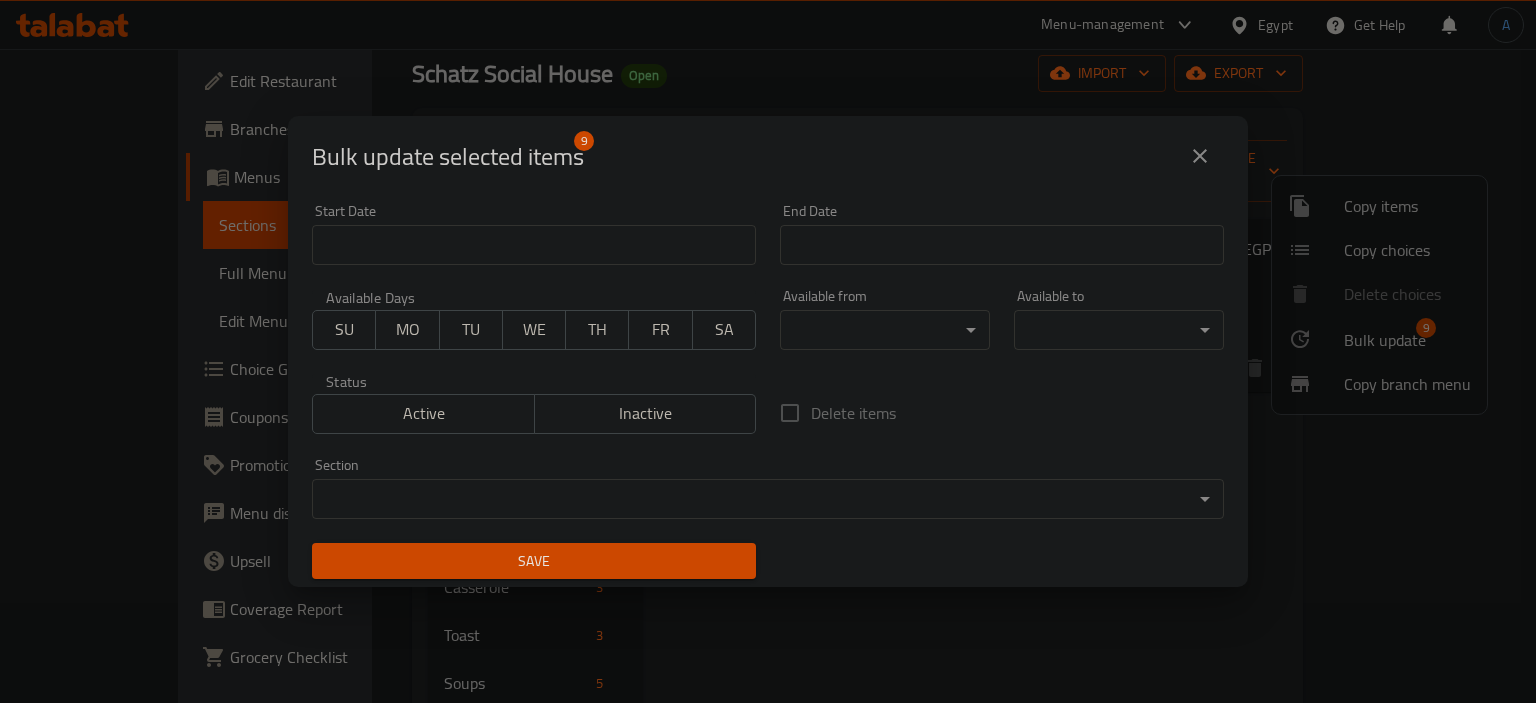 click on "[DATE] [TIME]" at bounding box center (768, 276) 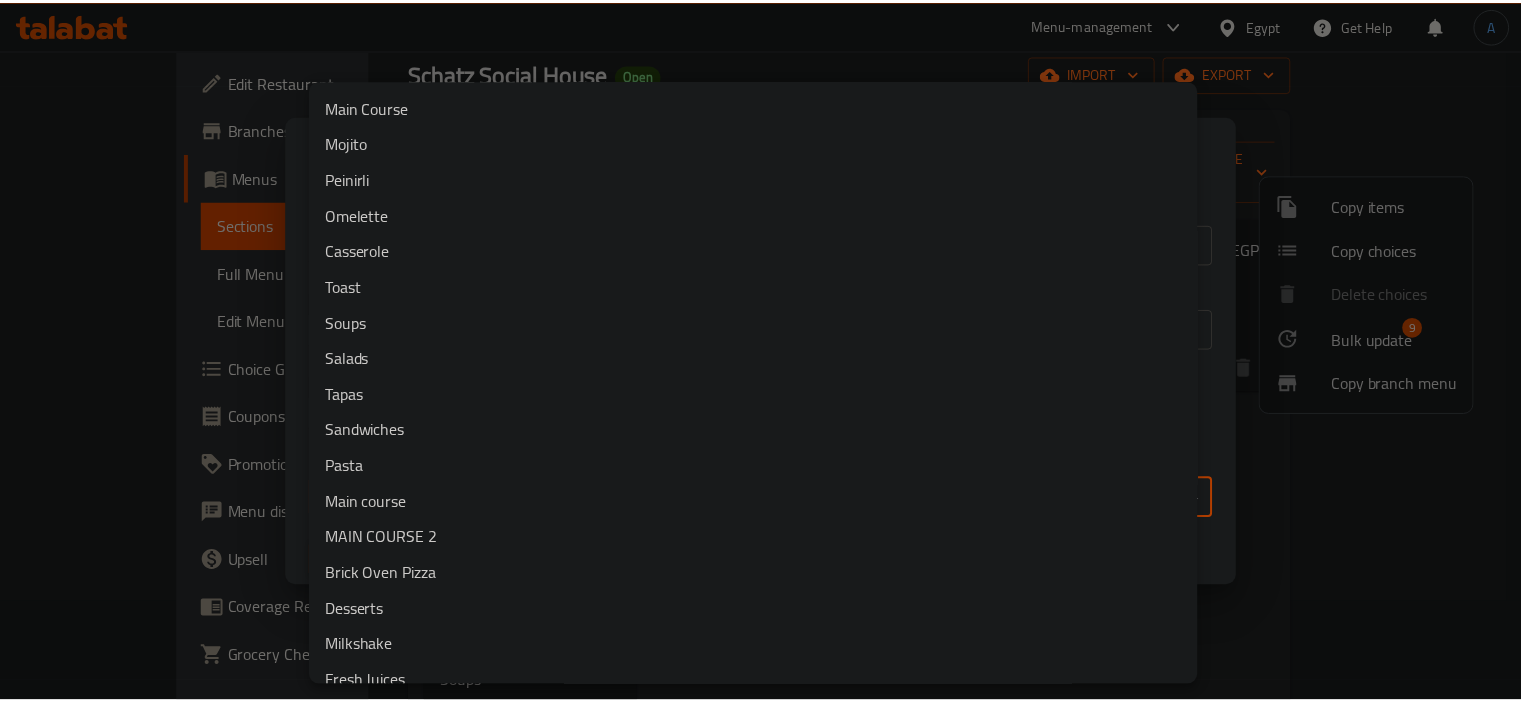 scroll, scrollTop: 0, scrollLeft: 0, axis: both 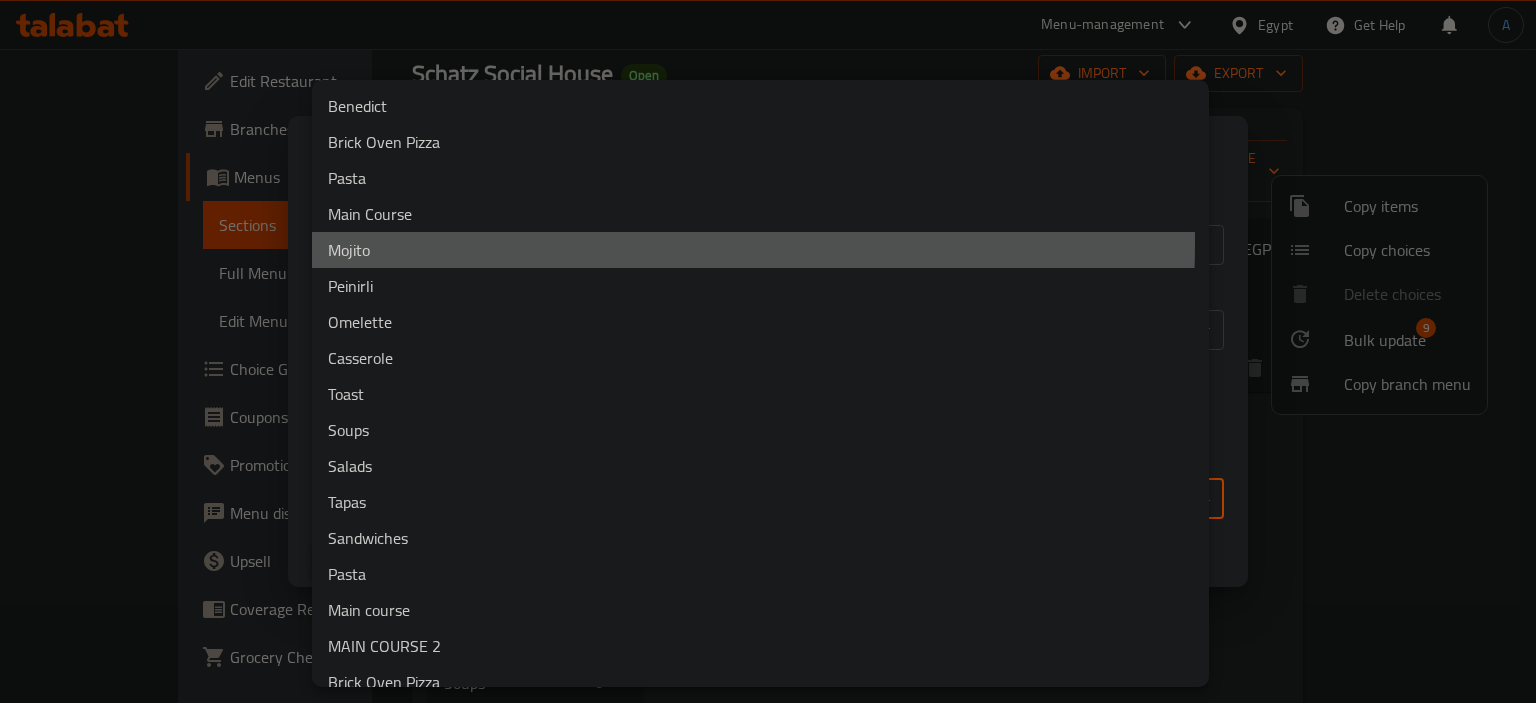 click on "Mojito" at bounding box center [760, 250] 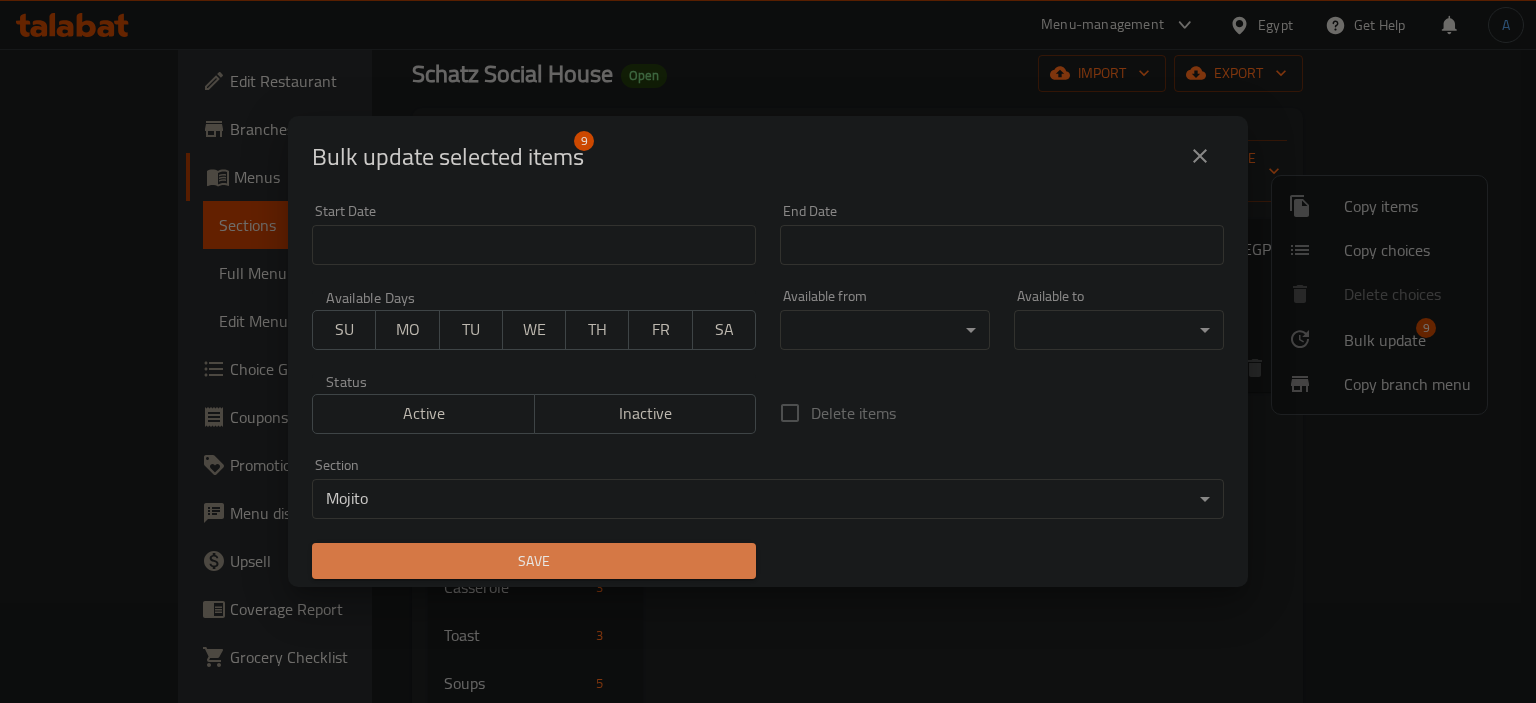 click on "Save" at bounding box center [534, 561] 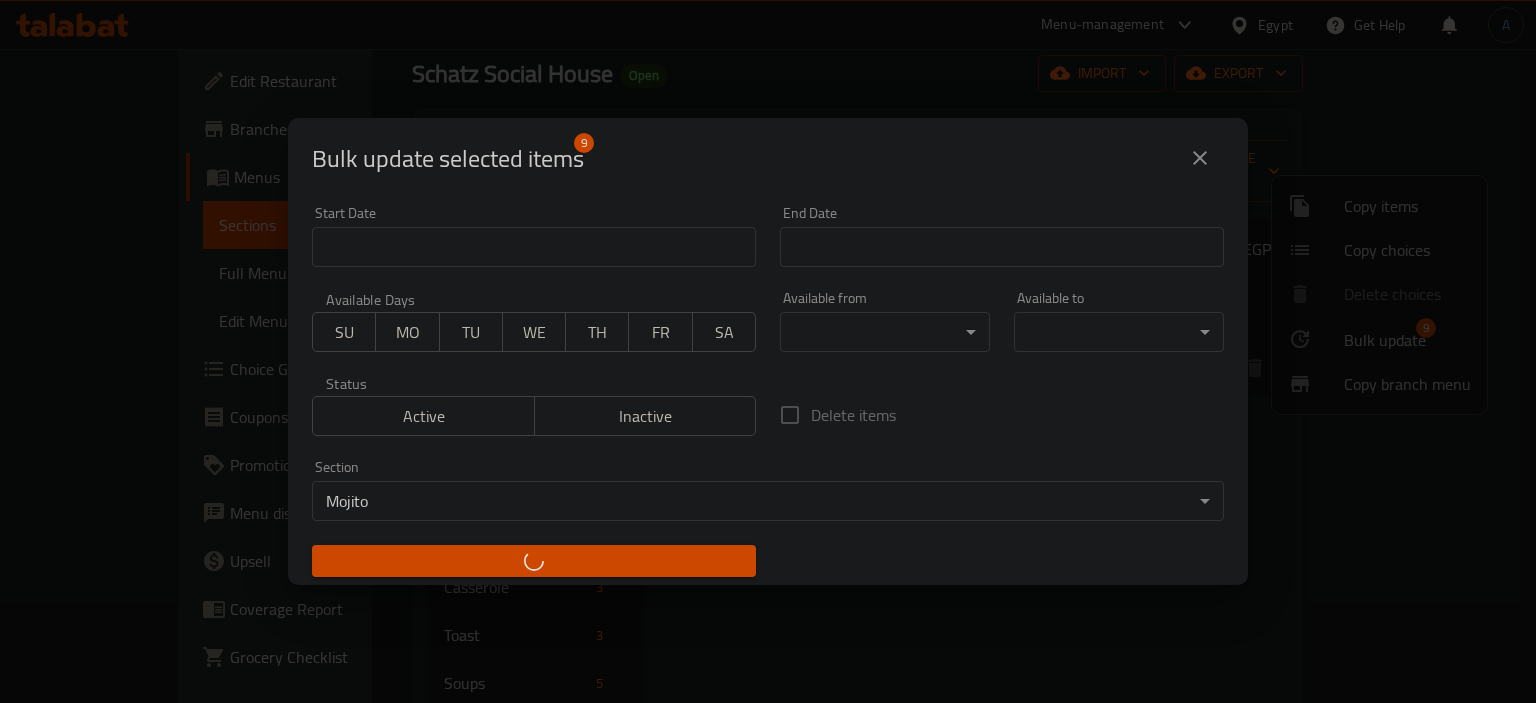 checkbox on "false" 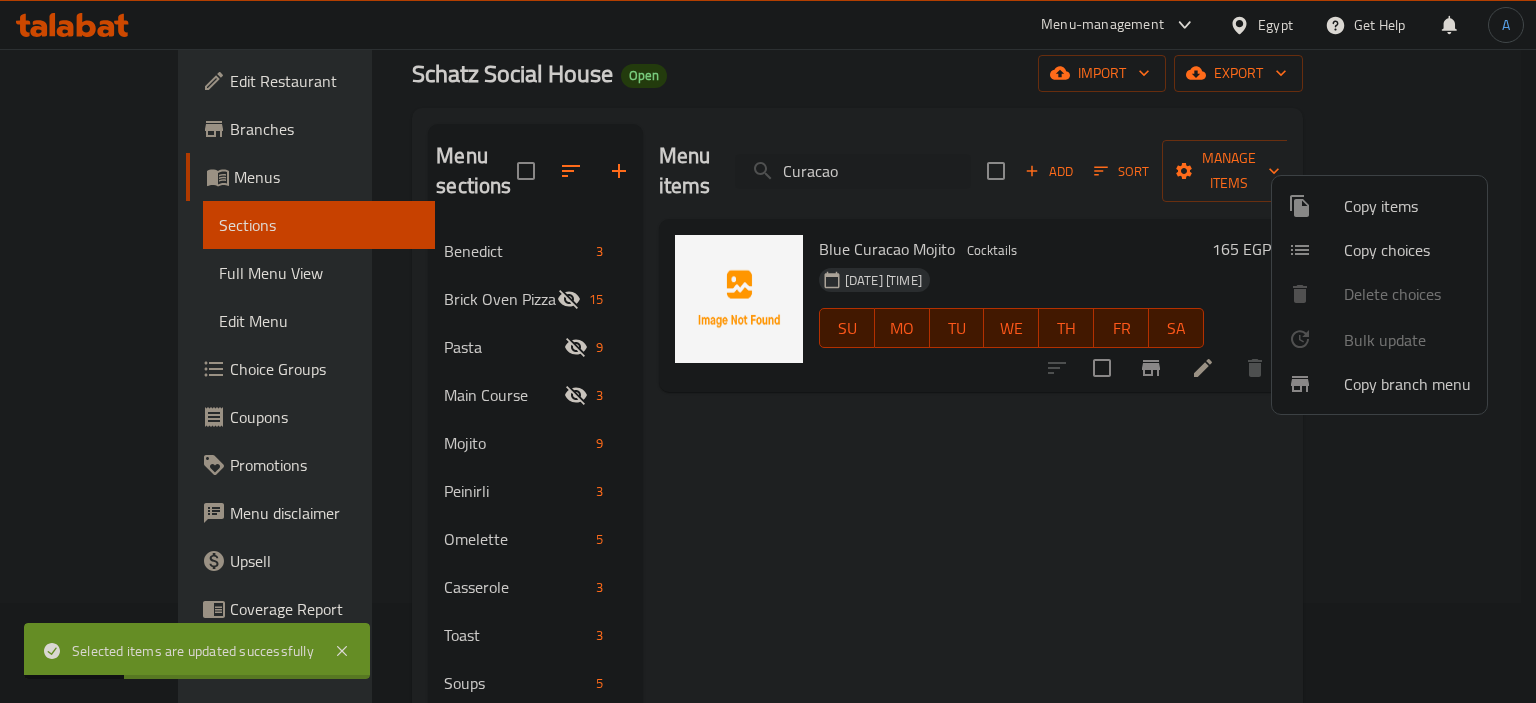 click at bounding box center [768, 351] 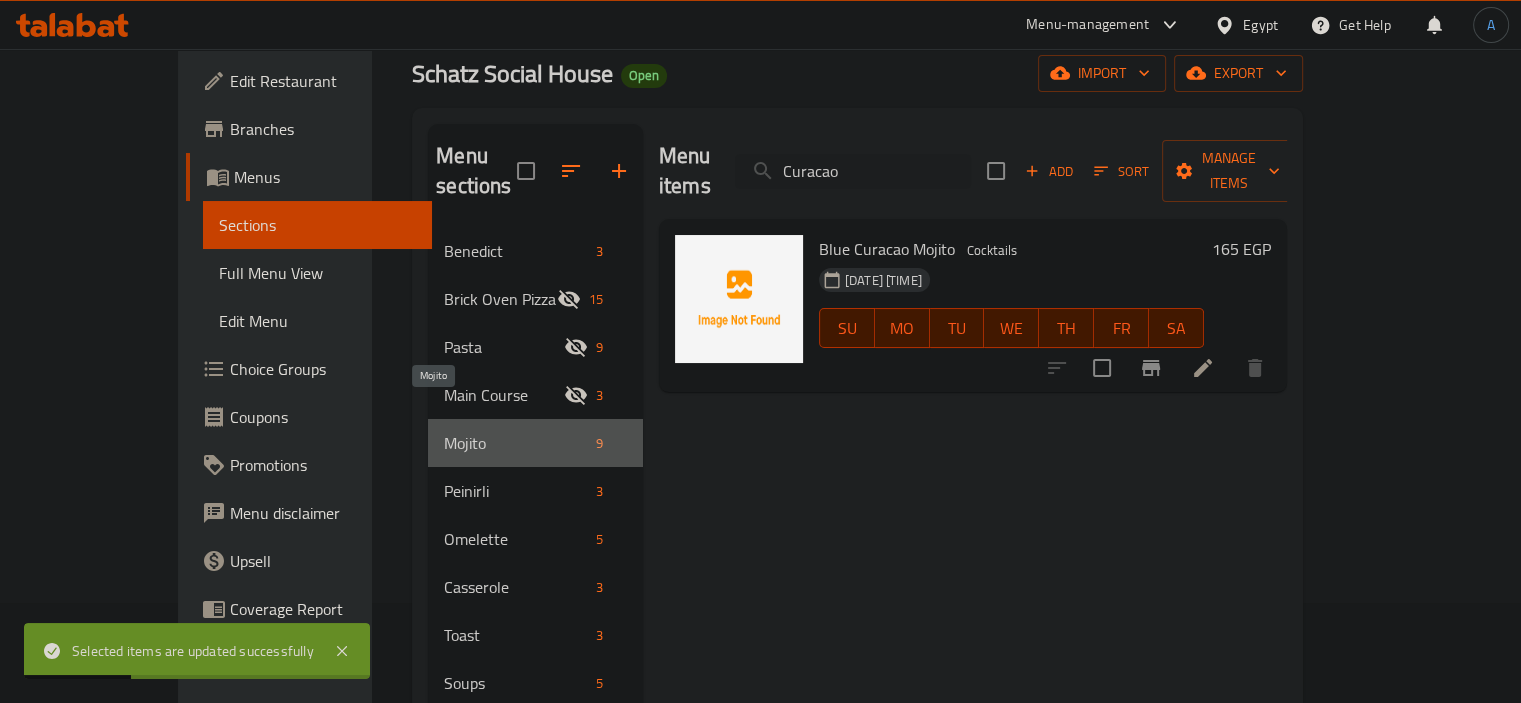 click on "Mojito" at bounding box center [516, 443] 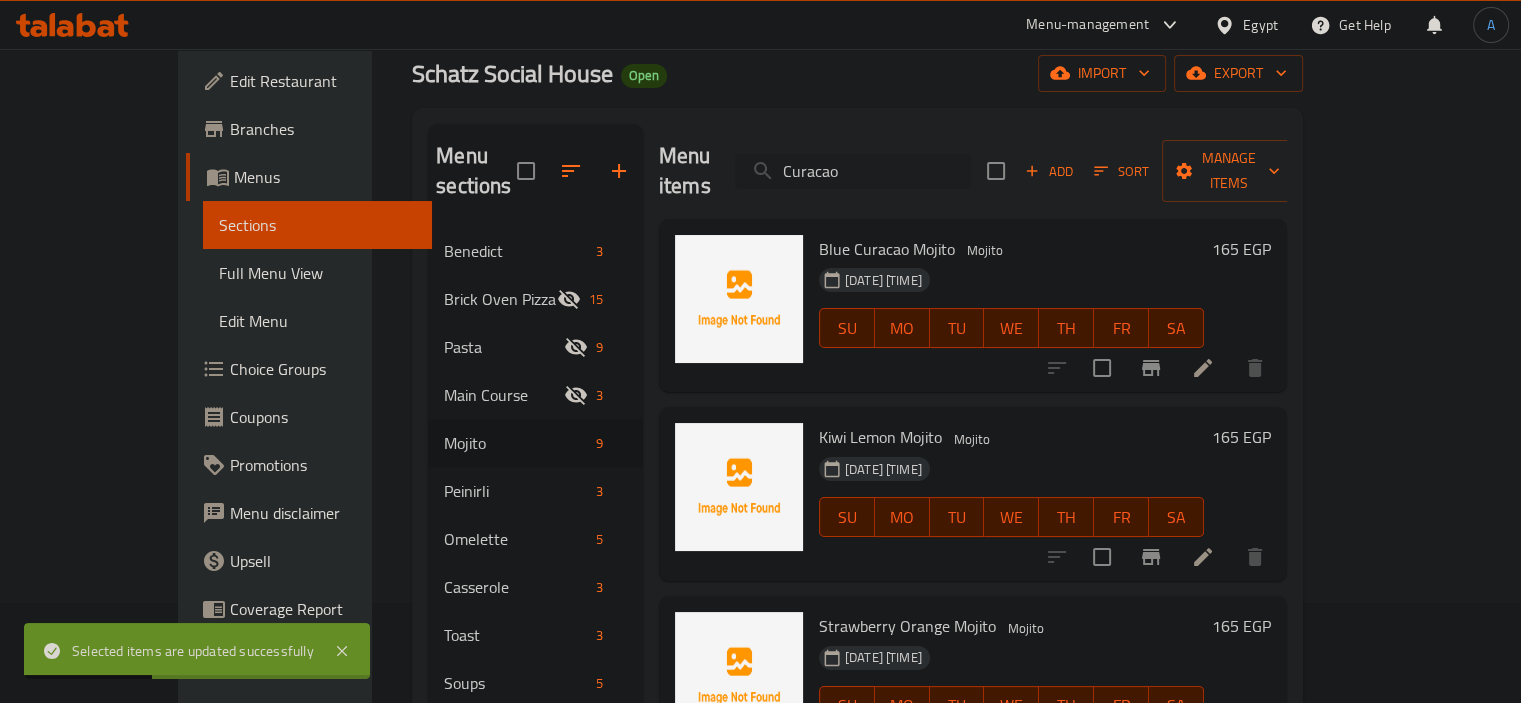 click on "Curacao" at bounding box center [853, 171] 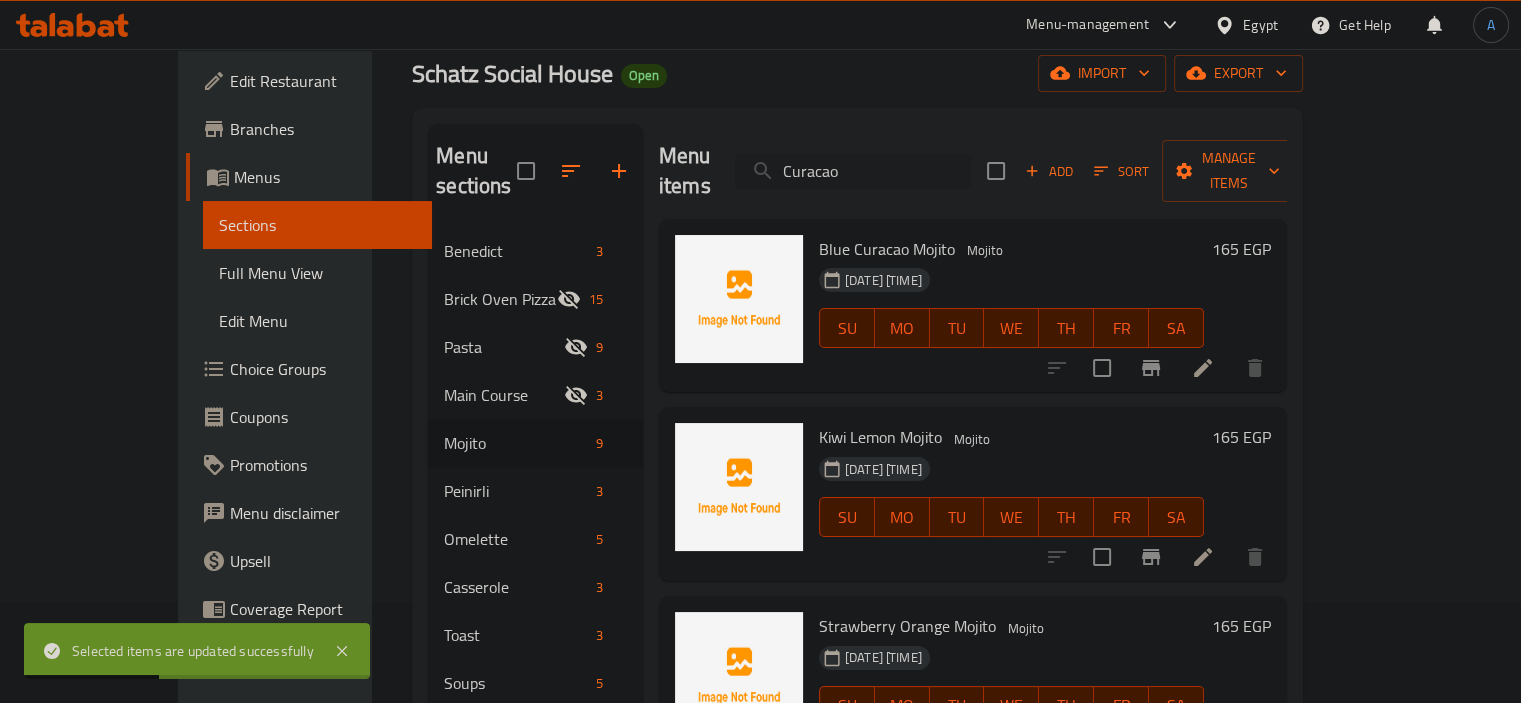 click on "Curacao" at bounding box center [853, 171] 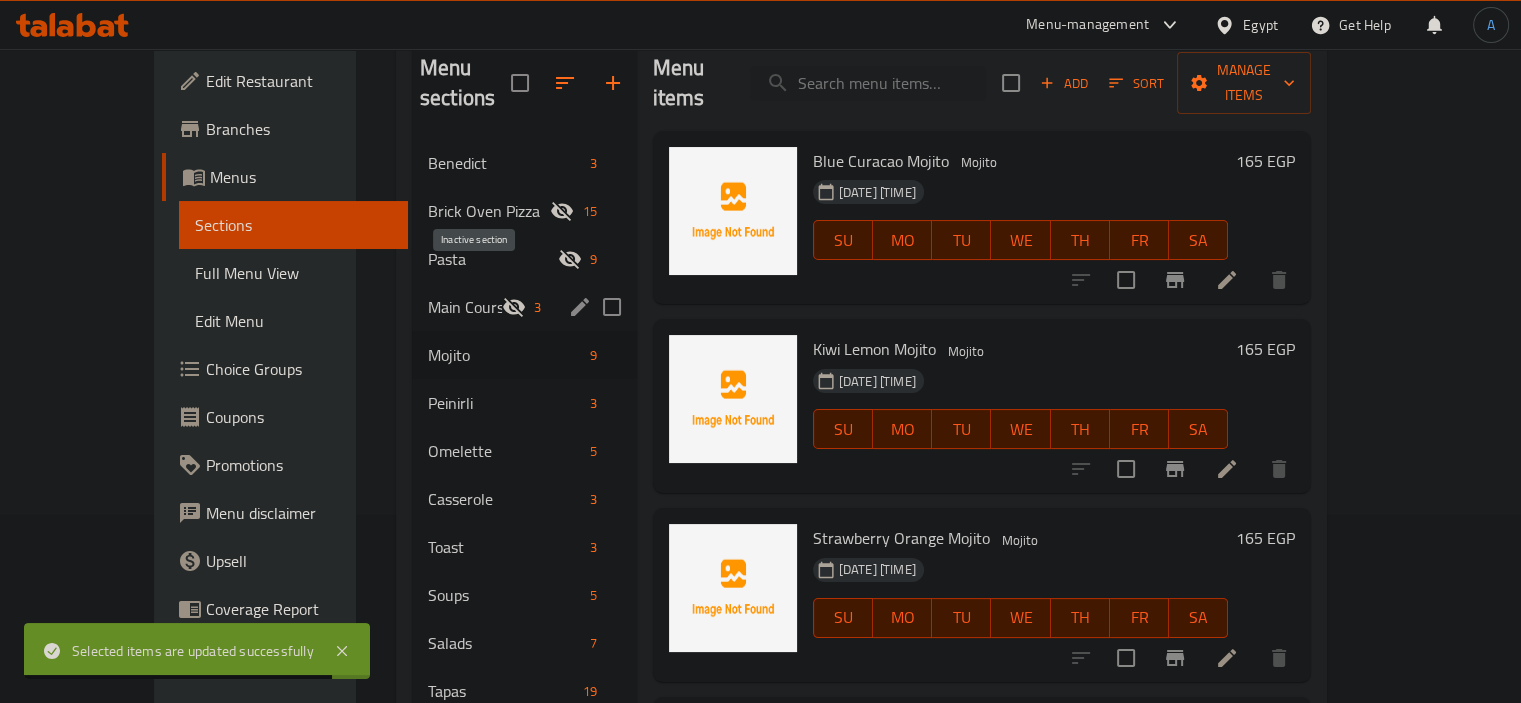 scroll, scrollTop: 200, scrollLeft: 0, axis: vertical 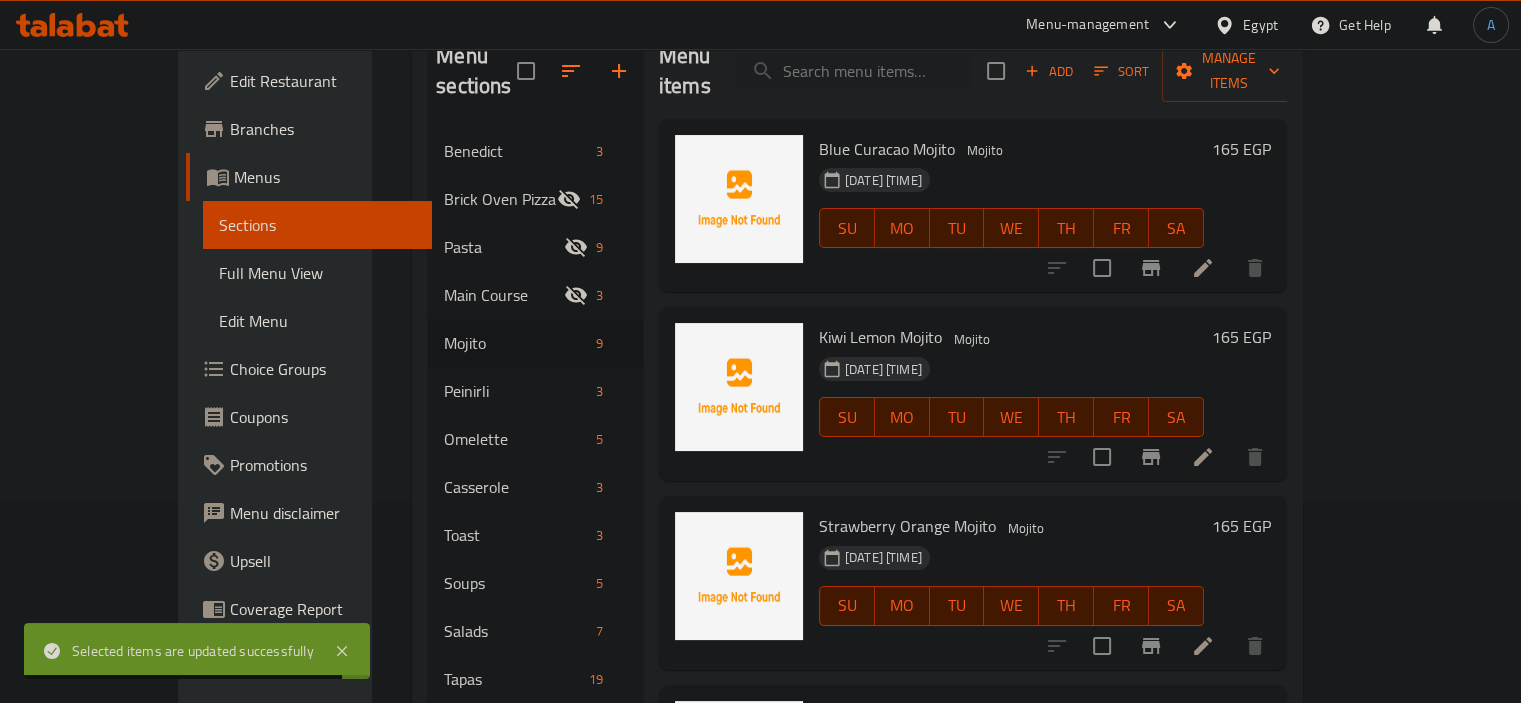 type 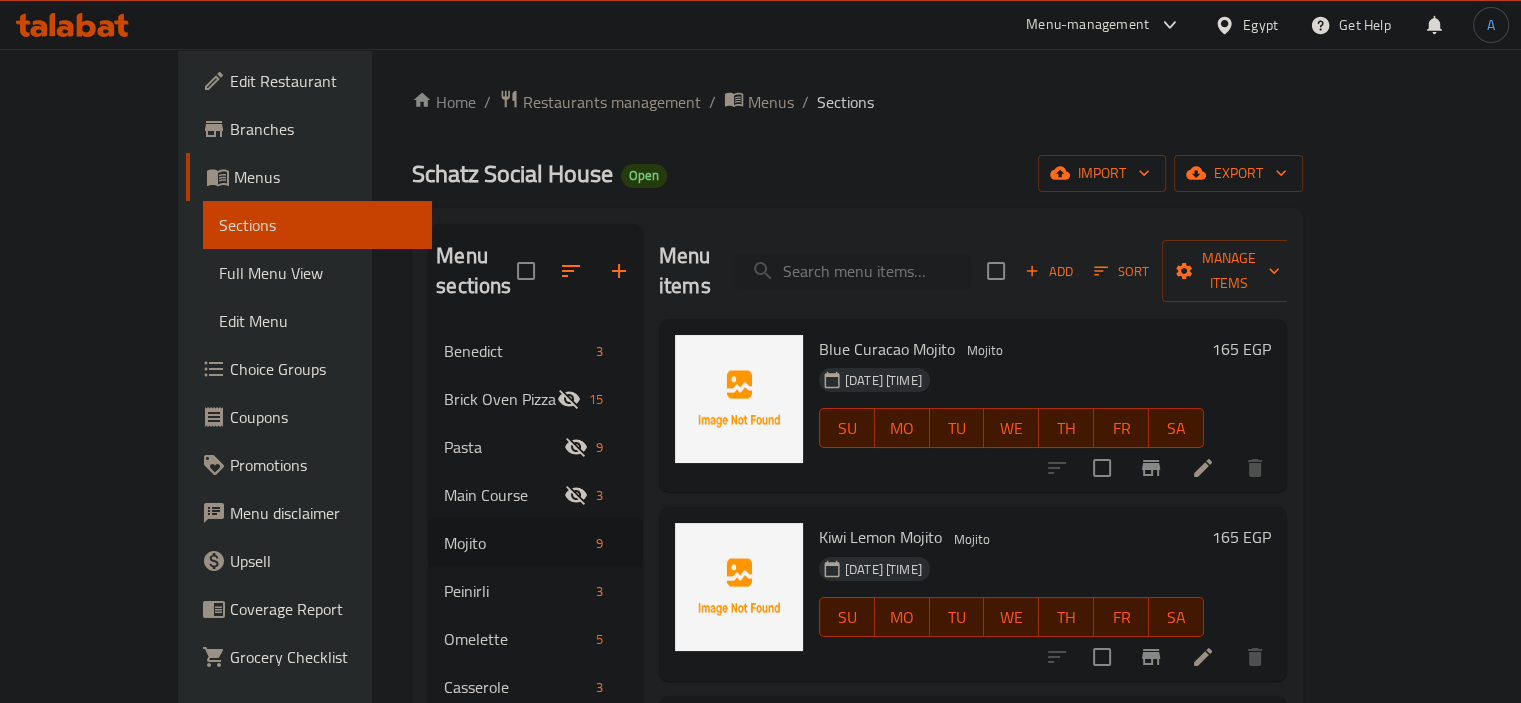 scroll, scrollTop: 905, scrollLeft: 0, axis: vertical 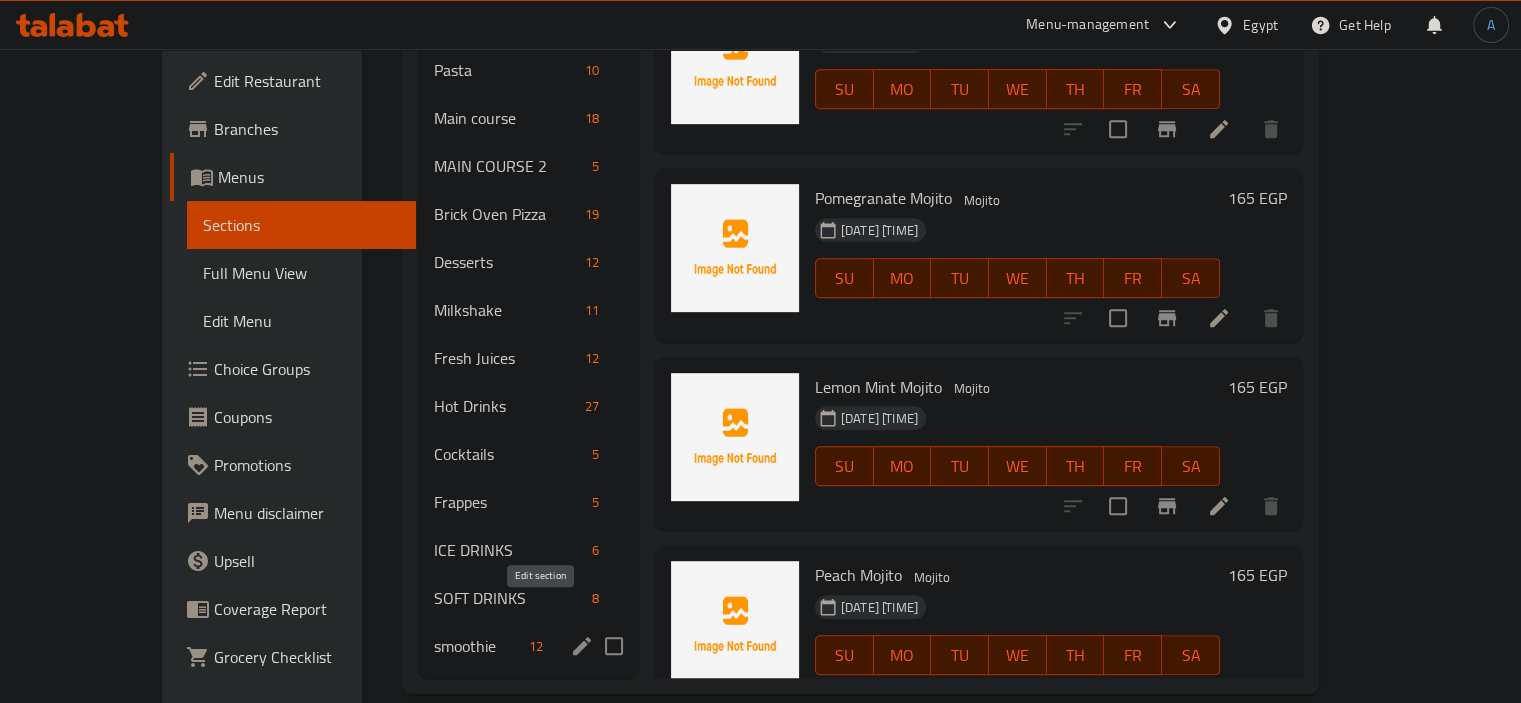 click 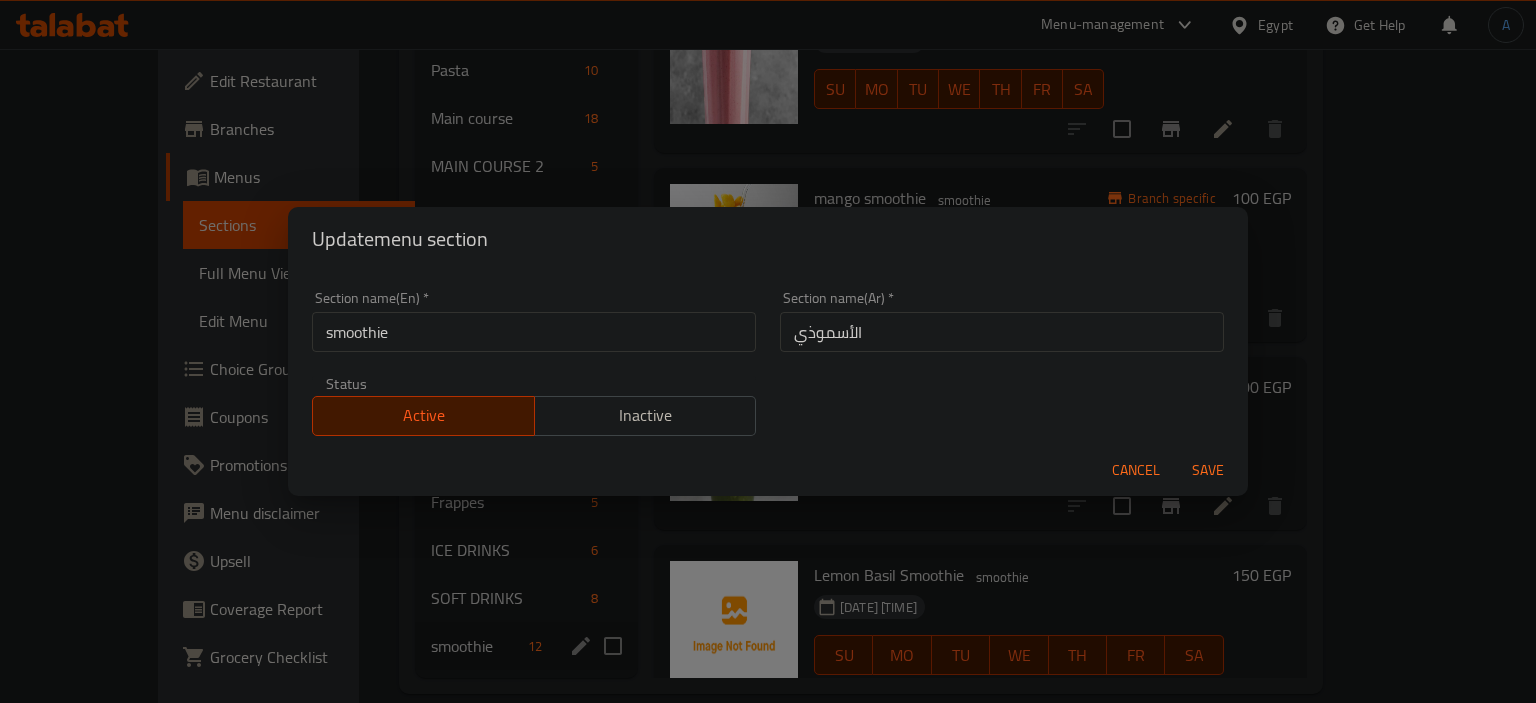 click on "smoothie" at bounding box center [534, 332] 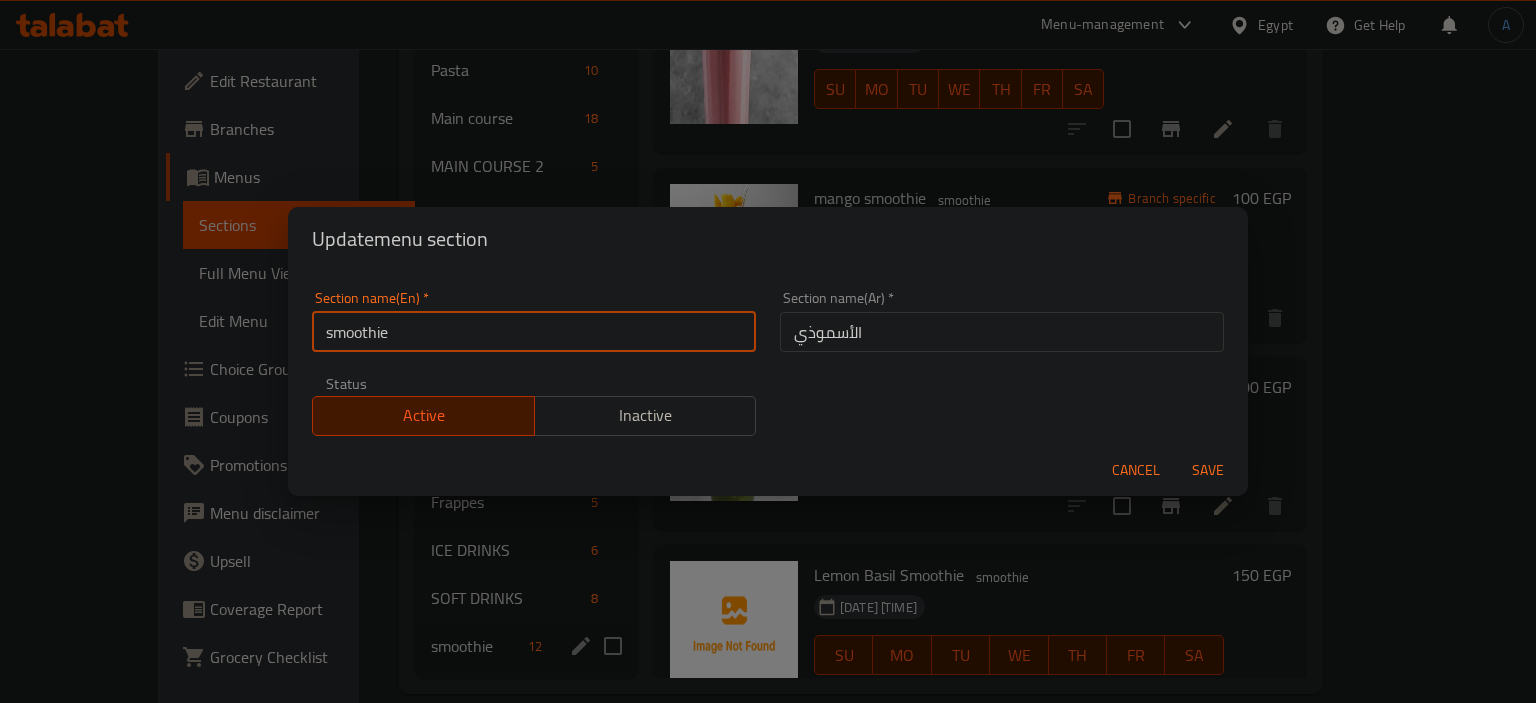paste on "Cold Drinks &Smoothies" 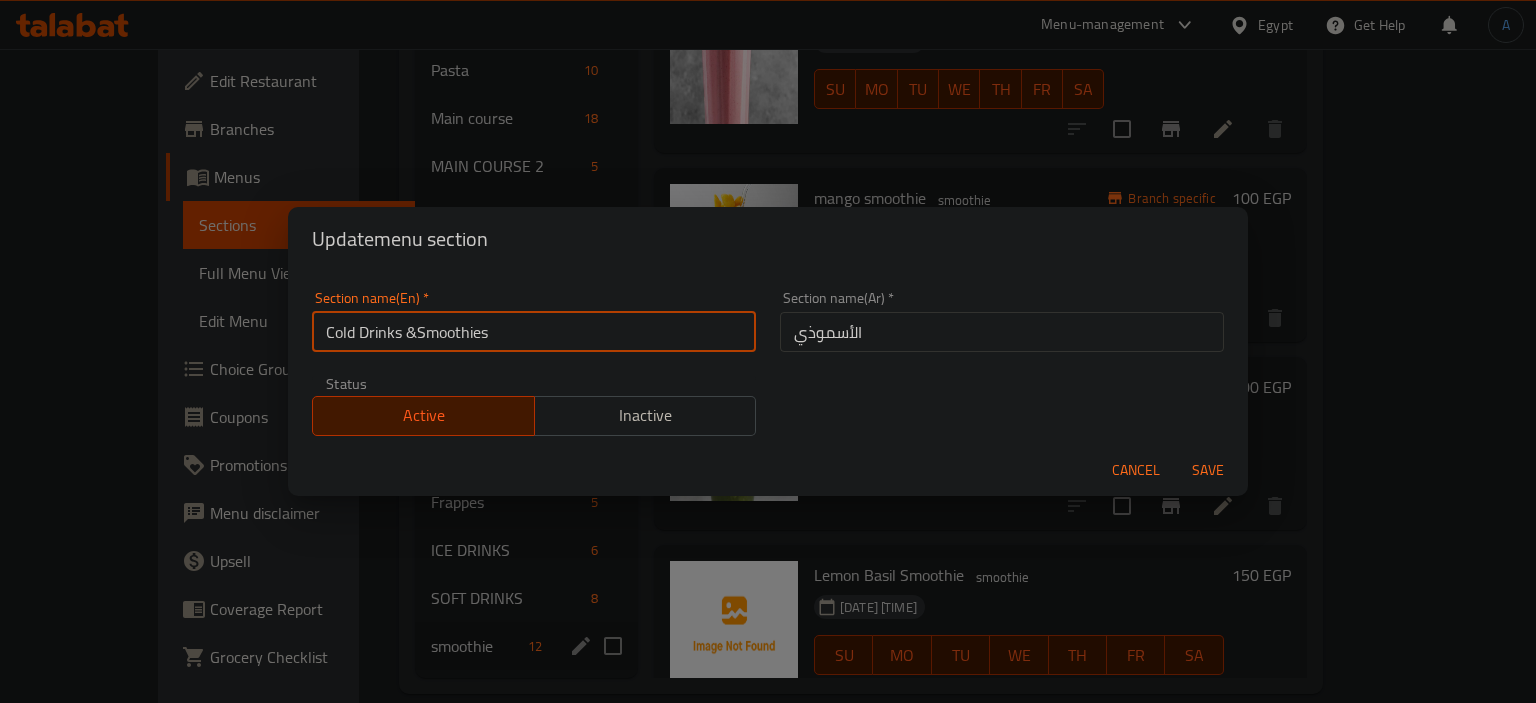 type on "Cold Drinks &Smoothies" 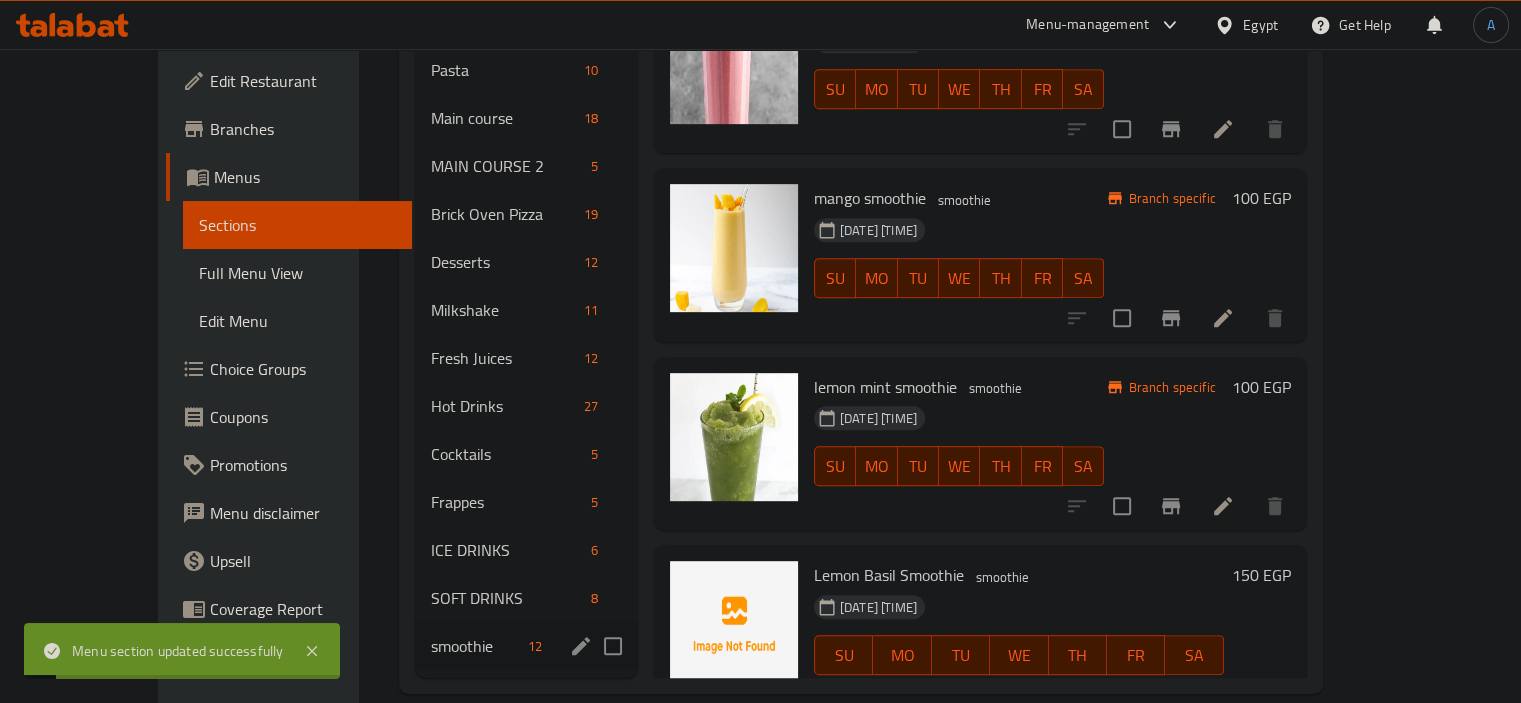 click 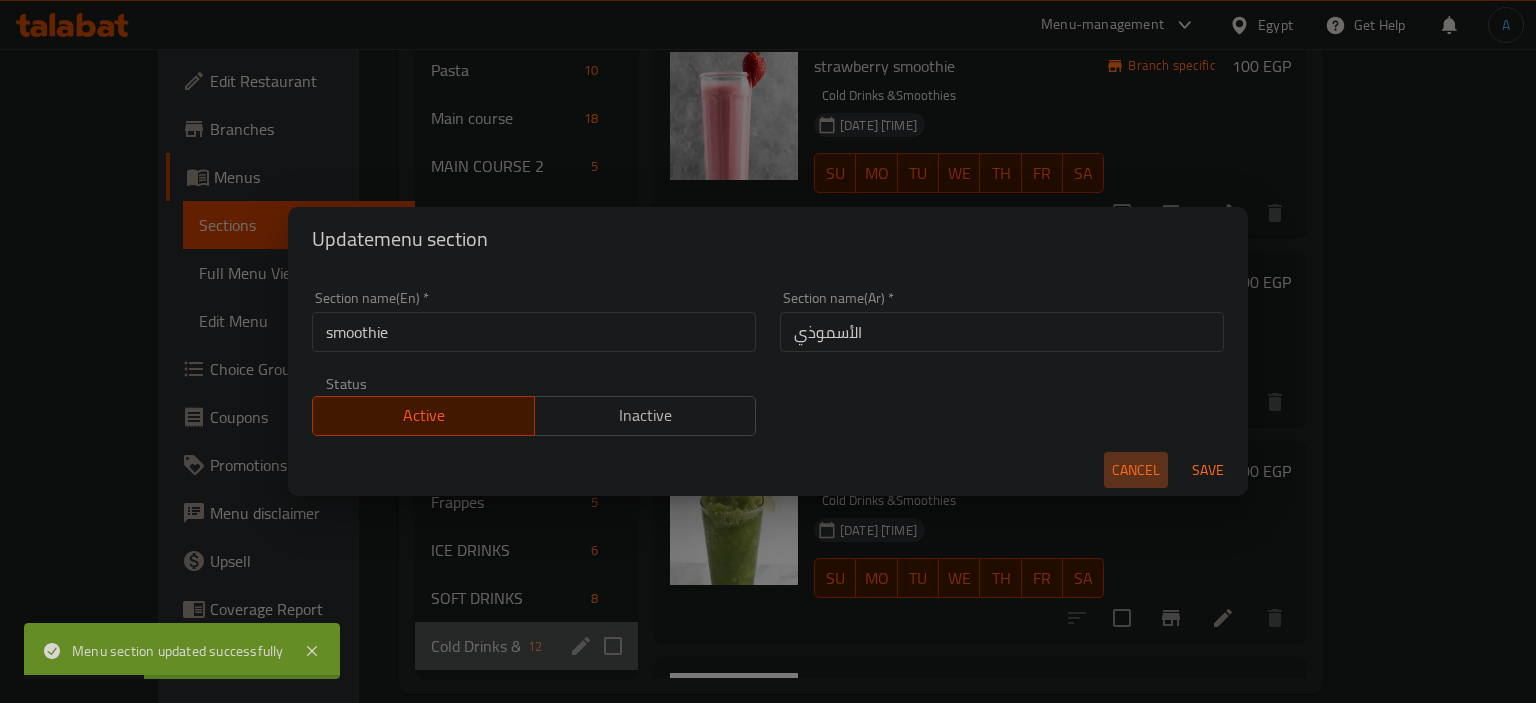 click on "Cancel" at bounding box center [1136, 470] 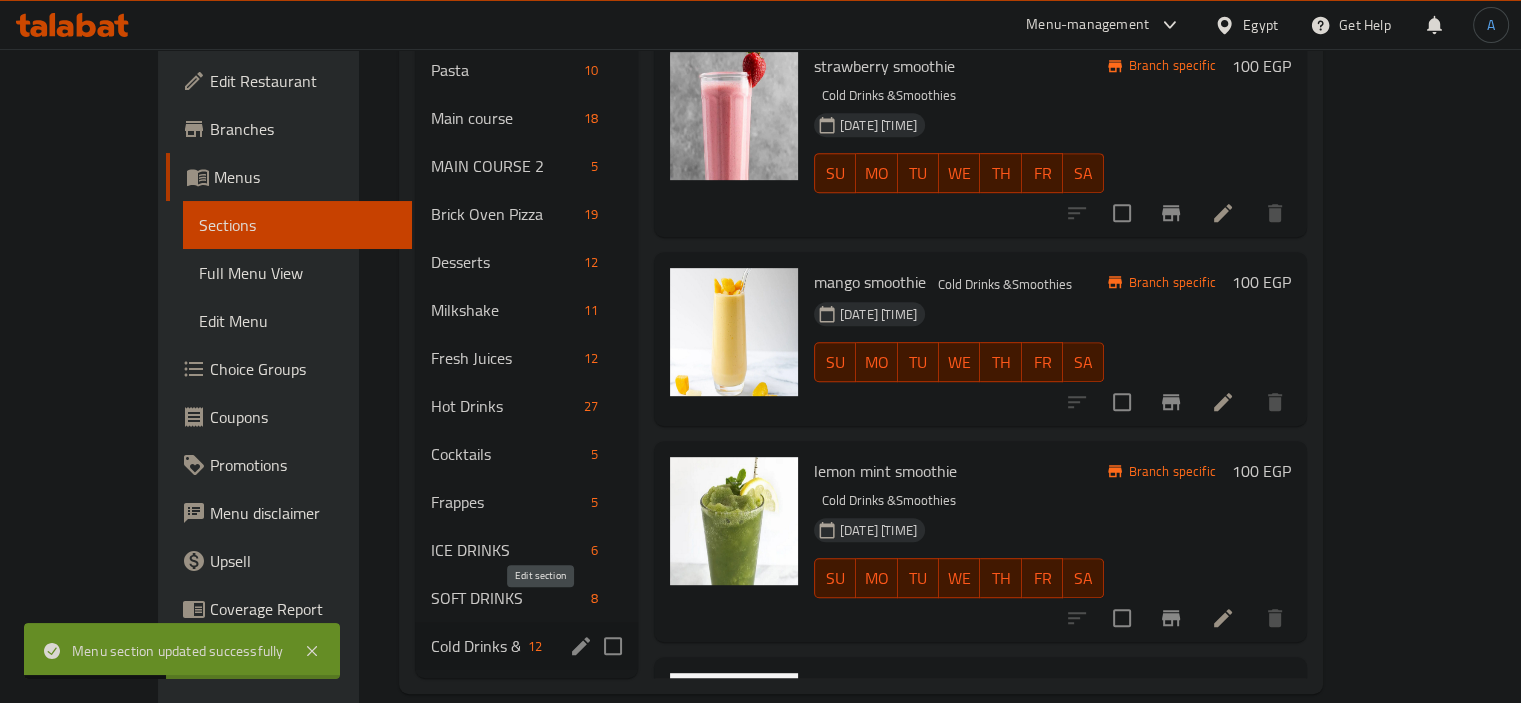click 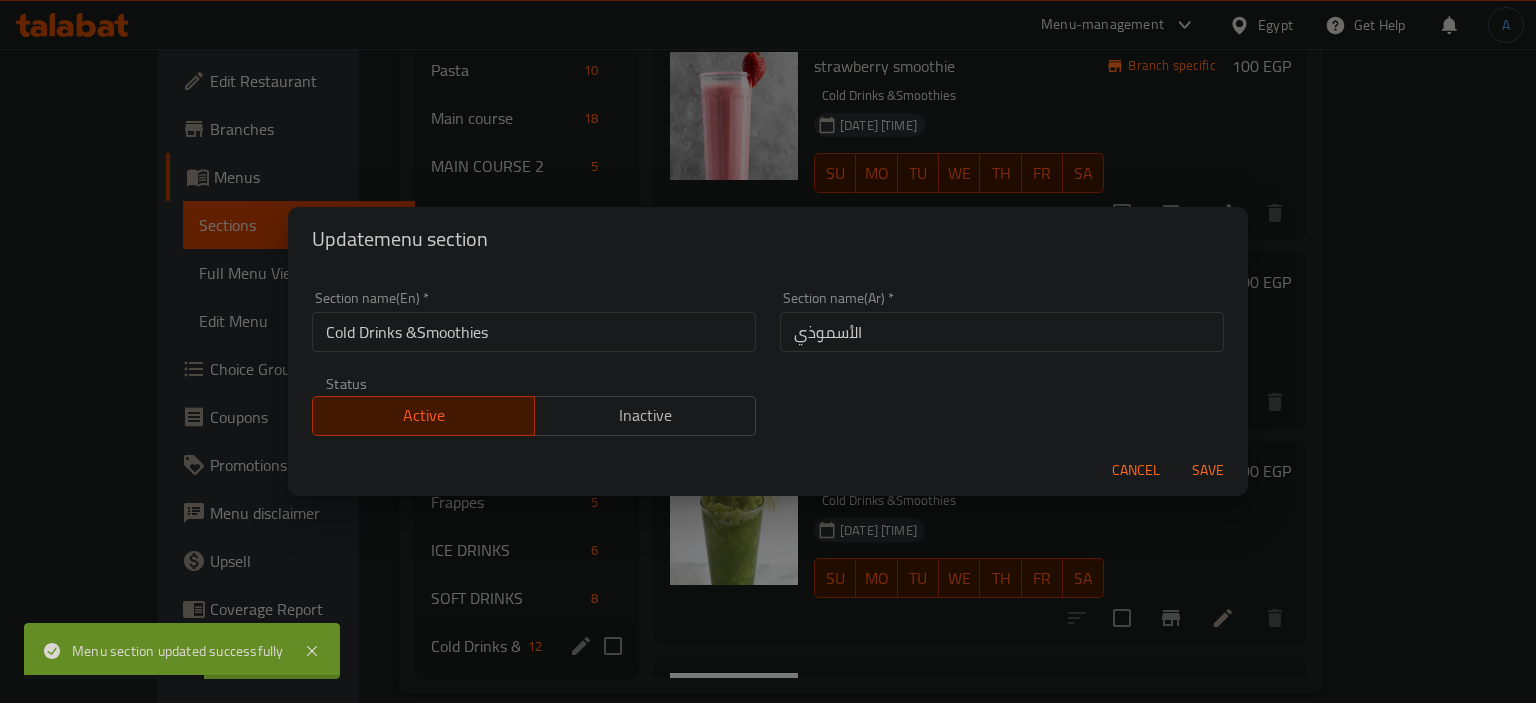 click on "Cold Drinks &Smoothies" at bounding box center (534, 332) 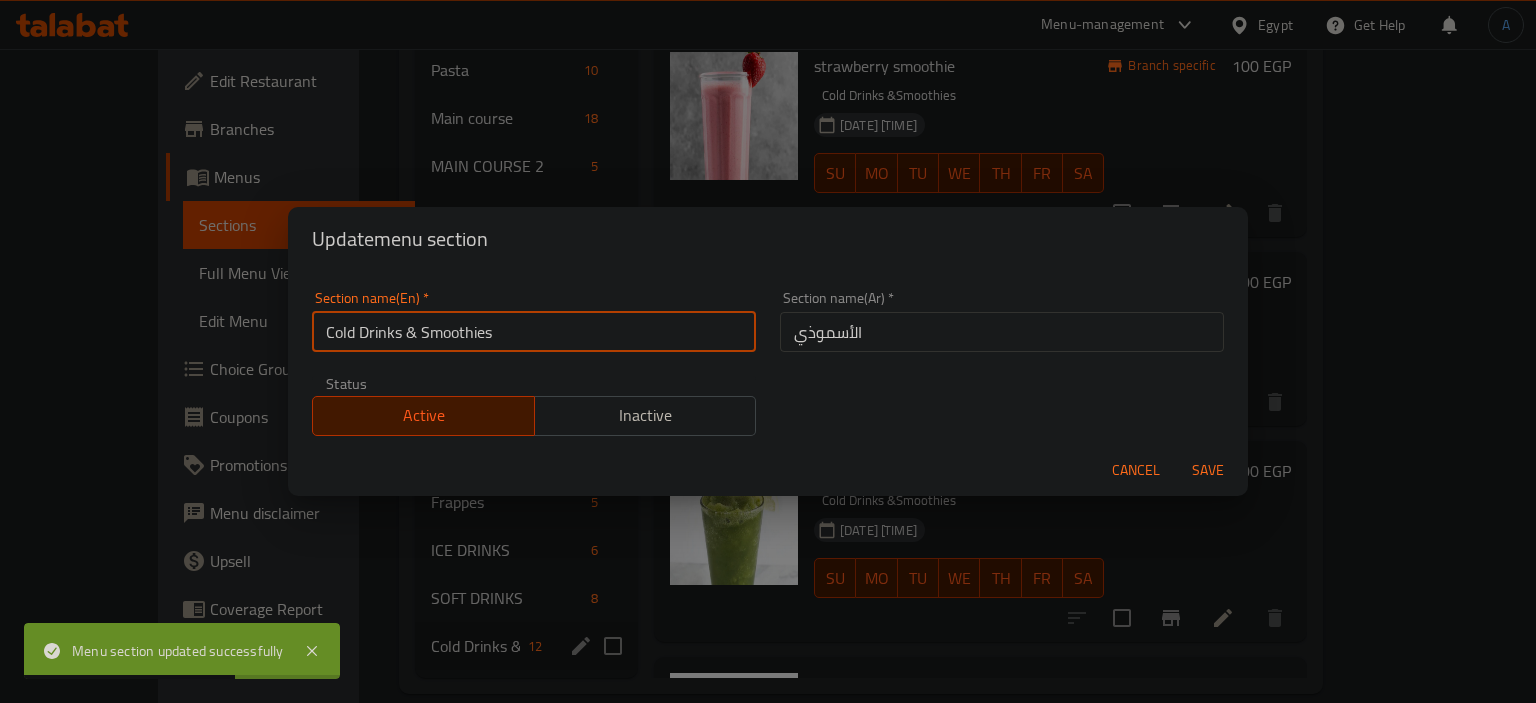 type on "Cold Drinks & Smoothies" 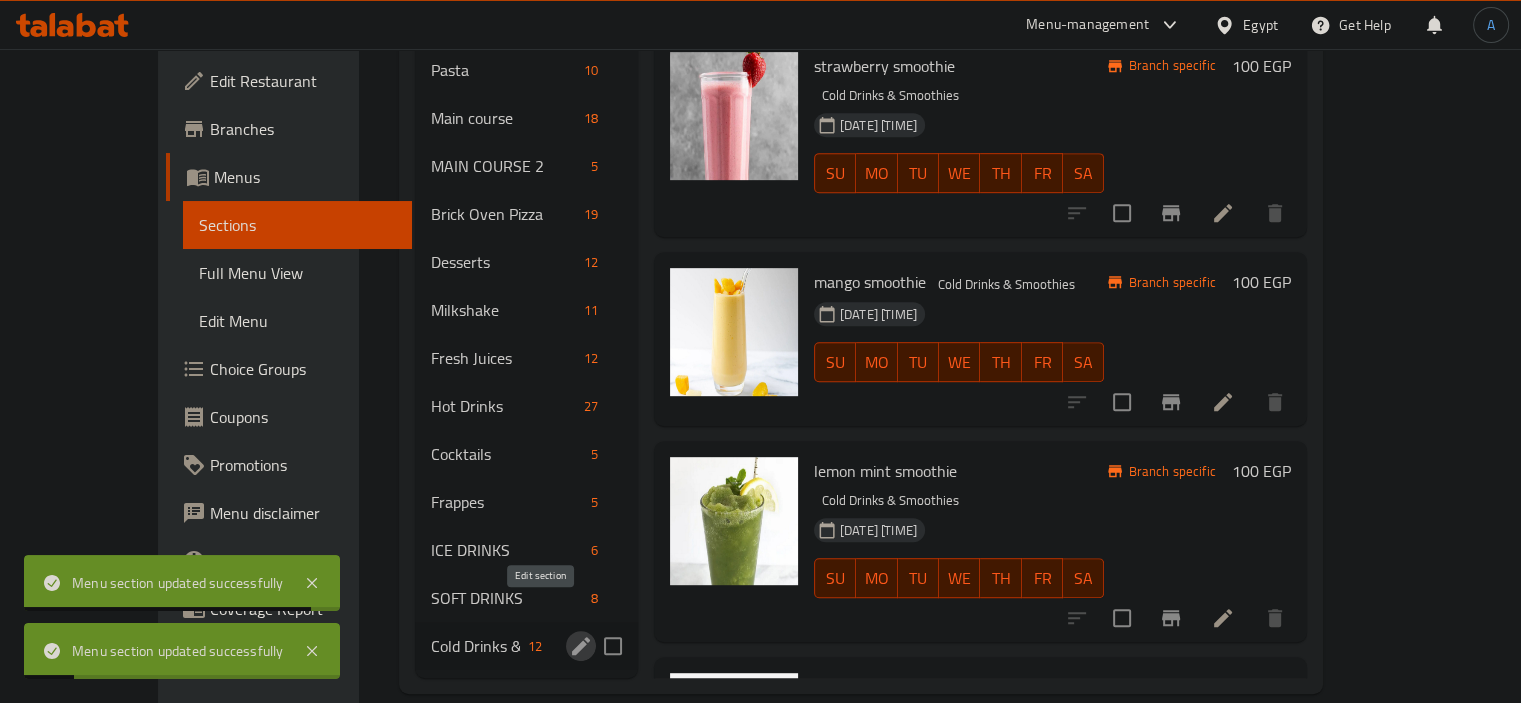 click 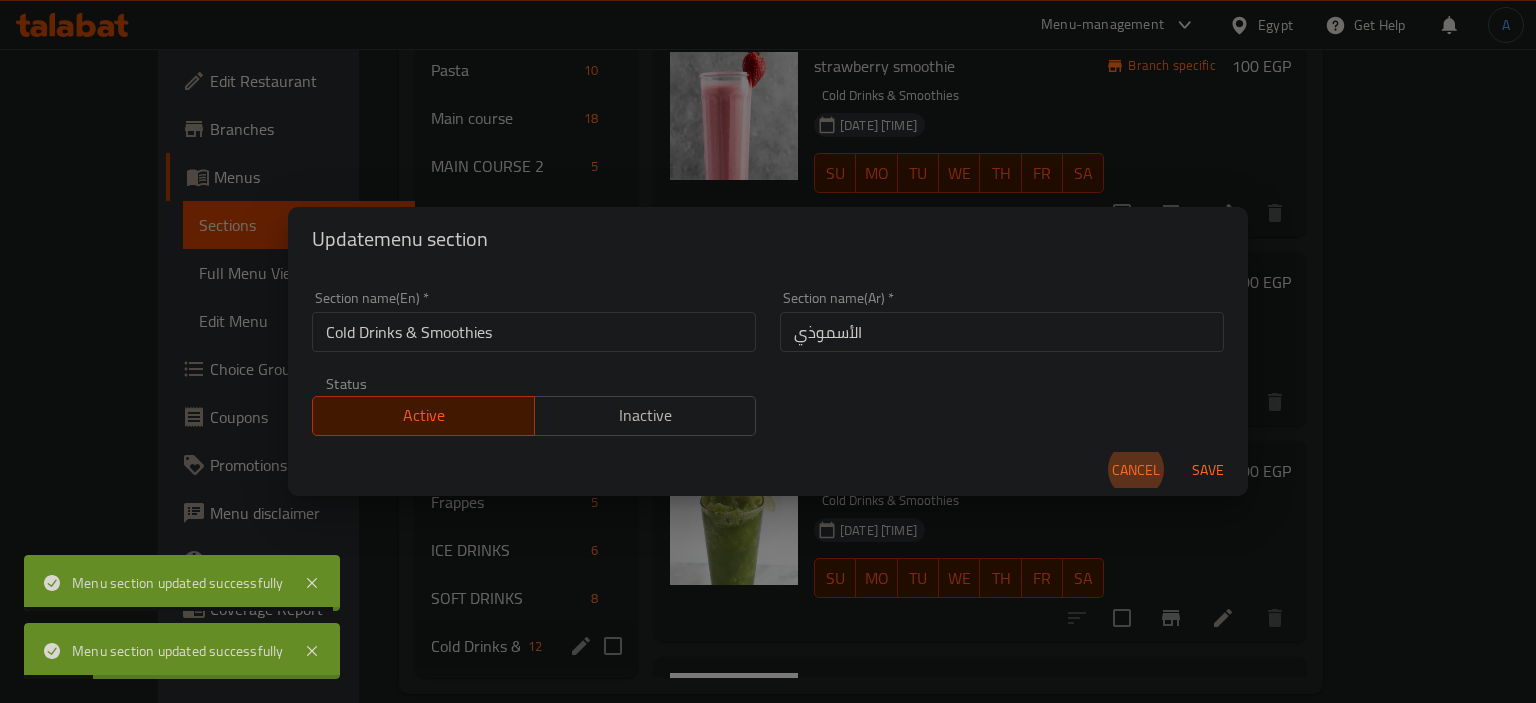 click on "الأسموذي" at bounding box center [1002, 332] 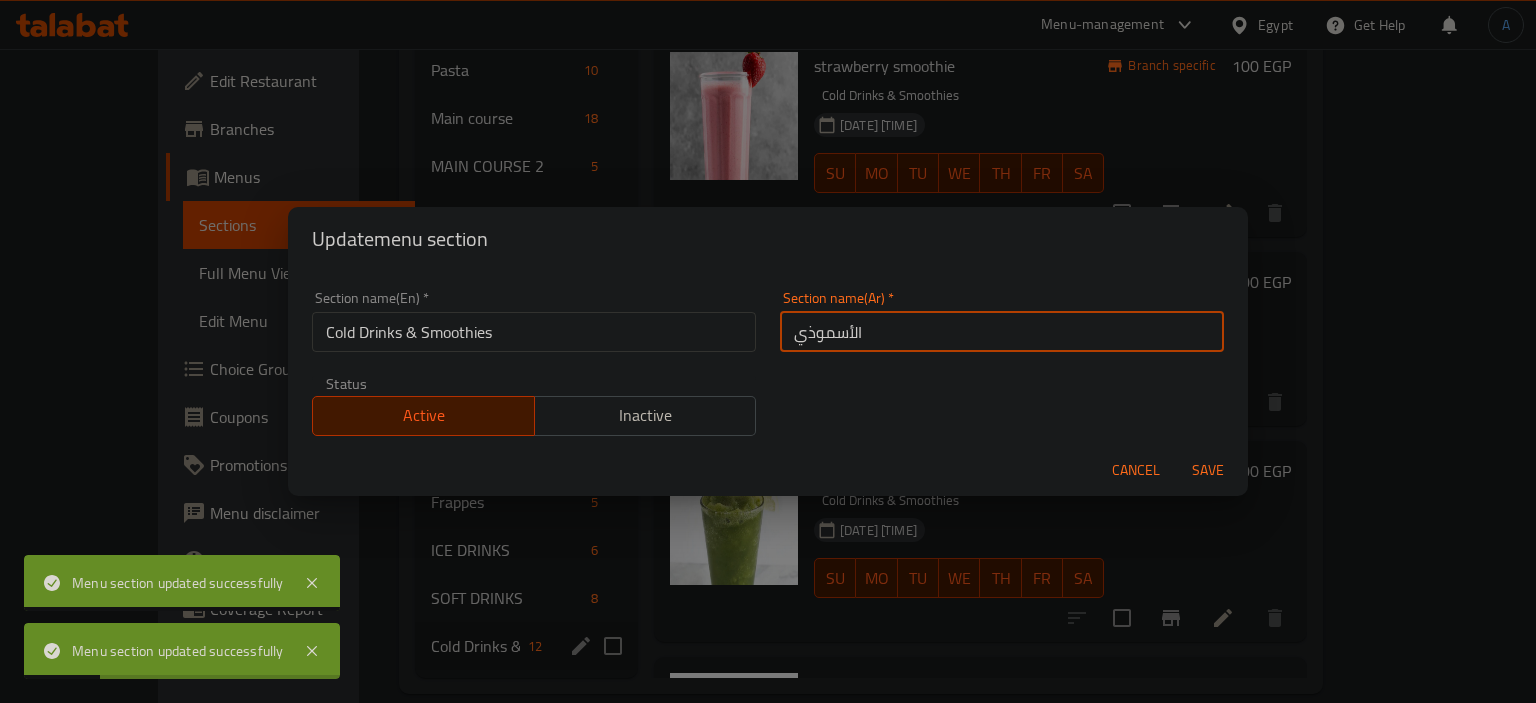 paste on "مشروبات الباردة والعصائر" 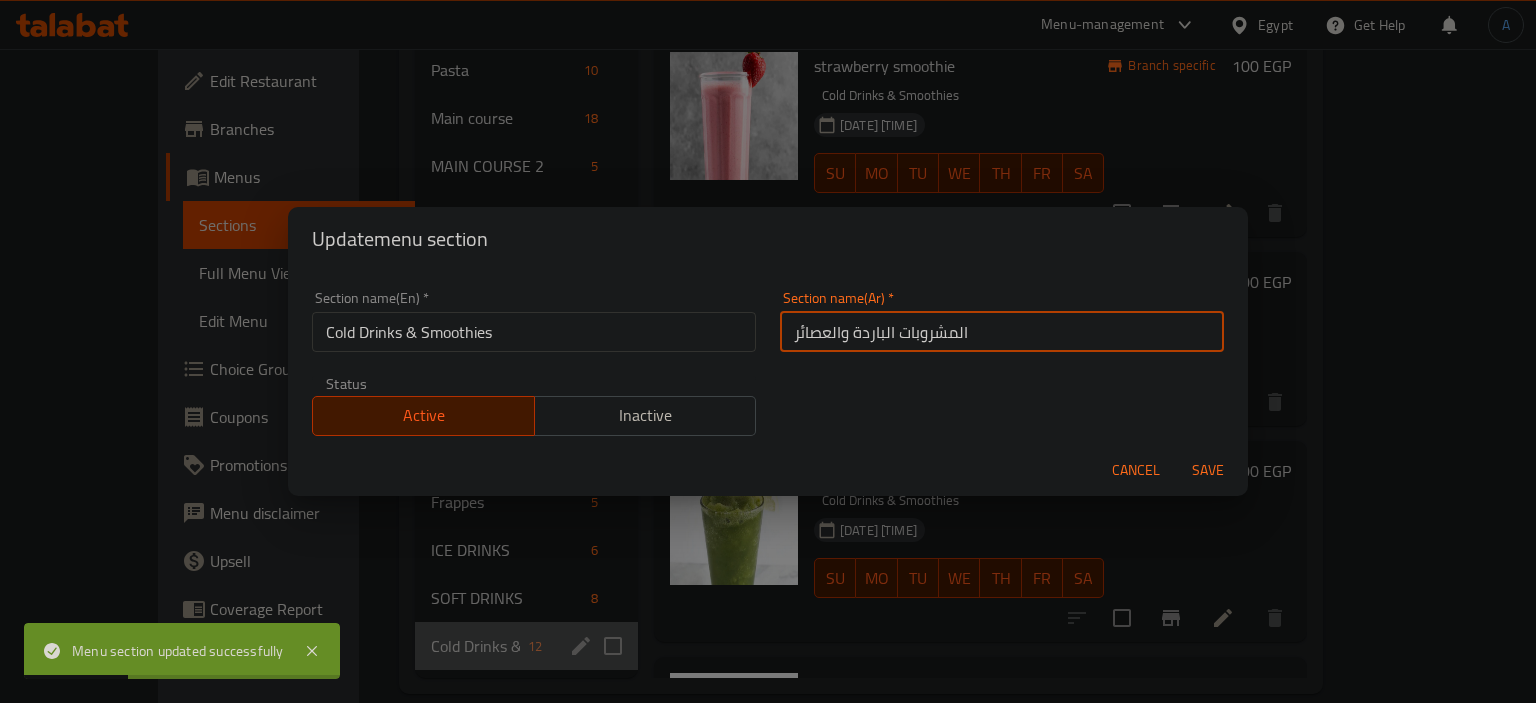 click on "المشروبات الباردة والعصائر" at bounding box center (1002, 332) 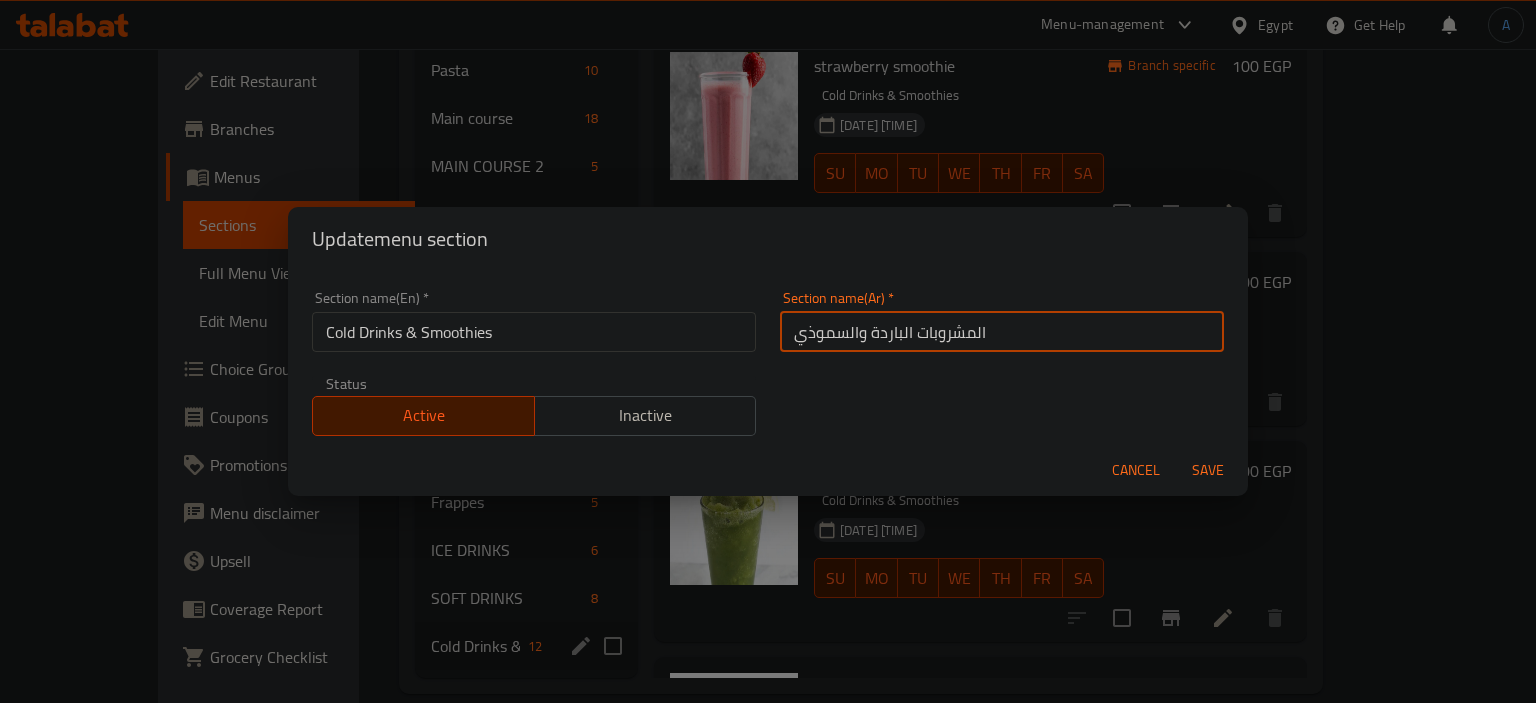 type on "المشروبات الباردة والسموذي" 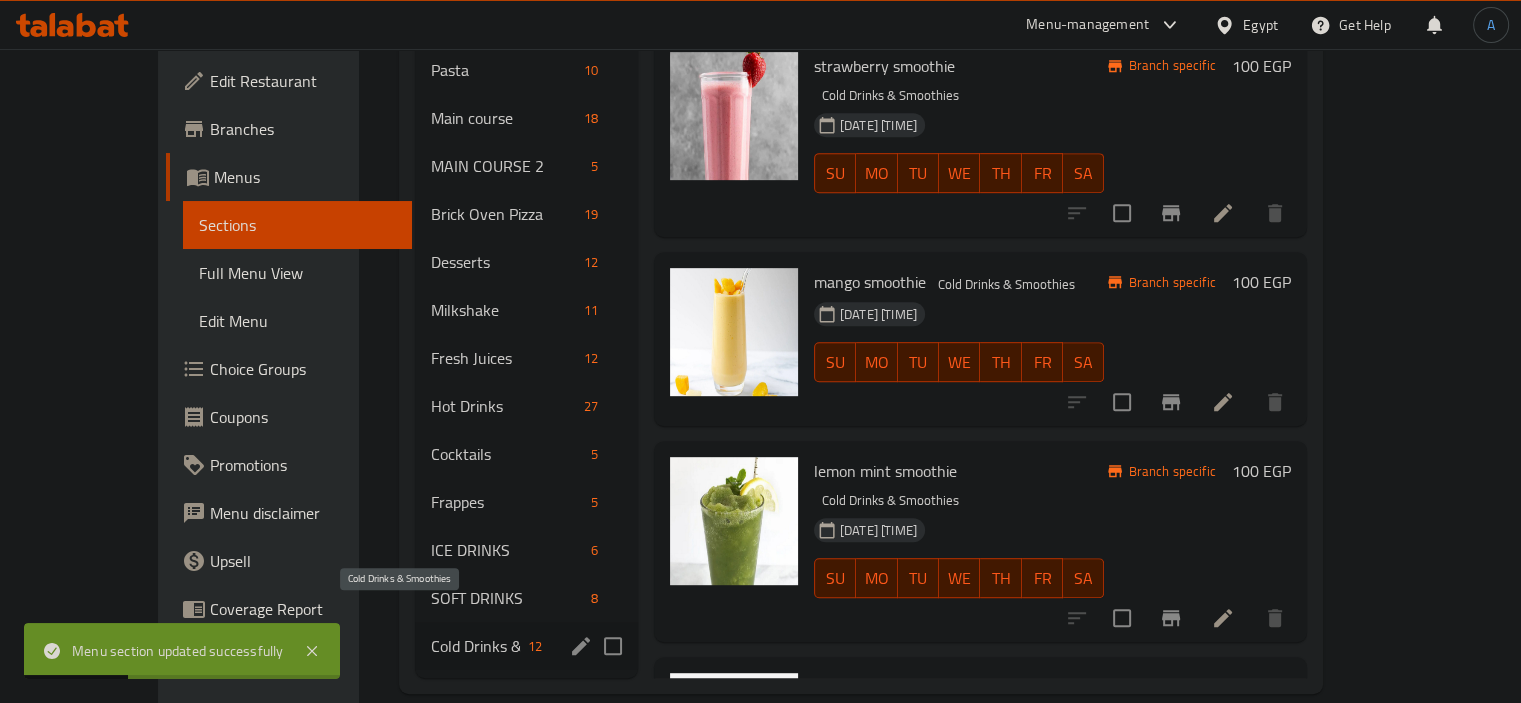 click on "Cold Drinks & Smoothies" at bounding box center (475, 646) 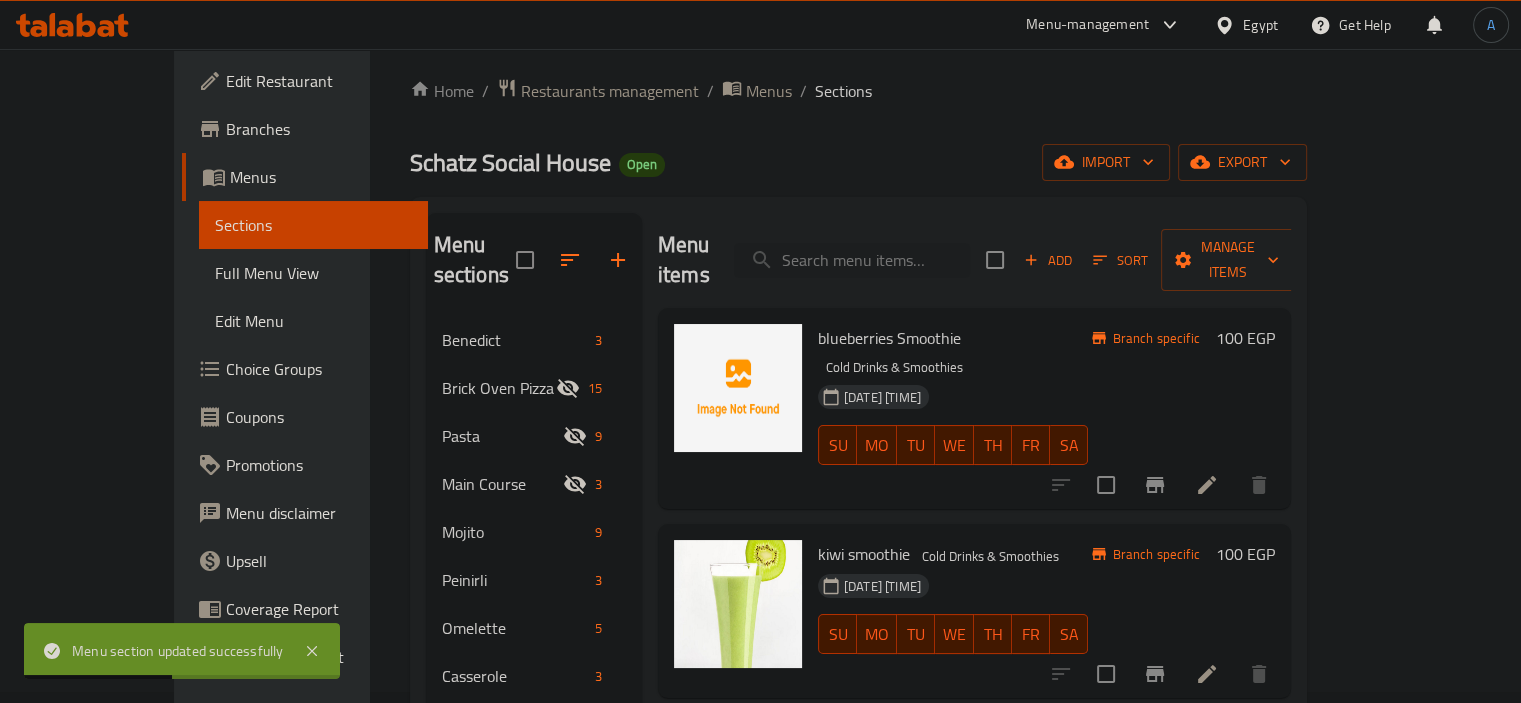 scroll, scrollTop: 0, scrollLeft: 0, axis: both 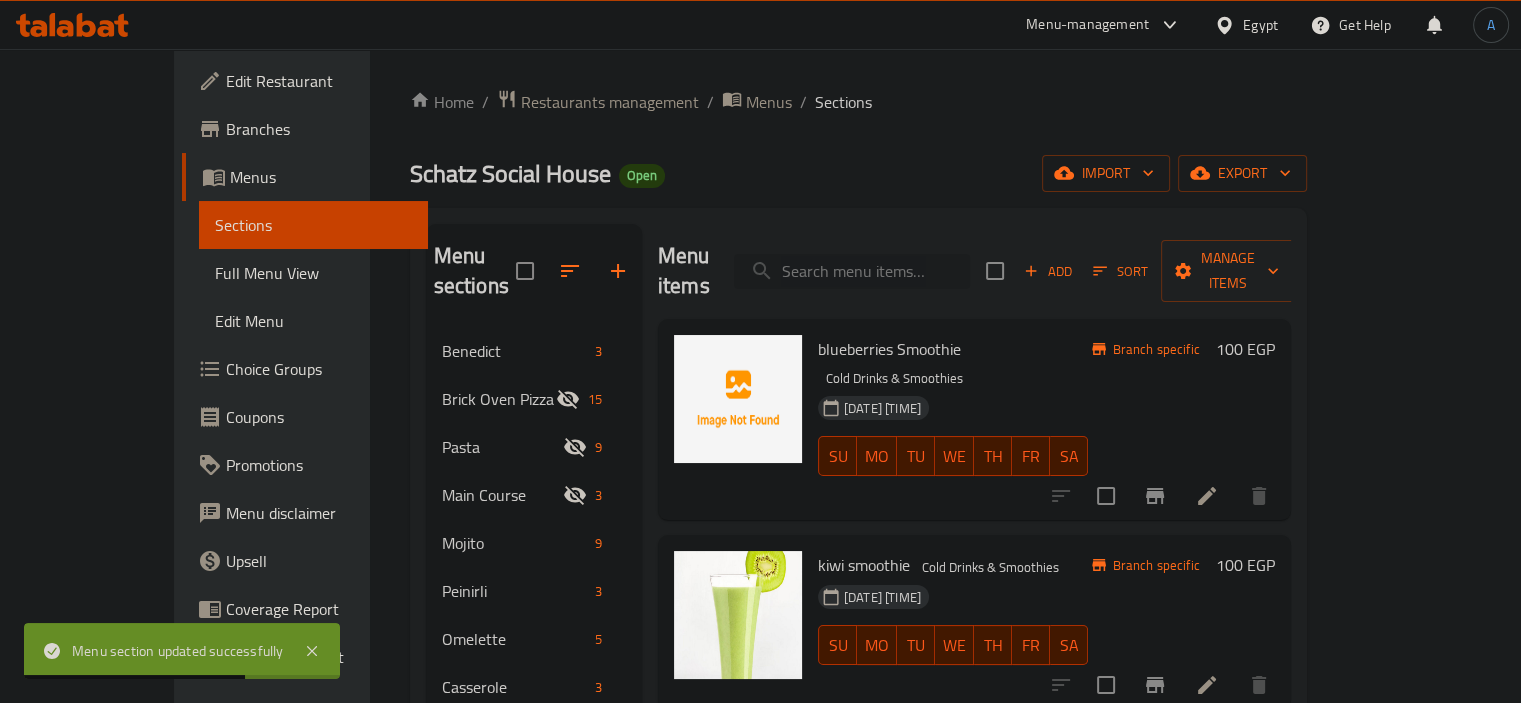 click at bounding box center (852, 271) 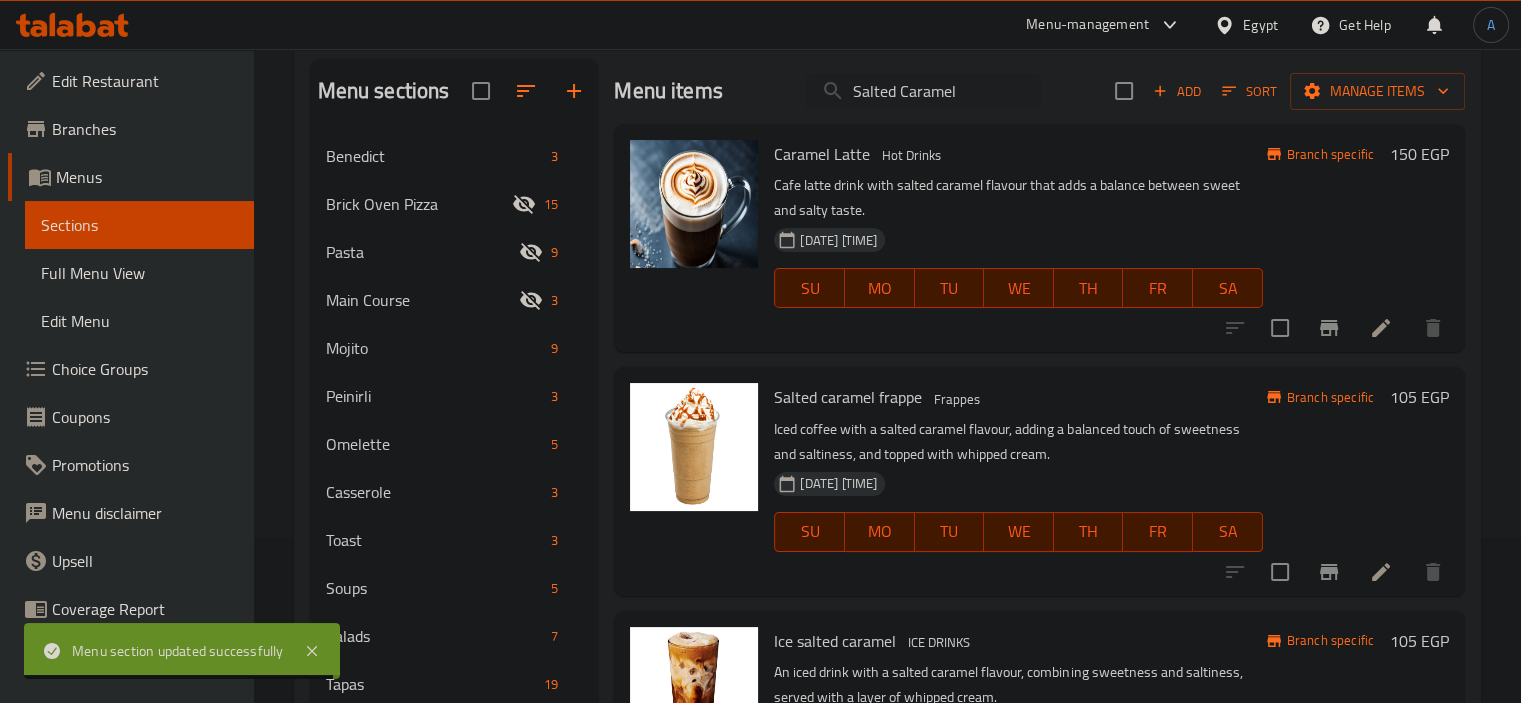 scroll, scrollTop: 200, scrollLeft: 0, axis: vertical 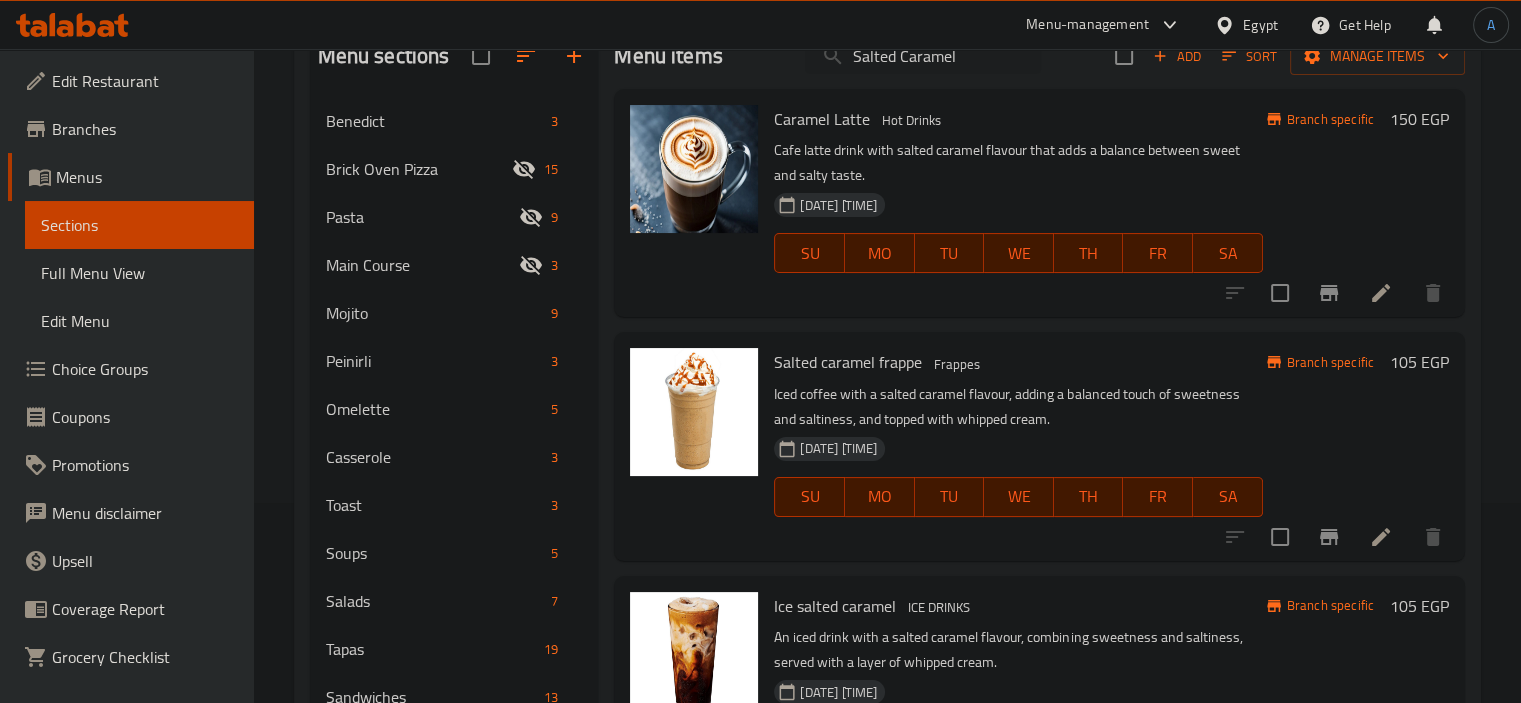 type on "Salted Caramel" 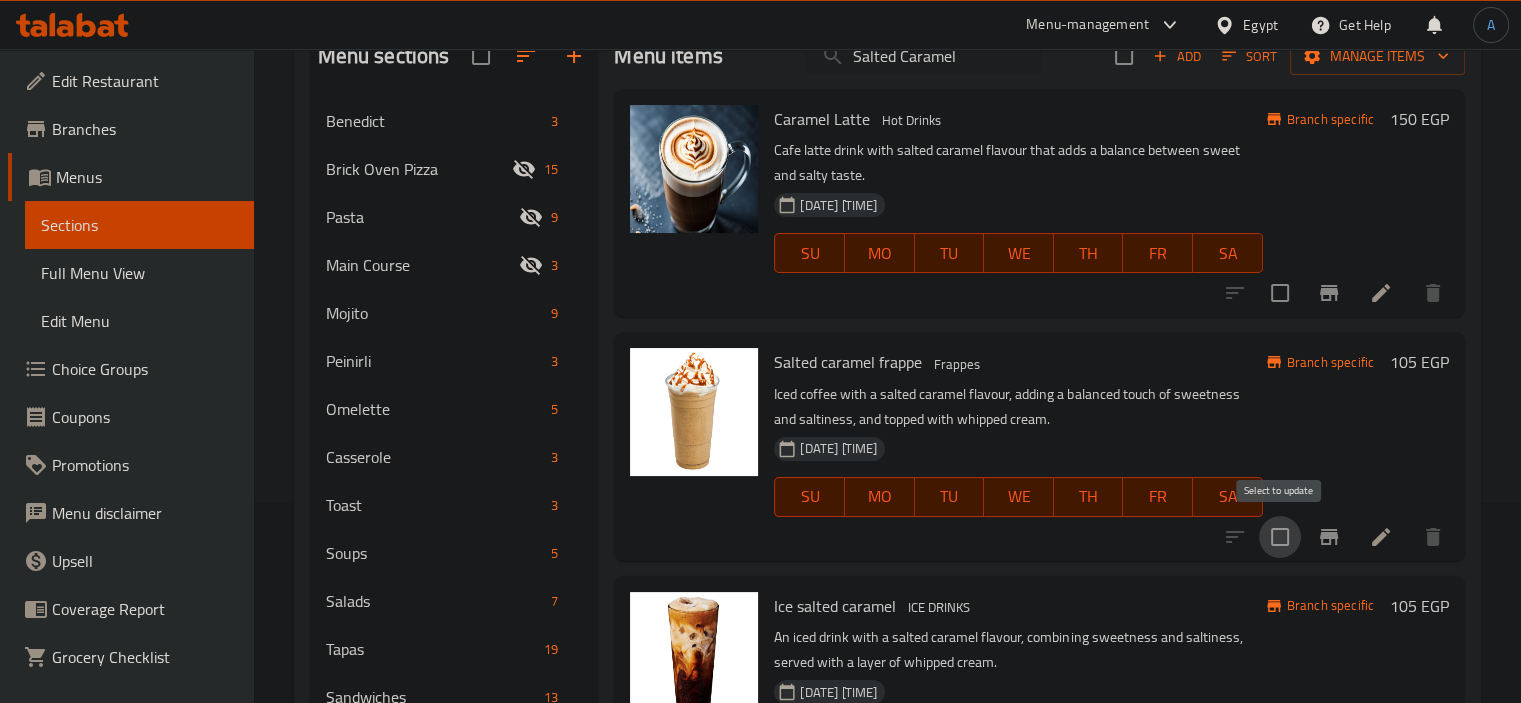 click at bounding box center (1280, 537) 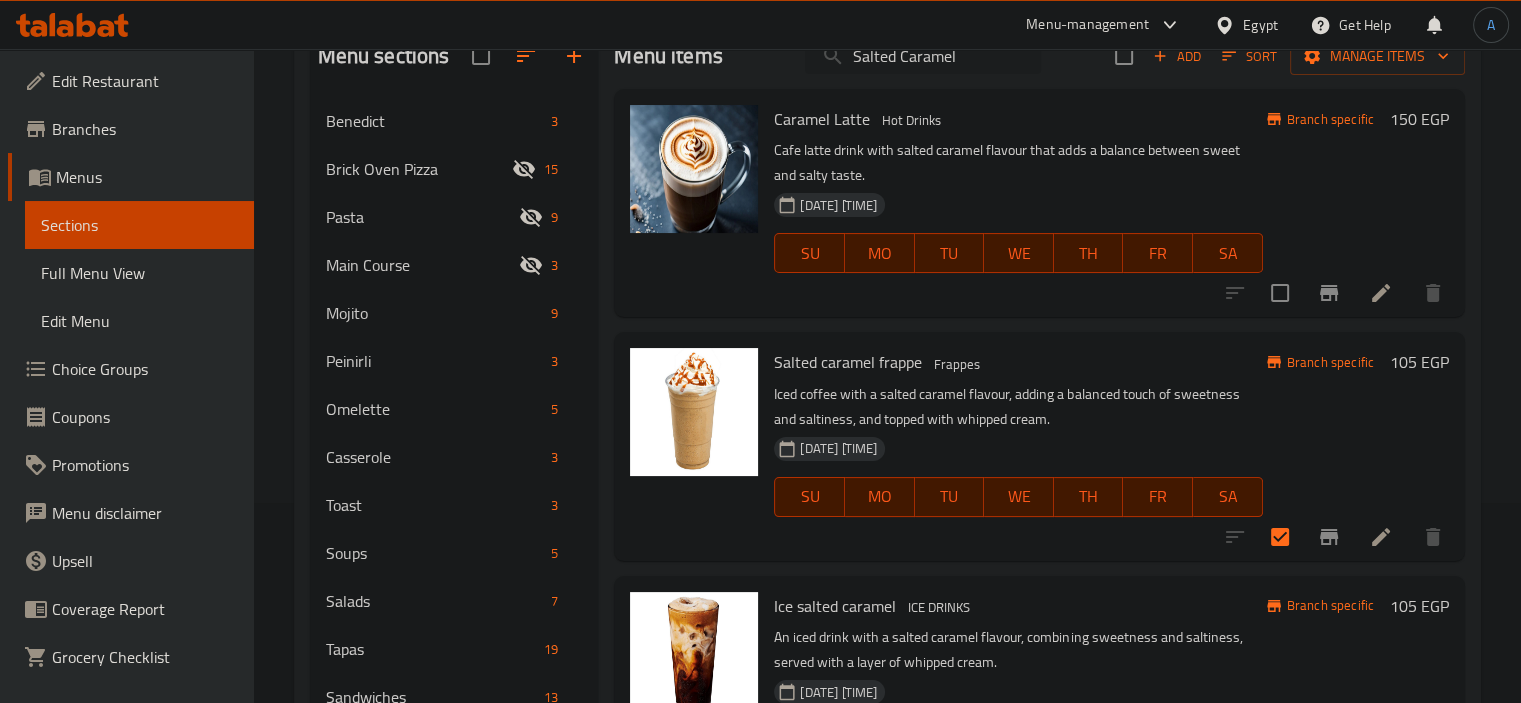 scroll, scrollTop: 0, scrollLeft: 0, axis: both 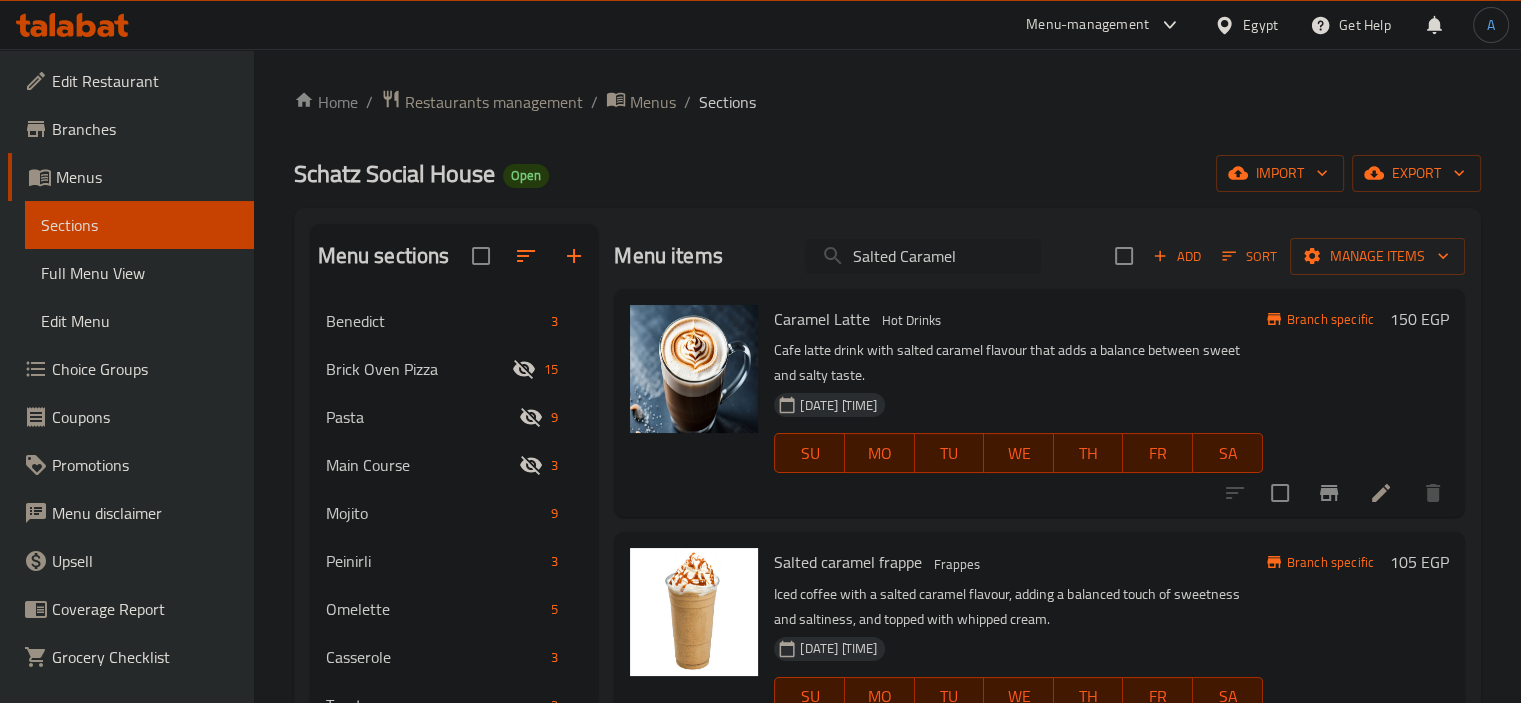 click on "Salted Caramel" at bounding box center [923, 256] 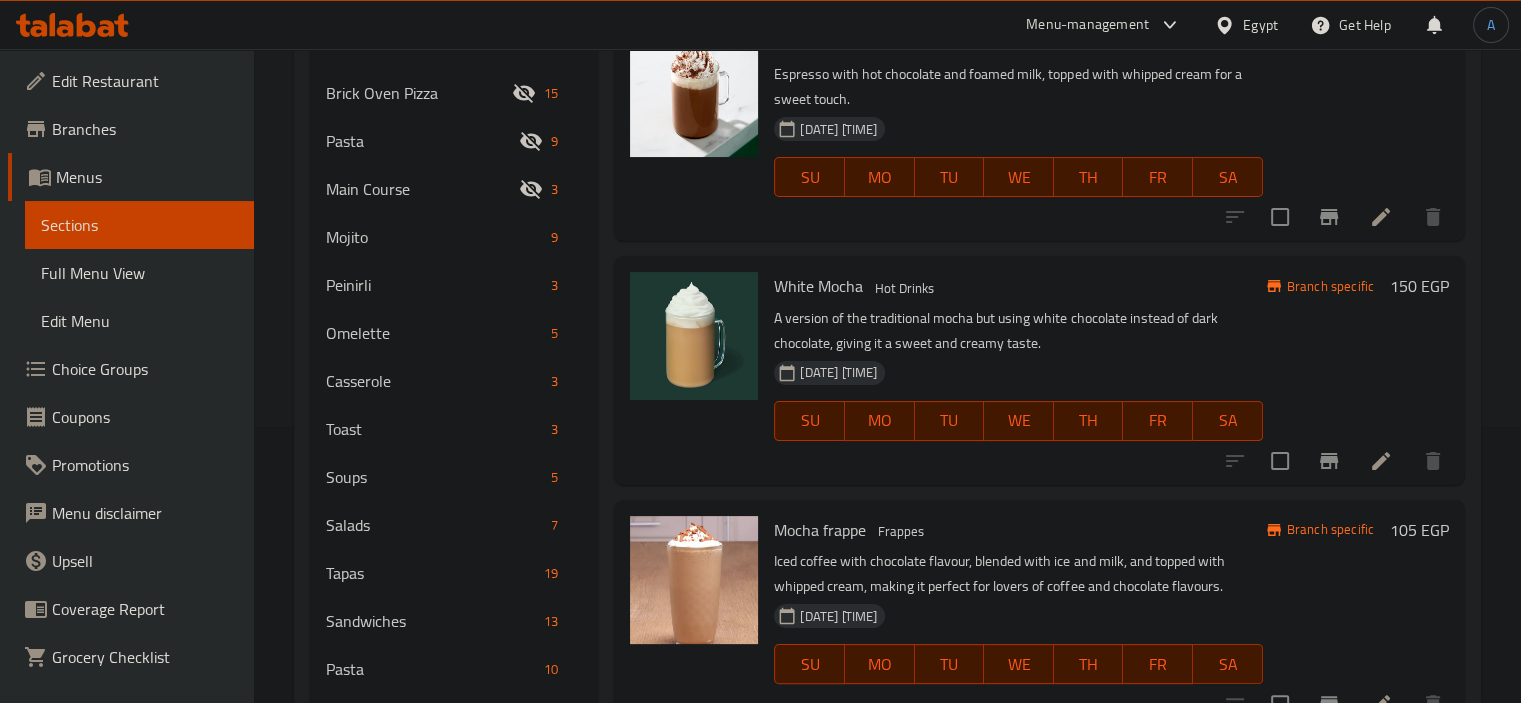 scroll, scrollTop: 400, scrollLeft: 0, axis: vertical 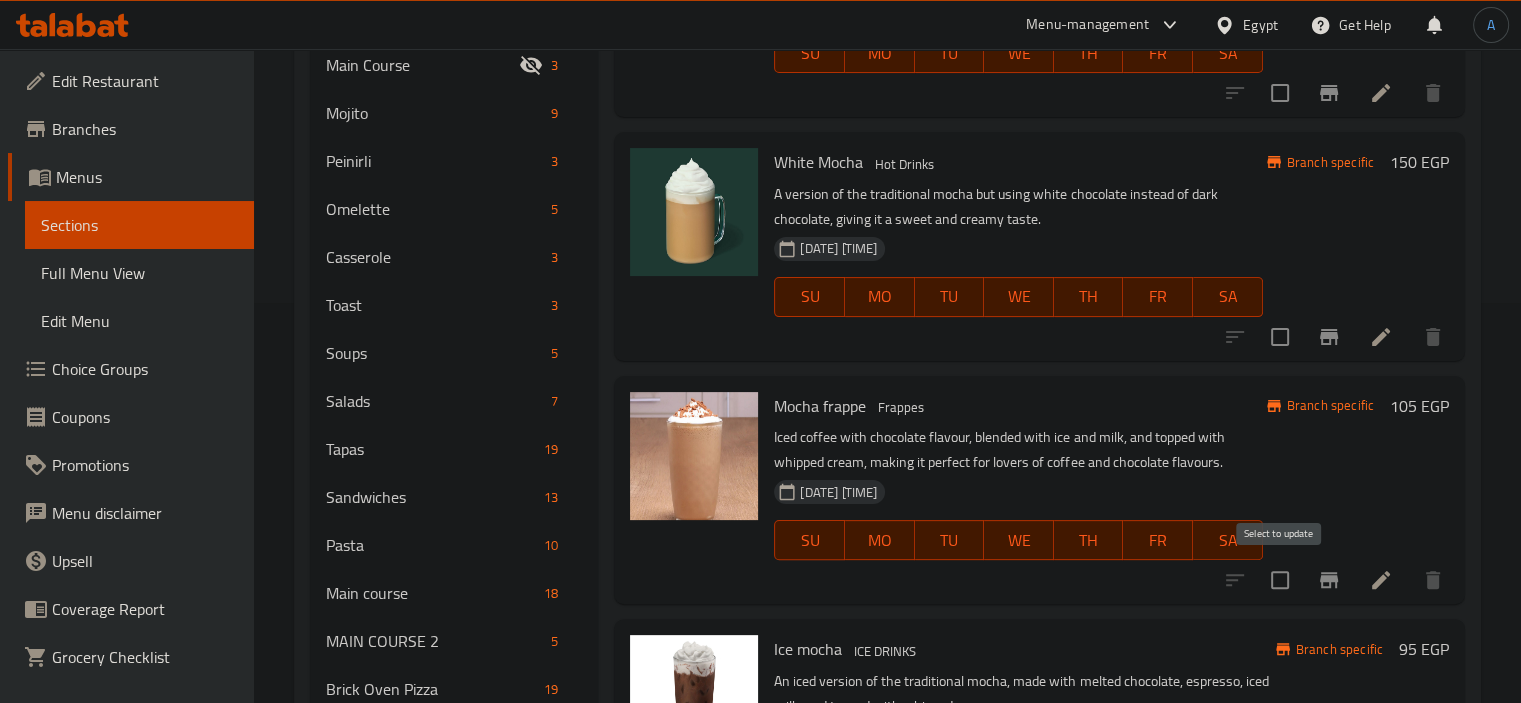 type on "Mocha" 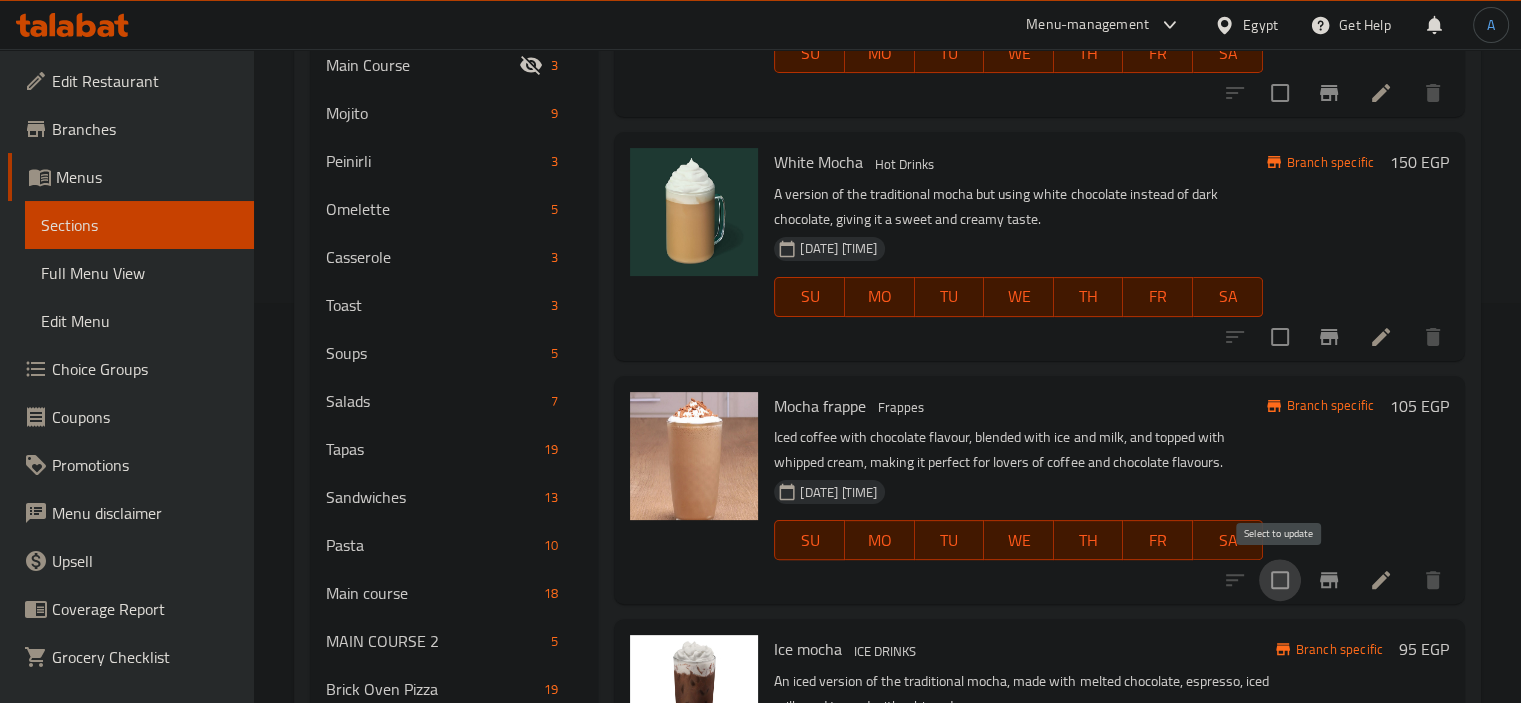 click at bounding box center (1280, 580) 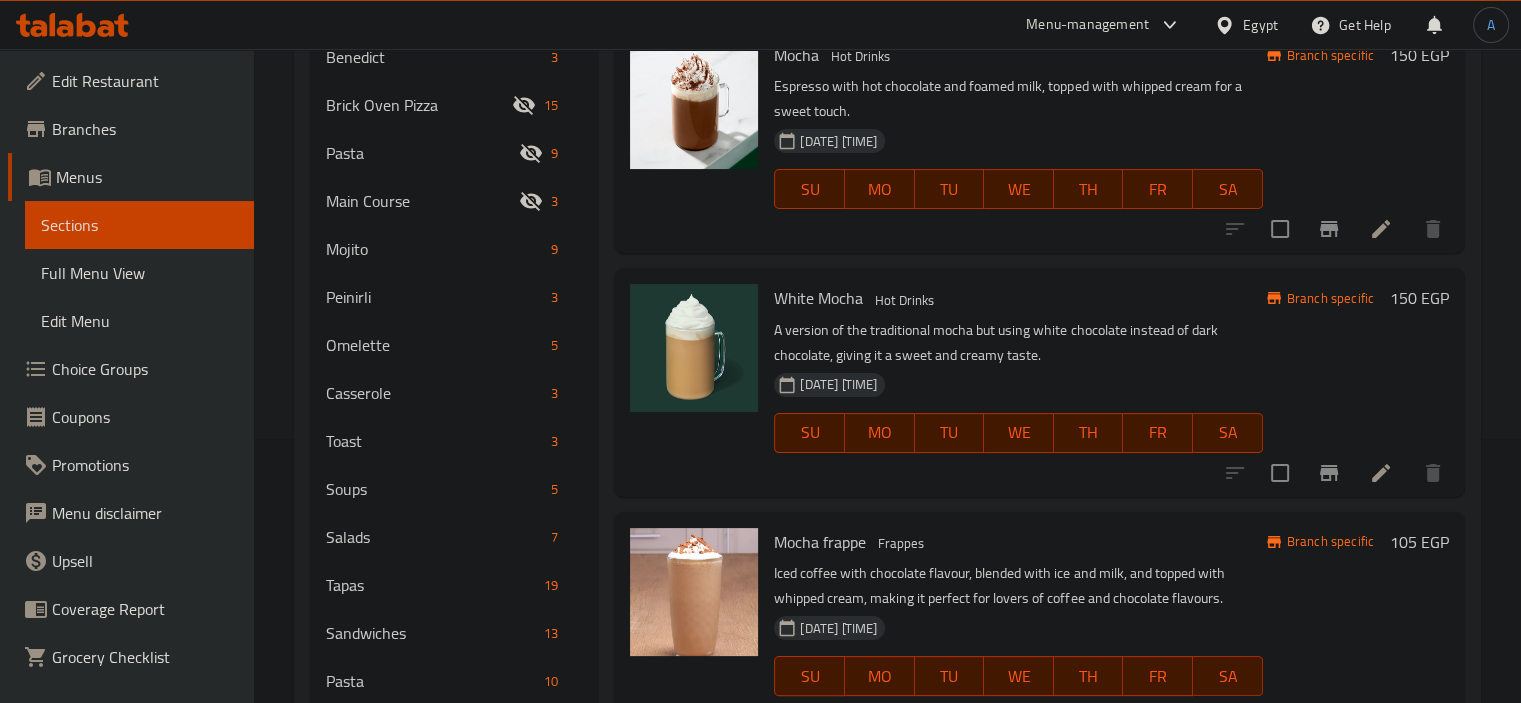 scroll, scrollTop: 0, scrollLeft: 0, axis: both 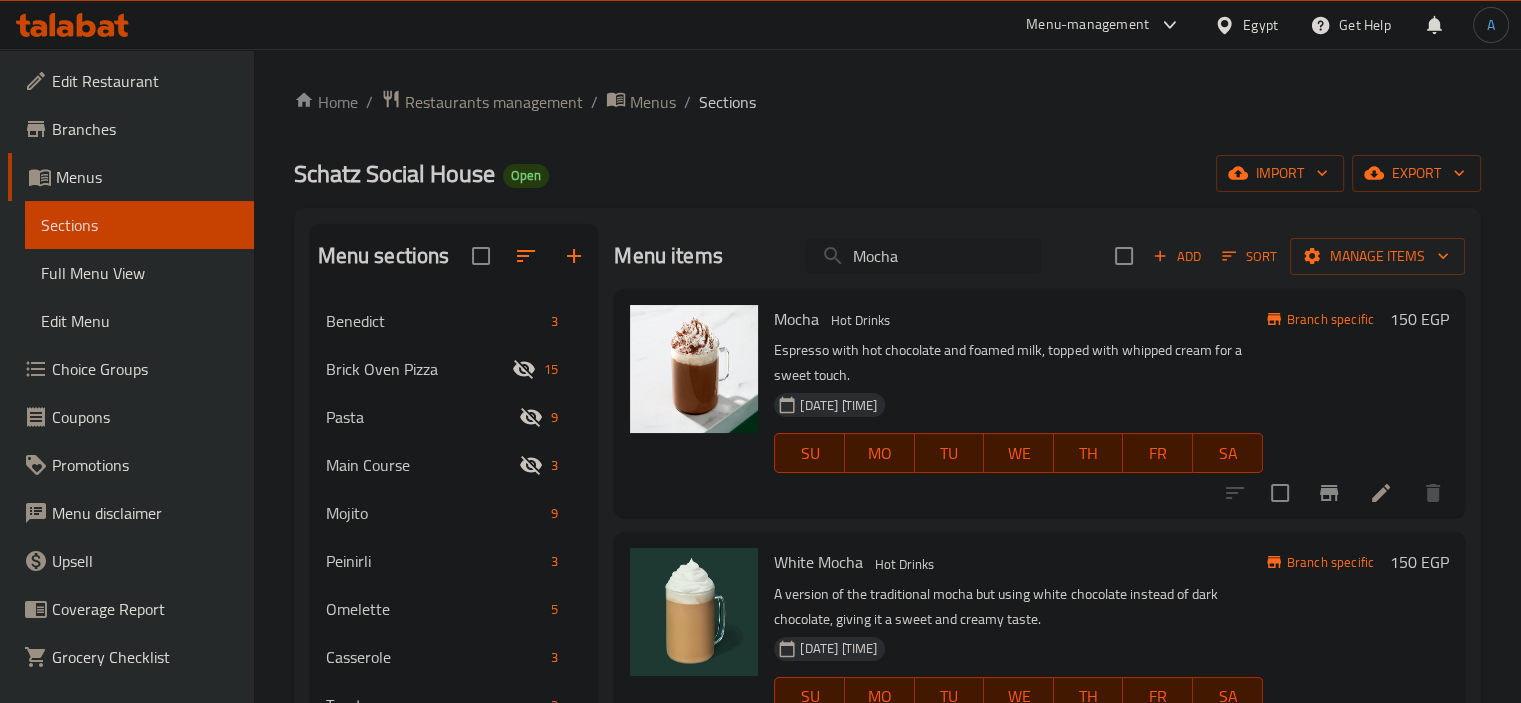 click on "Mocha" at bounding box center (923, 256) 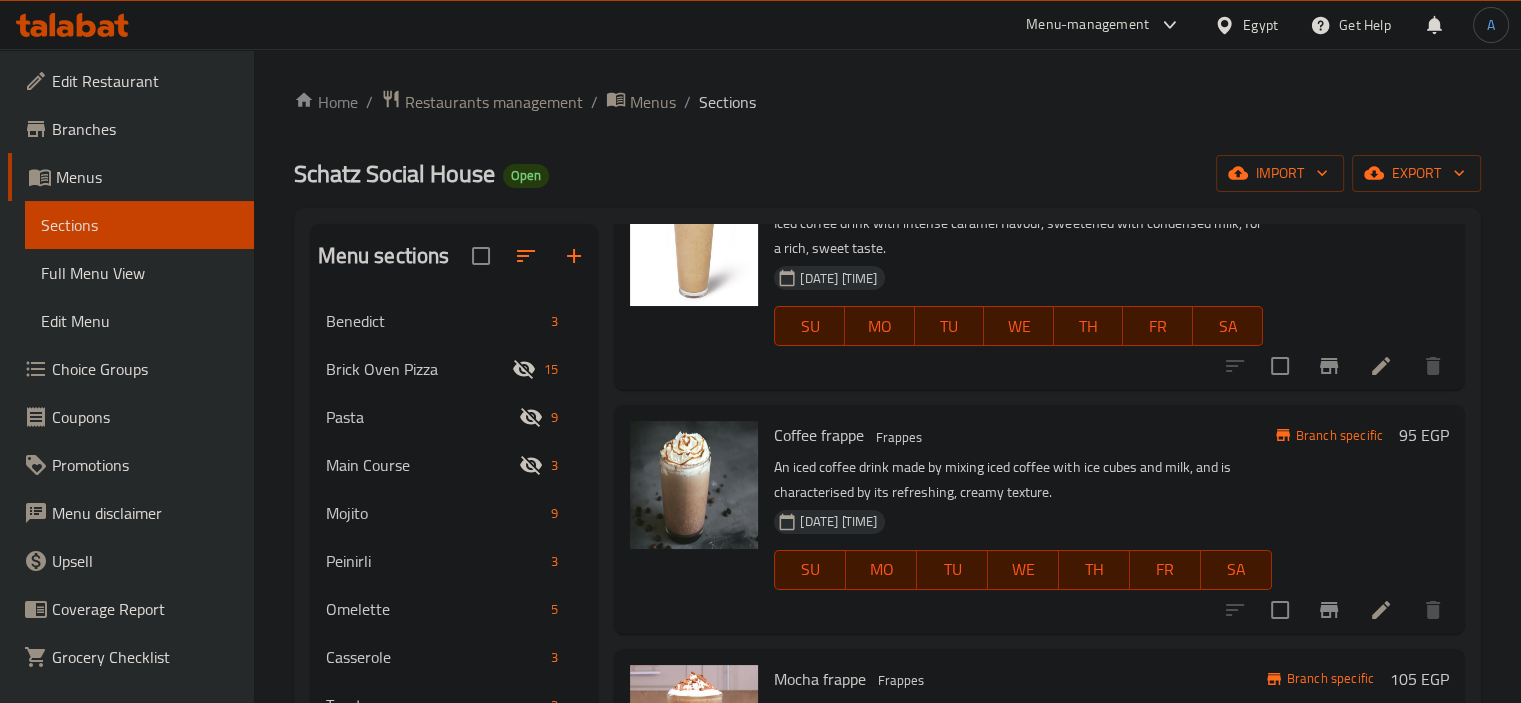 scroll, scrollTop: 3292, scrollLeft: 0, axis: vertical 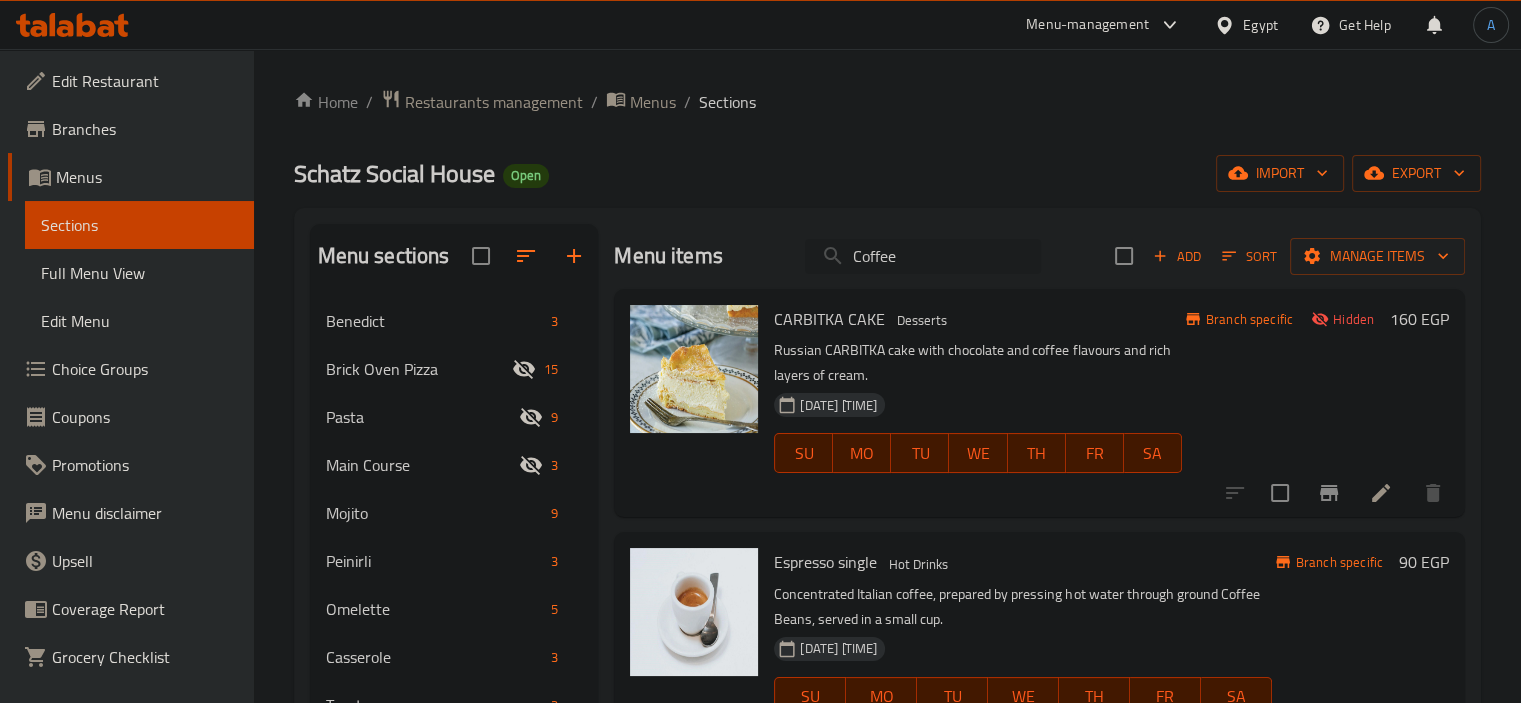 click on "Coffee" at bounding box center [923, 256] 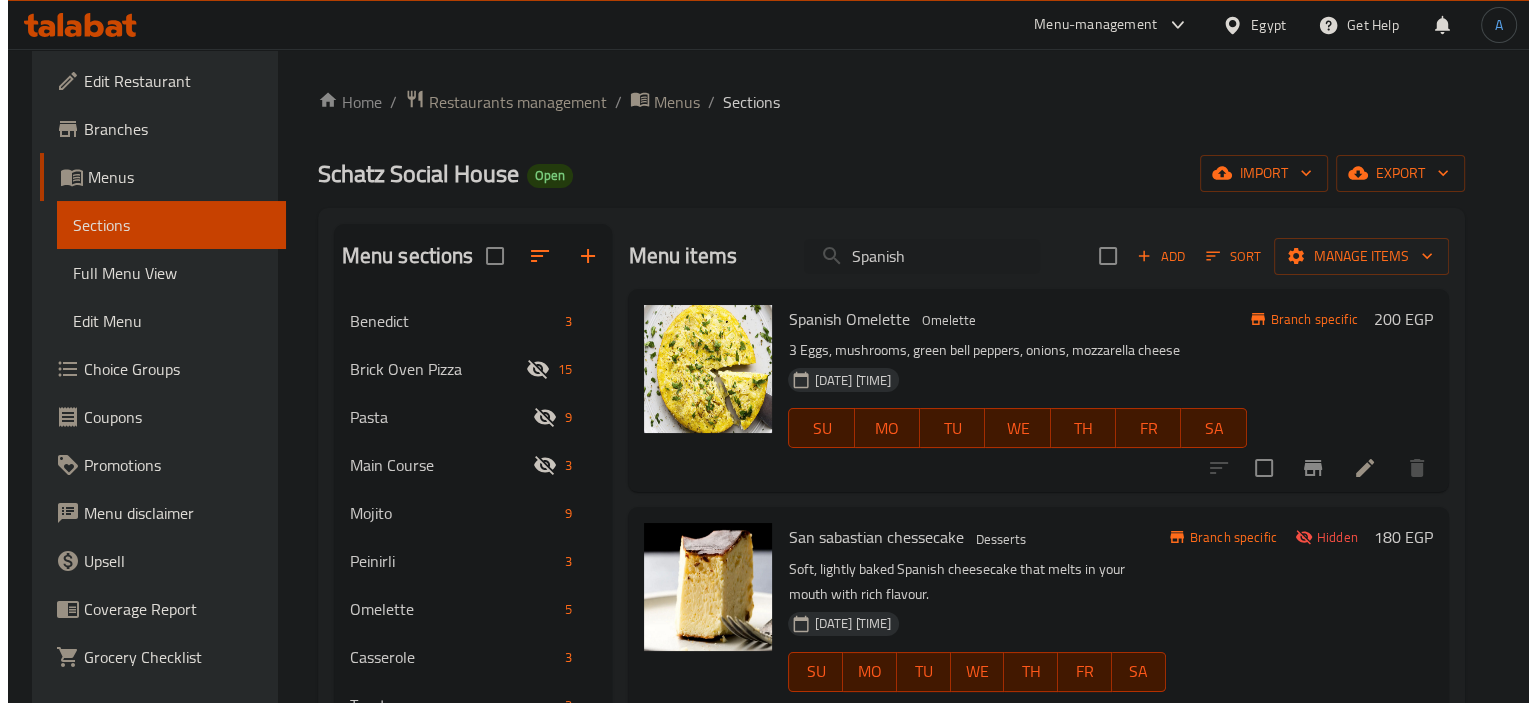 scroll, scrollTop: 0, scrollLeft: 0, axis: both 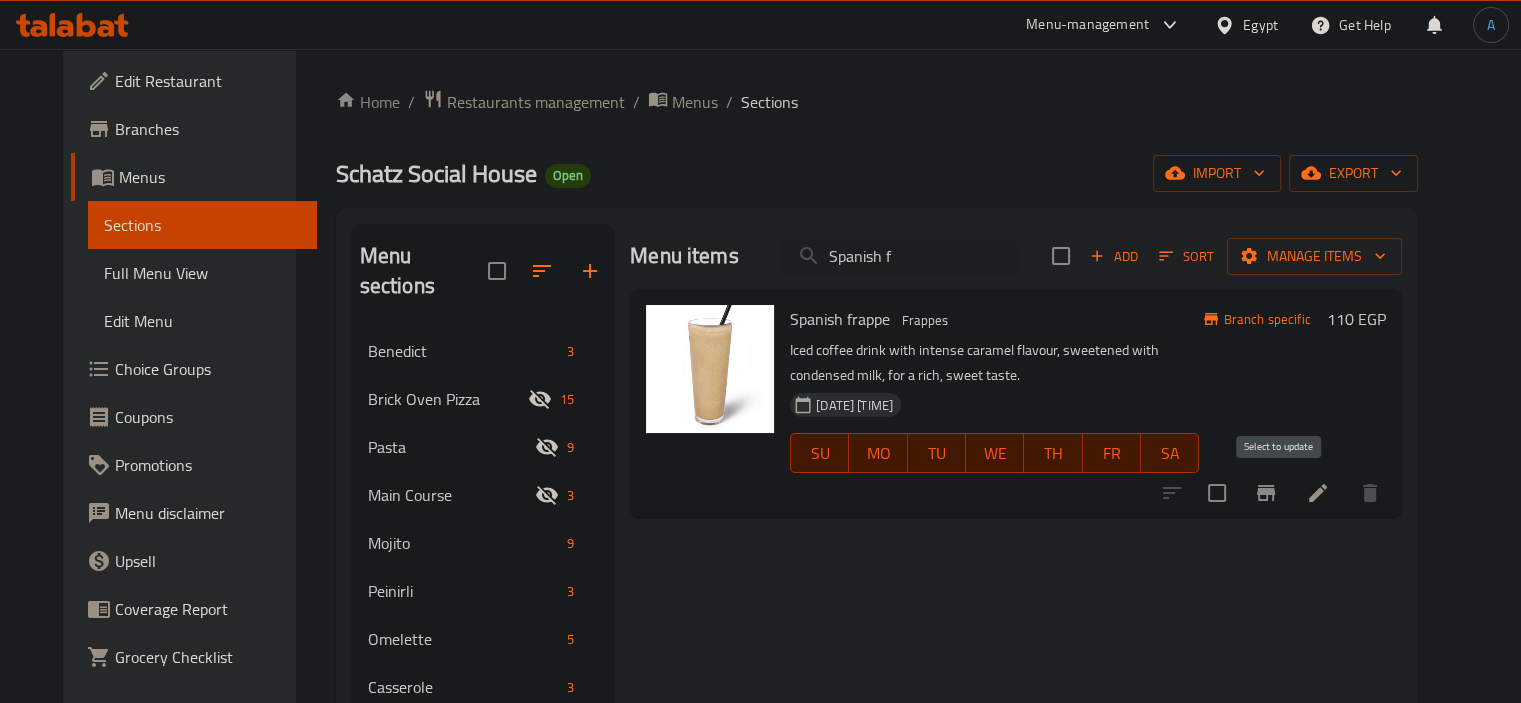 type on "Spanish f" 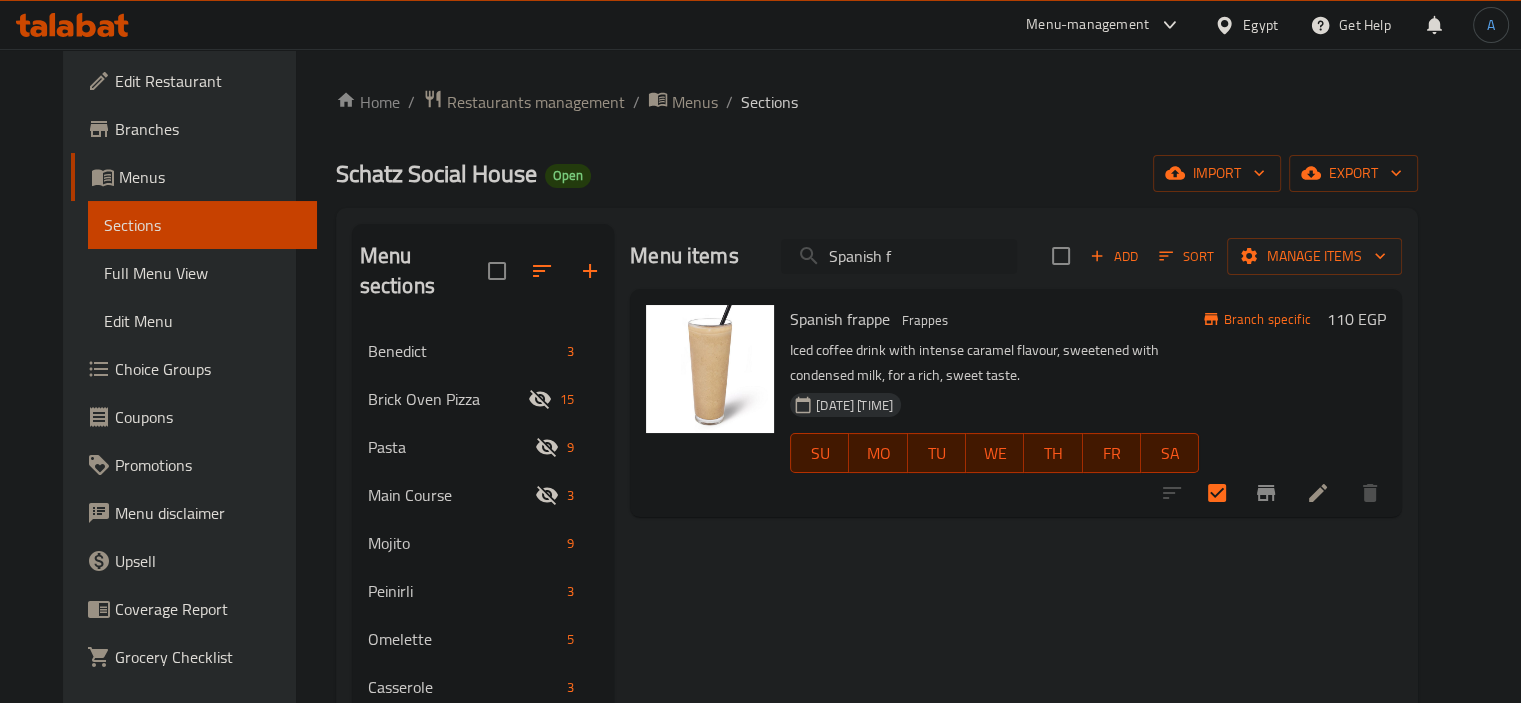 click on "Spanish f" at bounding box center [899, 256] 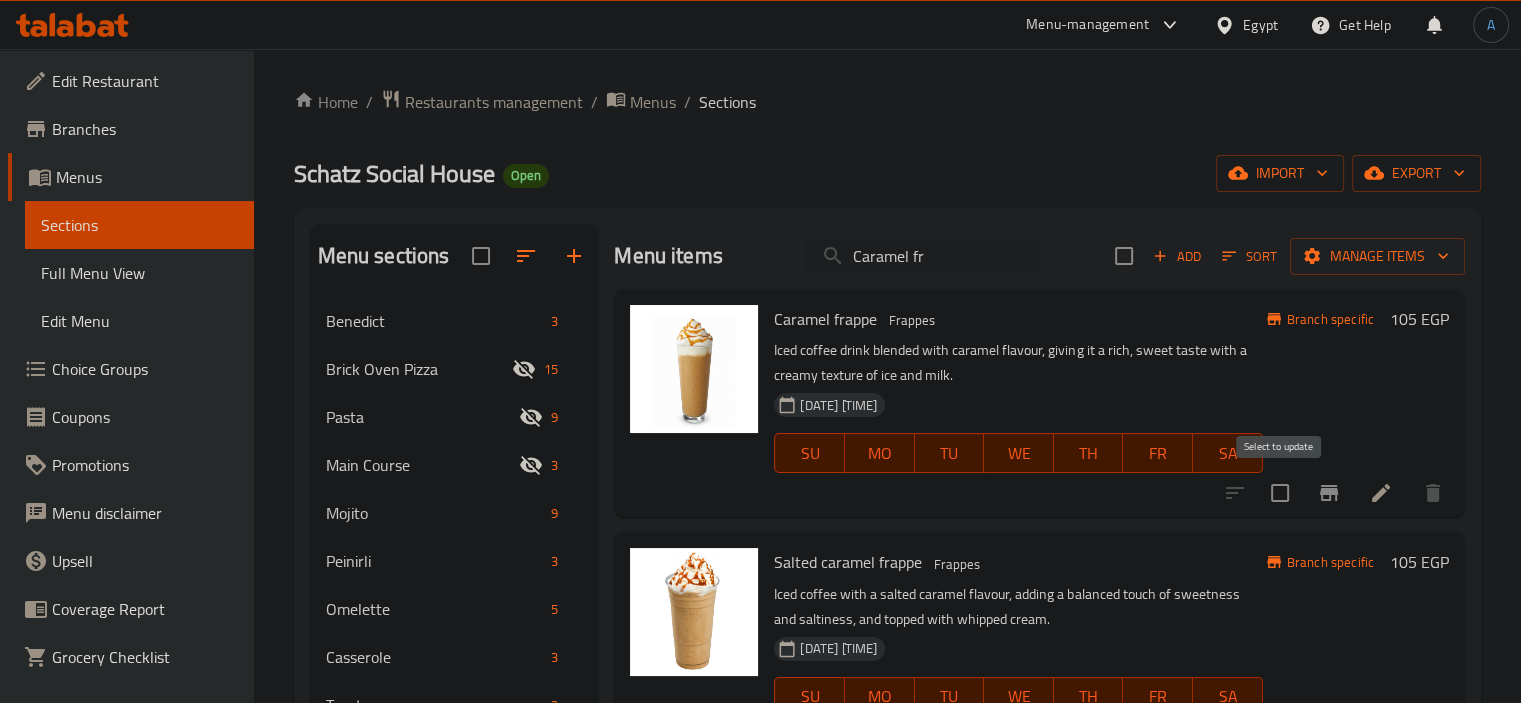 type on "Caramel fr" 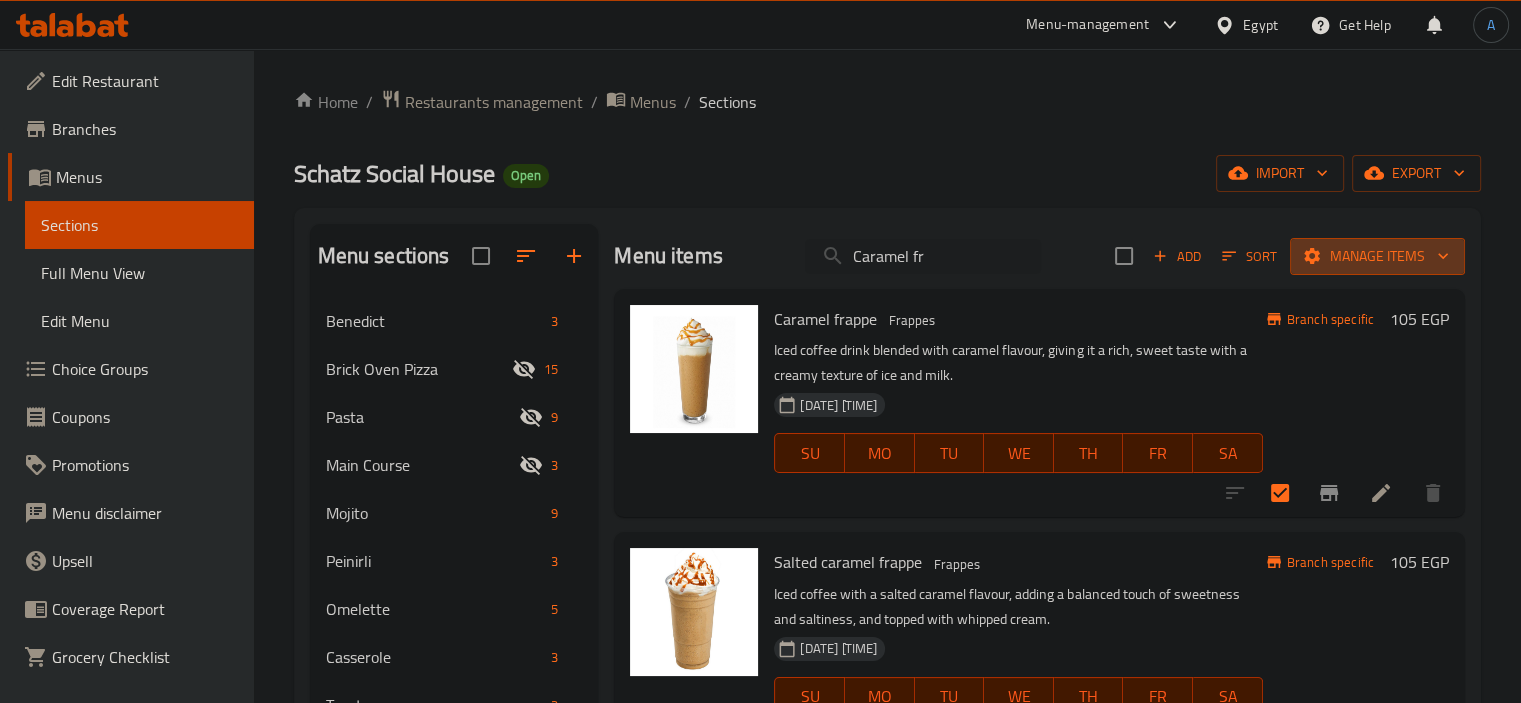 click on "Manage items" at bounding box center (1377, 256) 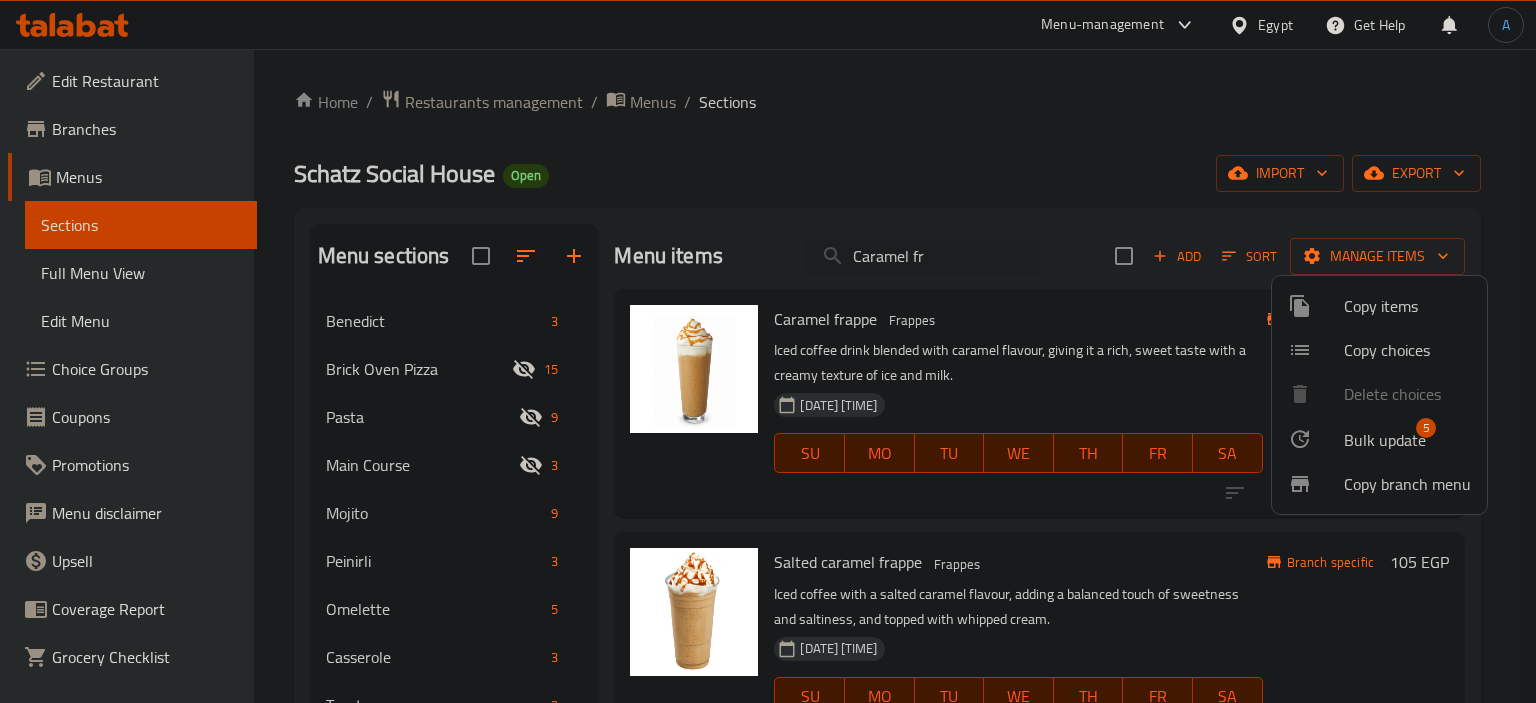 click on "Bulk update" at bounding box center [1385, 440] 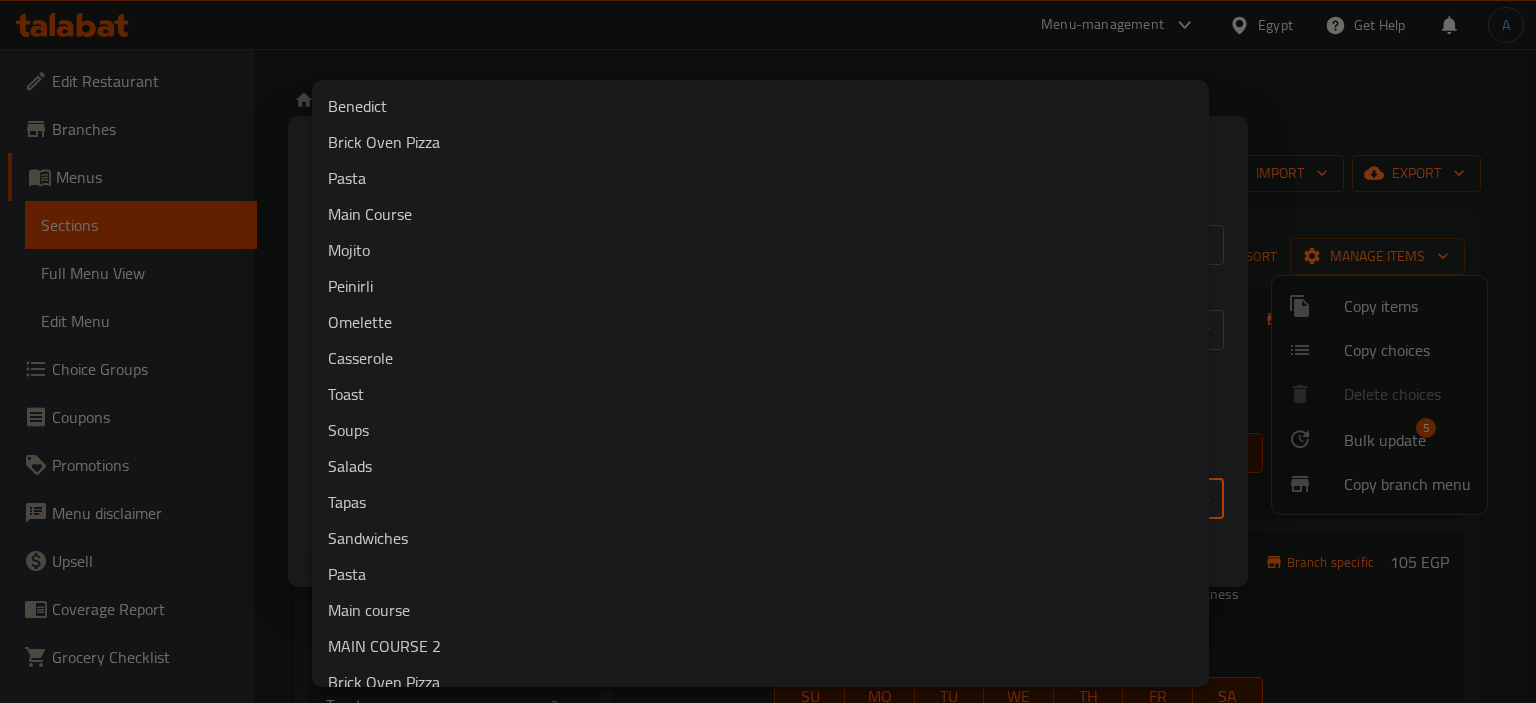 click on "[DATE] [TIME]" at bounding box center (768, 376) 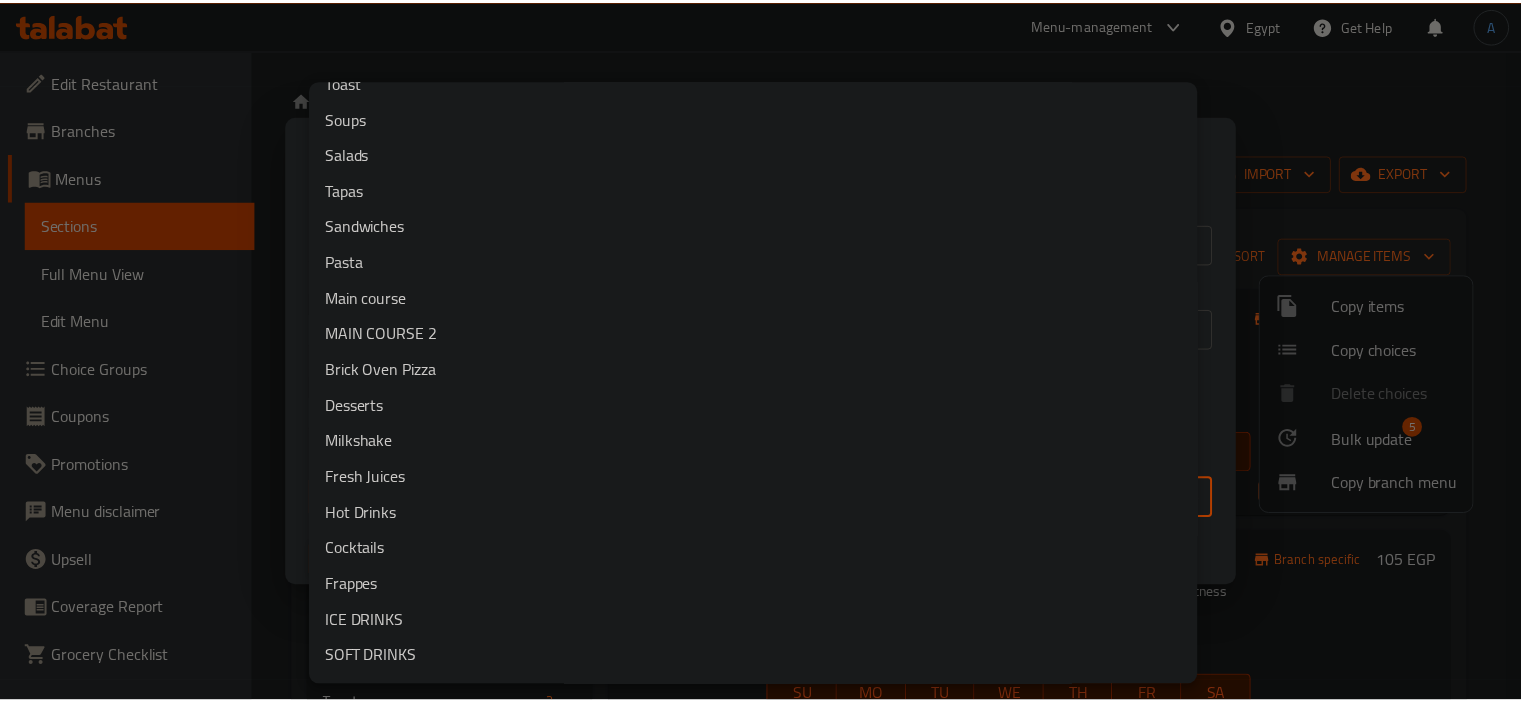 scroll, scrollTop: 344, scrollLeft: 0, axis: vertical 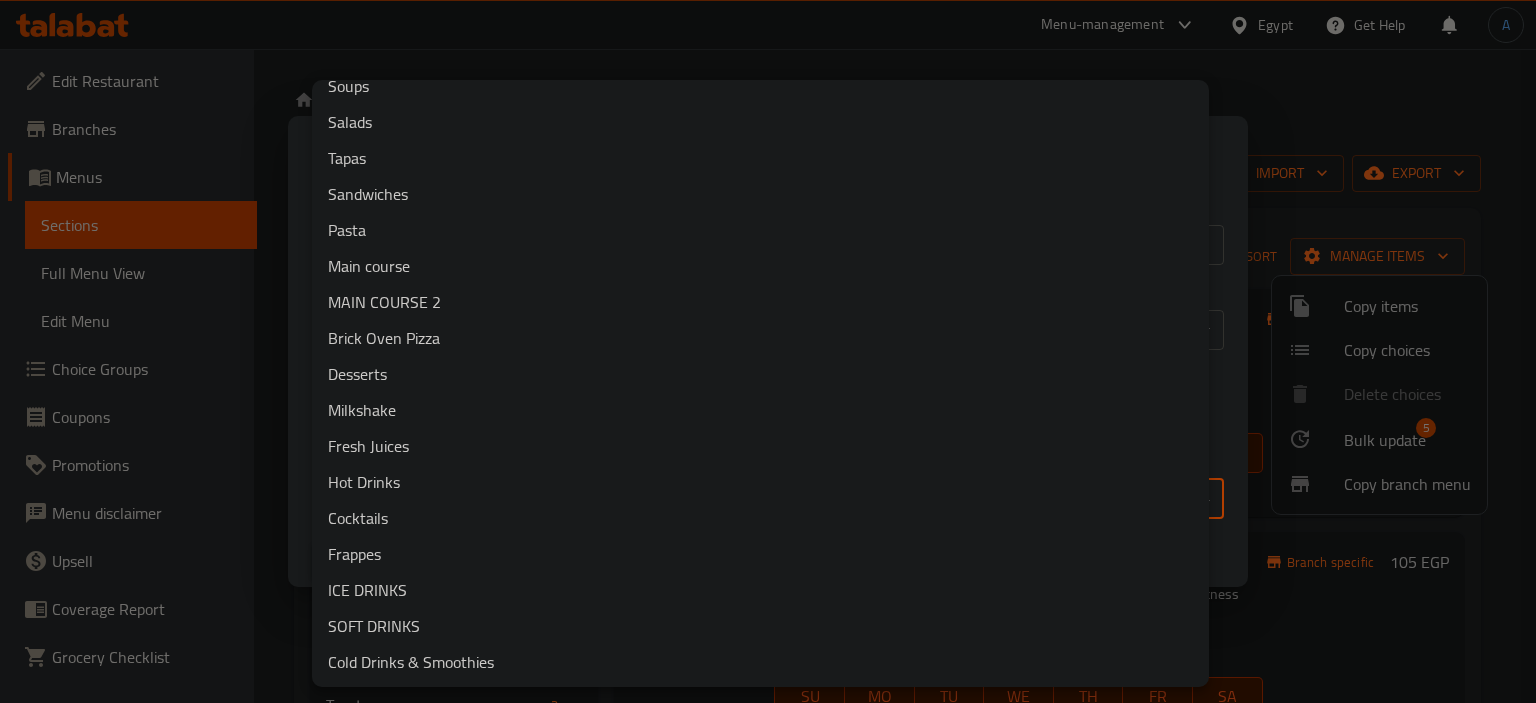 click on "Frappes" at bounding box center (760, 554) 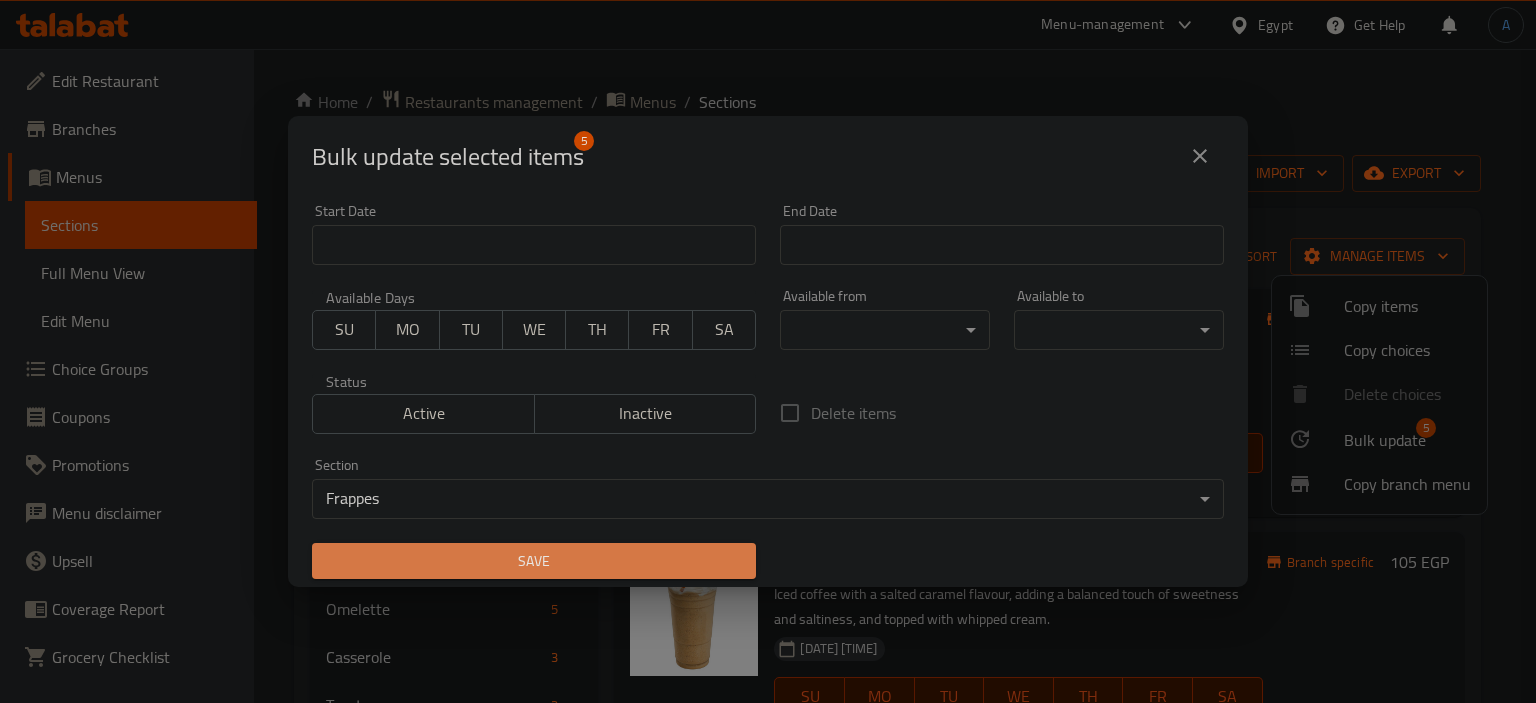 click on "Save" at bounding box center [534, 561] 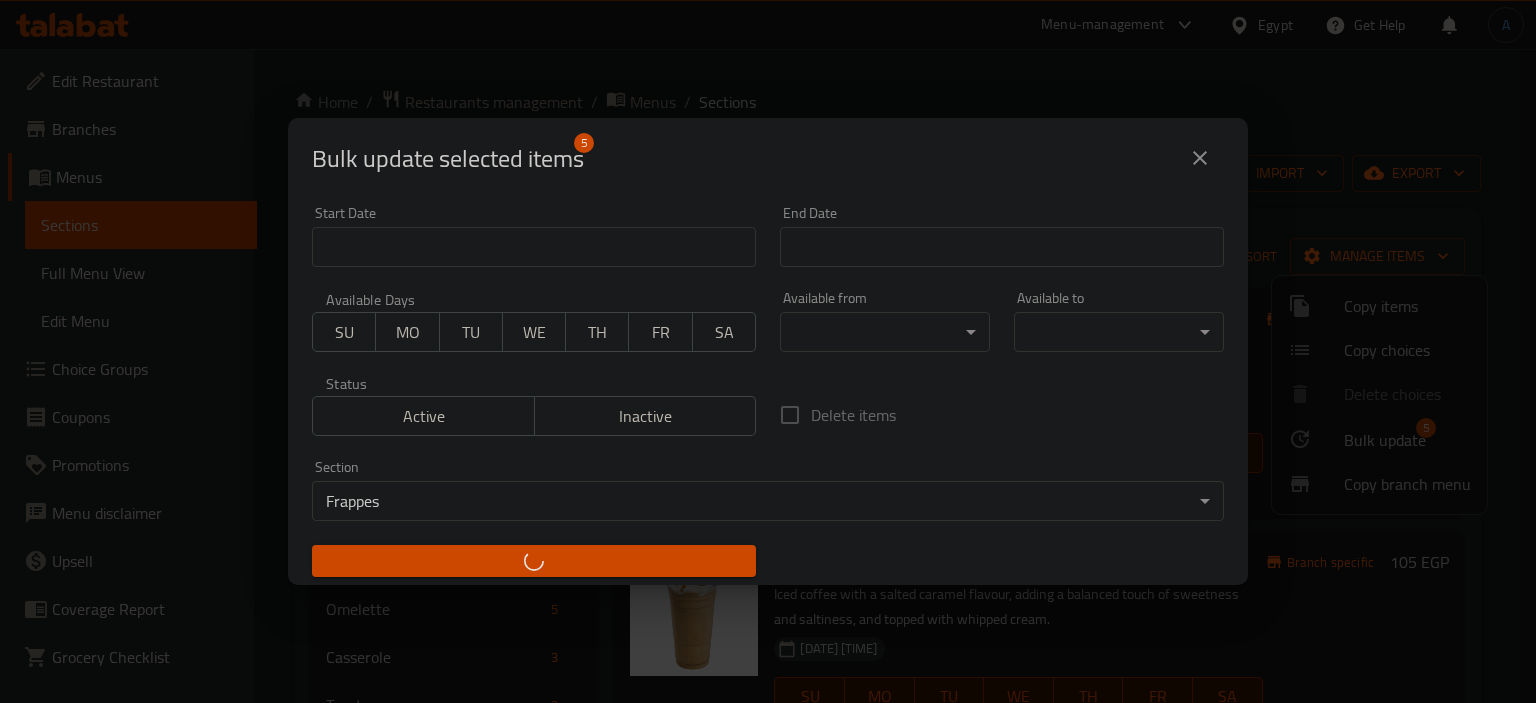 checkbox on "false" 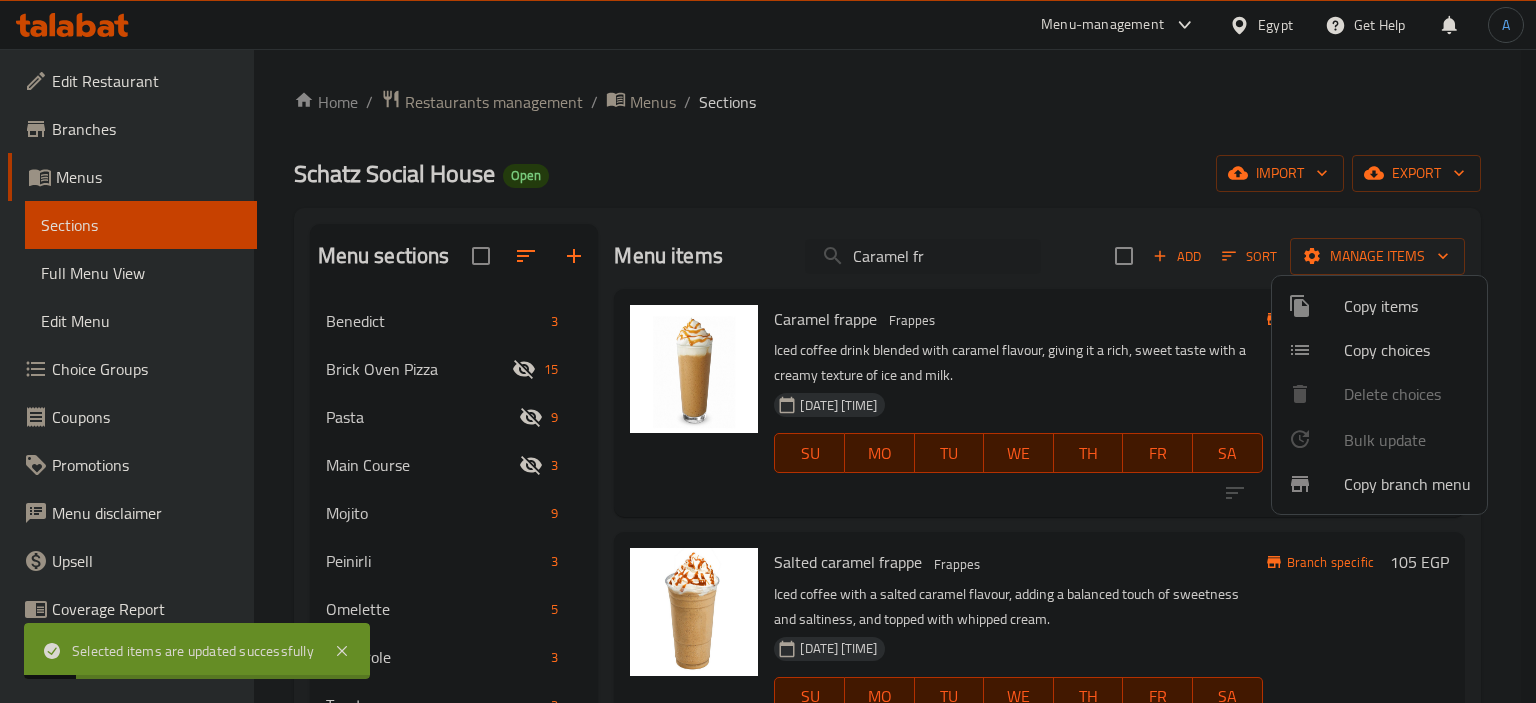 click at bounding box center (768, 351) 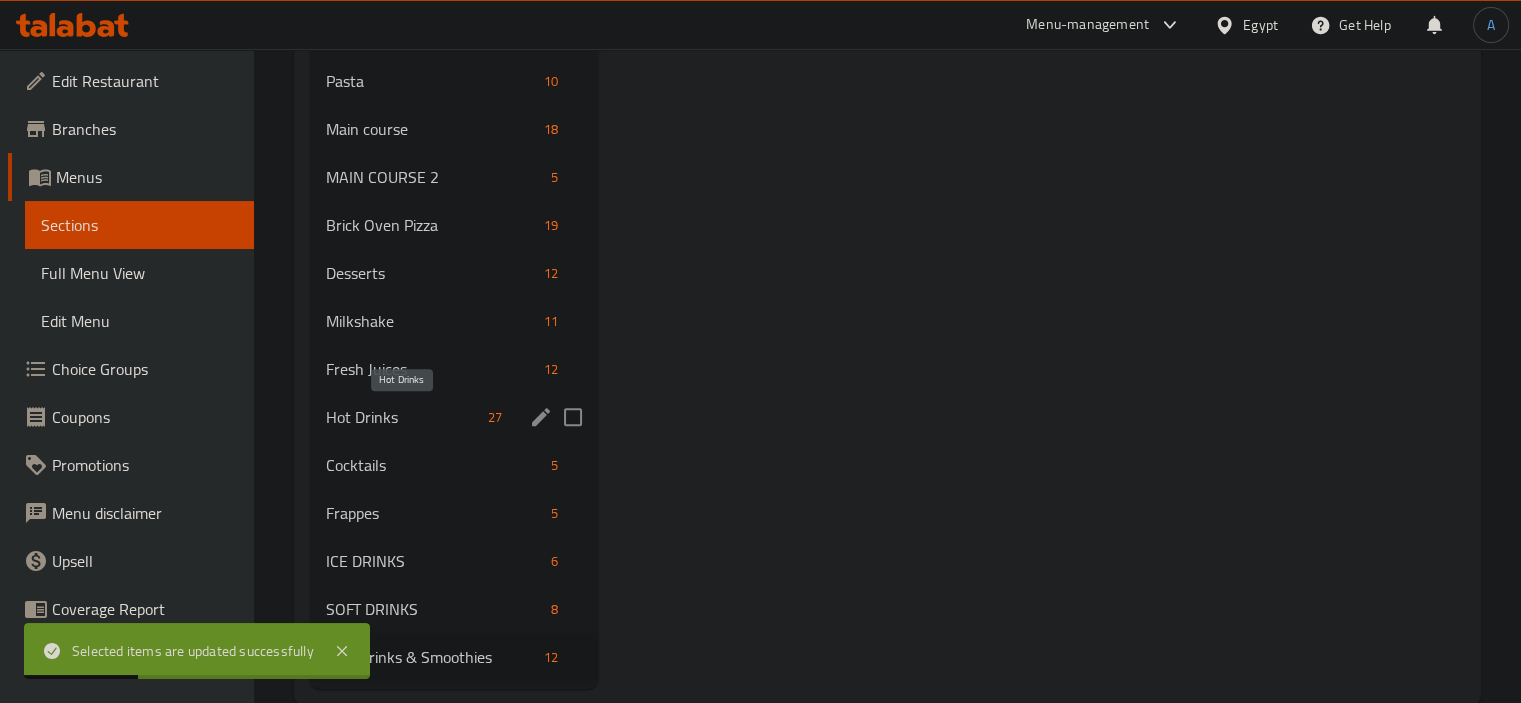 scroll, scrollTop: 900, scrollLeft: 0, axis: vertical 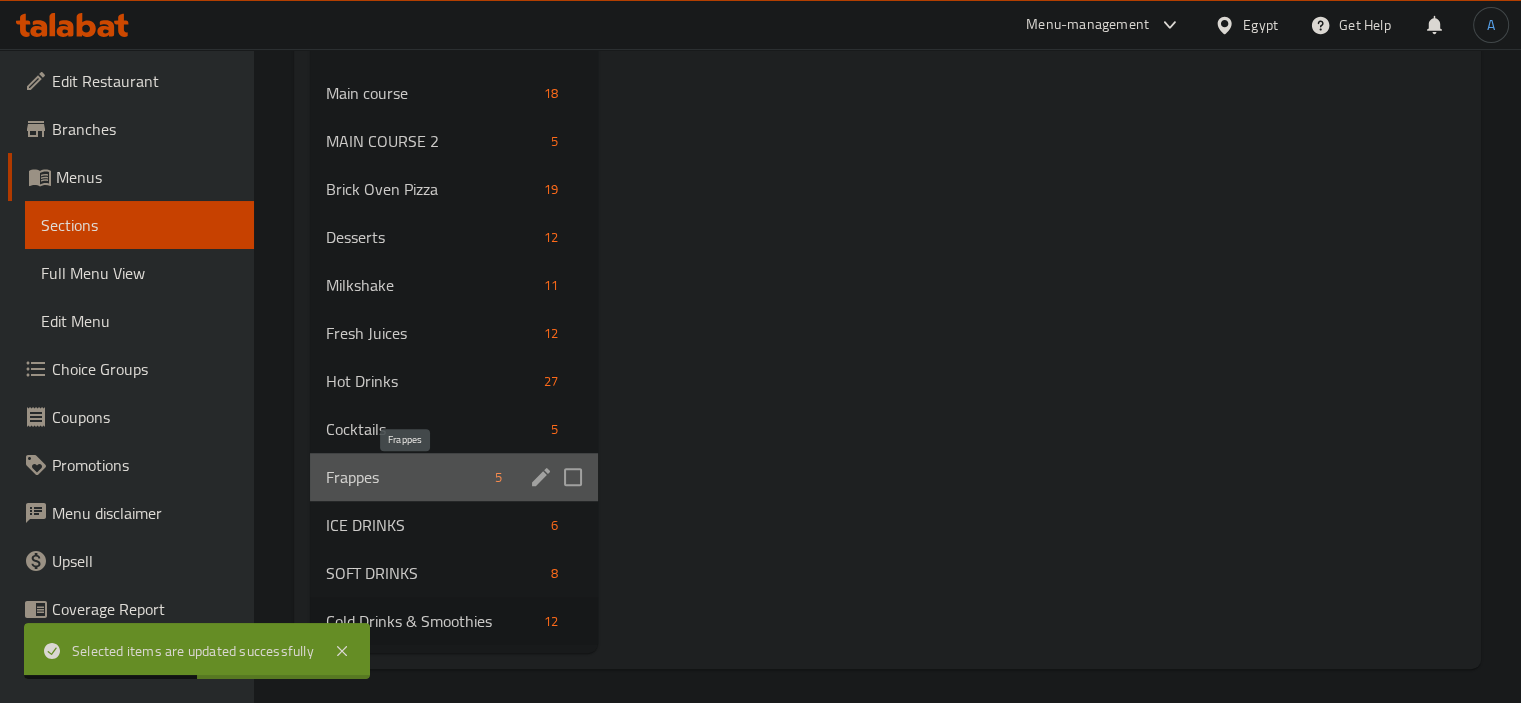 click on "Frappes" at bounding box center (407, 477) 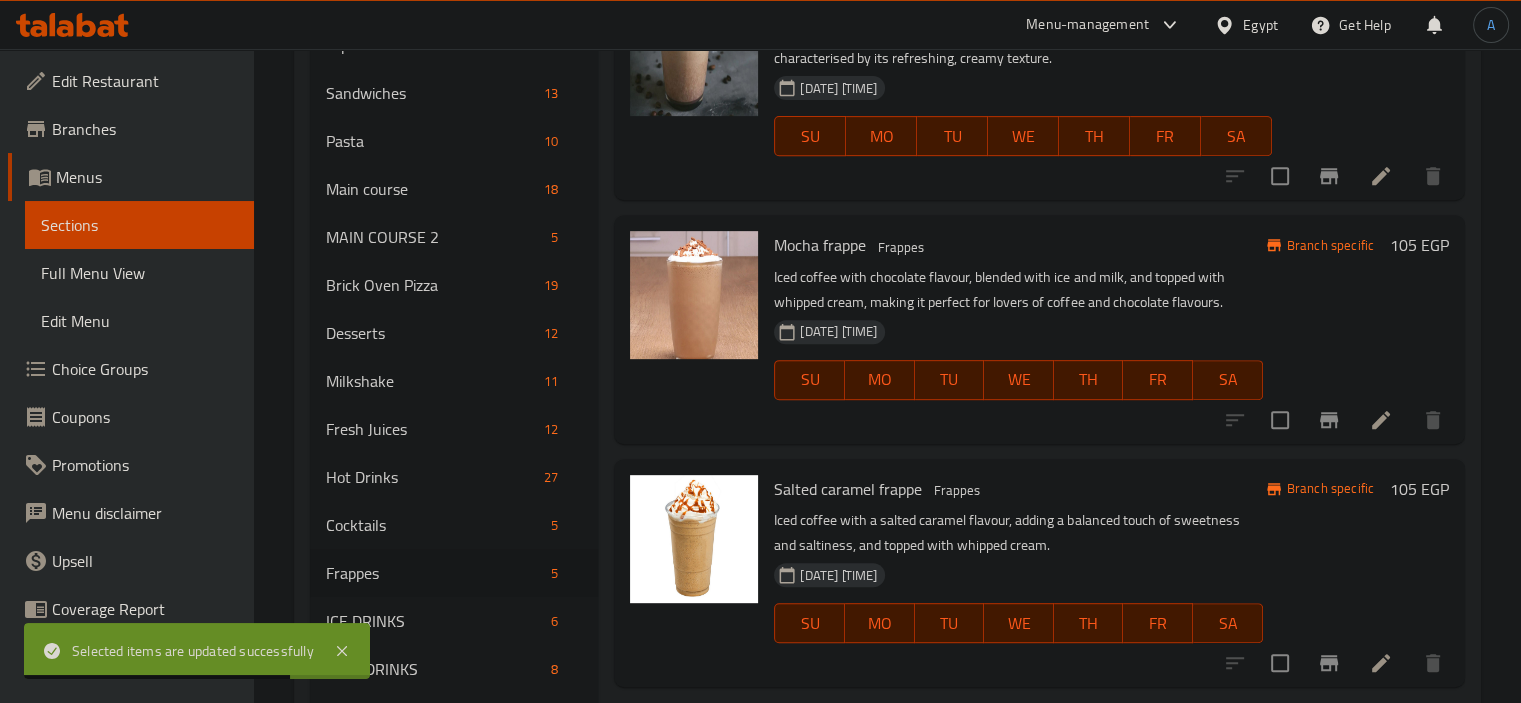 scroll, scrollTop: 905, scrollLeft: 0, axis: vertical 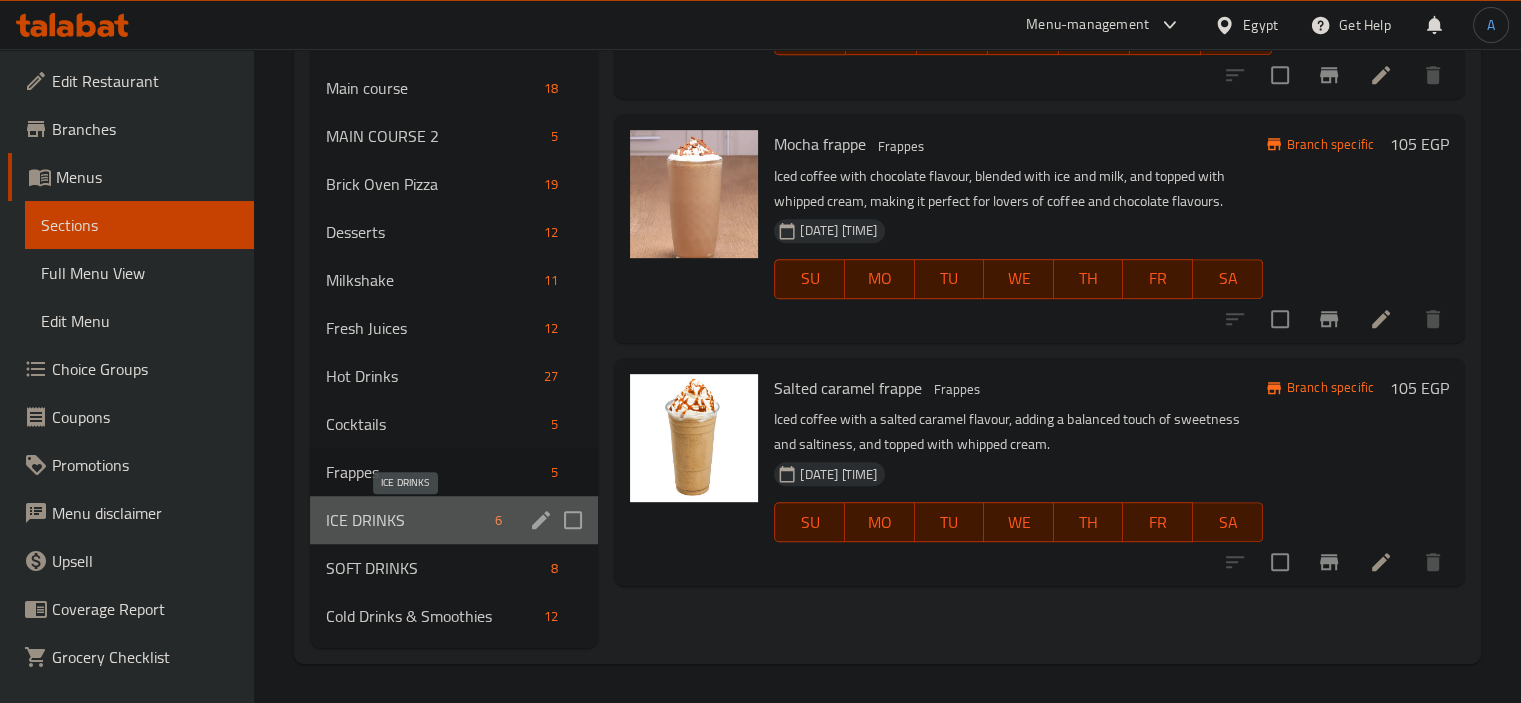 click on "ICE DRINKS" at bounding box center (407, 520) 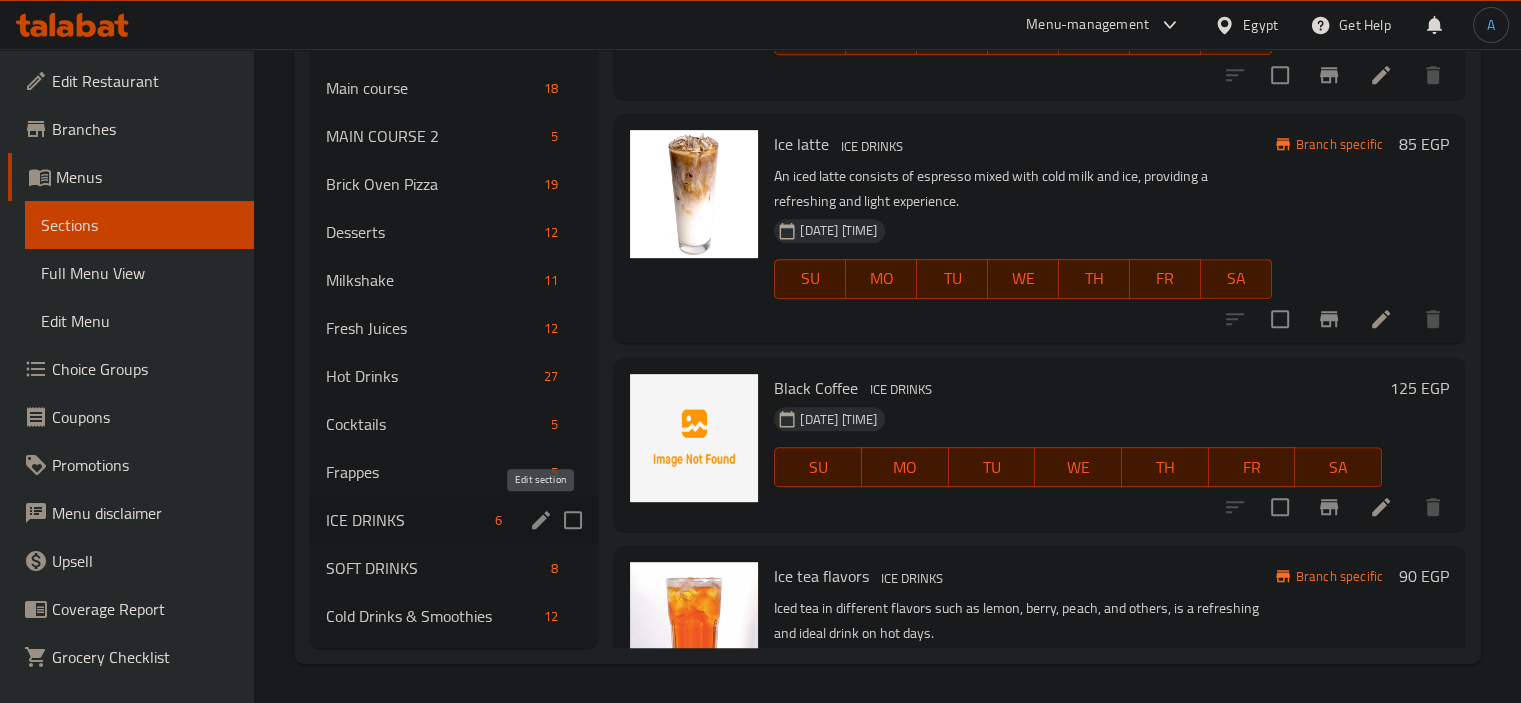click 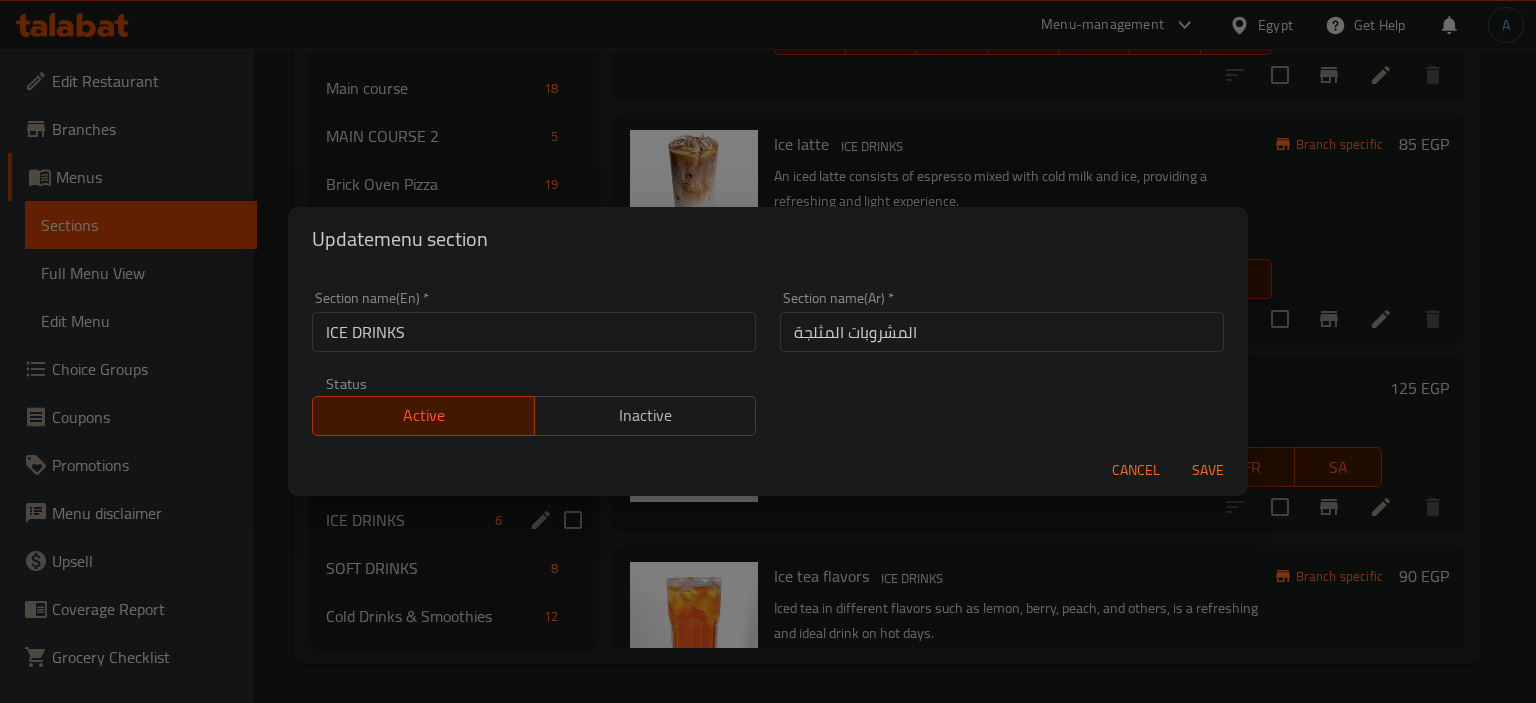 click on "ICE DRINKS" at bounding box center (534, 332) 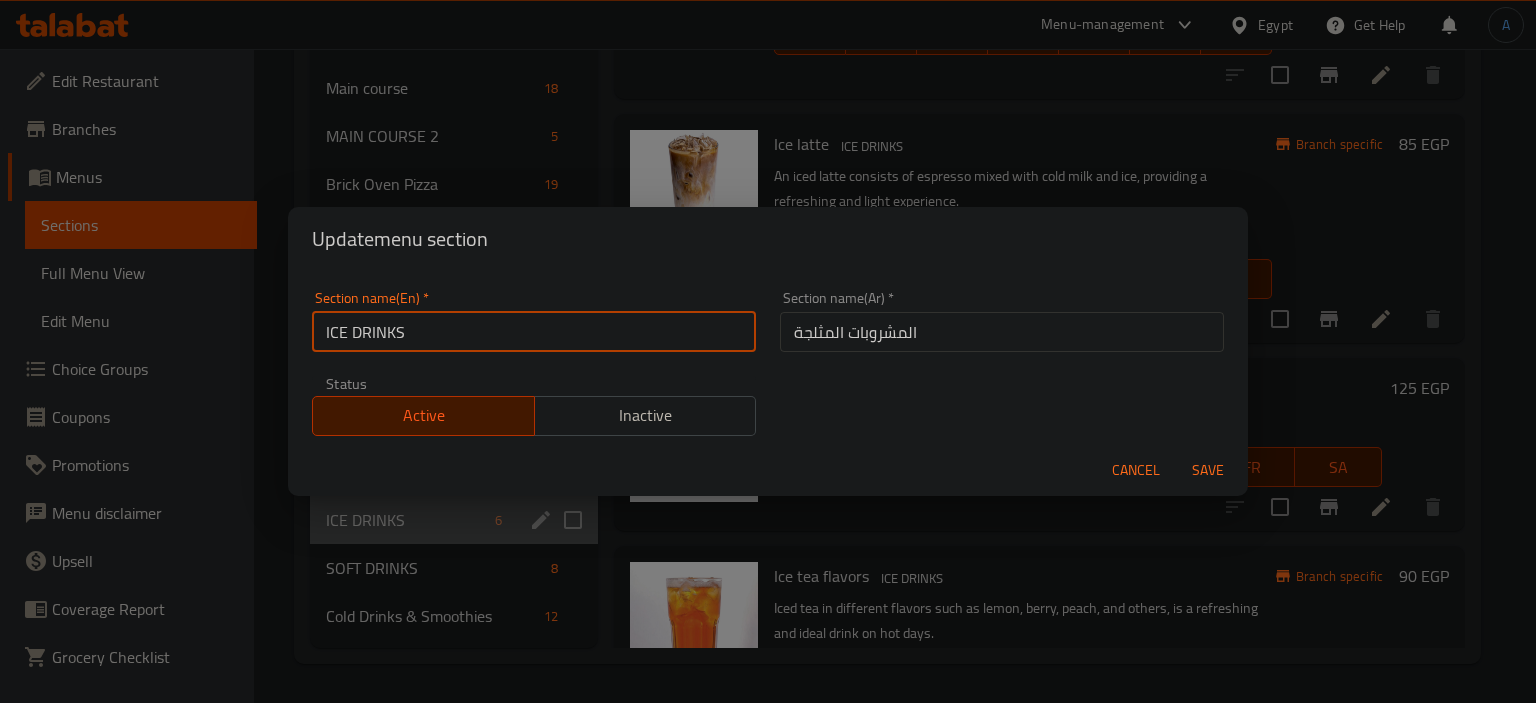 click on "ICE DRINKS" at bounding box center [534, 332] 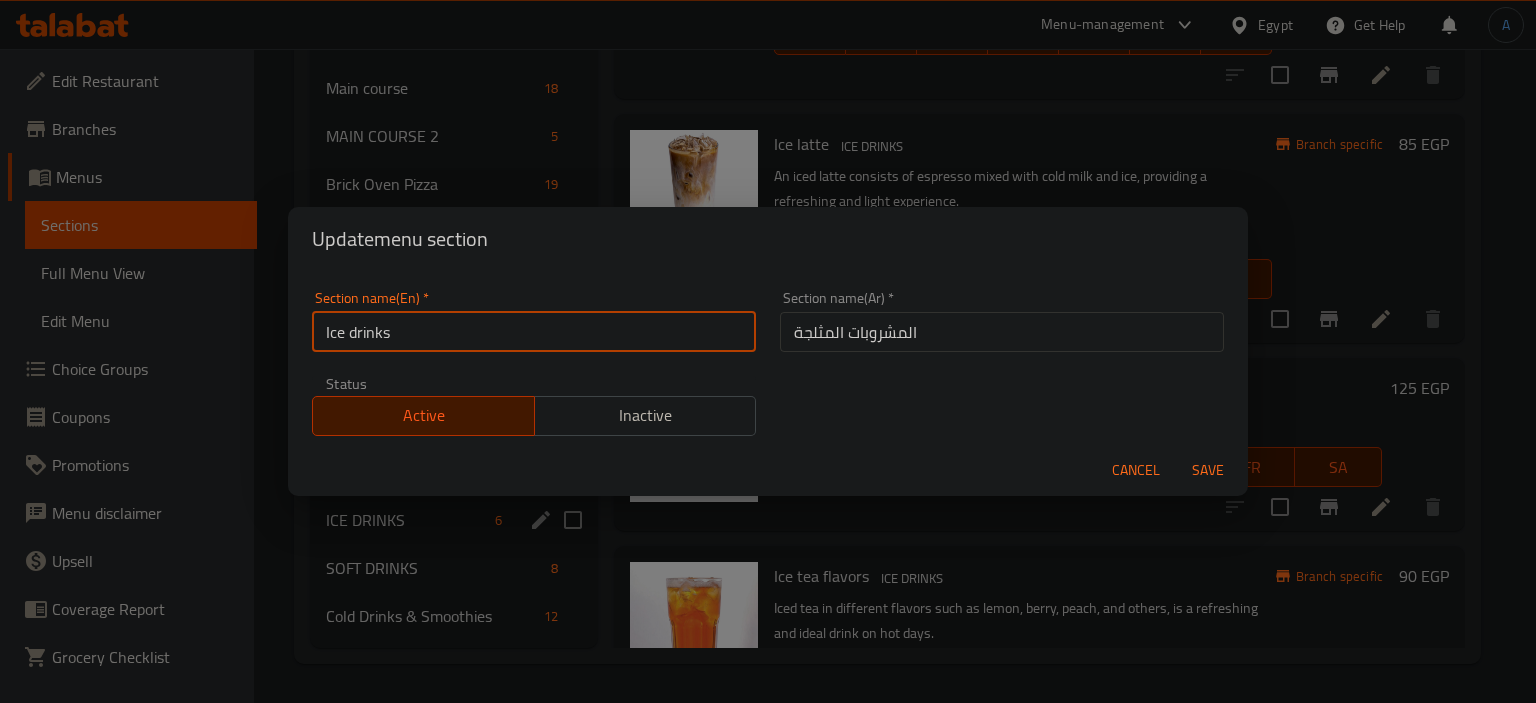 type on "Ice Drinks" 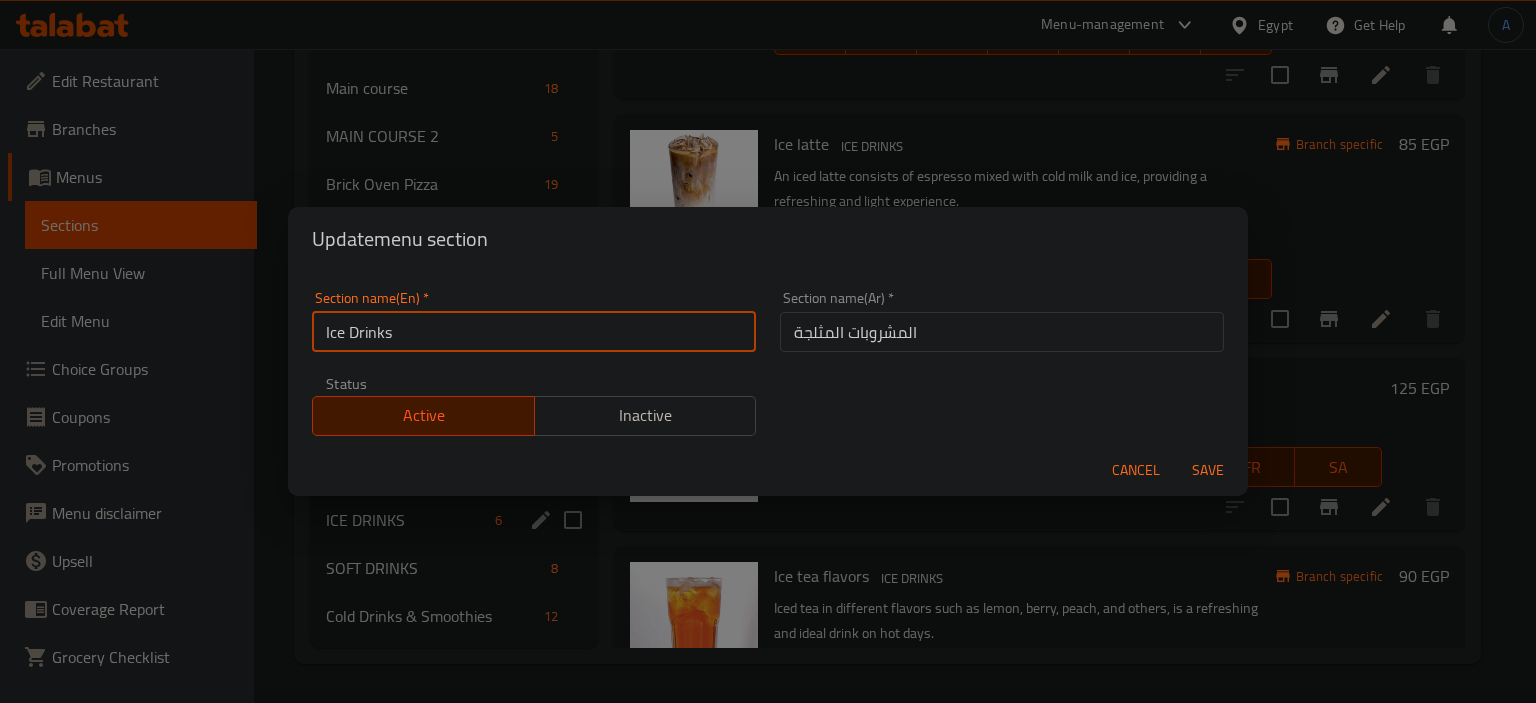 click on "Save" at bounding box center (1208, 470) 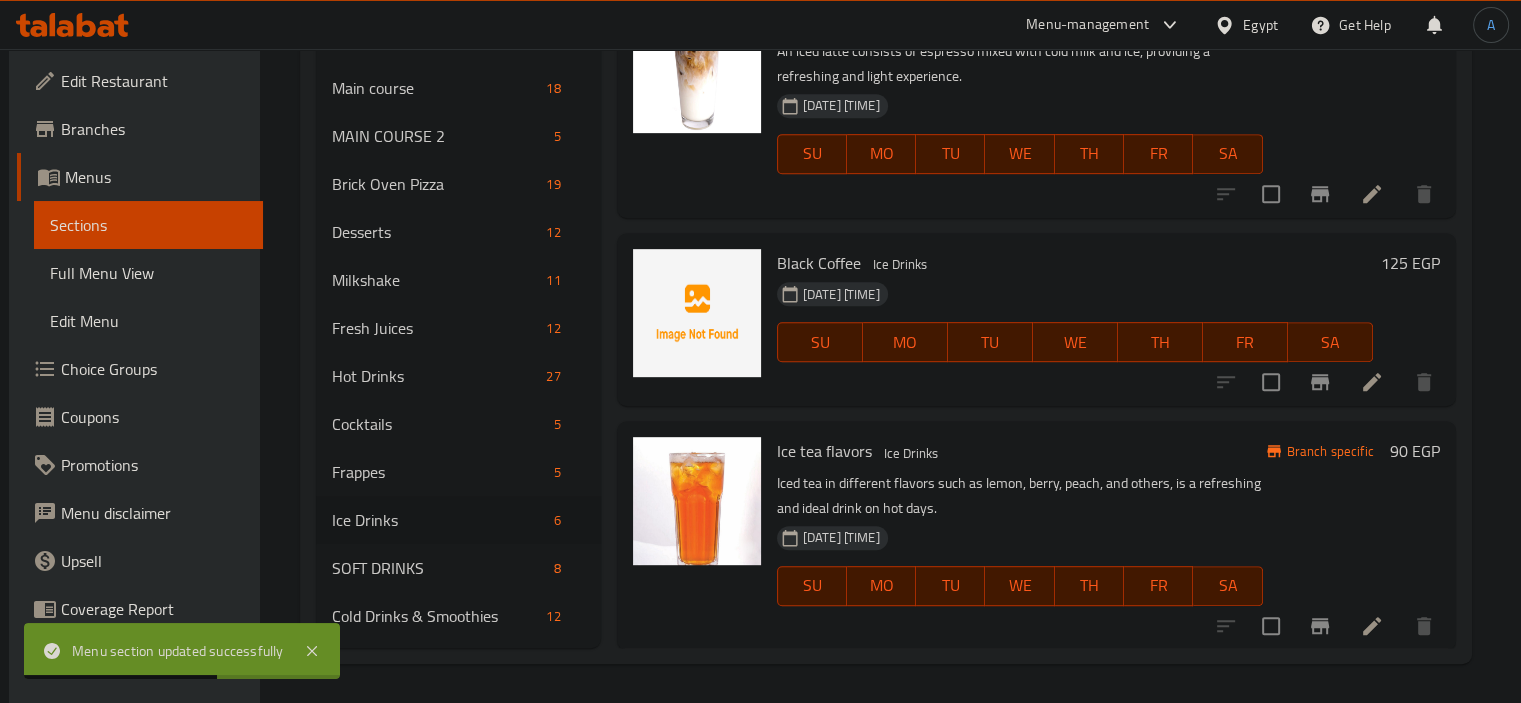 scroll, scrollTop: 127, scrollLeft: 0, axis: vertical 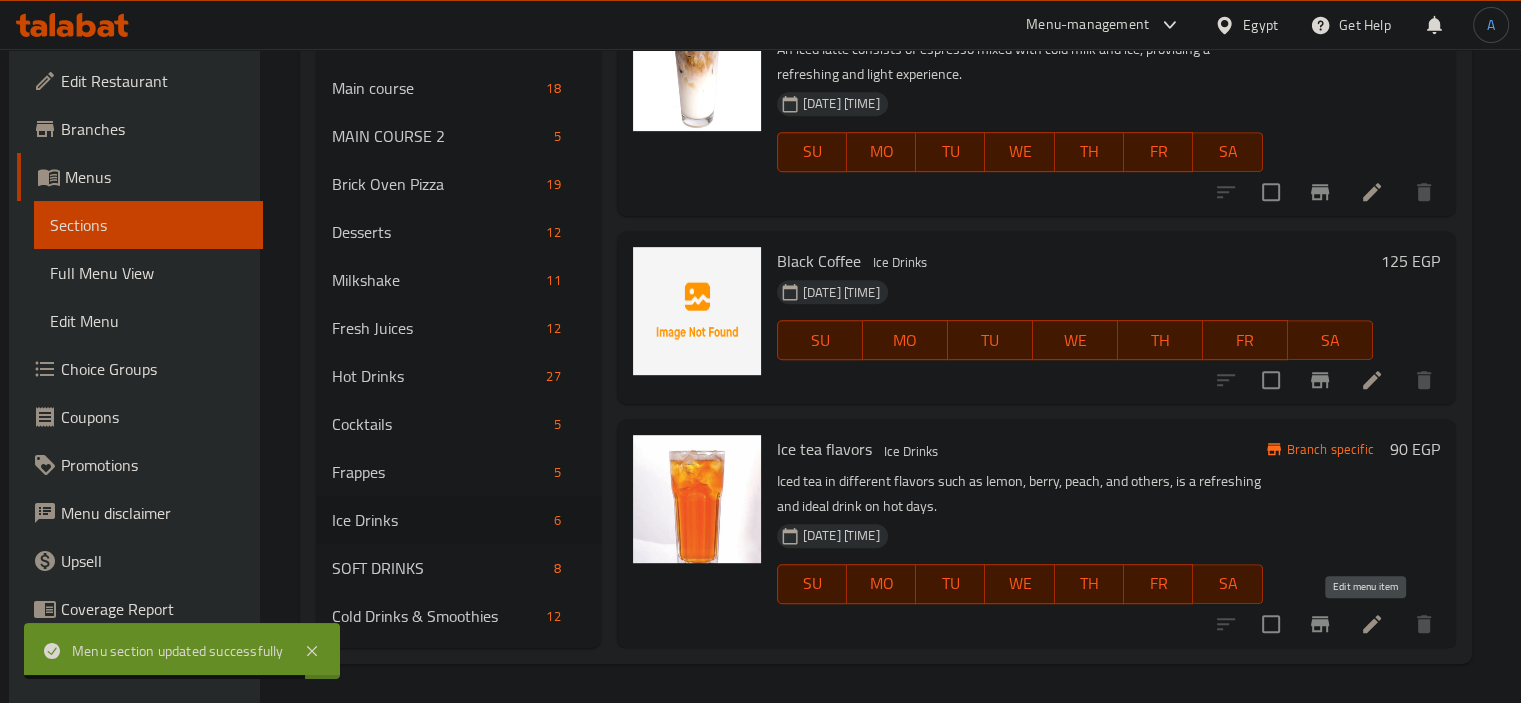 click 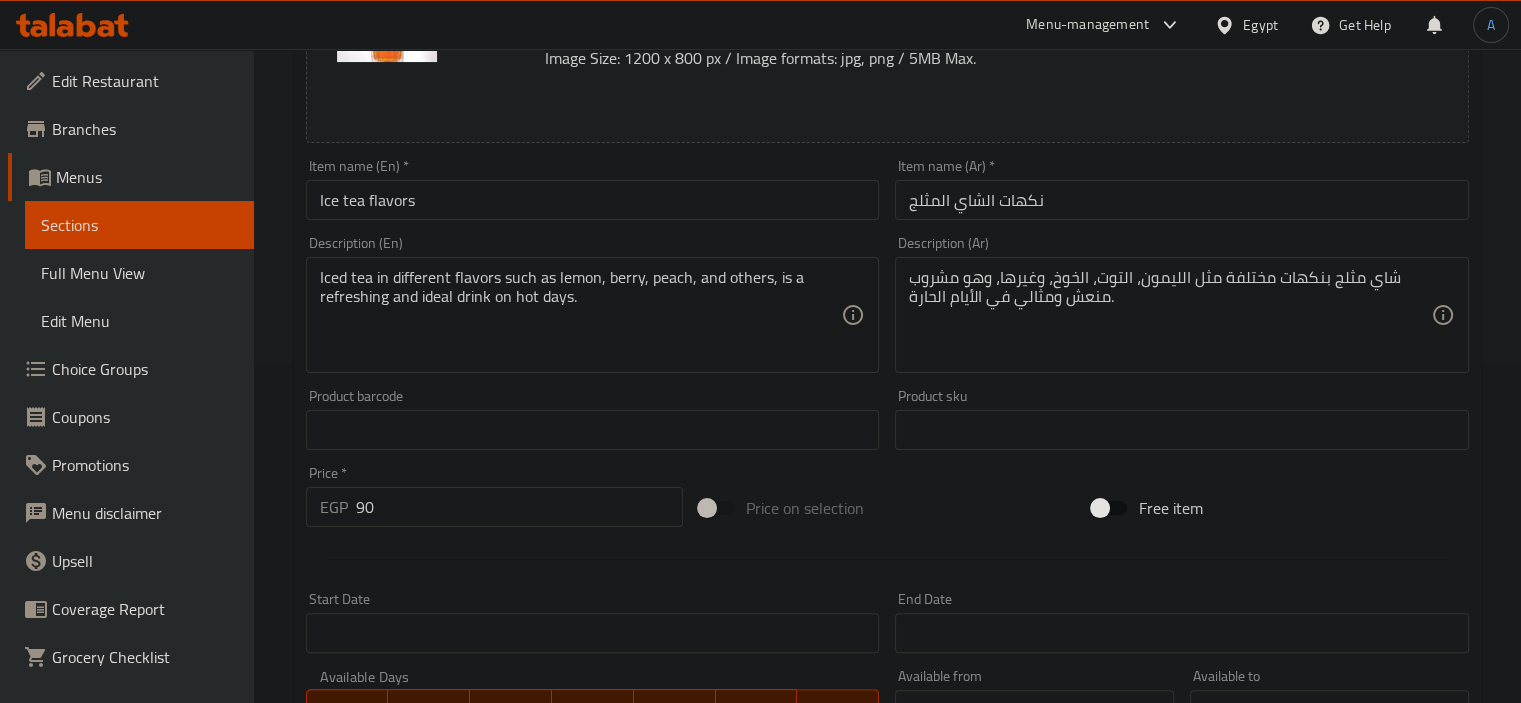 scroll, scrollTop: 600, scrollLeft: 0, axis: vertical 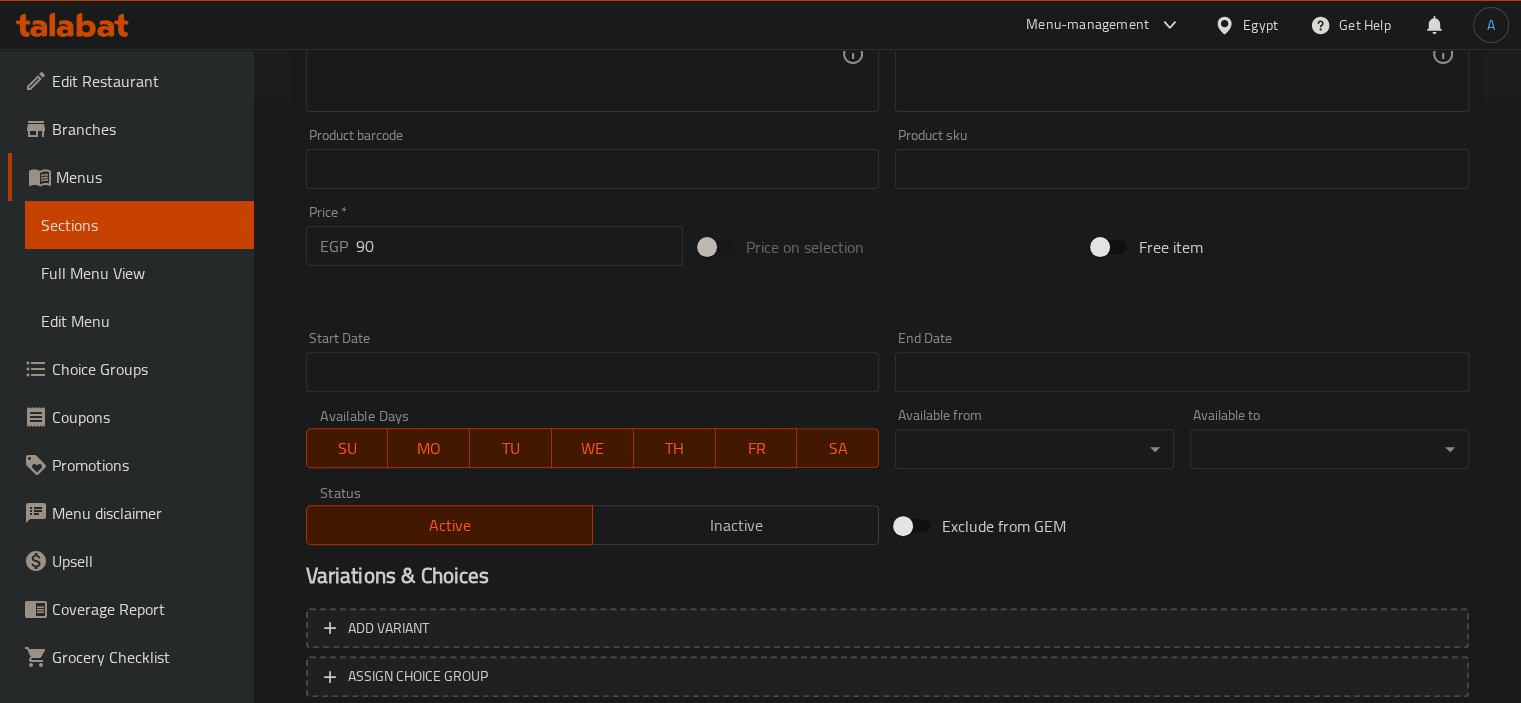 click on "Inactive" at bounding box center [736, 525] 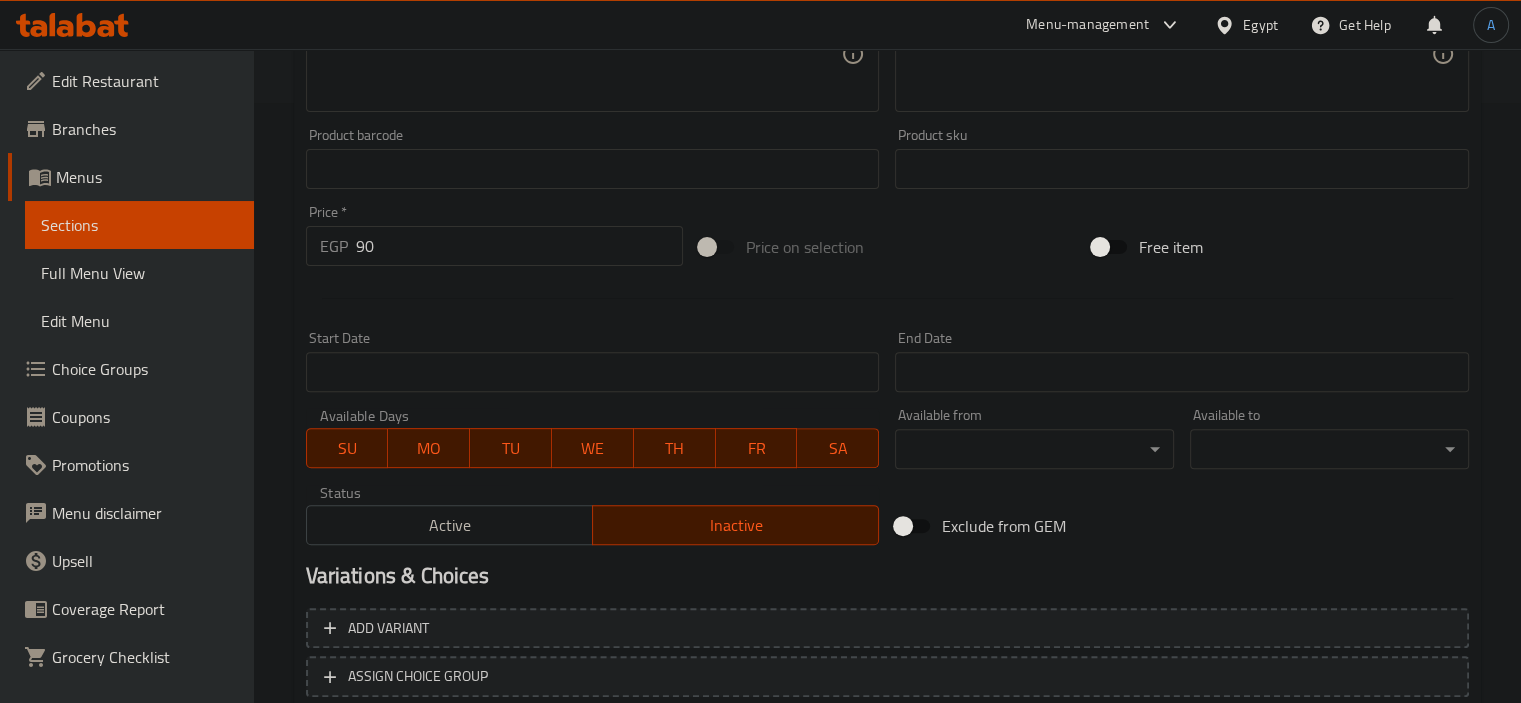 scroll, scrollTop: 737, scrollLeft: 0, axis: vertical 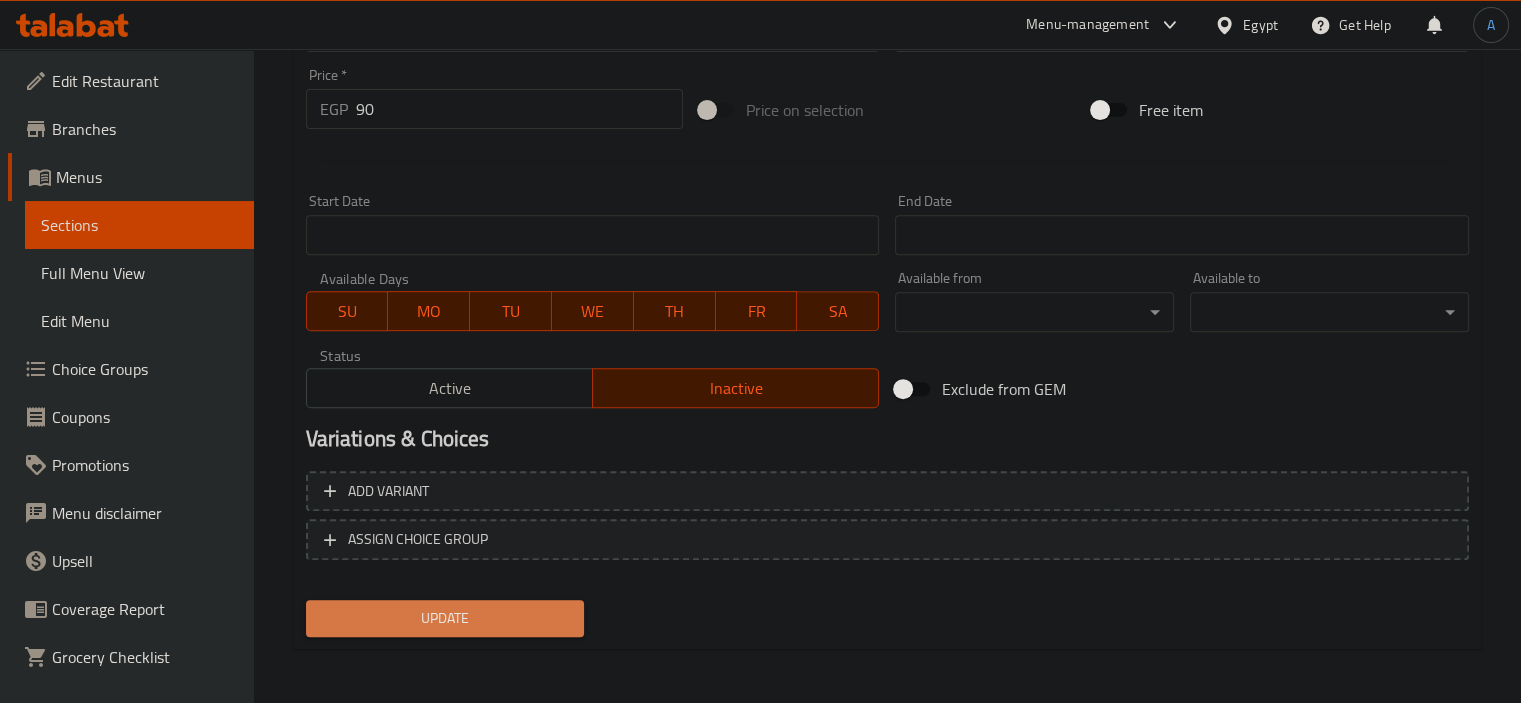 click on "Update" at bounding box center [445, 618] 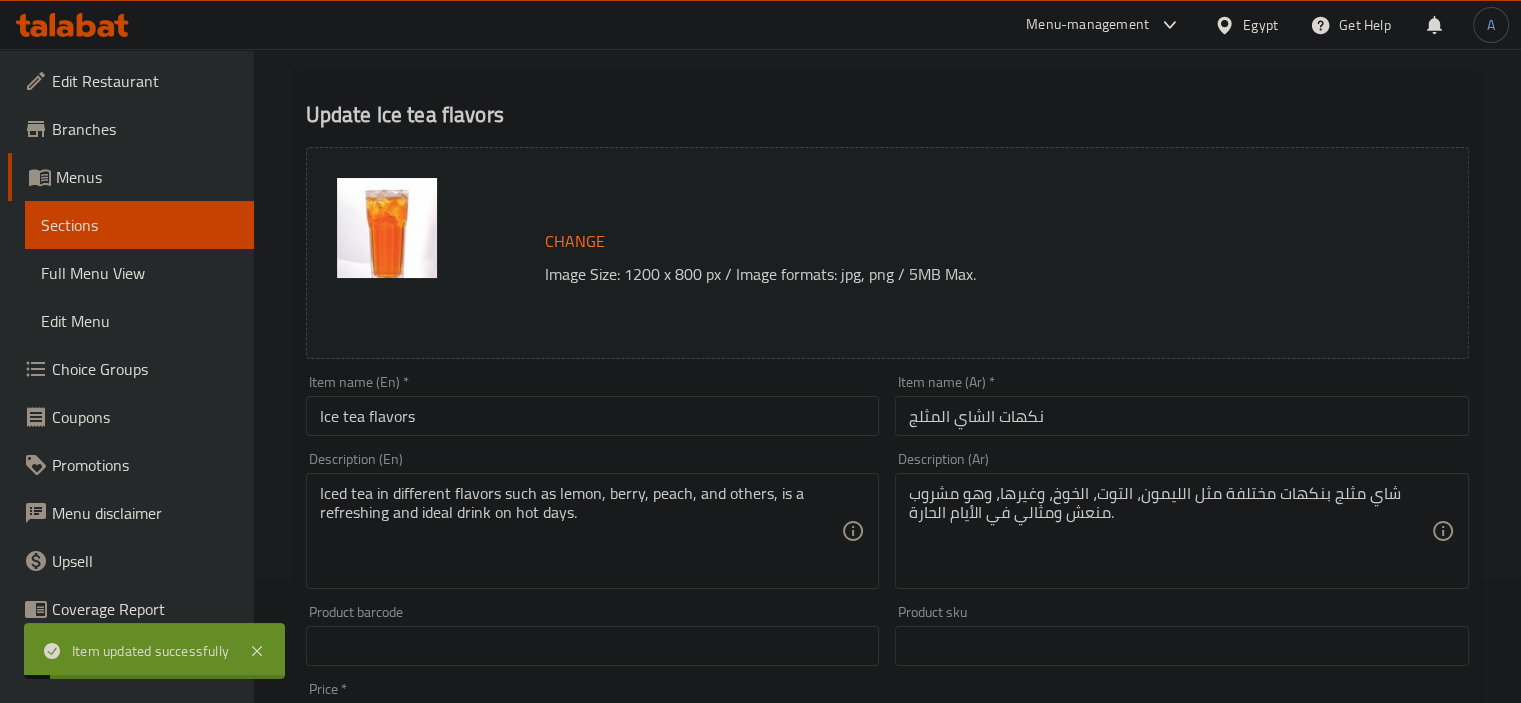 scroll, scrollTop: 0, scrollLeft: 0, axis: both 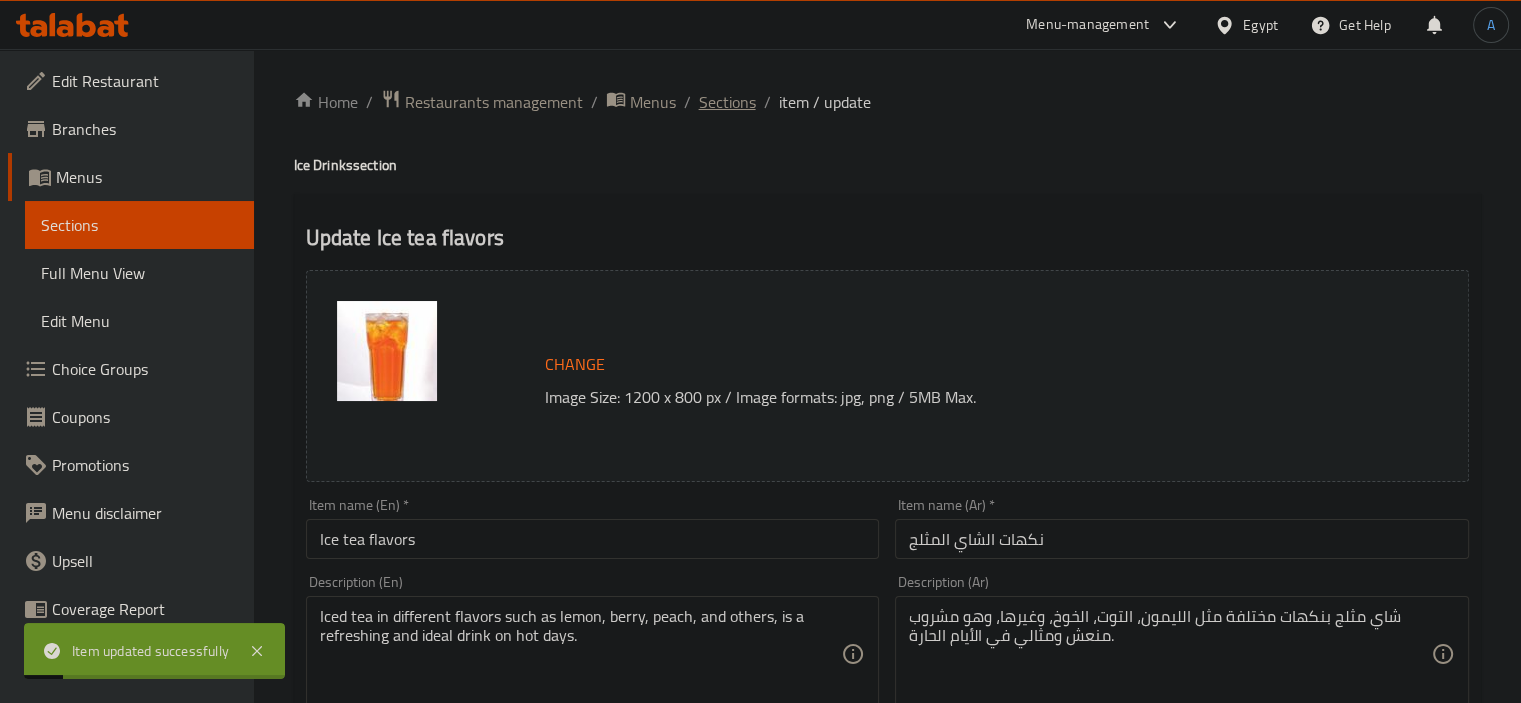 click on "Sections" at bounding box center (727, 102) 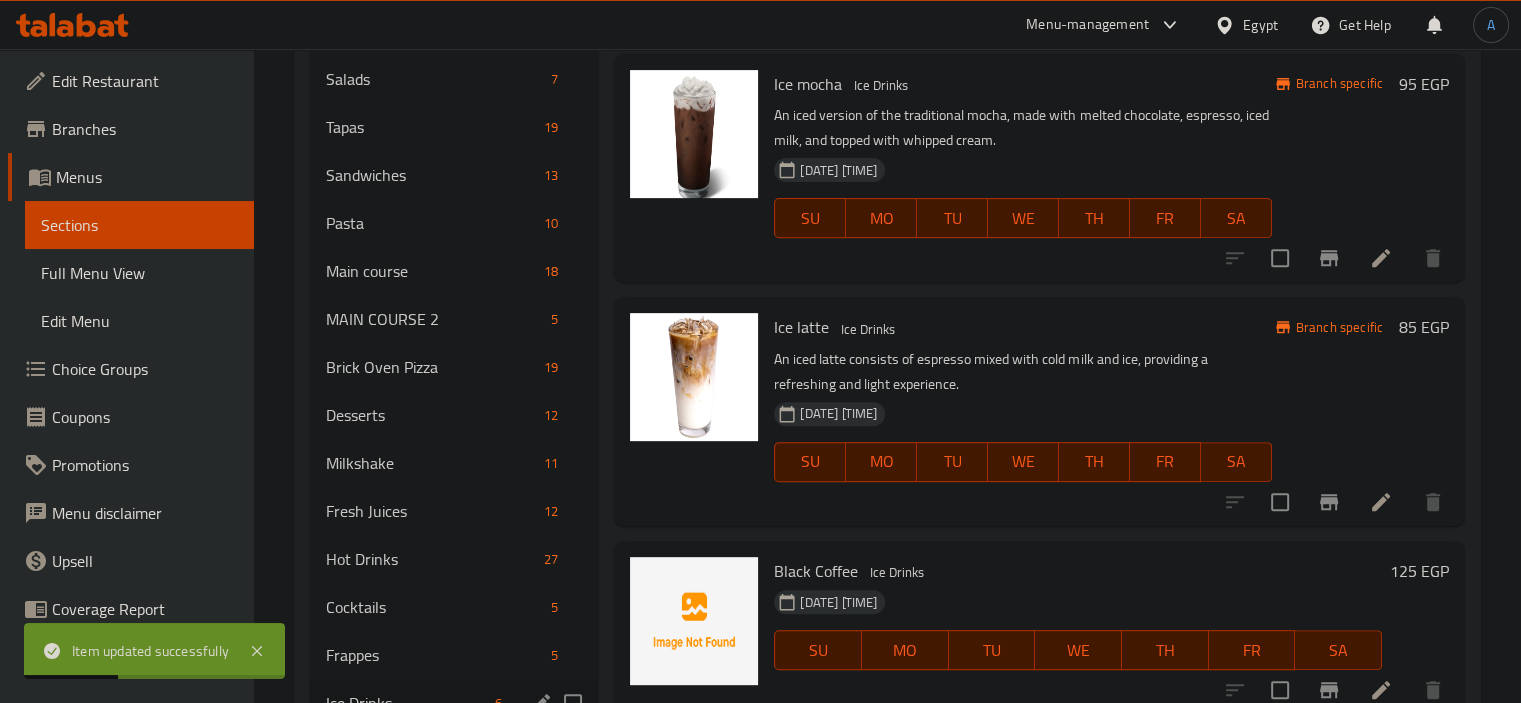 scroll, scrollTop: 905, scrollLeft: 0, axis: vertical 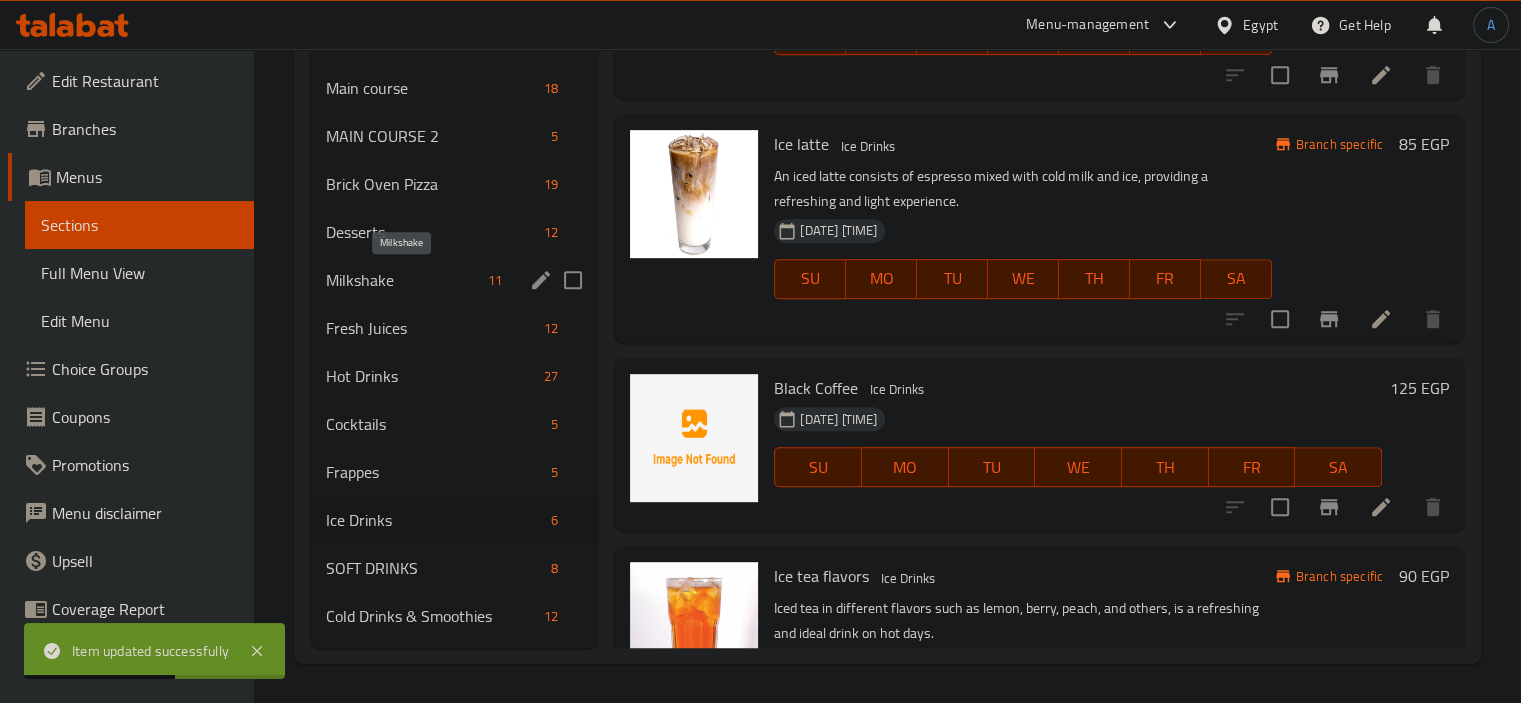 click on "Milkshake" at bounding box center [403, 280] 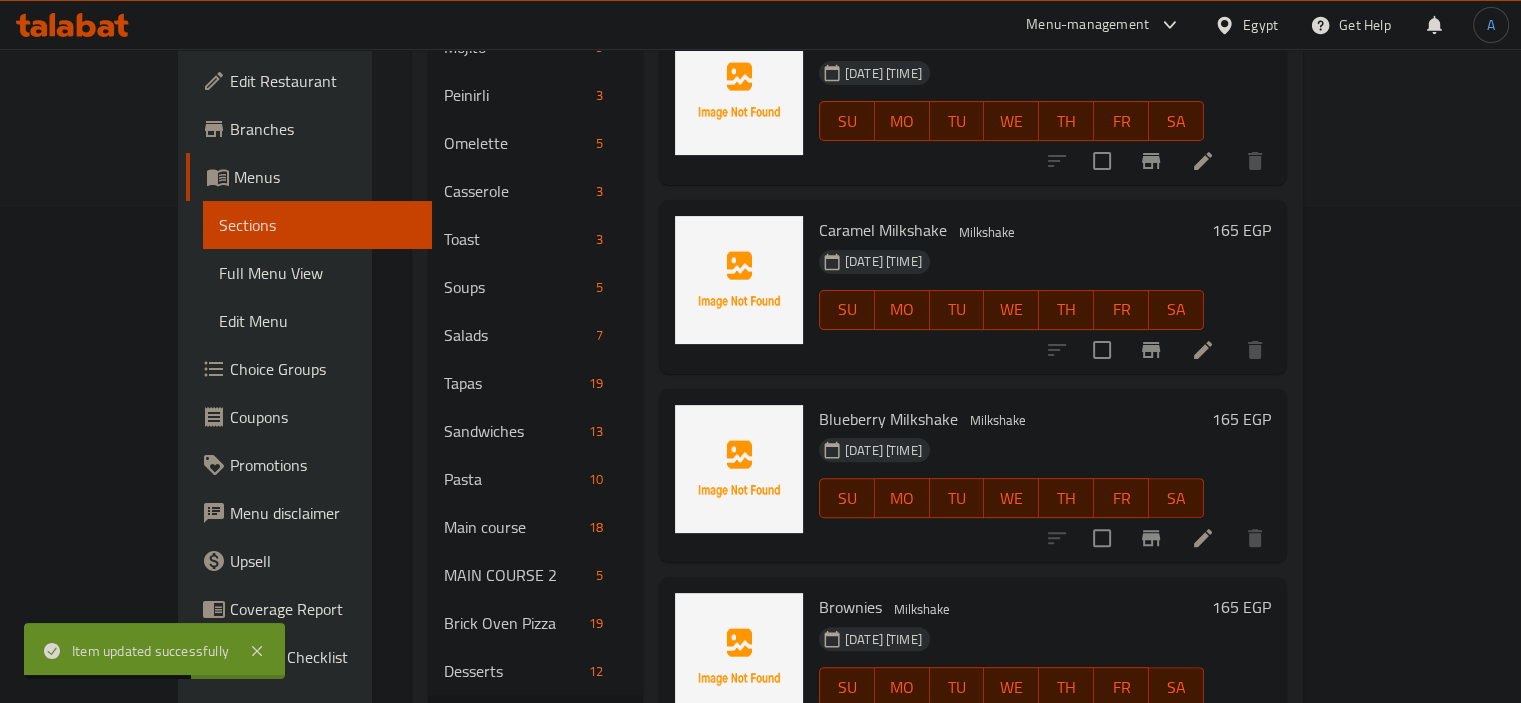 scroll, scrollTop: 105, scrollLeft: 0, axis: vertical 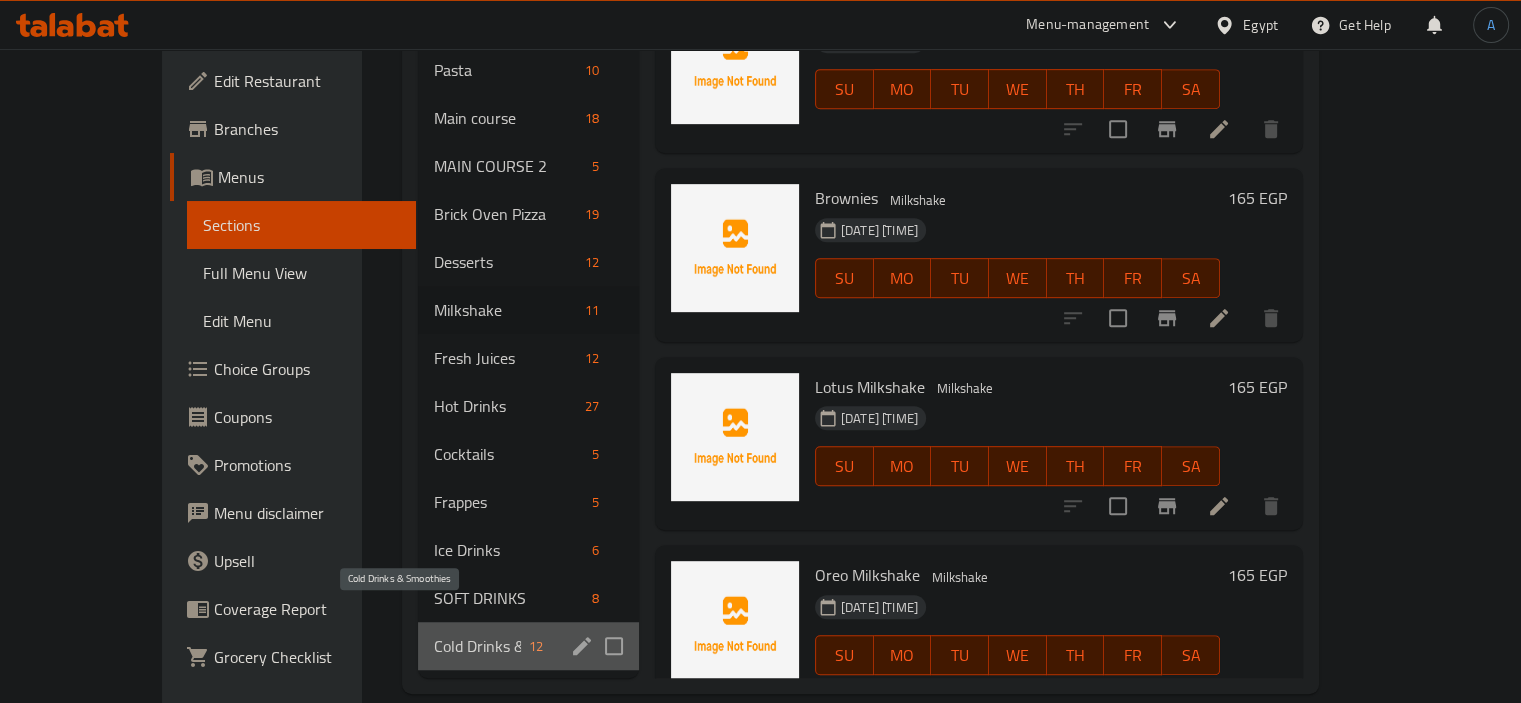 click on "Cold Drinks & Smoothies" at bounding box center (477, 646) 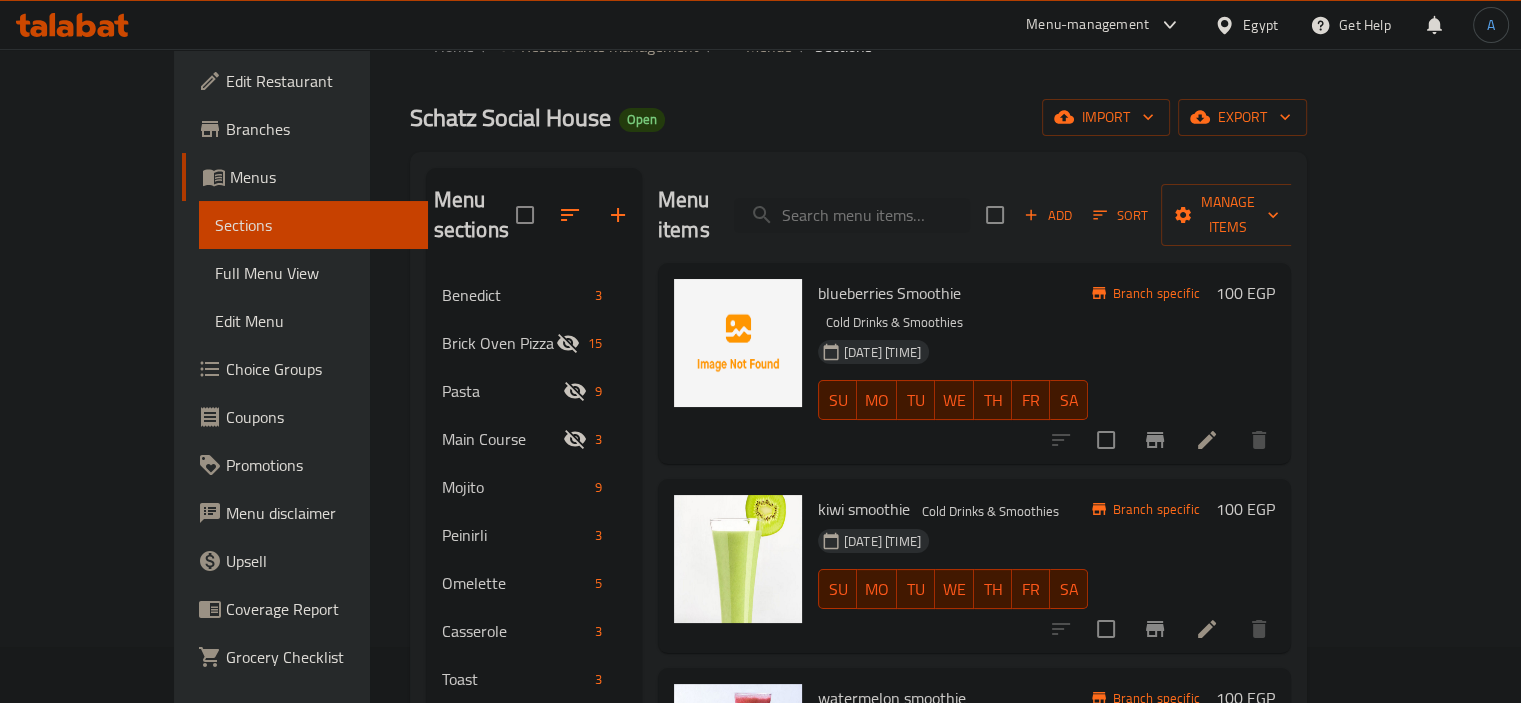 scroll, scrollTop: 0, scrollLeft: 0, axis: both 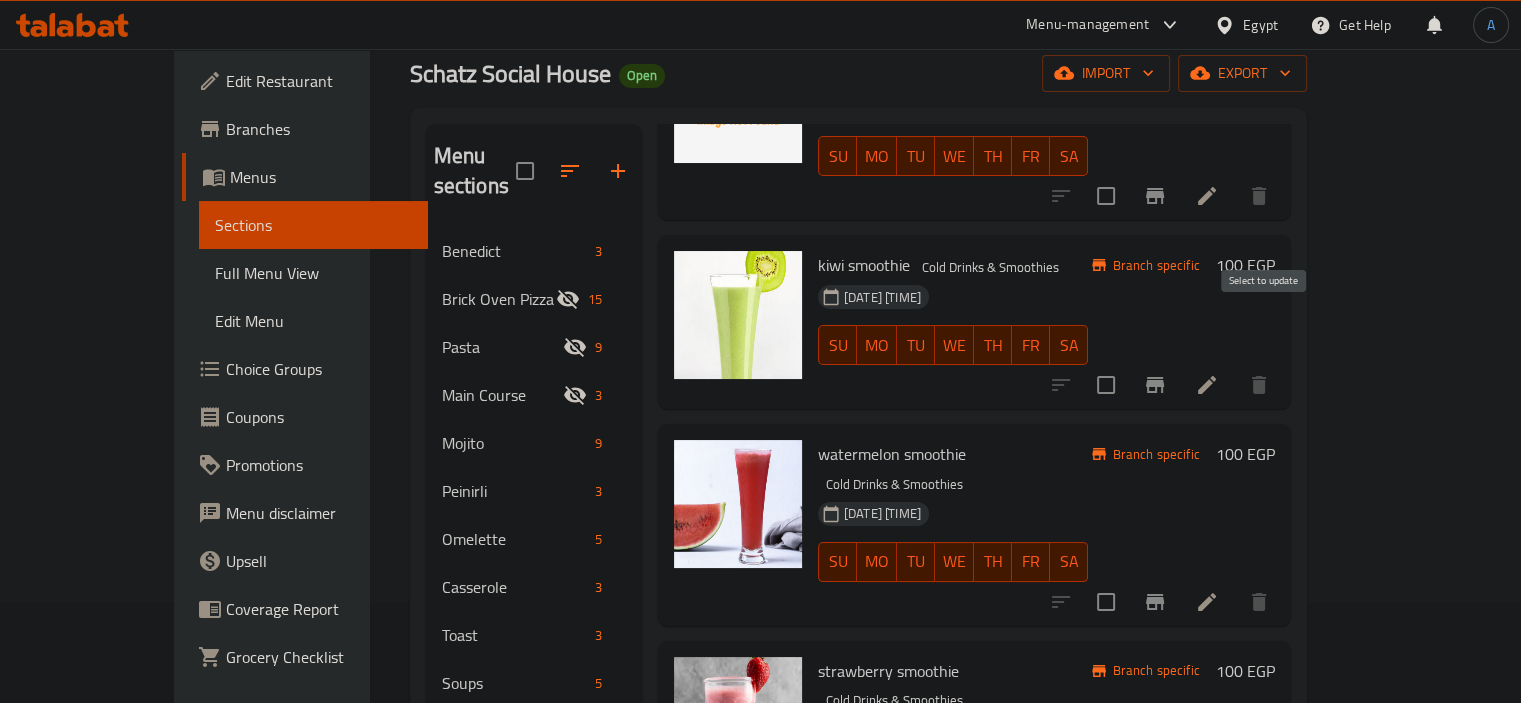 click at bounding box center (1106, 385) 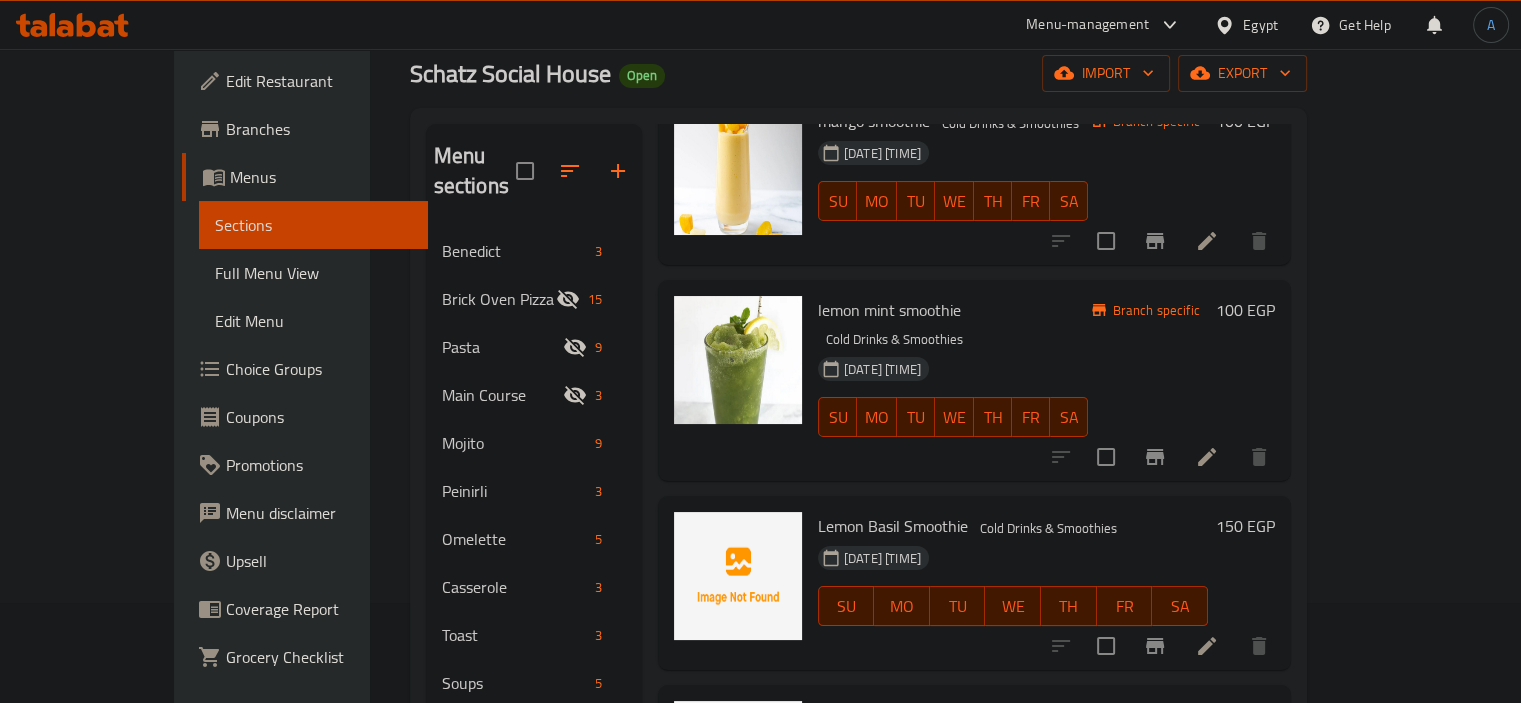 scroll, scrollTop: 984, scrollLeft: 0, axis: vertical 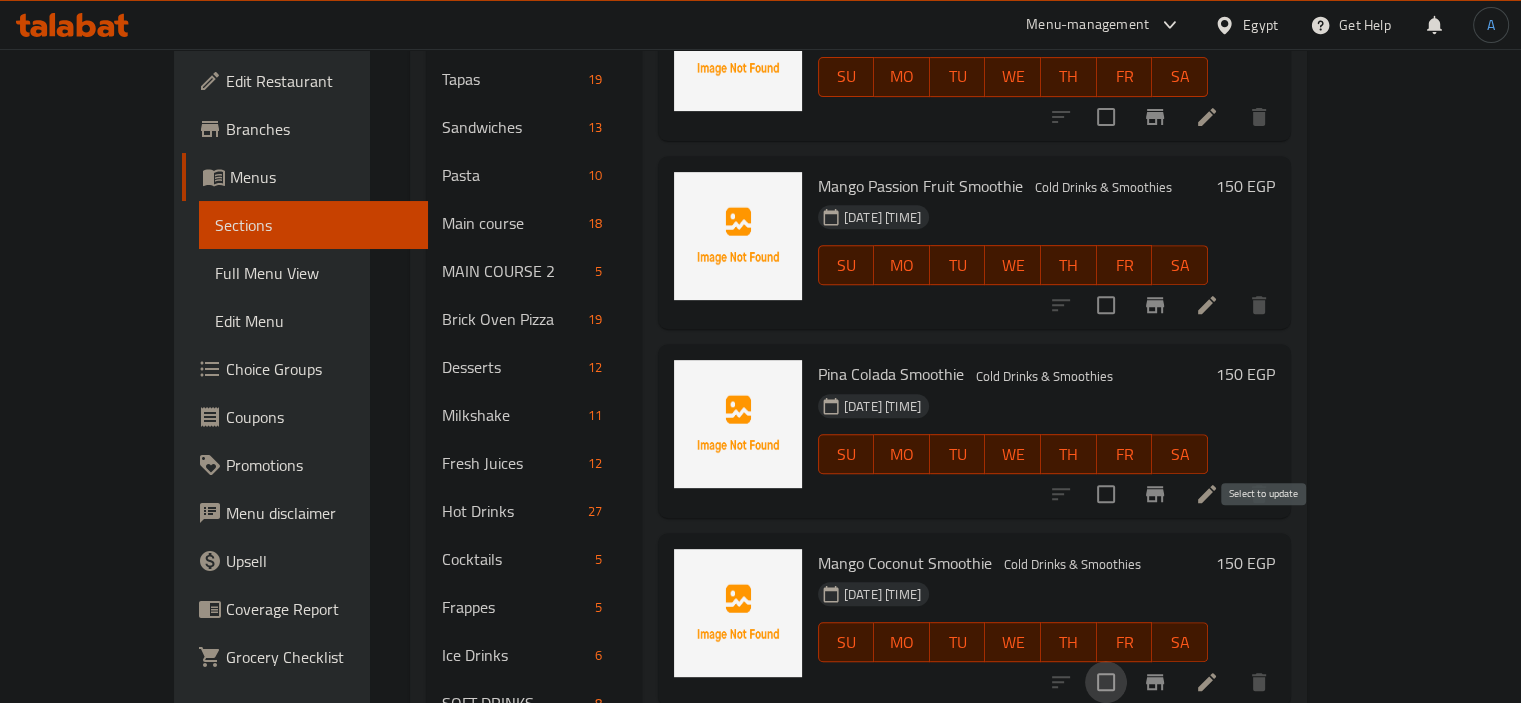 click at bounding box center [1106, 682] 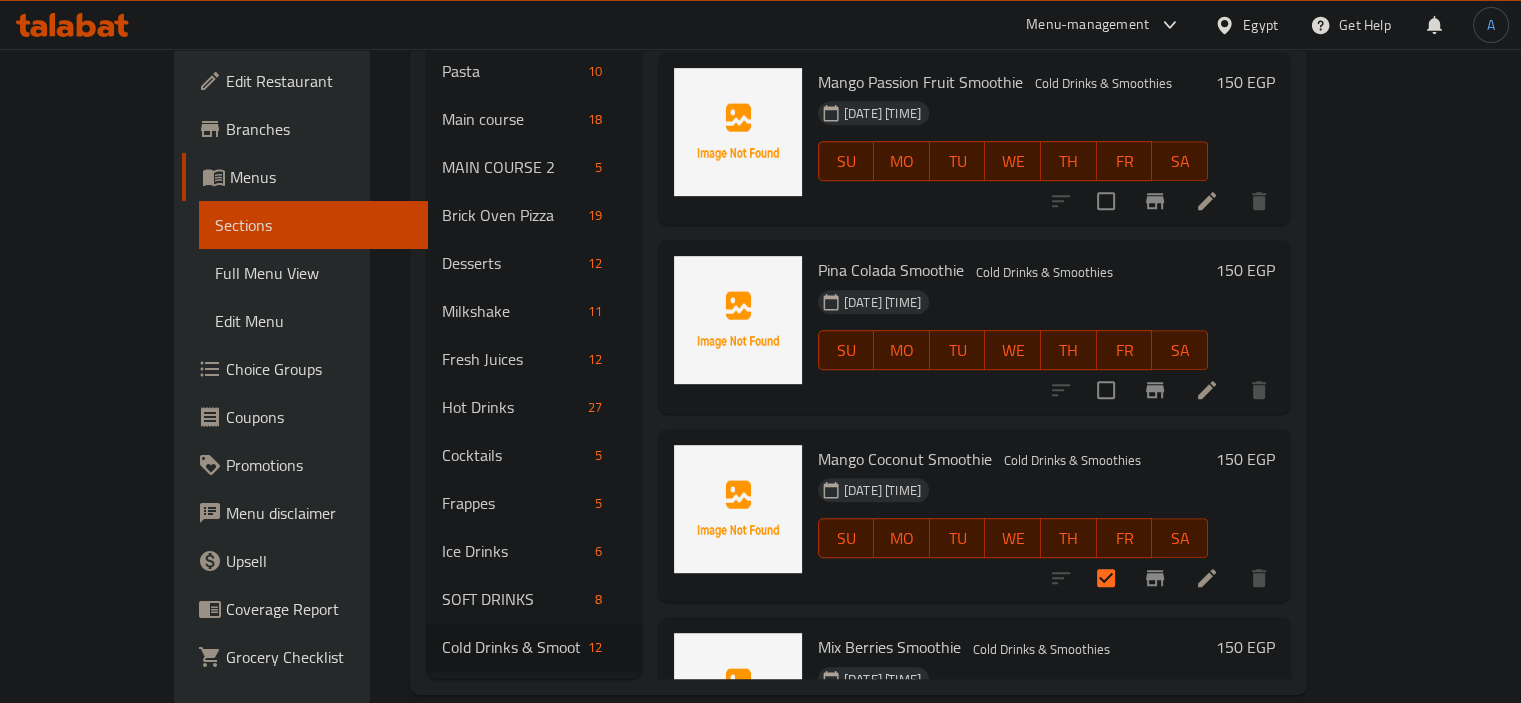 scroll, scrollTop: 905, scrollLeft: 0, axis: vertical 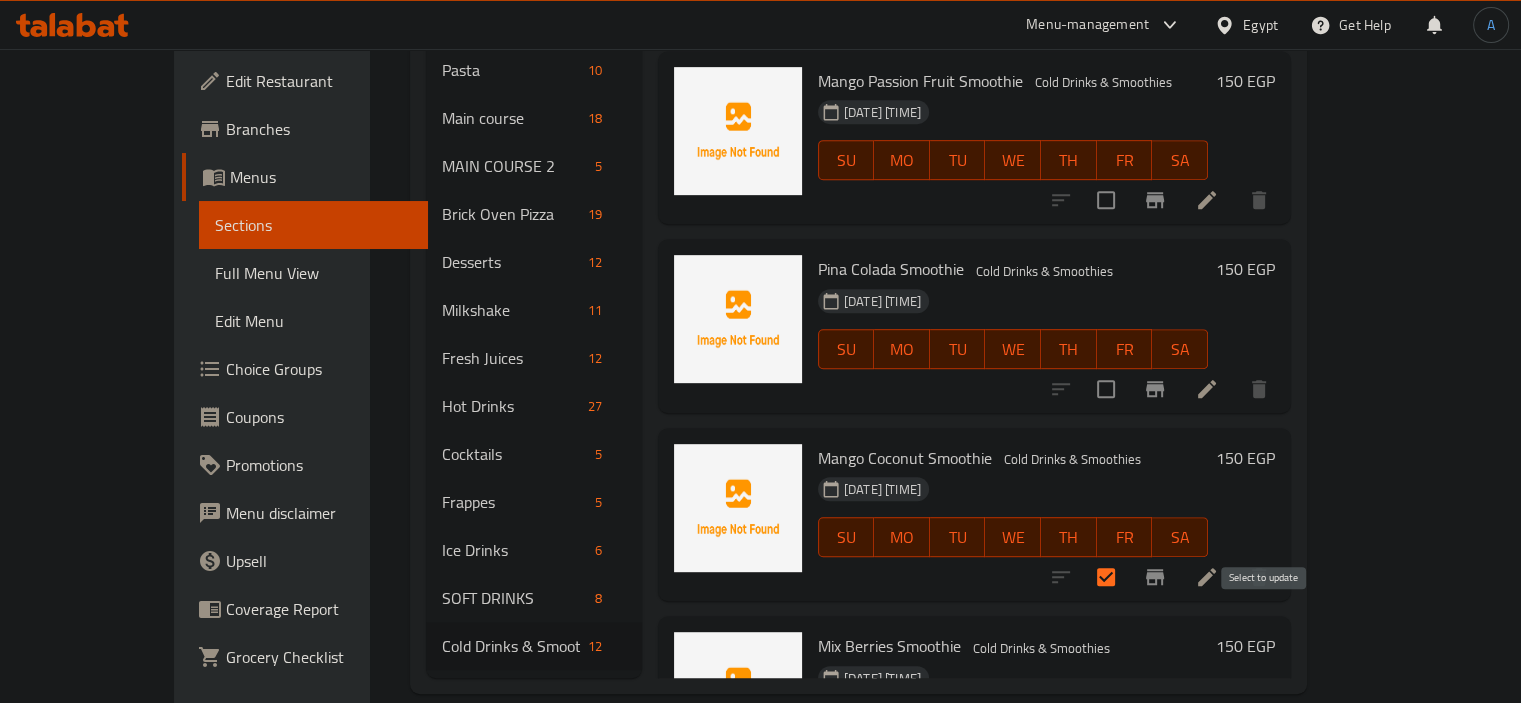 click at bounding box center (1106, 766) 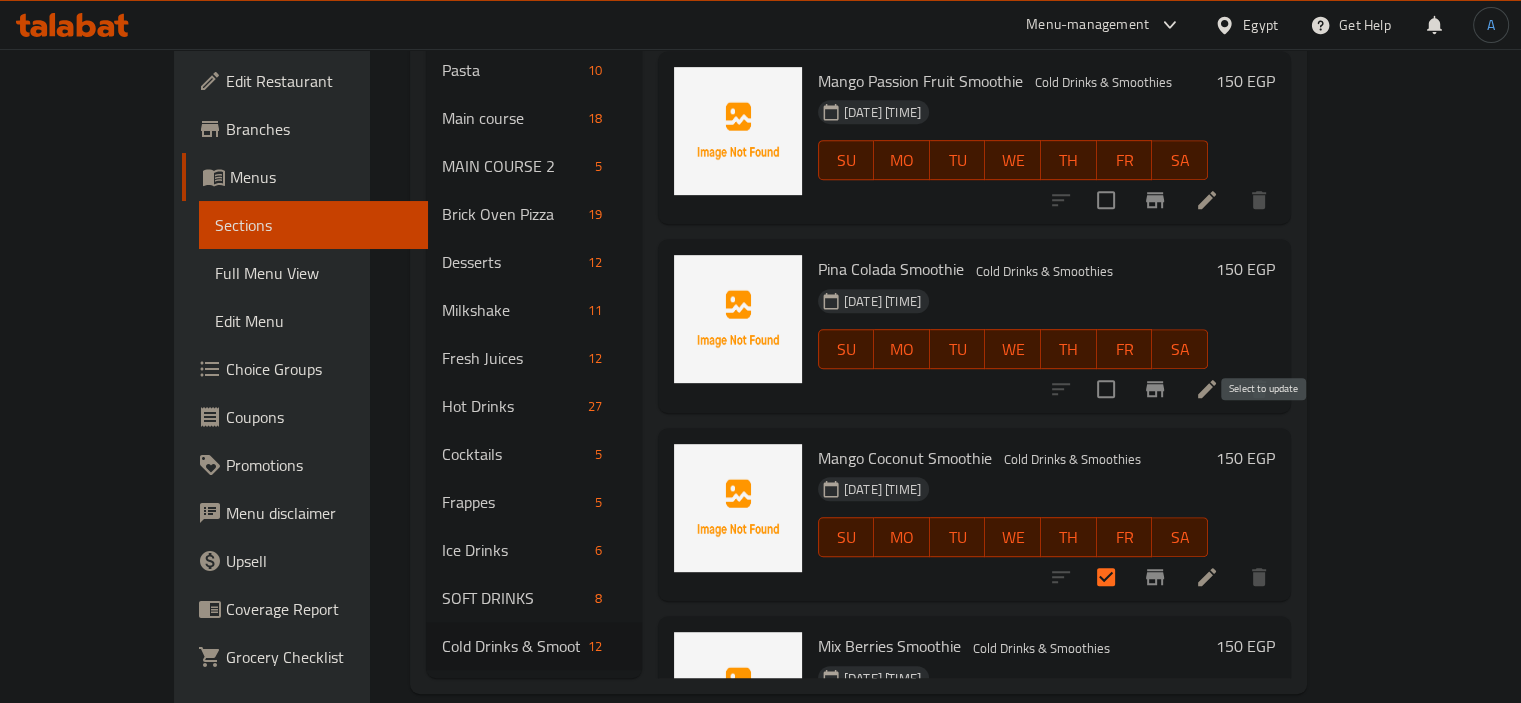 click at bounding box center [1106, 577] 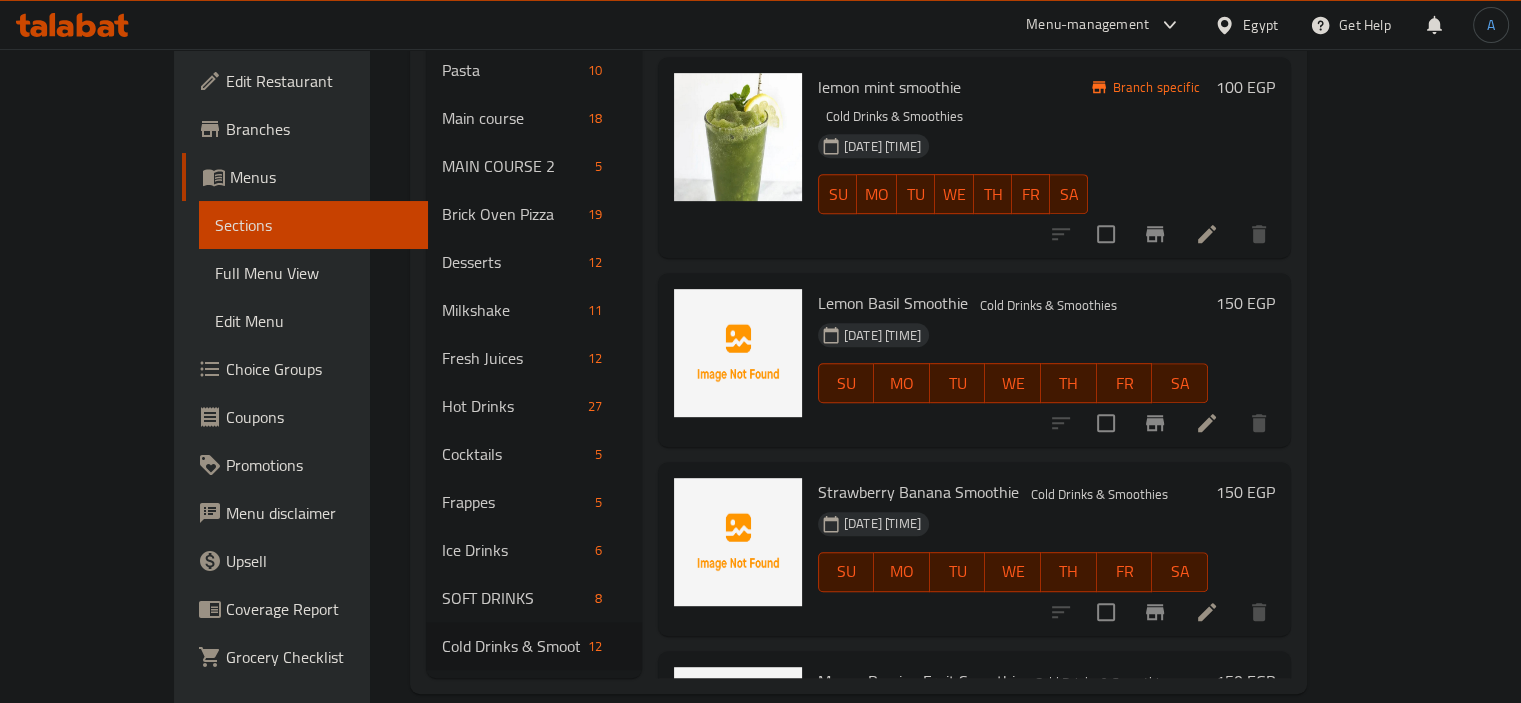 scroll, scrollTop: 0, scrollLeft: 0, axis: both 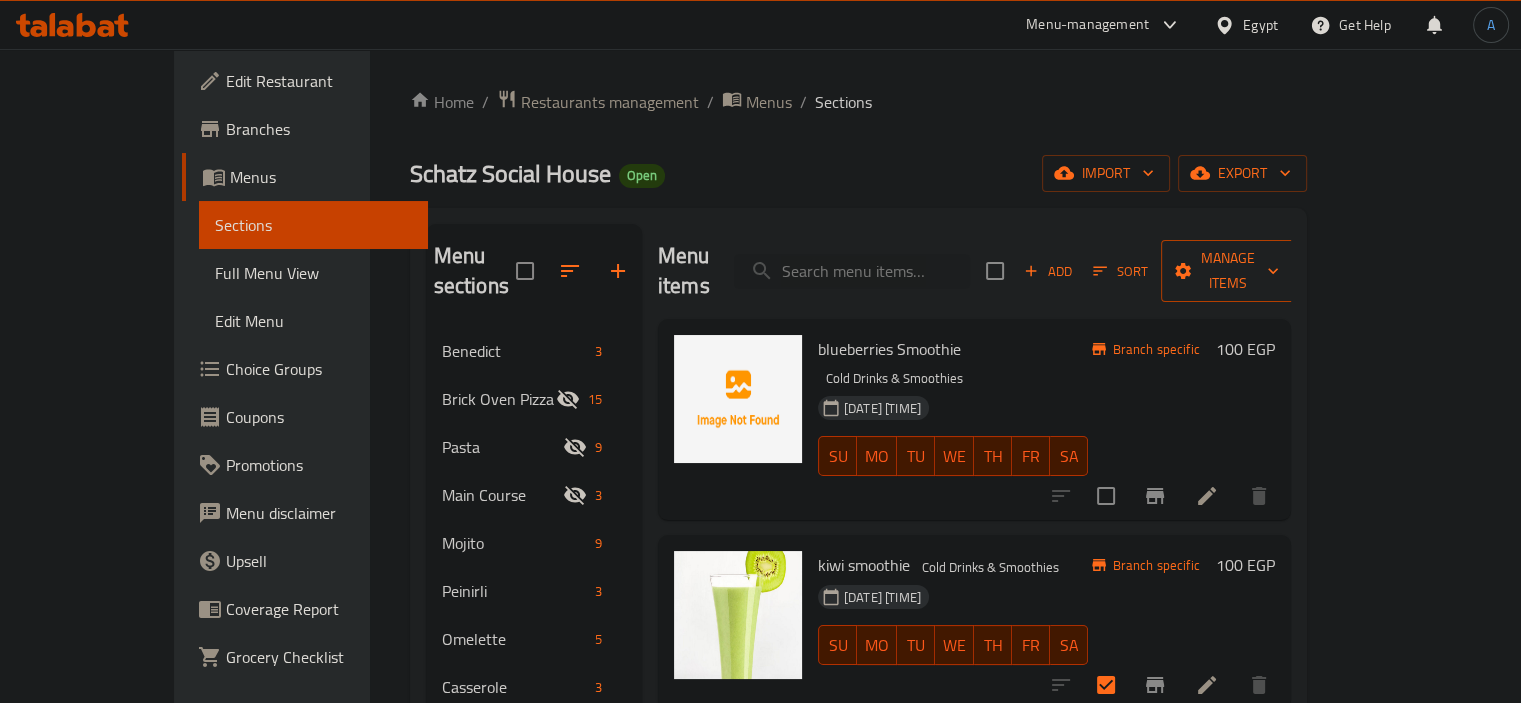 click on "Manage items" at bounding box center [1228, 271] 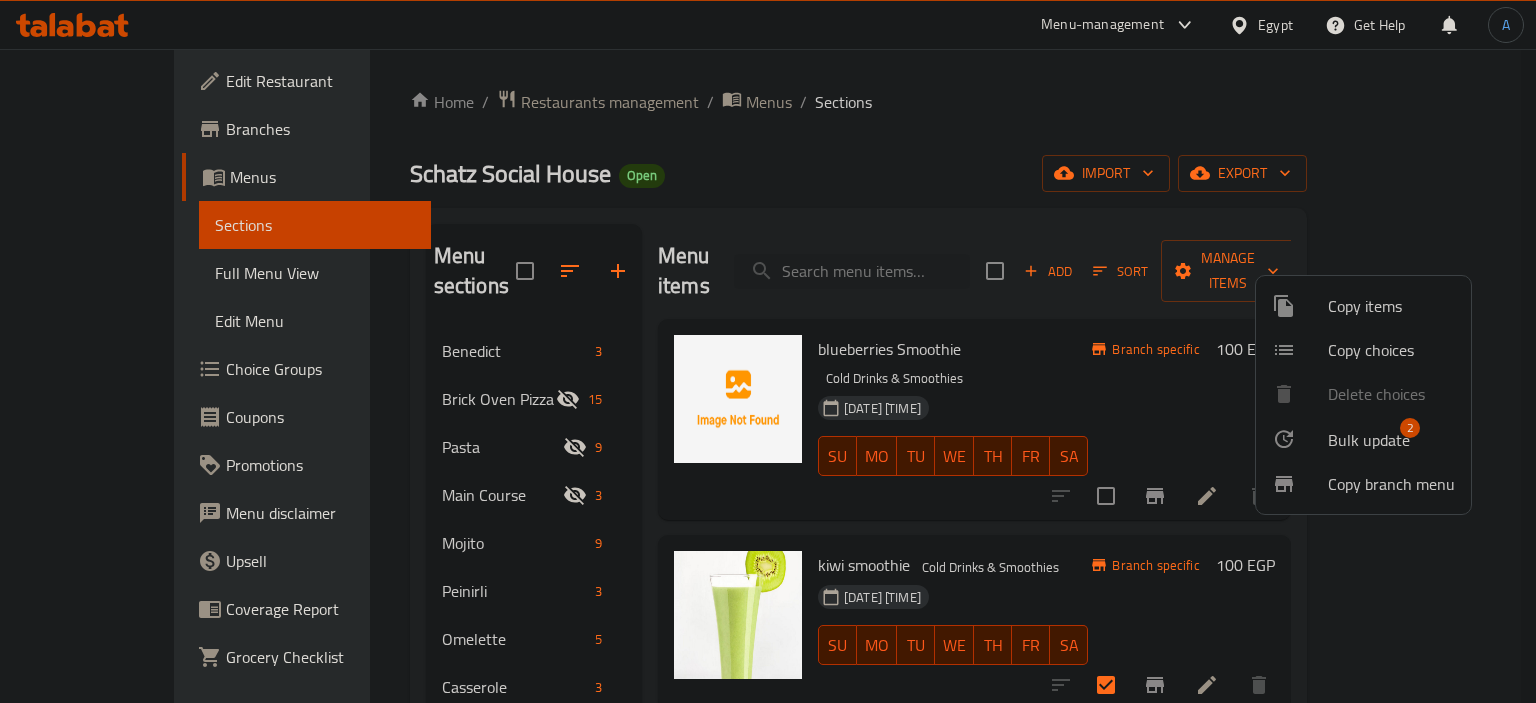 click on "Bulk update" at bounding box center [1369, 440] 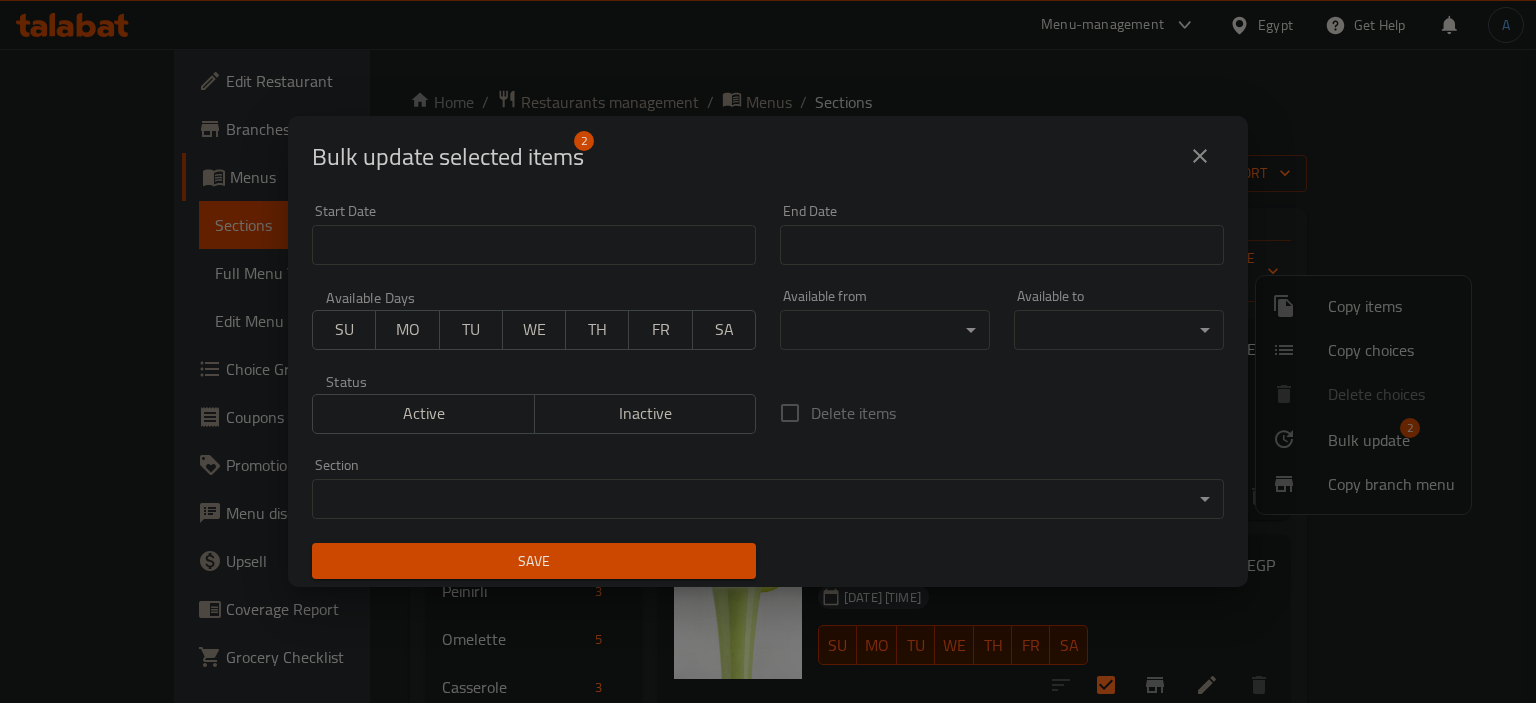 click on "Inactive" at bounding box center [646, 413] 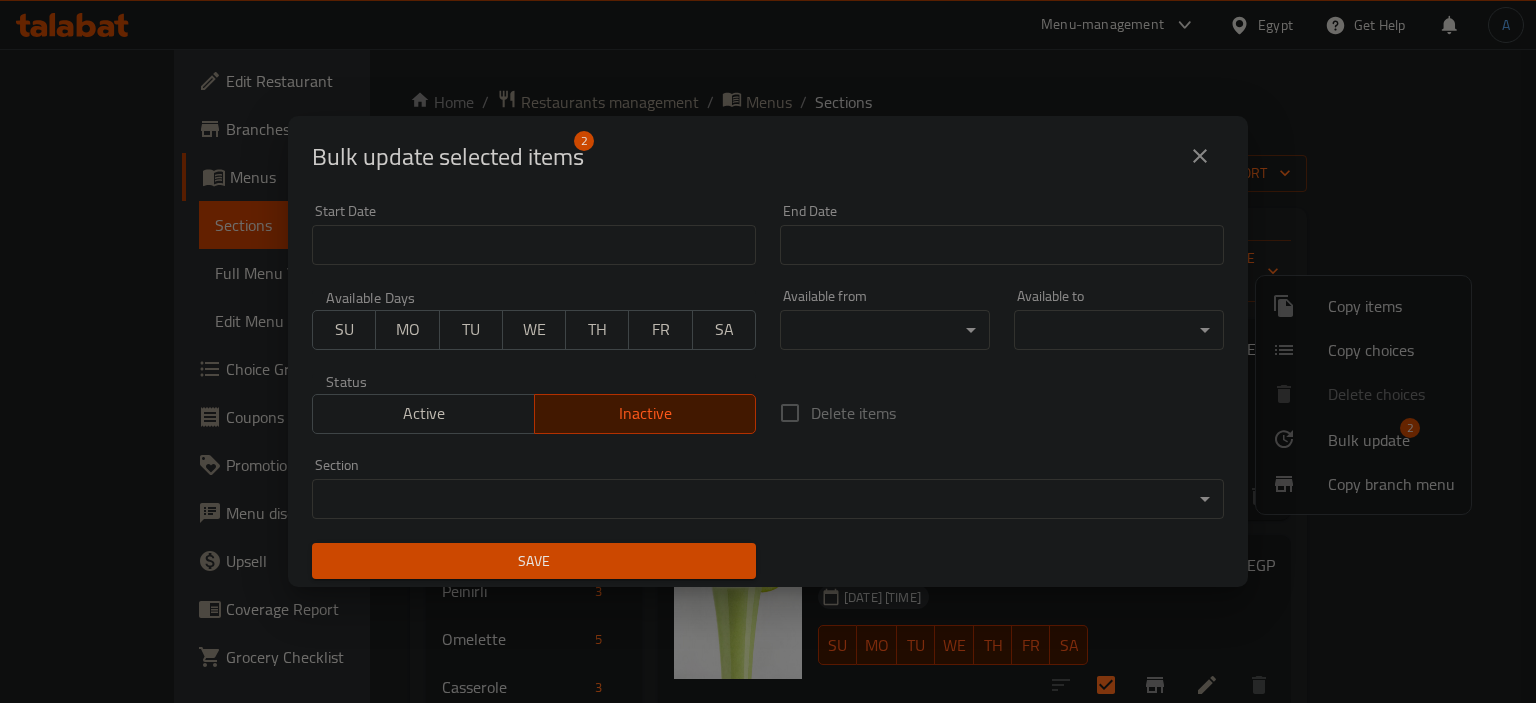 click on "Save" at bounding box center [534, 561] 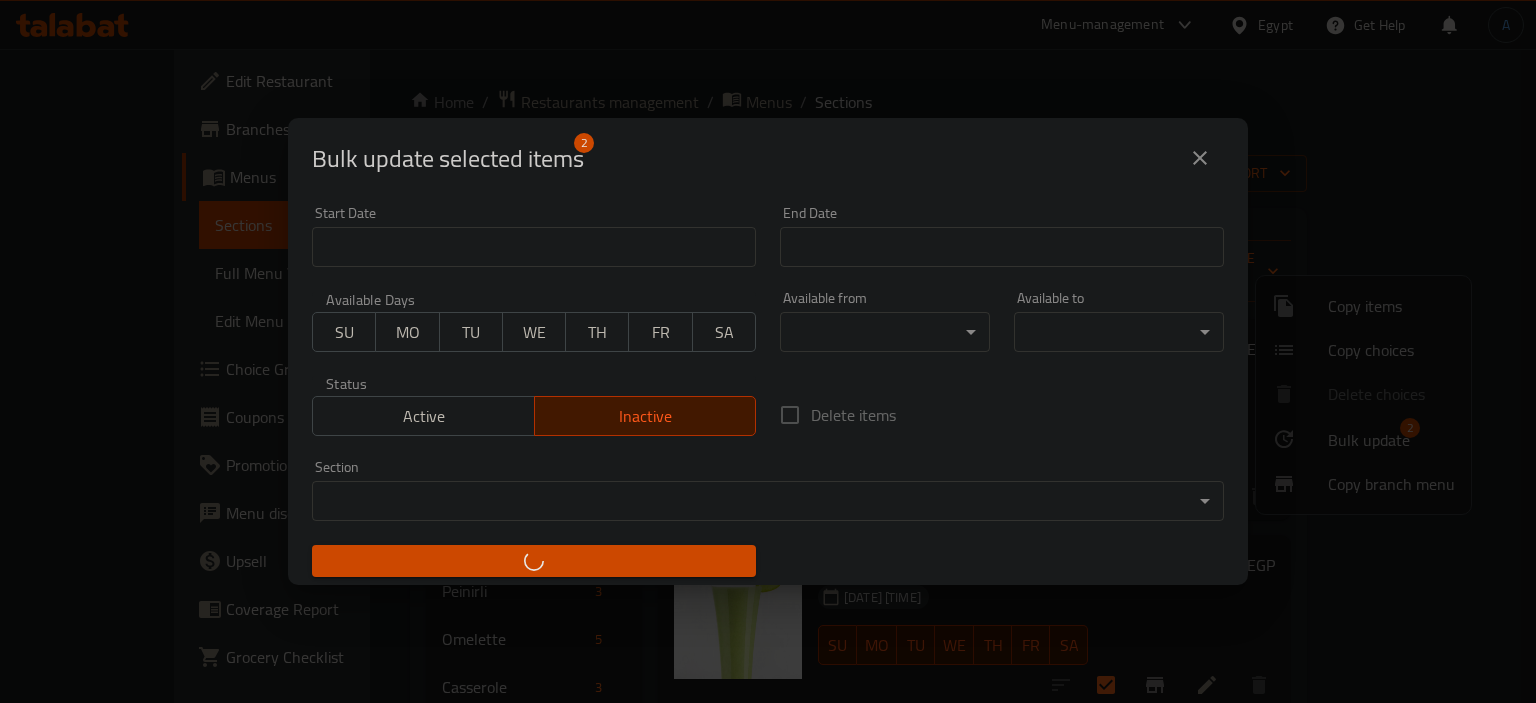 checkbox on "false" 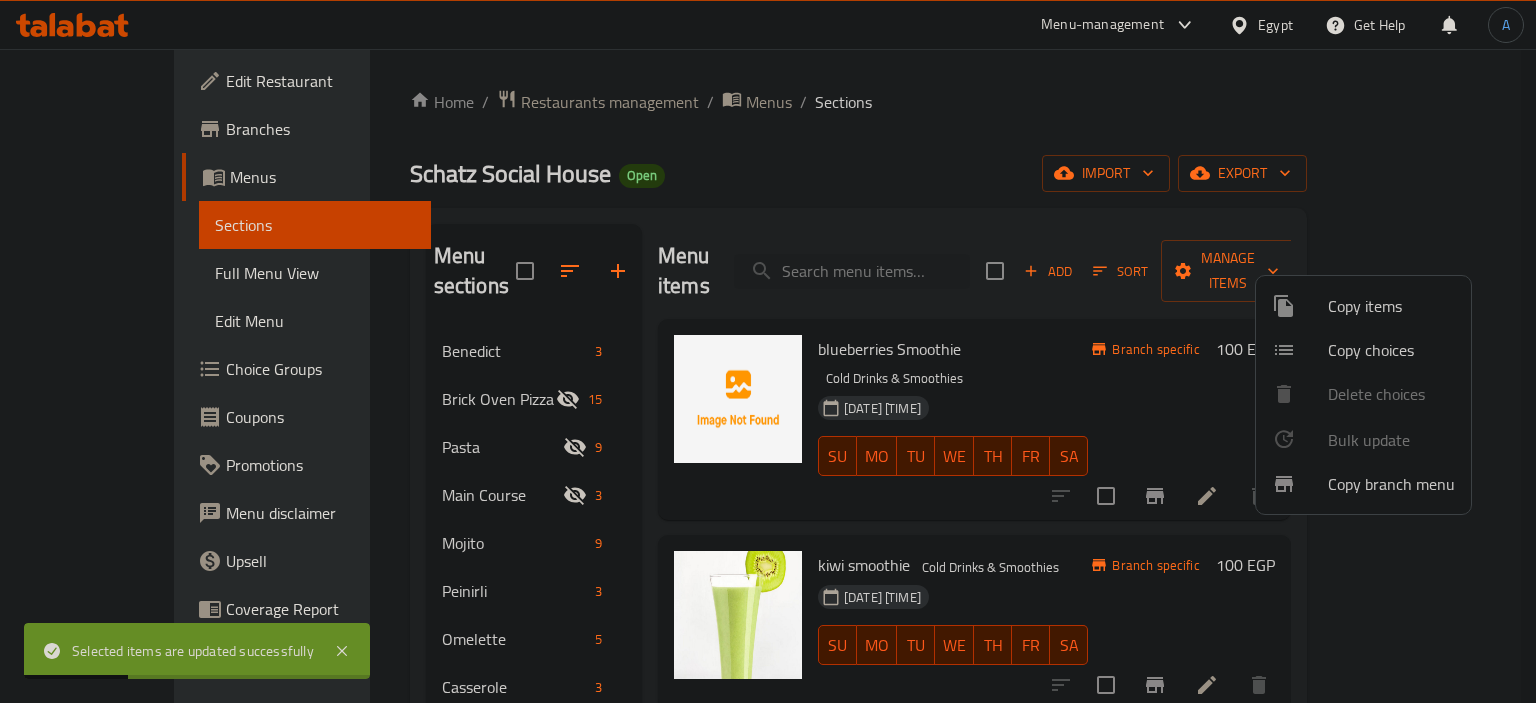 click at bounding box center (768, 351) 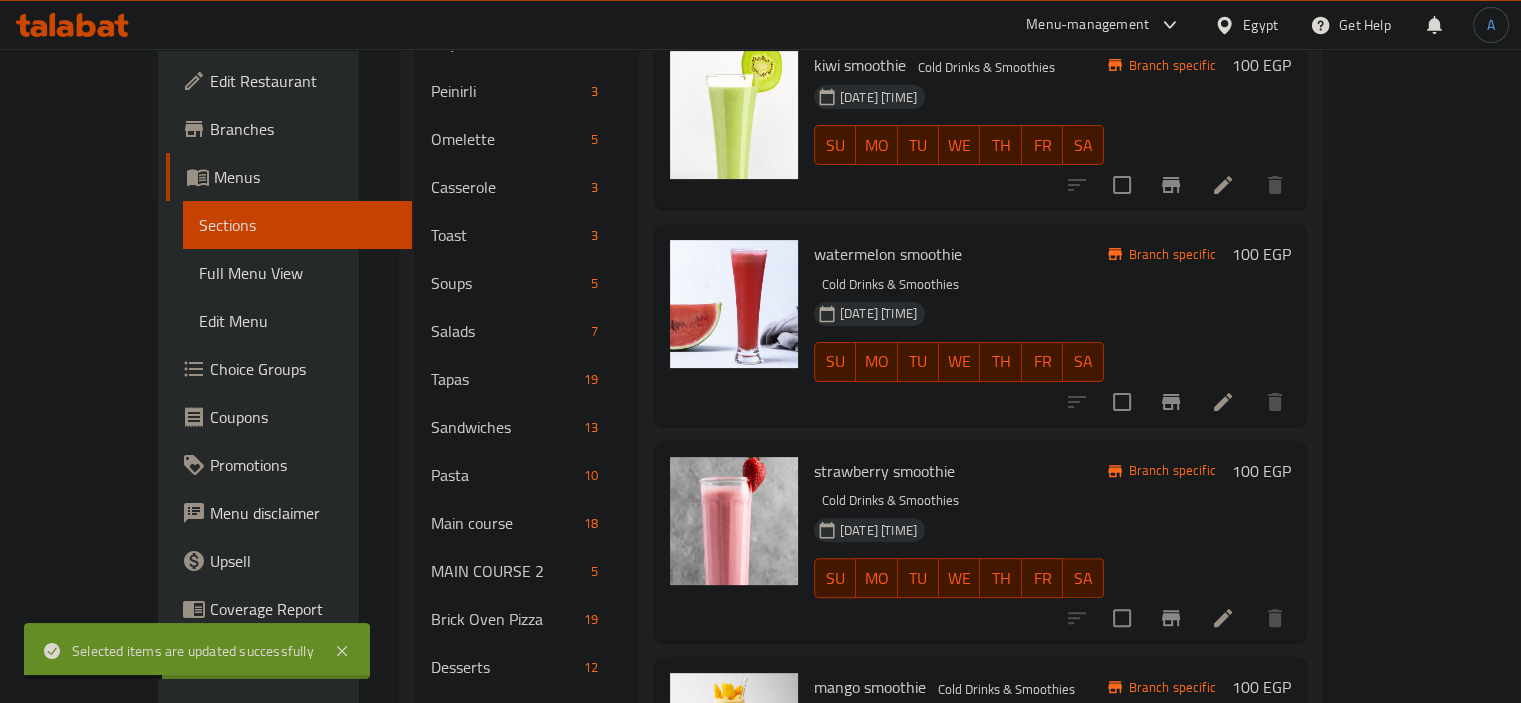 scroll, scrollTop: 905, scrollLeft: 0, axis: vertical 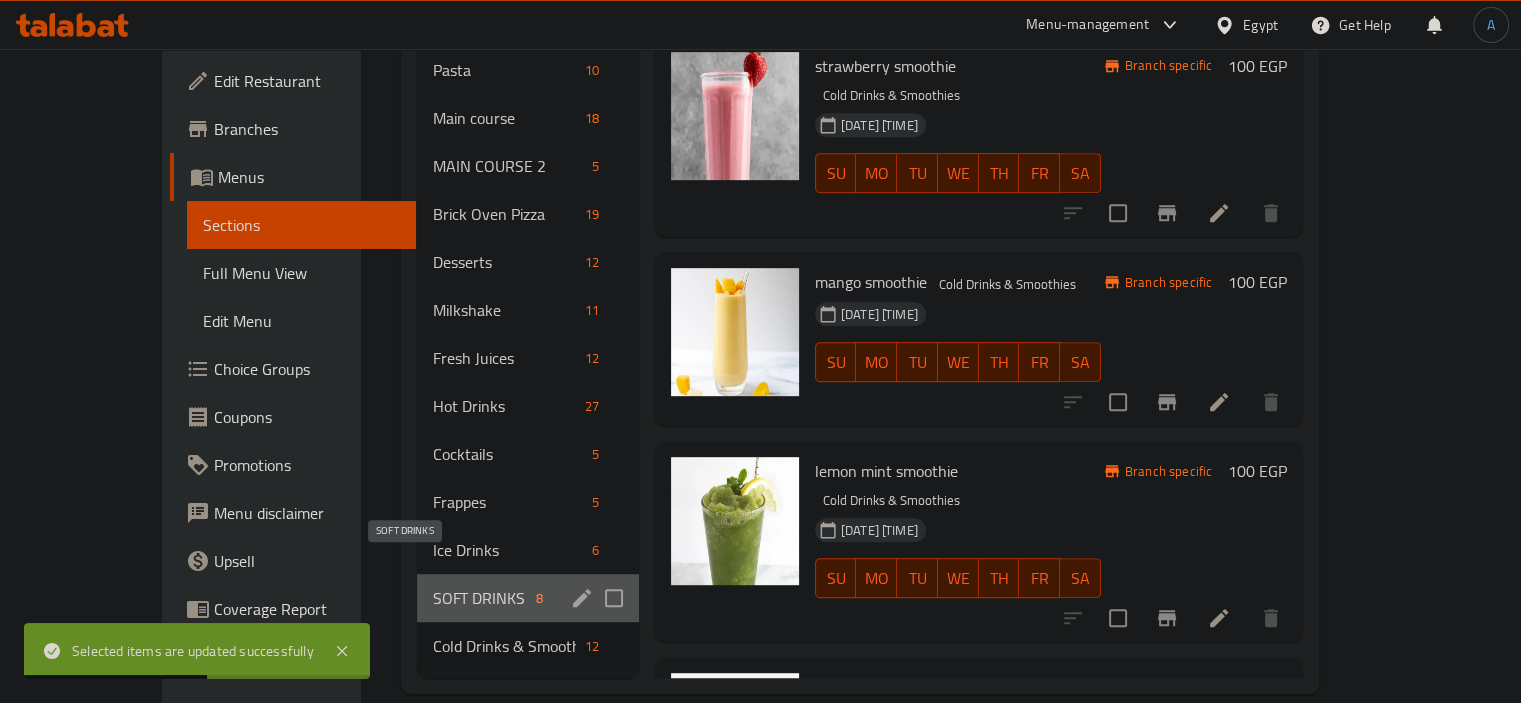 click on "SOFT DRINKS" at bounding box center (480, 598) 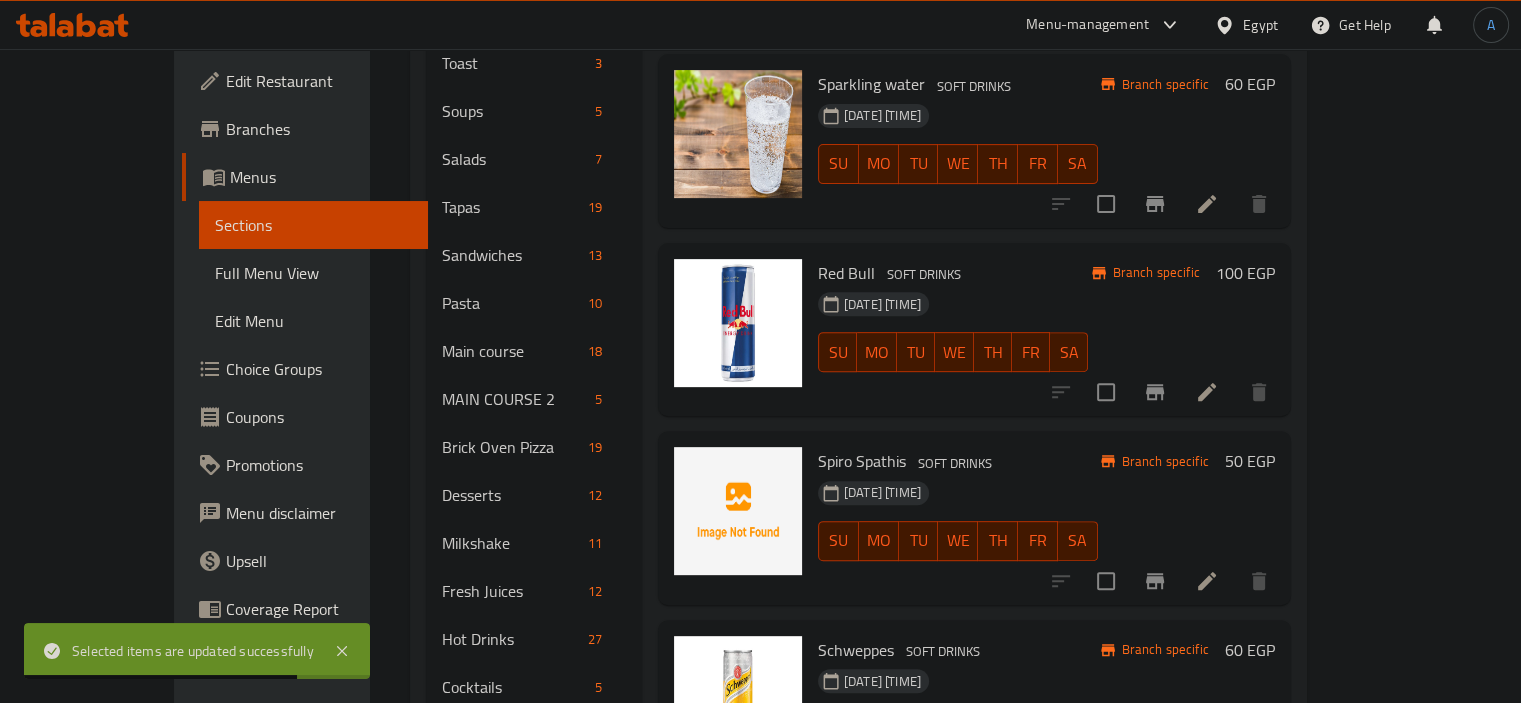 scroll, scrollTop: 305, scrollLeft: 0, axis: vertical 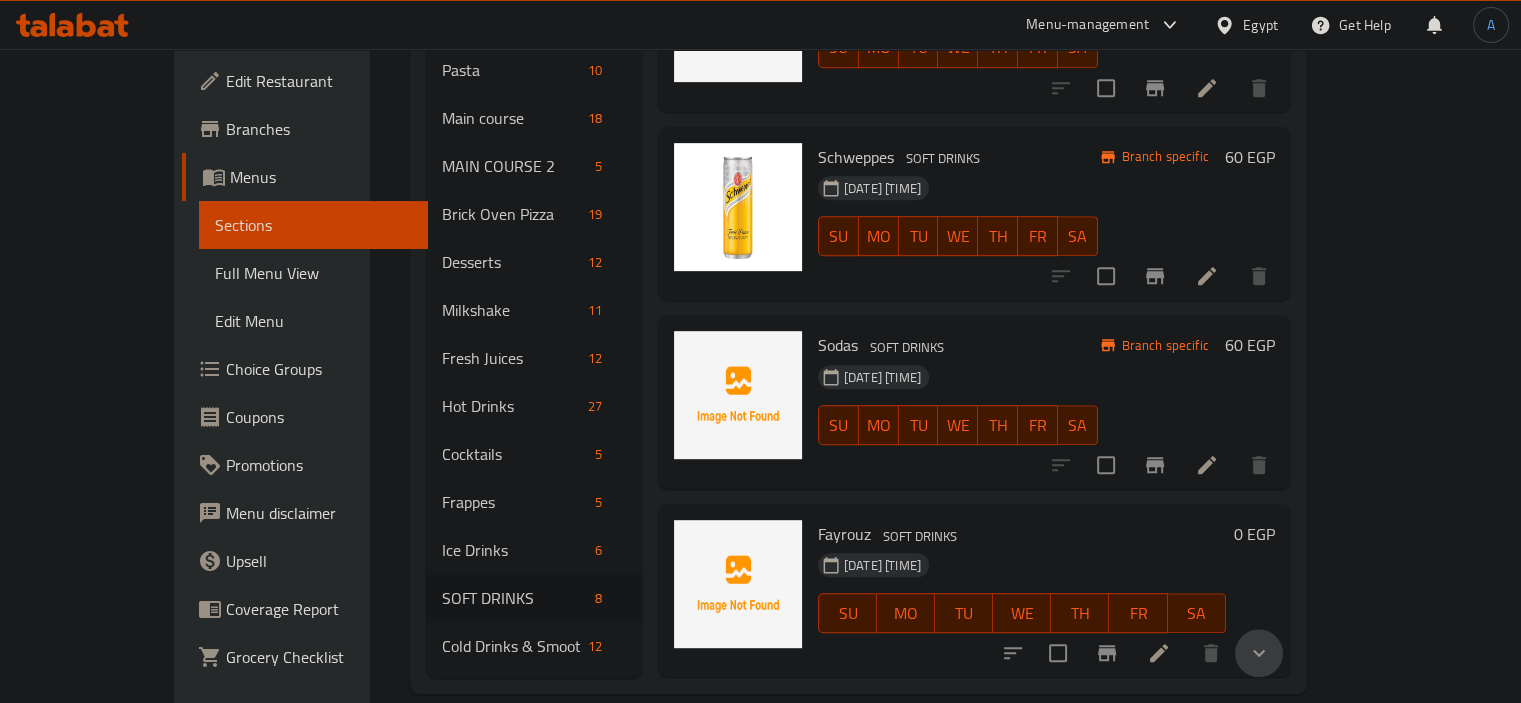 click 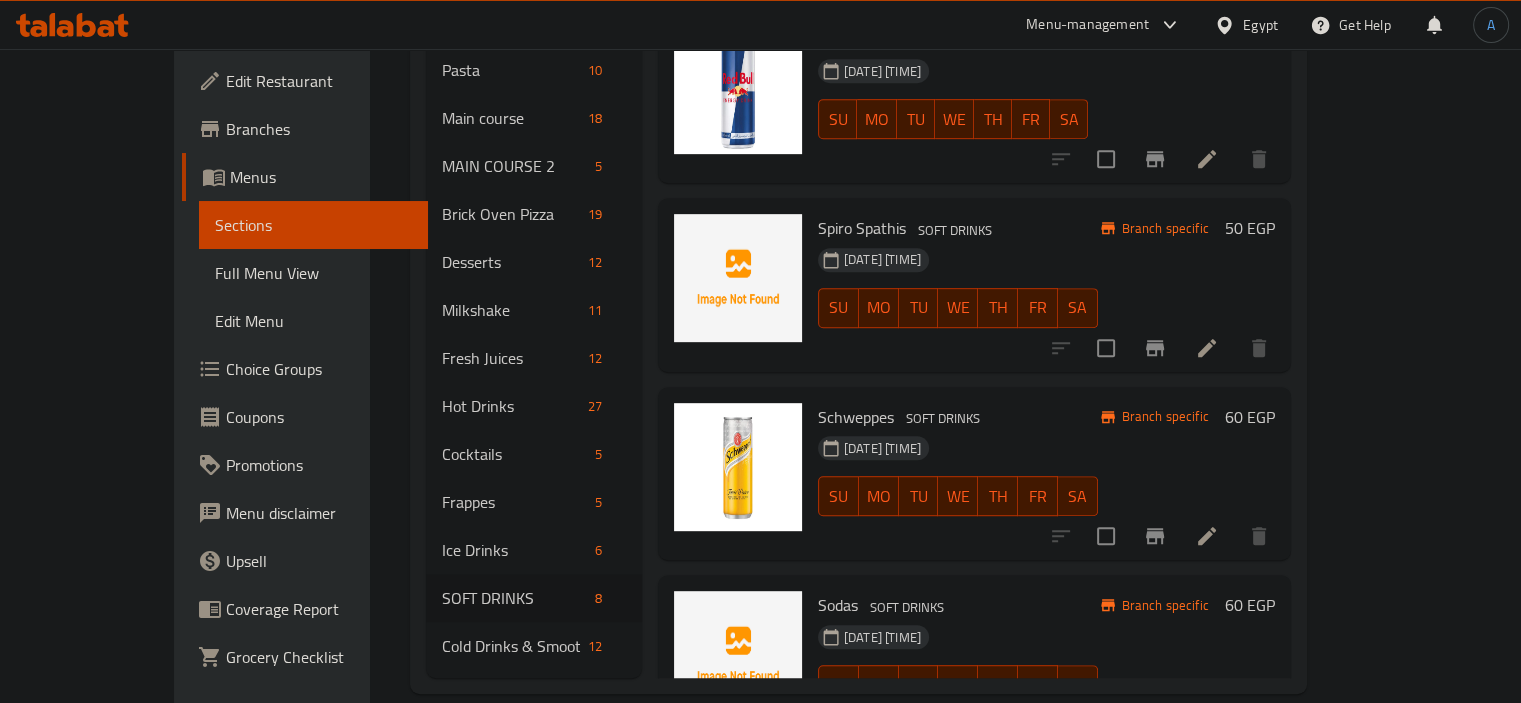 scroll, scrollTop: 0, scrollLeft: 0, axis: both 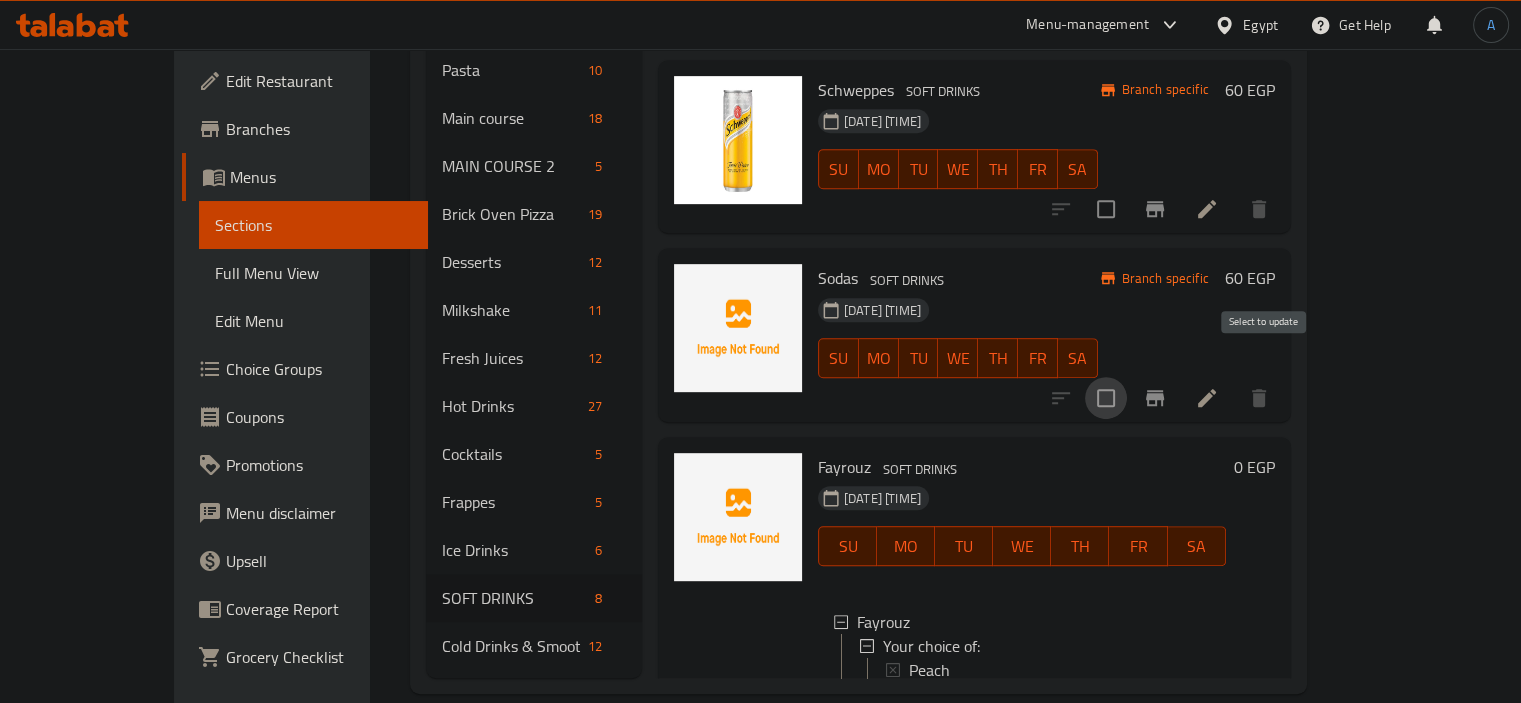 click at bounding box center (1106, 398) 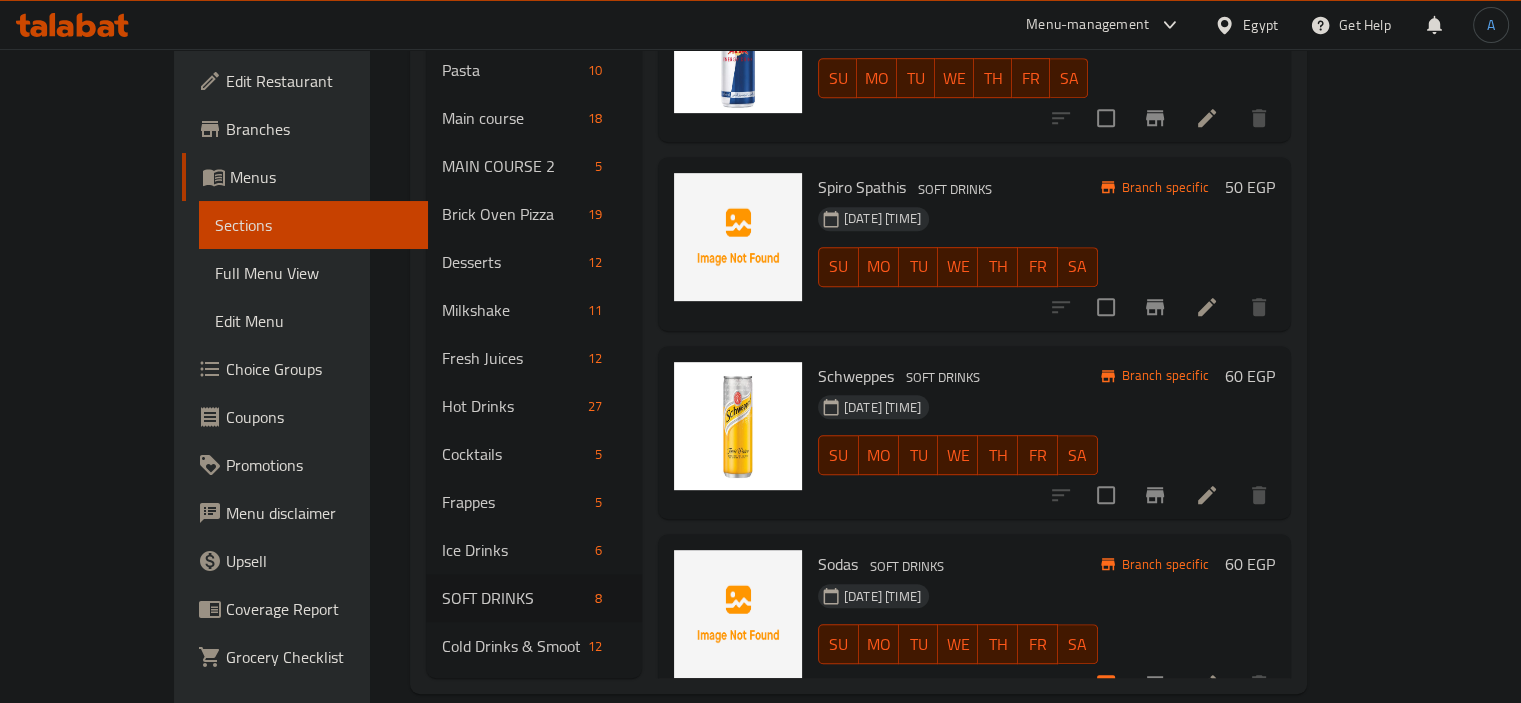 scroll, scrollTop: 0, scrollLeft: 0, axis: both 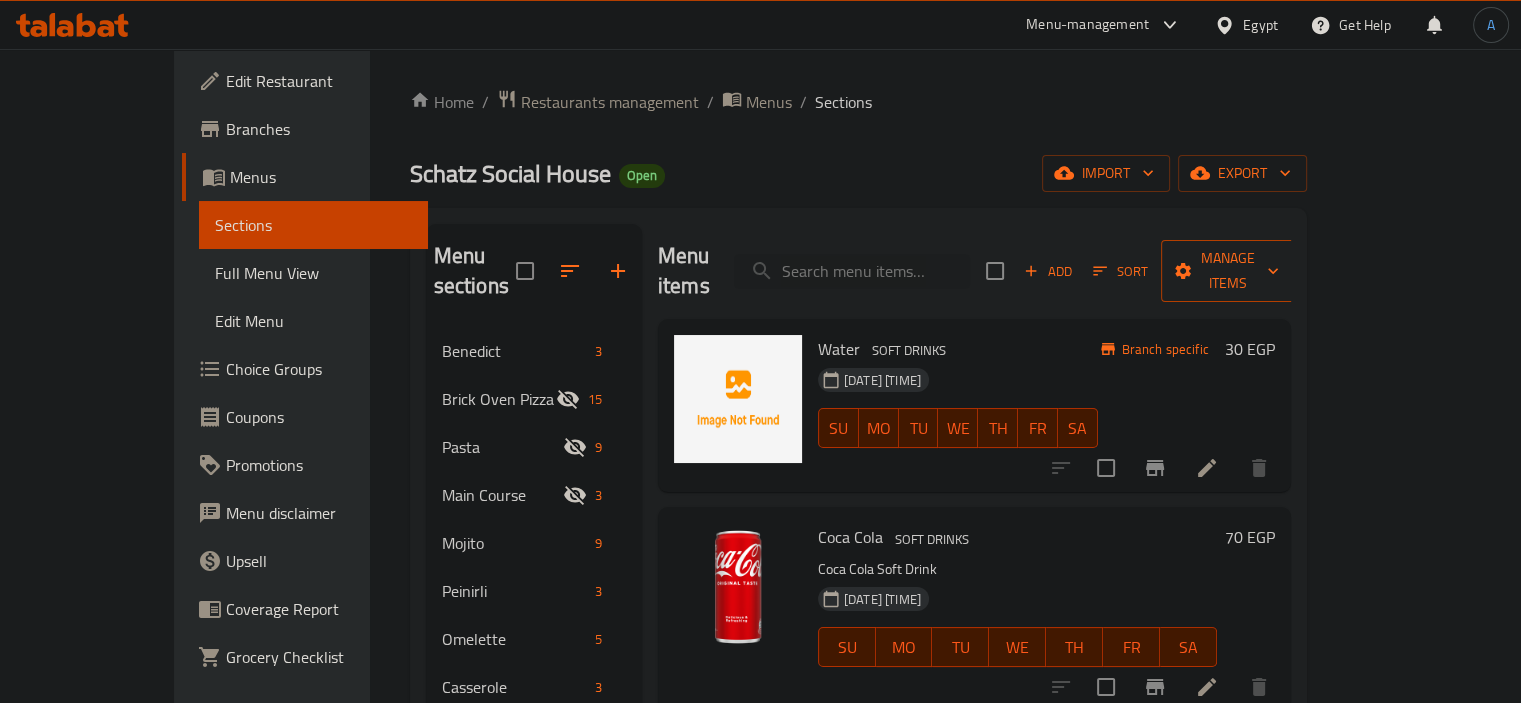 click on "Manage items" at bounding box center (1228, 271) 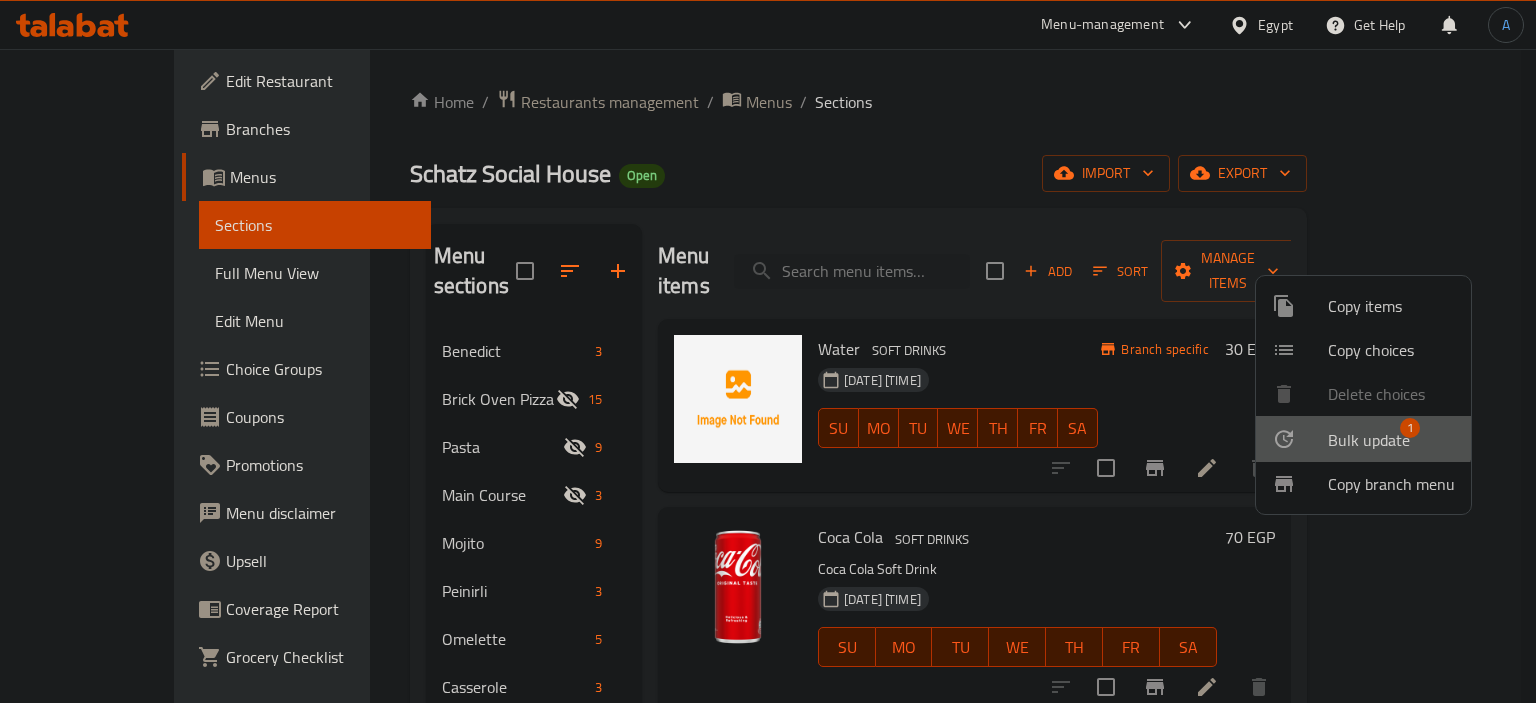 click on "Bulk update" at bounding box center [1369, 440] 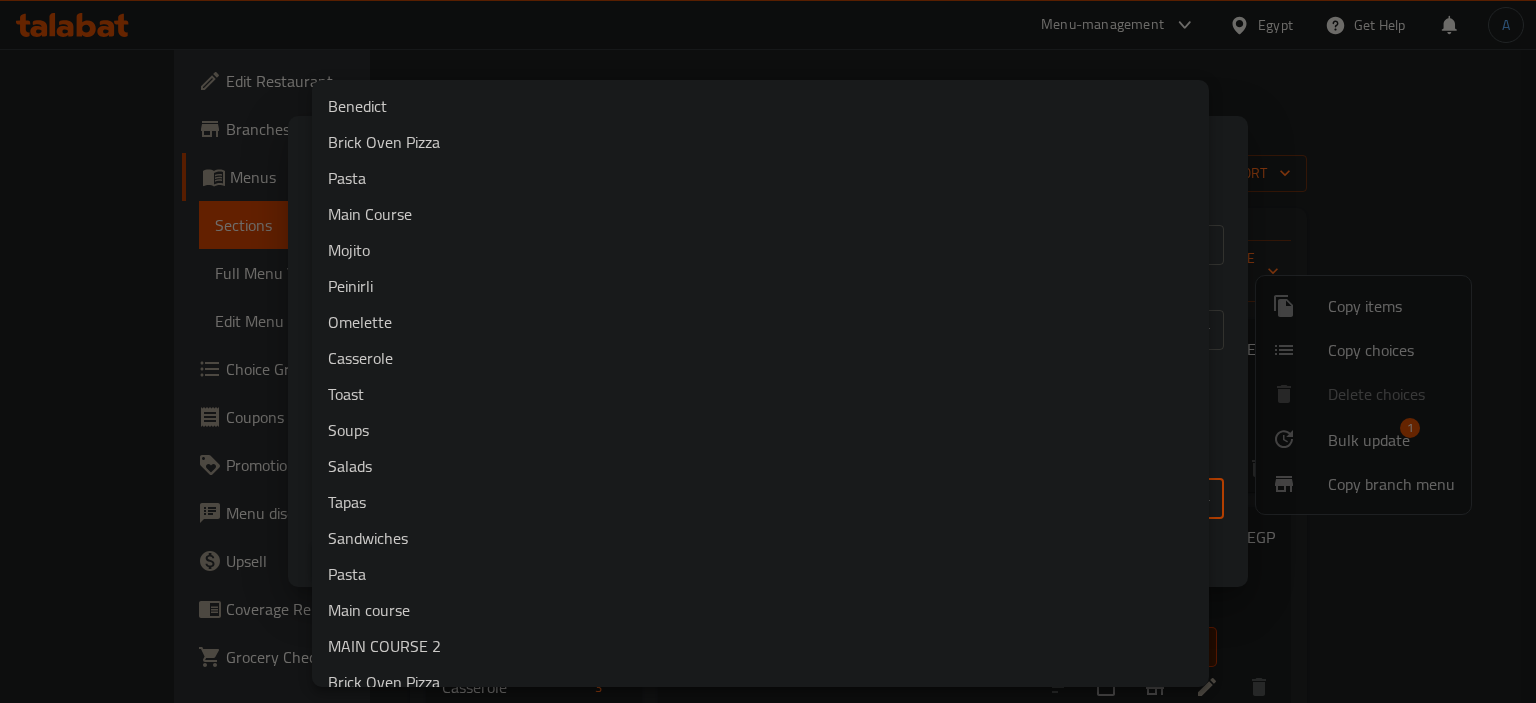 click on "[DATE] [TIME] [DATE] [TIME]" at bounding box center [768, 376] 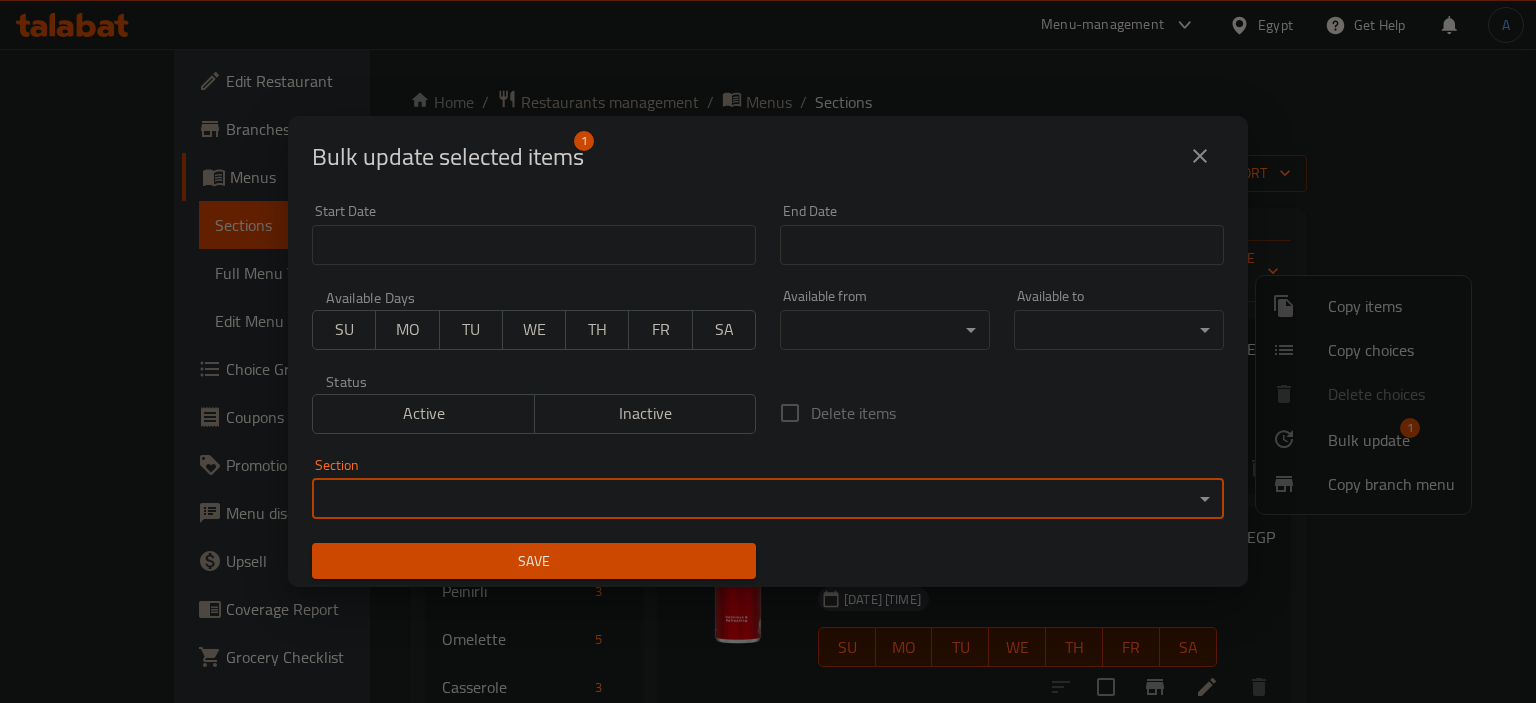 click on "Inactive" at bounding box center (646, 413) 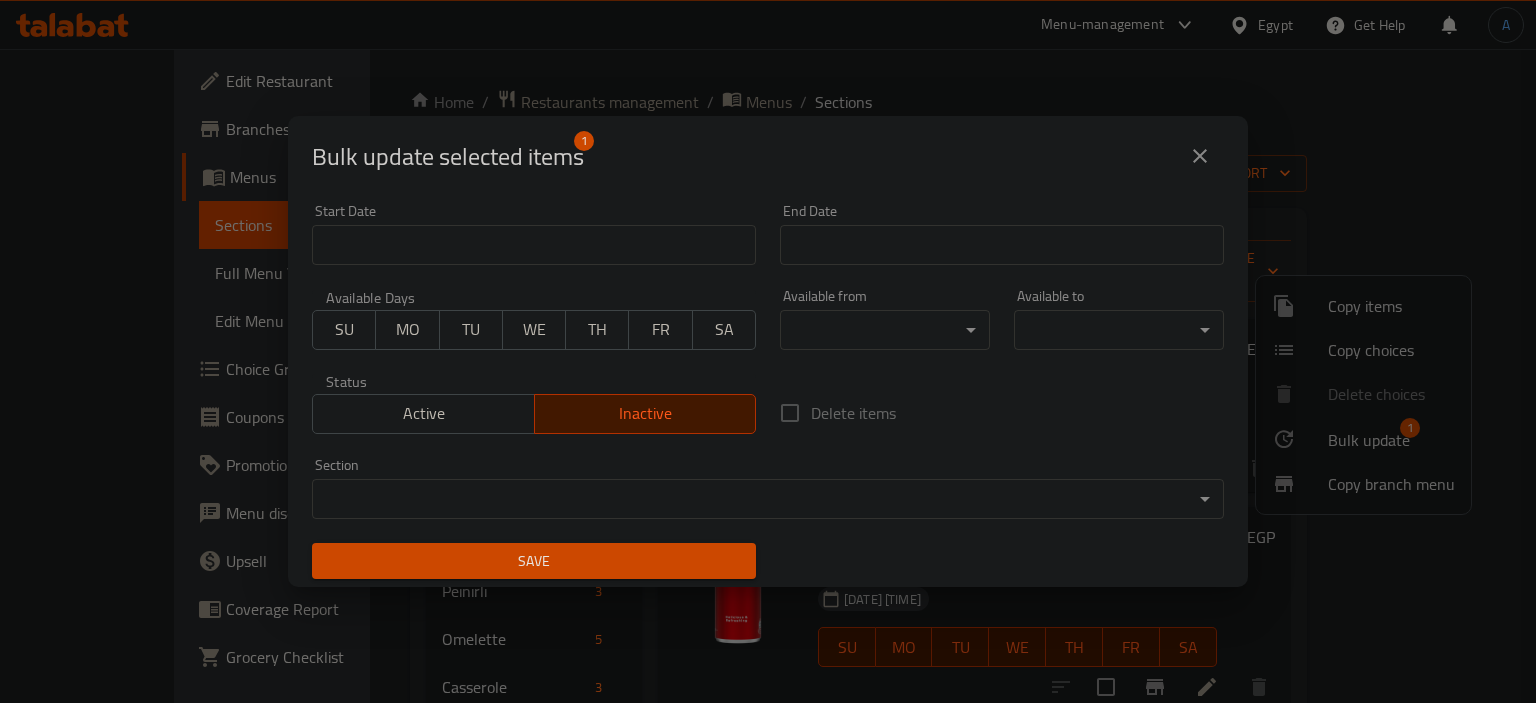 click on "Save" at bounding box center [534, 561] 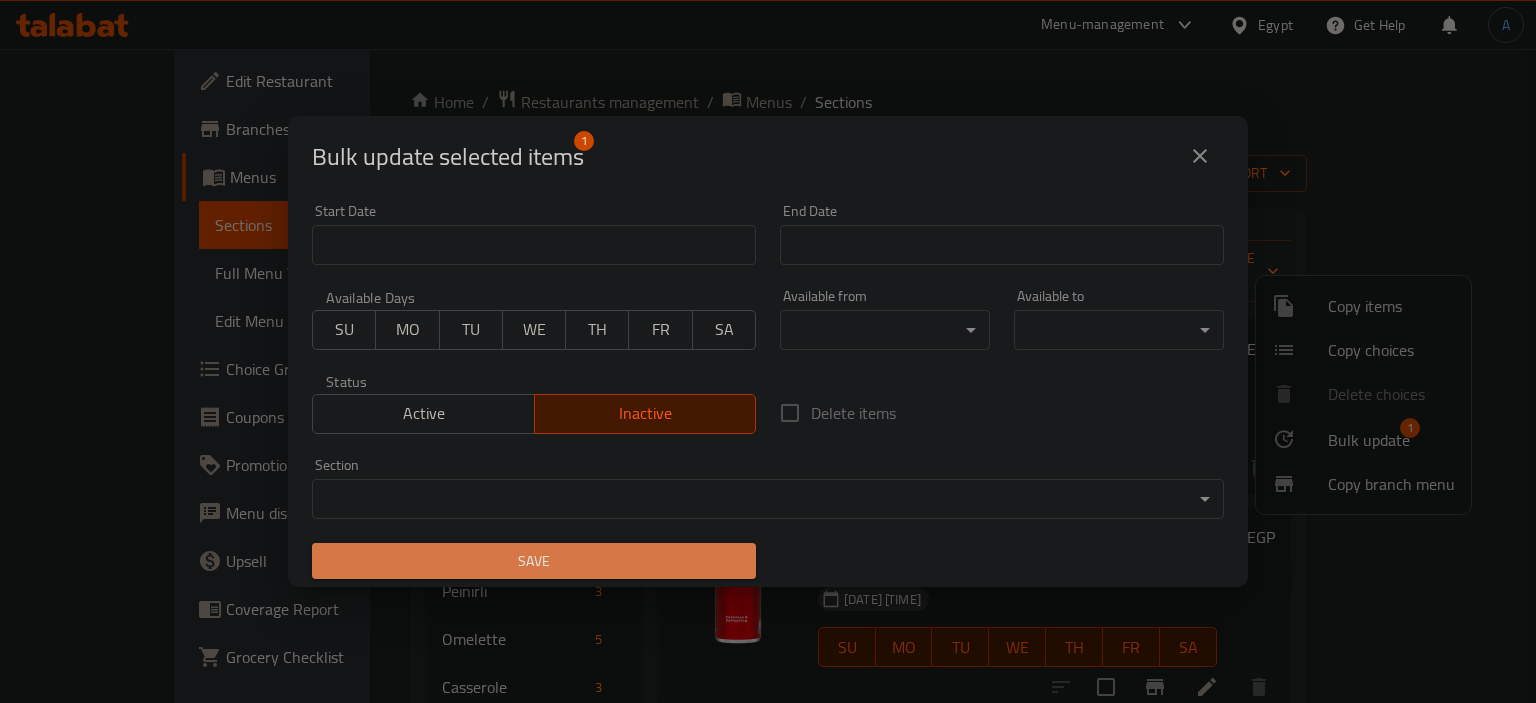 click on "Save" at bounding box center [534, 561] 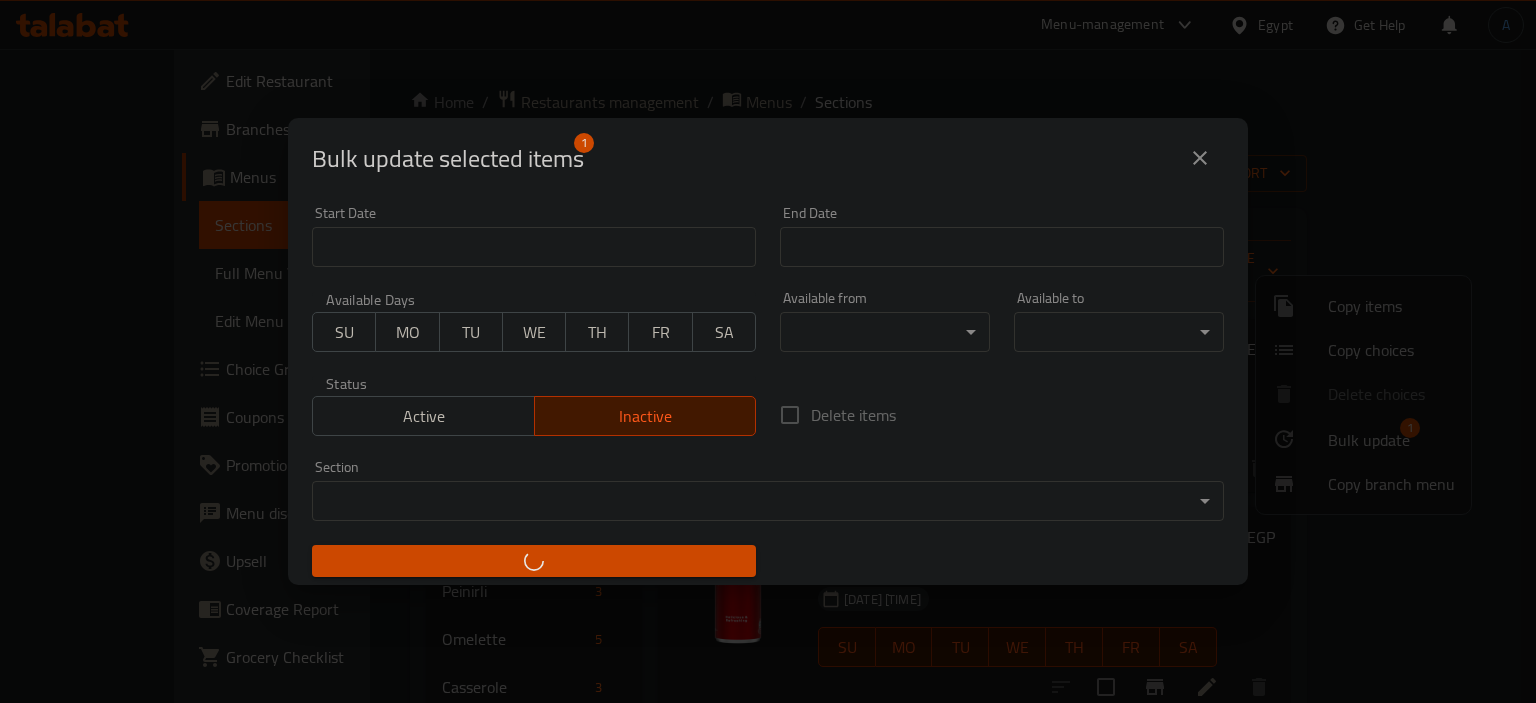 checkbox on "false" 